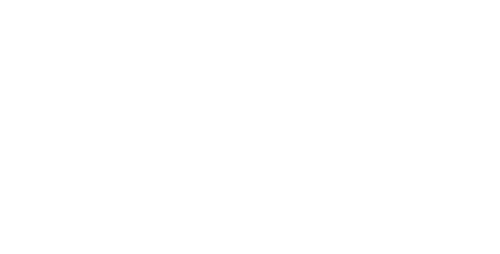 scroll, scrollTop: 0, scrollLeft: 0, axis: both 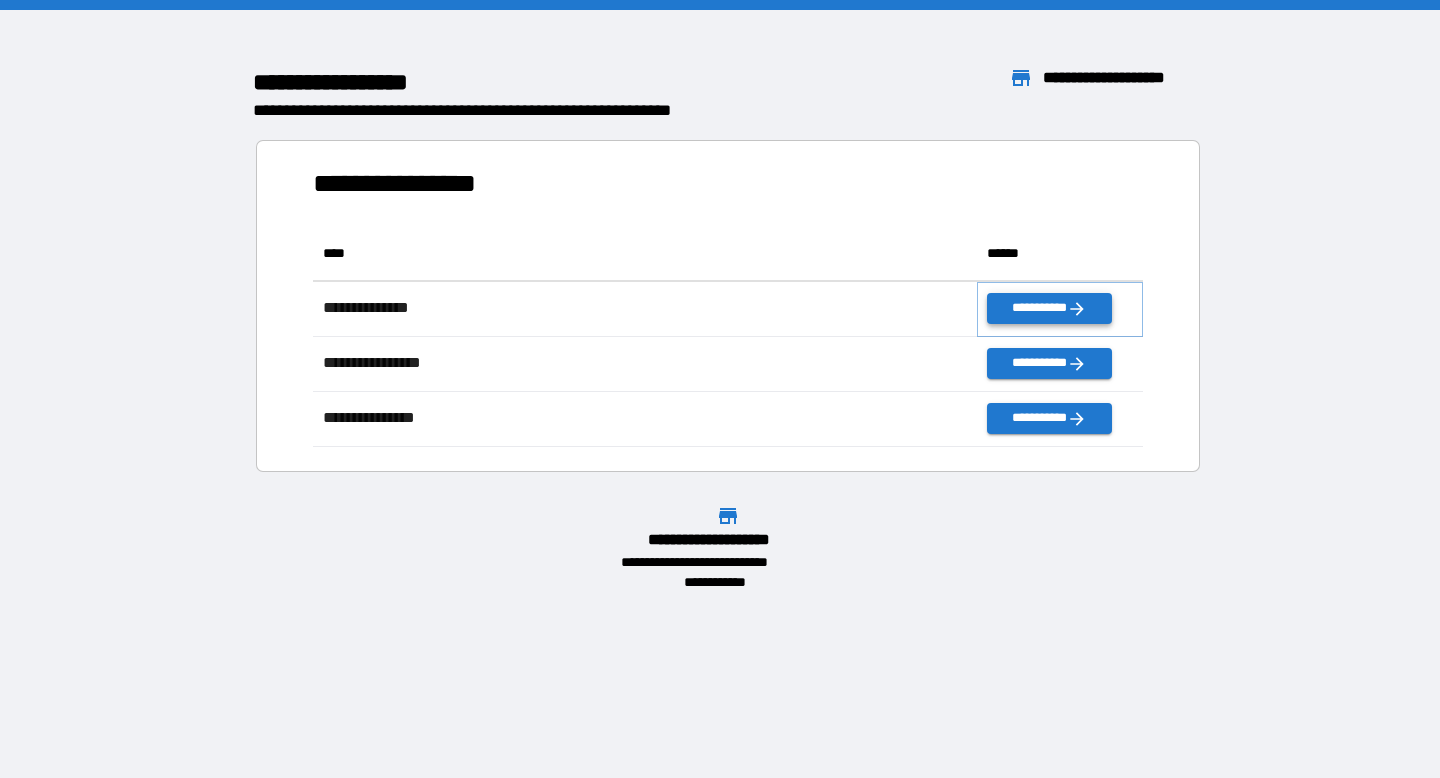 click on "**********" at bounding box center (1049, 308) 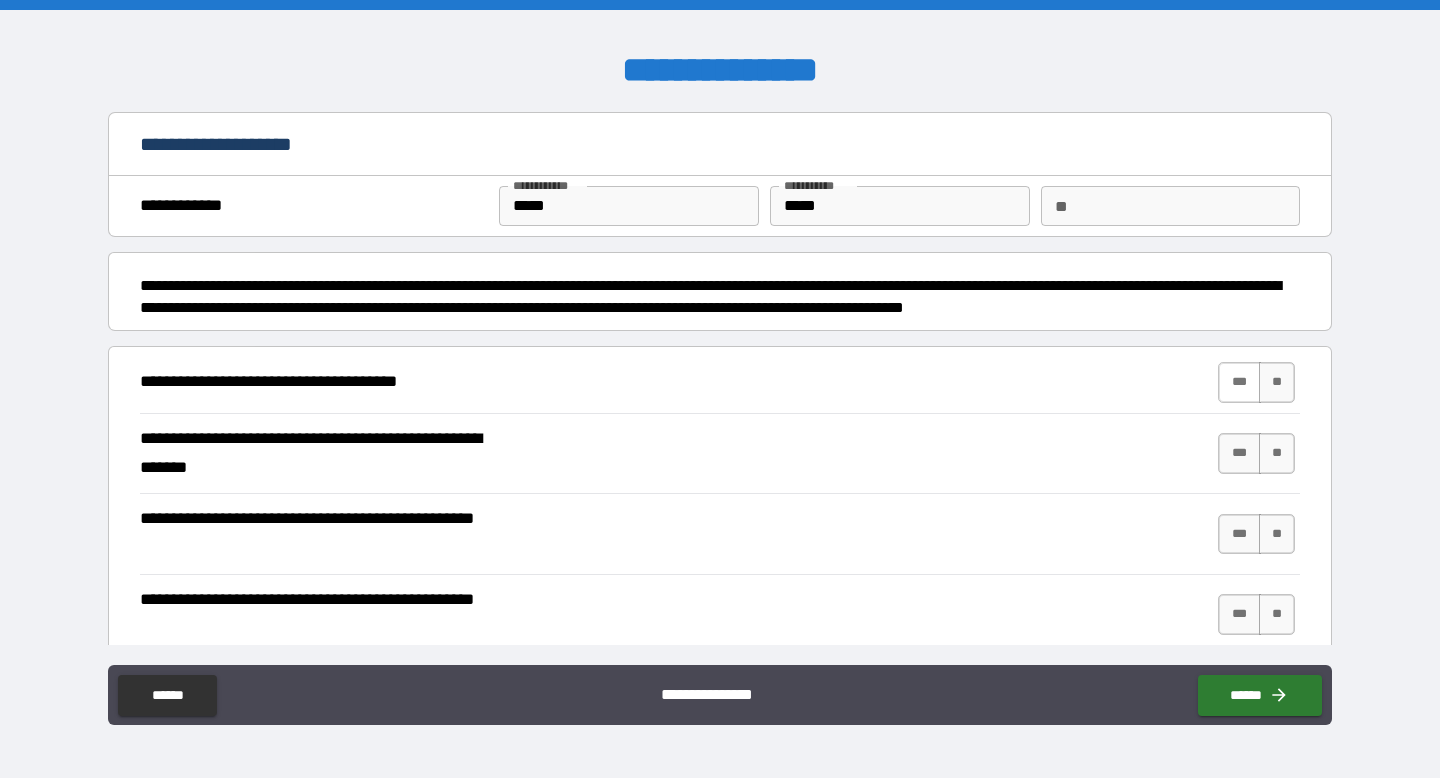 click on "***" at bounding box center (1239, 382) 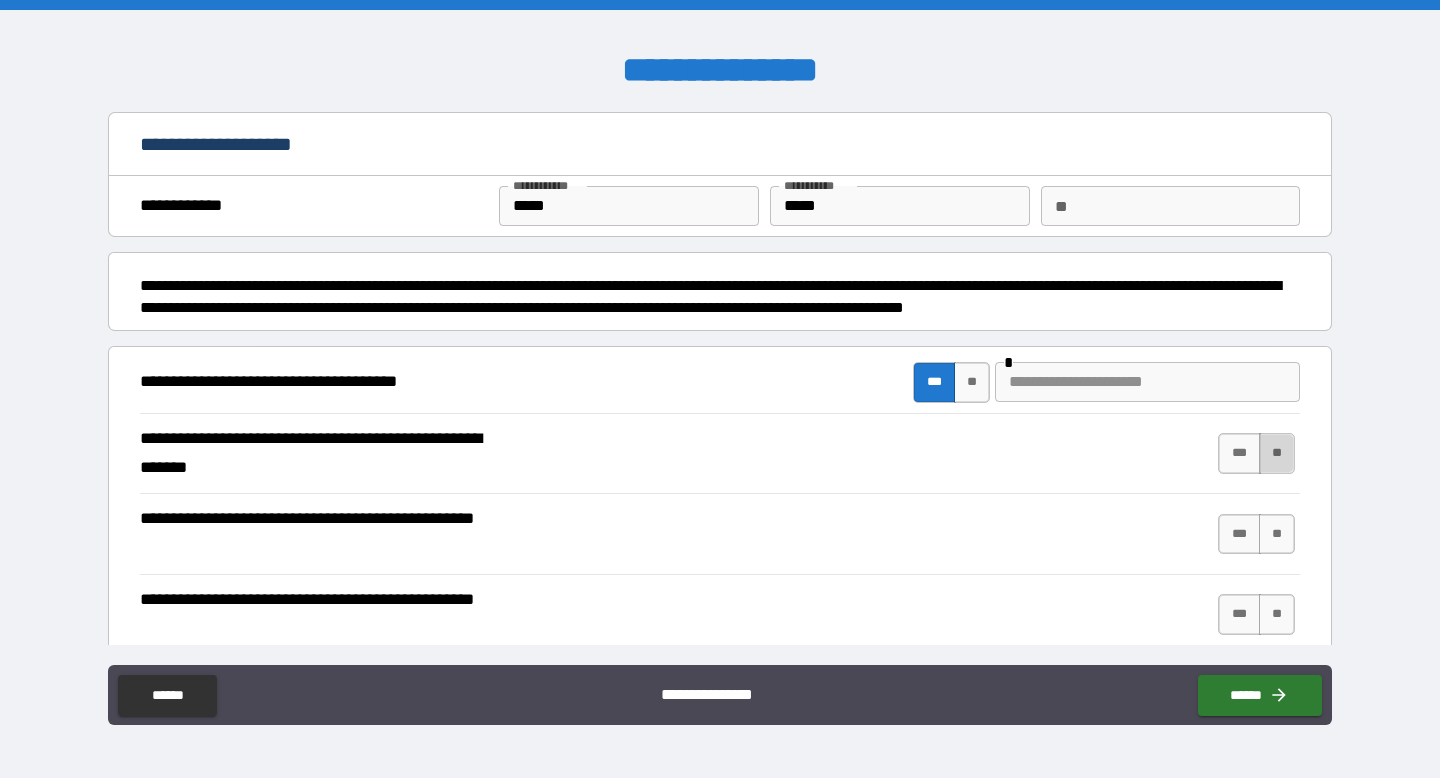 click on "**" at bounding box center [1277, 453] 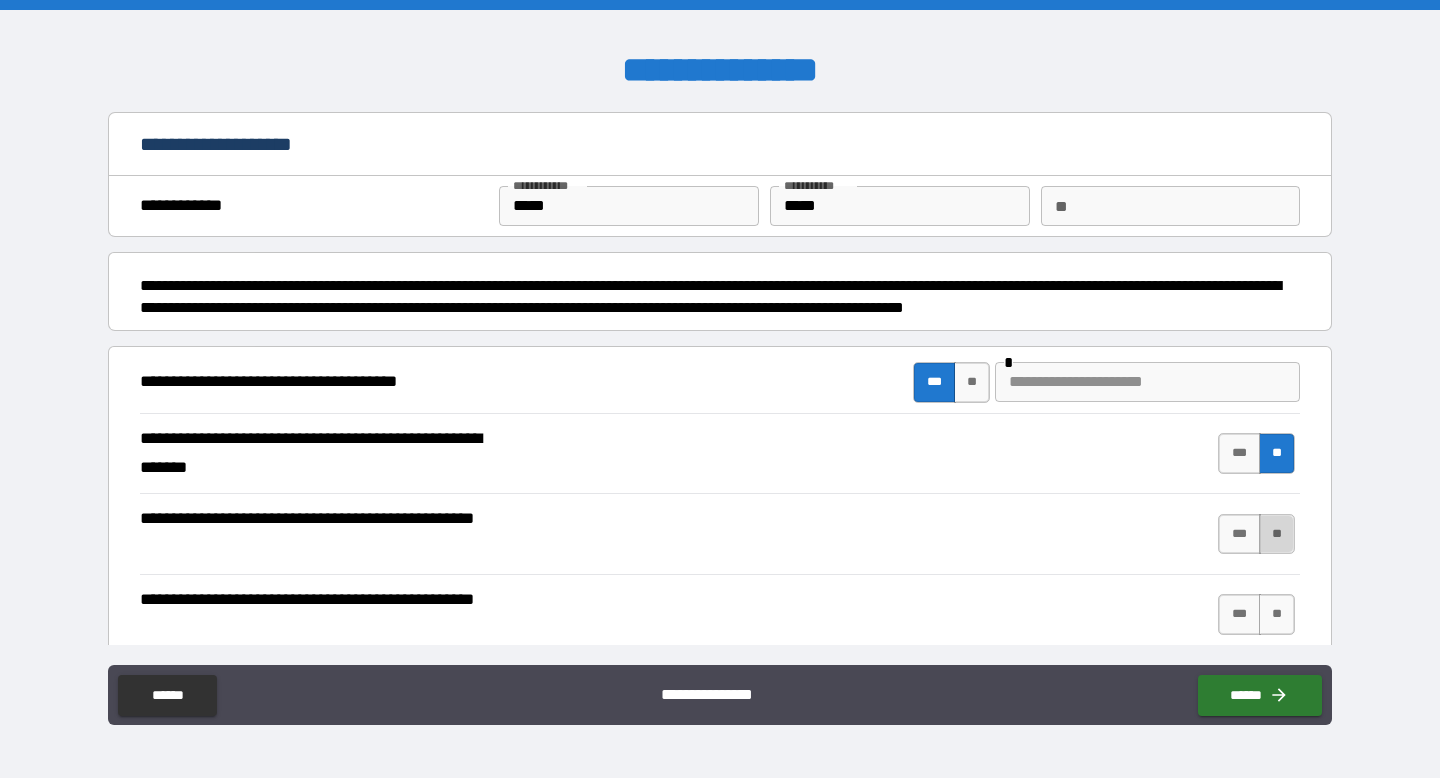 click on "**" at bounding box center (1277, 534) 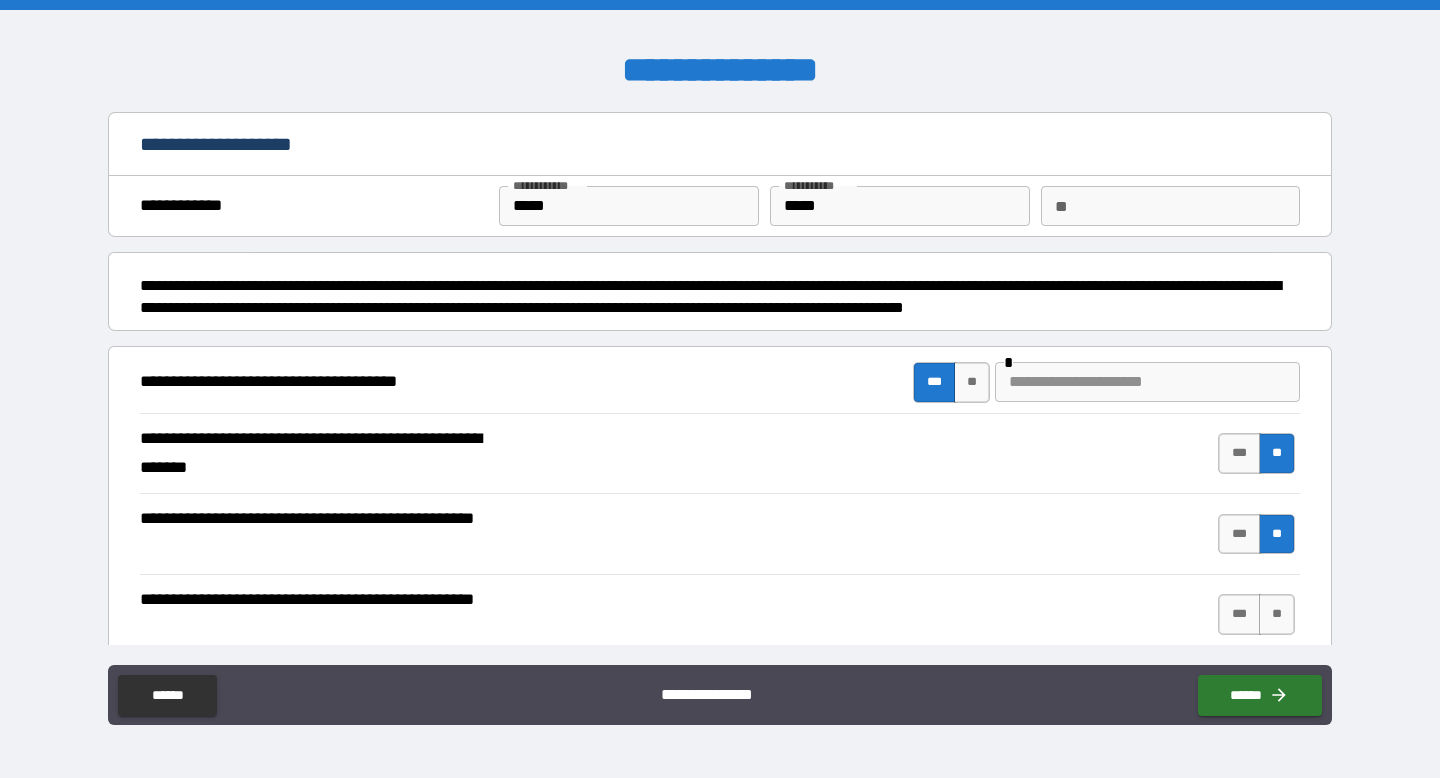 click at bounding box center (1147, 382) 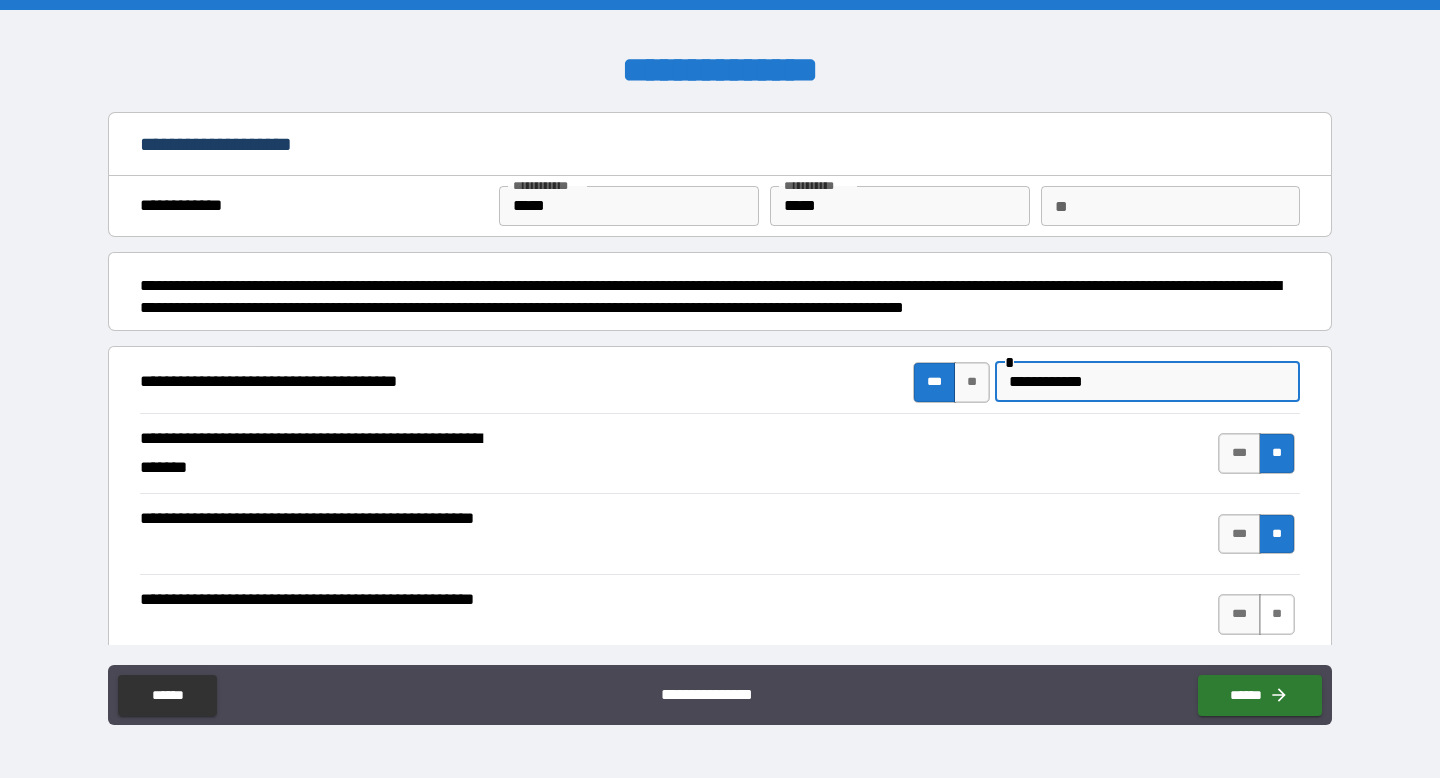 type on "**********" 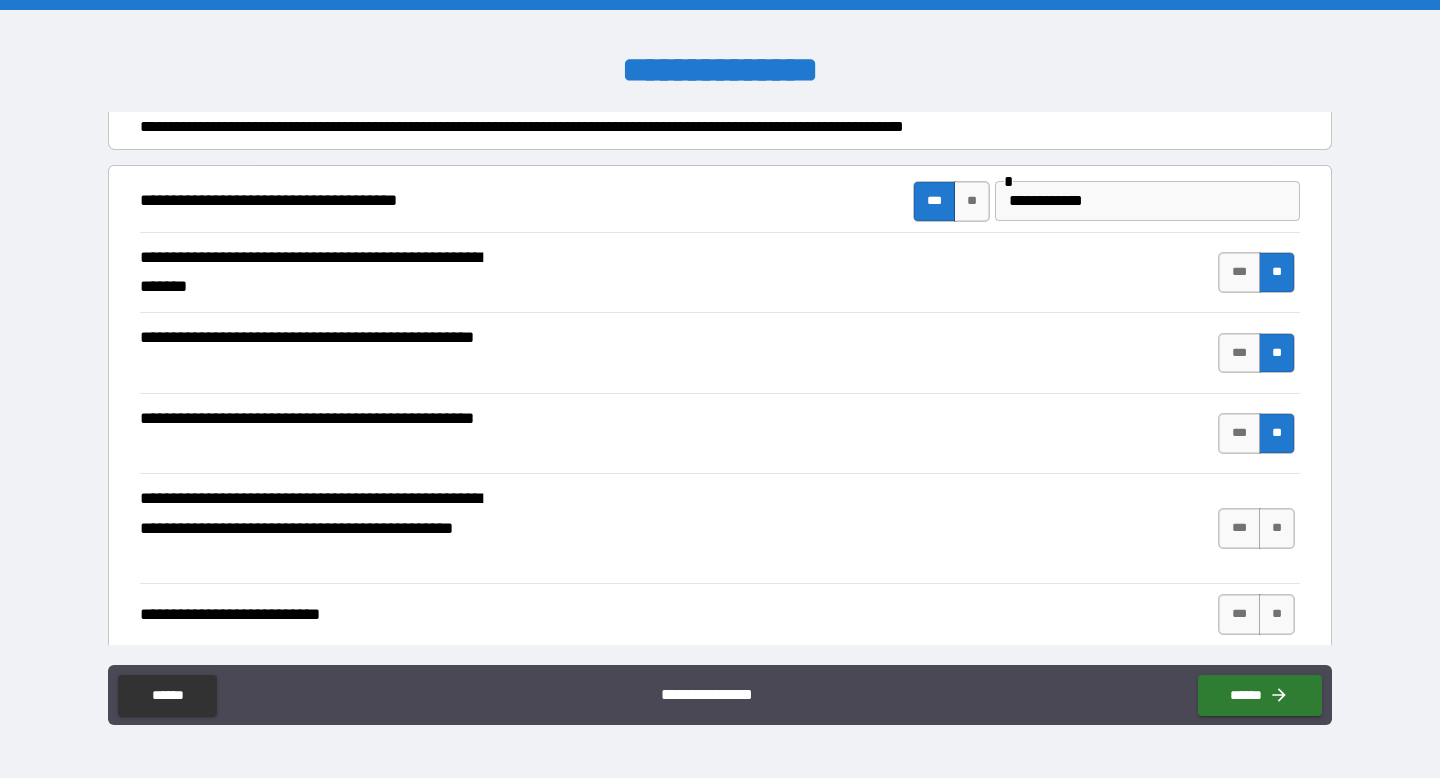 scroll, scrollTop: 184, scrollLeft: 0, axis: vertical 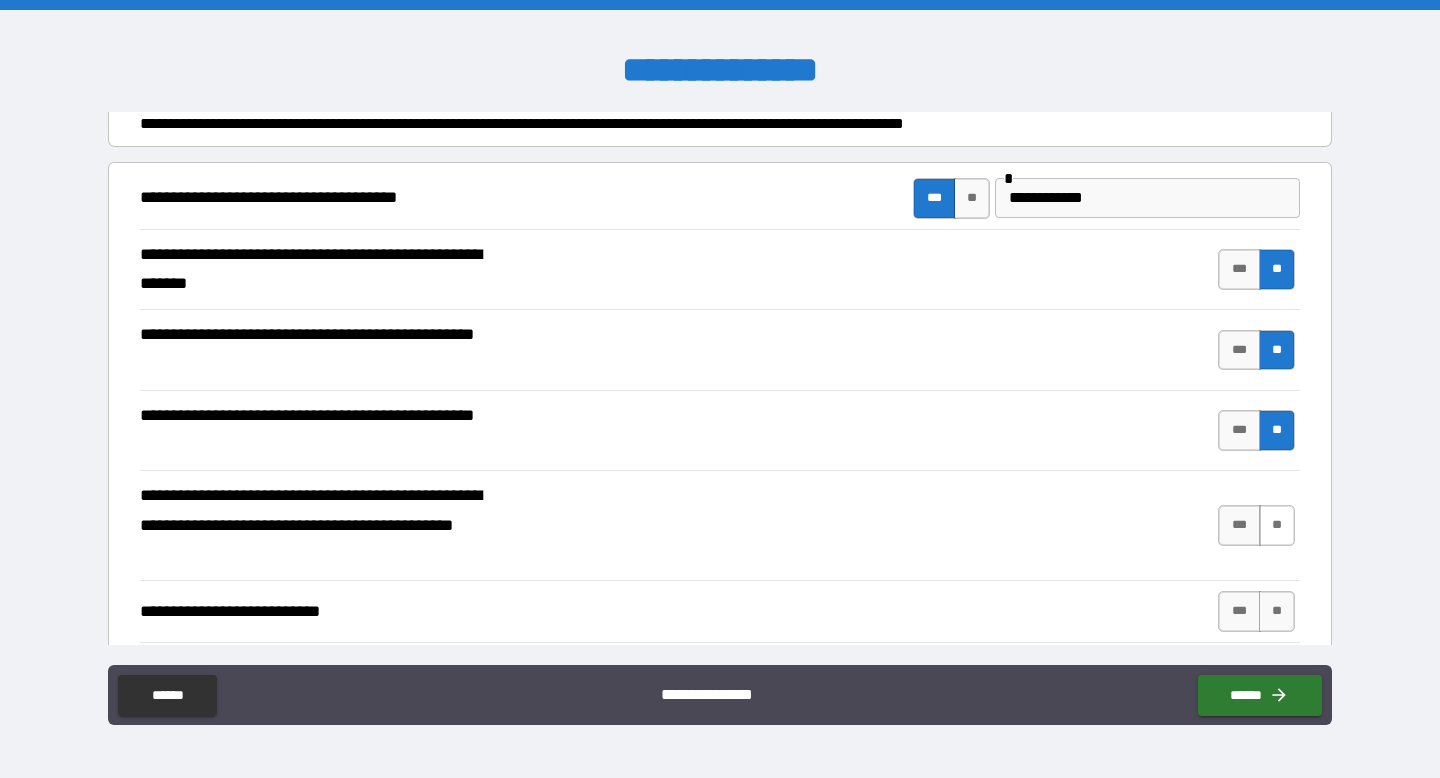 click on "**" at bounding box center (1277, 525) 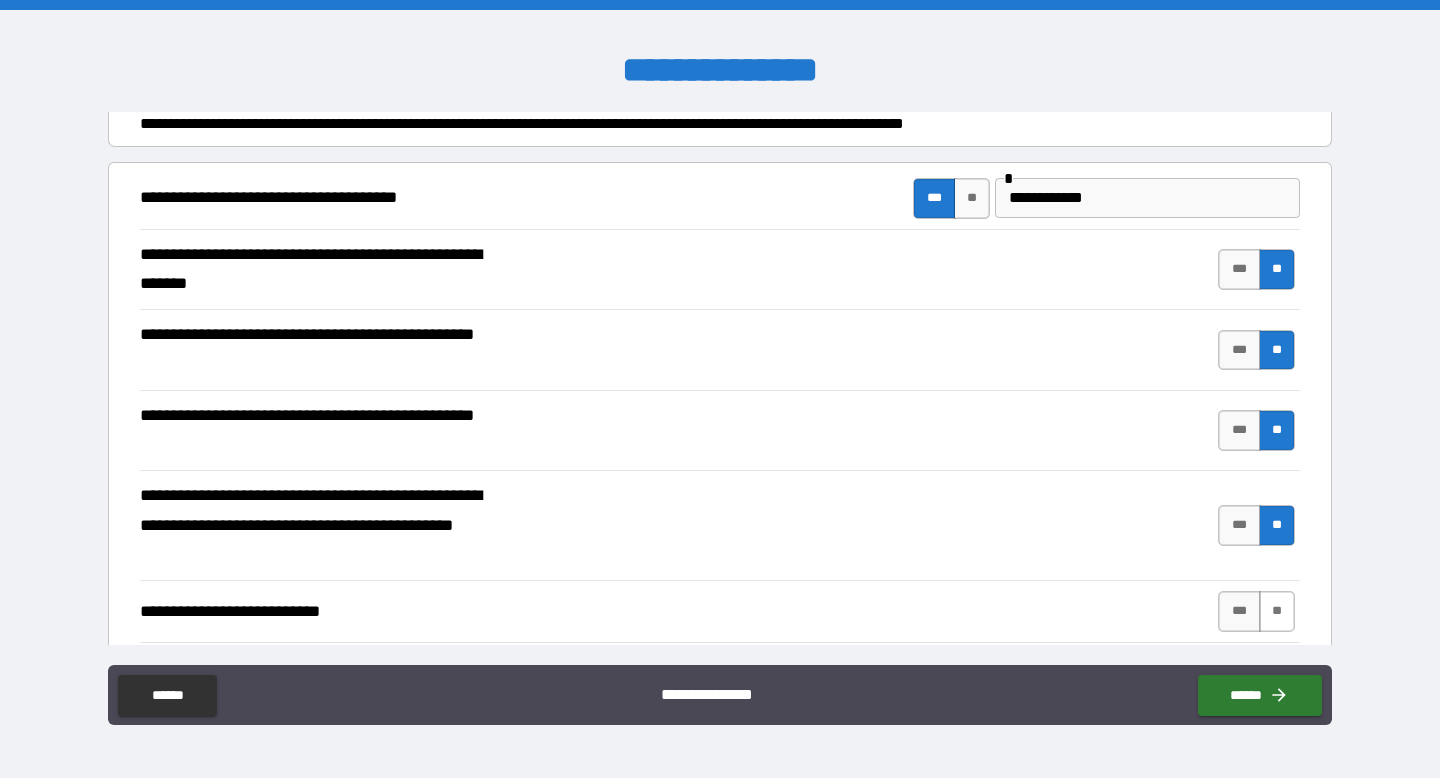 click on "**" at bounding box center [1277, 611] 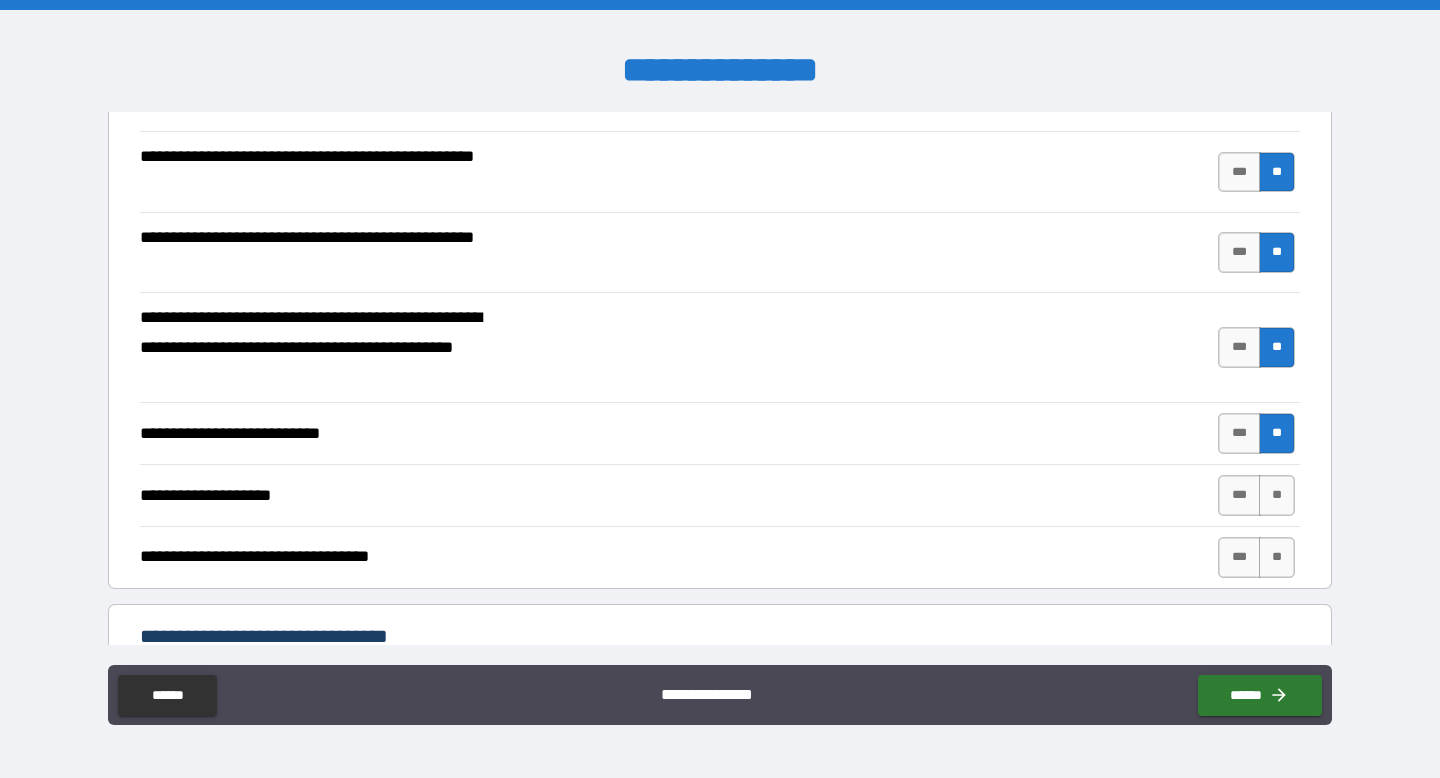 scroll, scrollTop: 365, scrollLeft: 0, axis: vertical 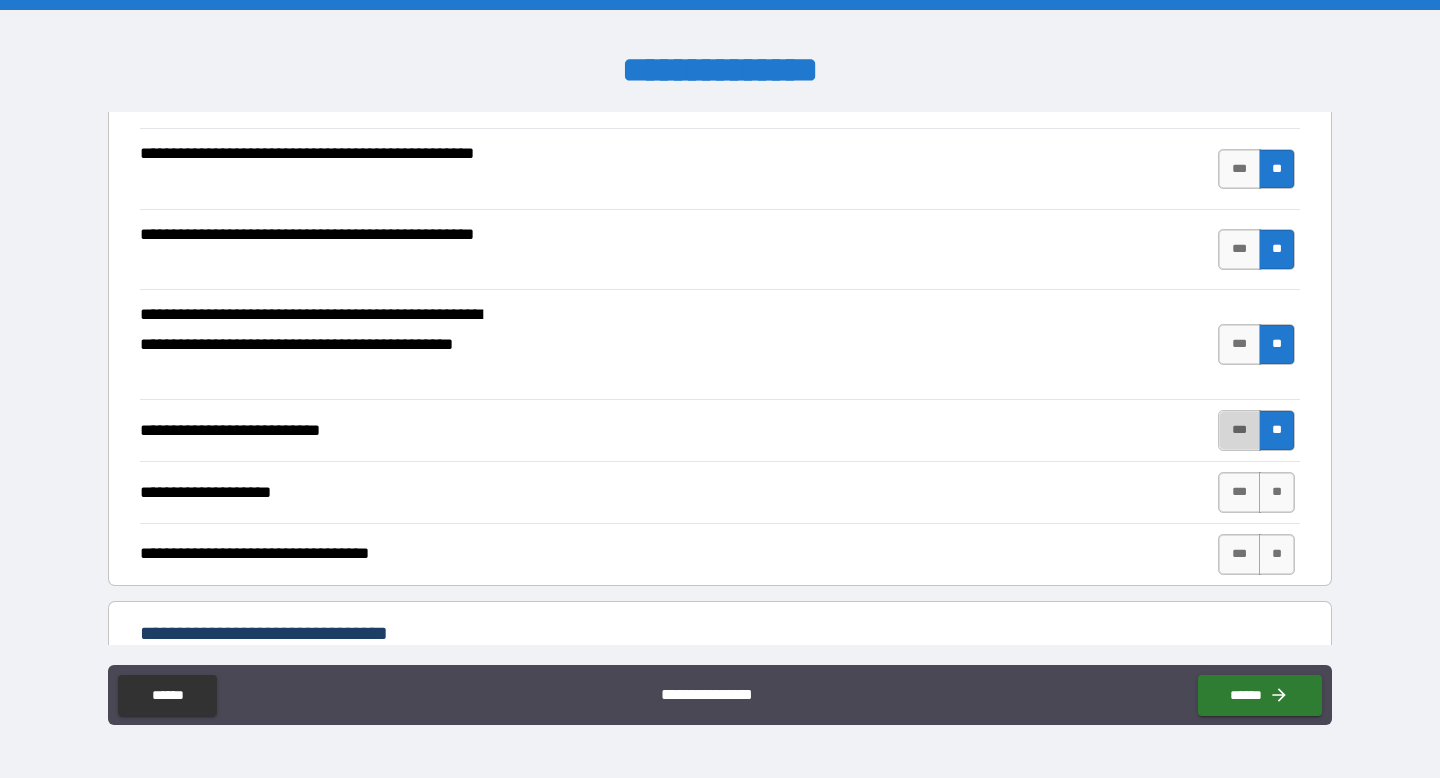click on "***" at bounding box center (1239, 430) 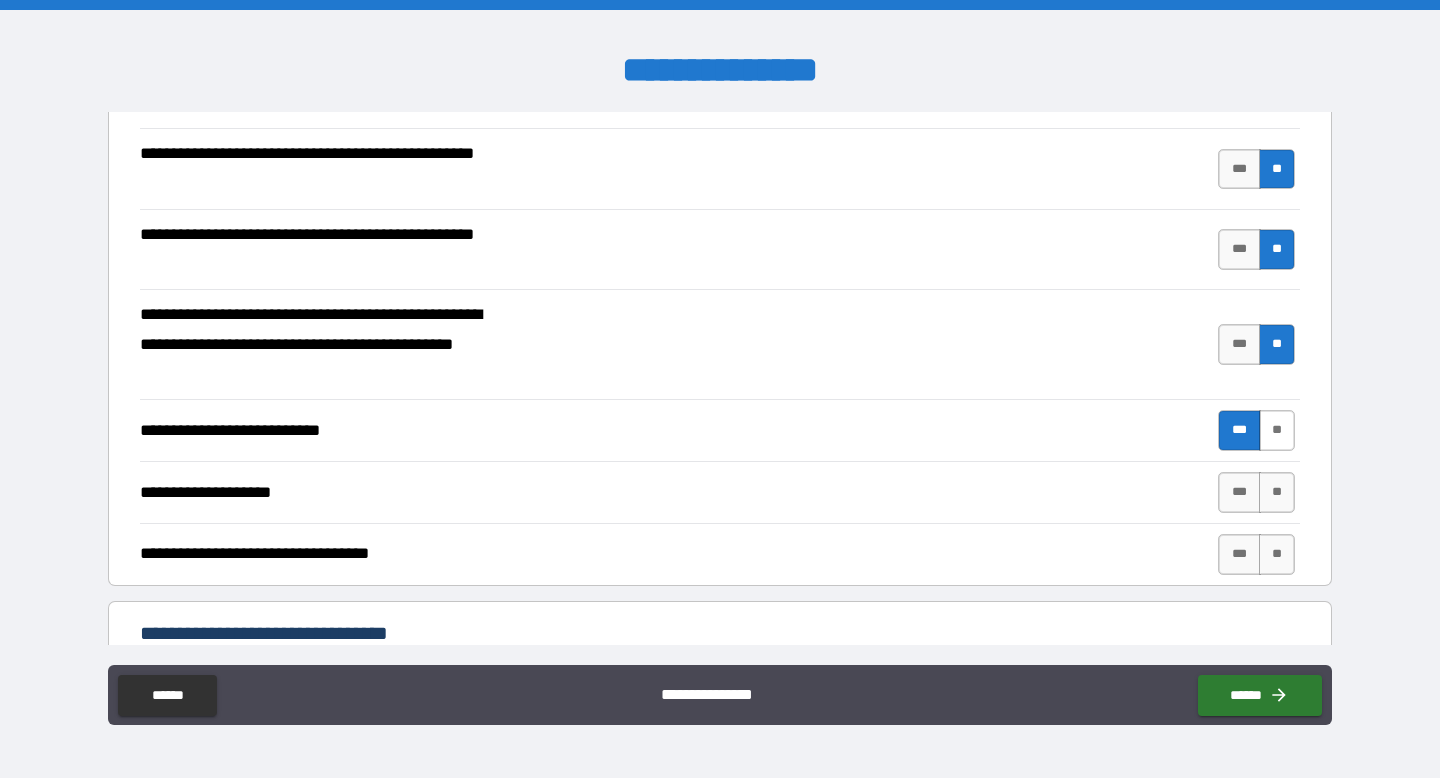 click on "**" at bounding box center (1277, 430) 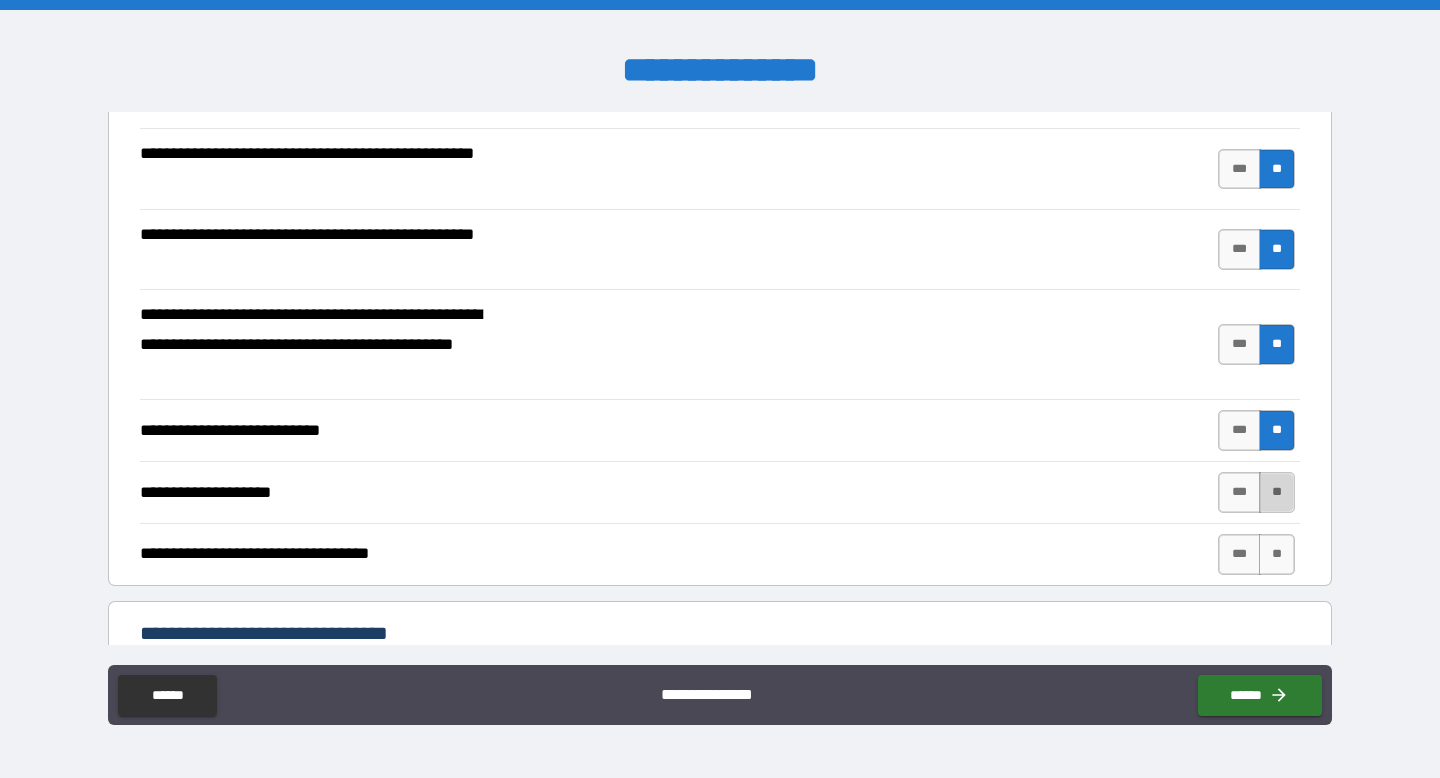 click on "**" at bounding box center [1277, 492] 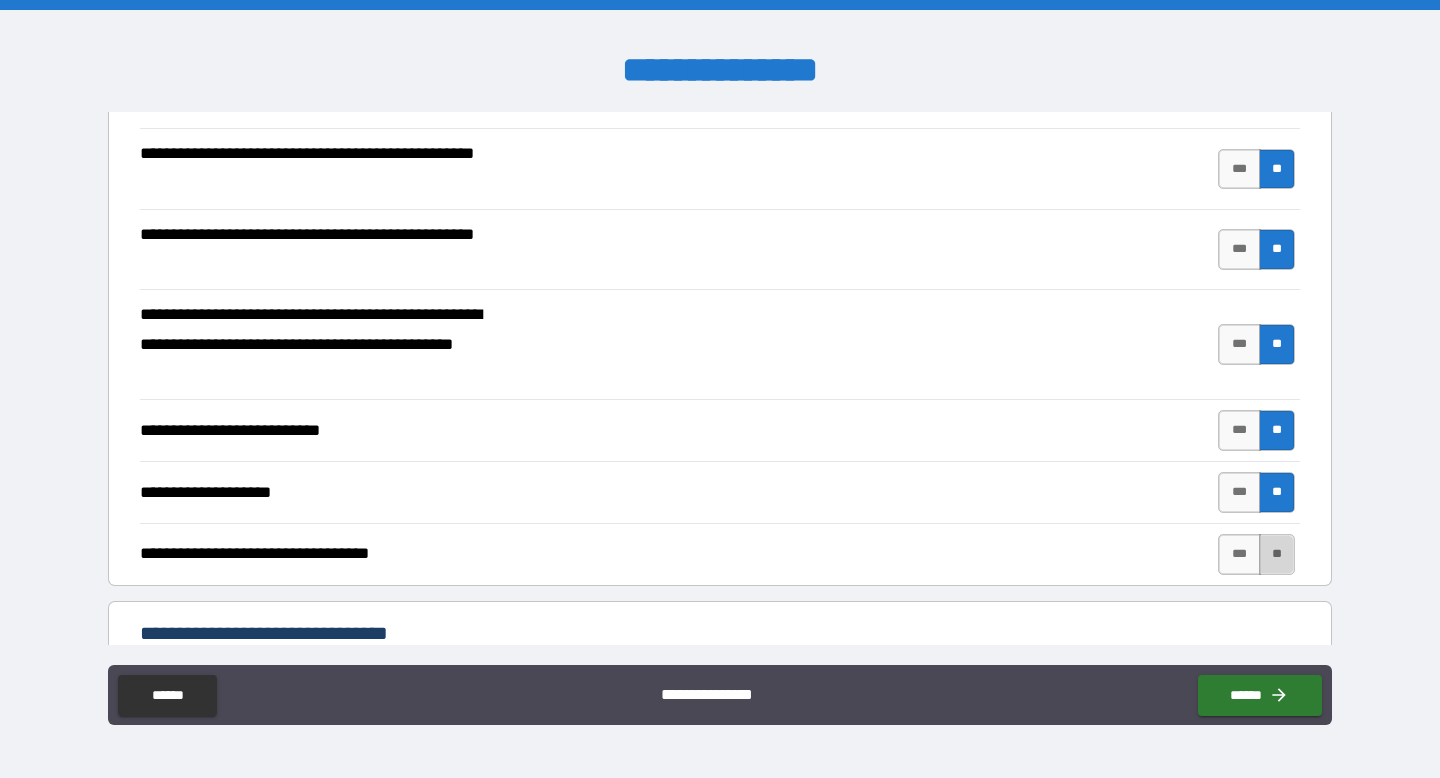 click on "**" at bounding box center (1277, 554) 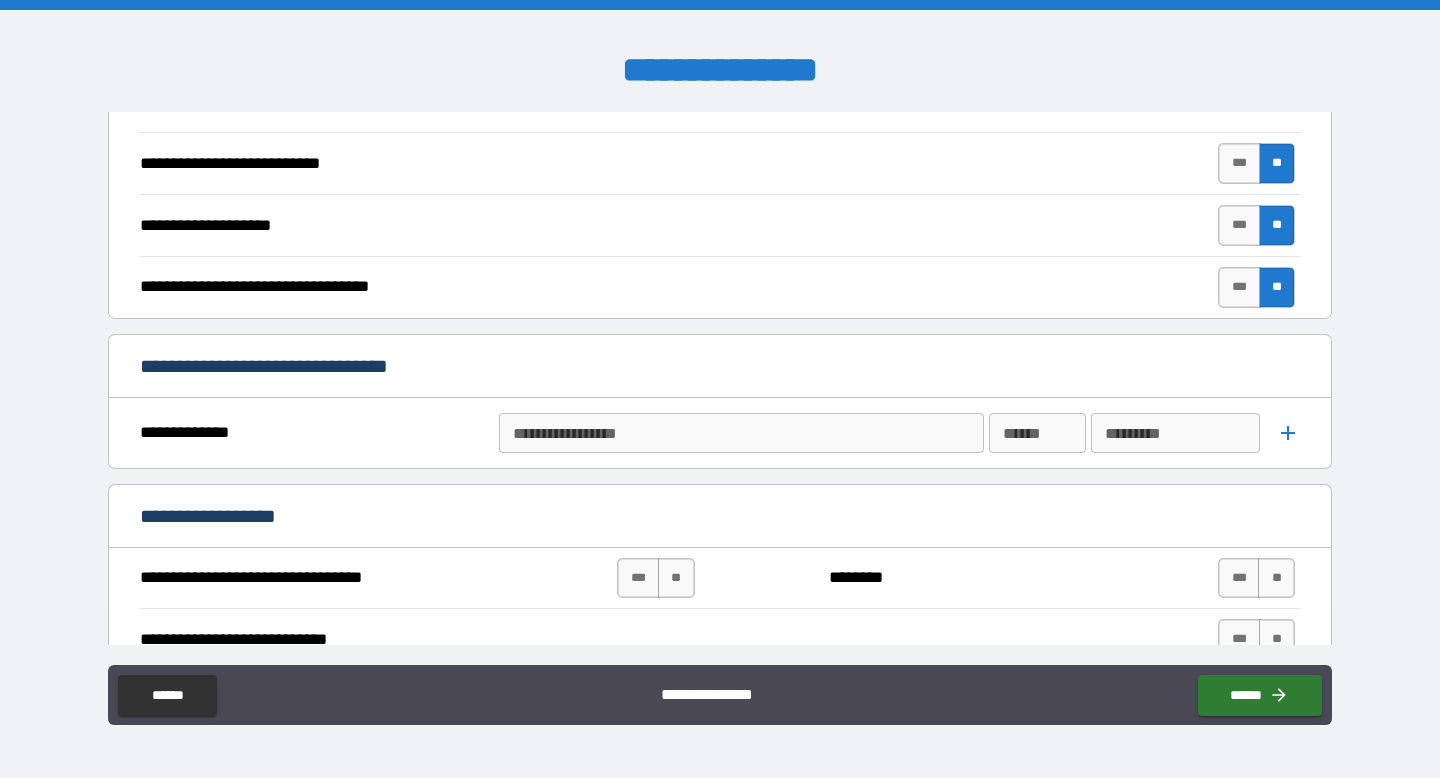 scroll, scrollTop: 642, scrollLeft: 0, axis: vertical 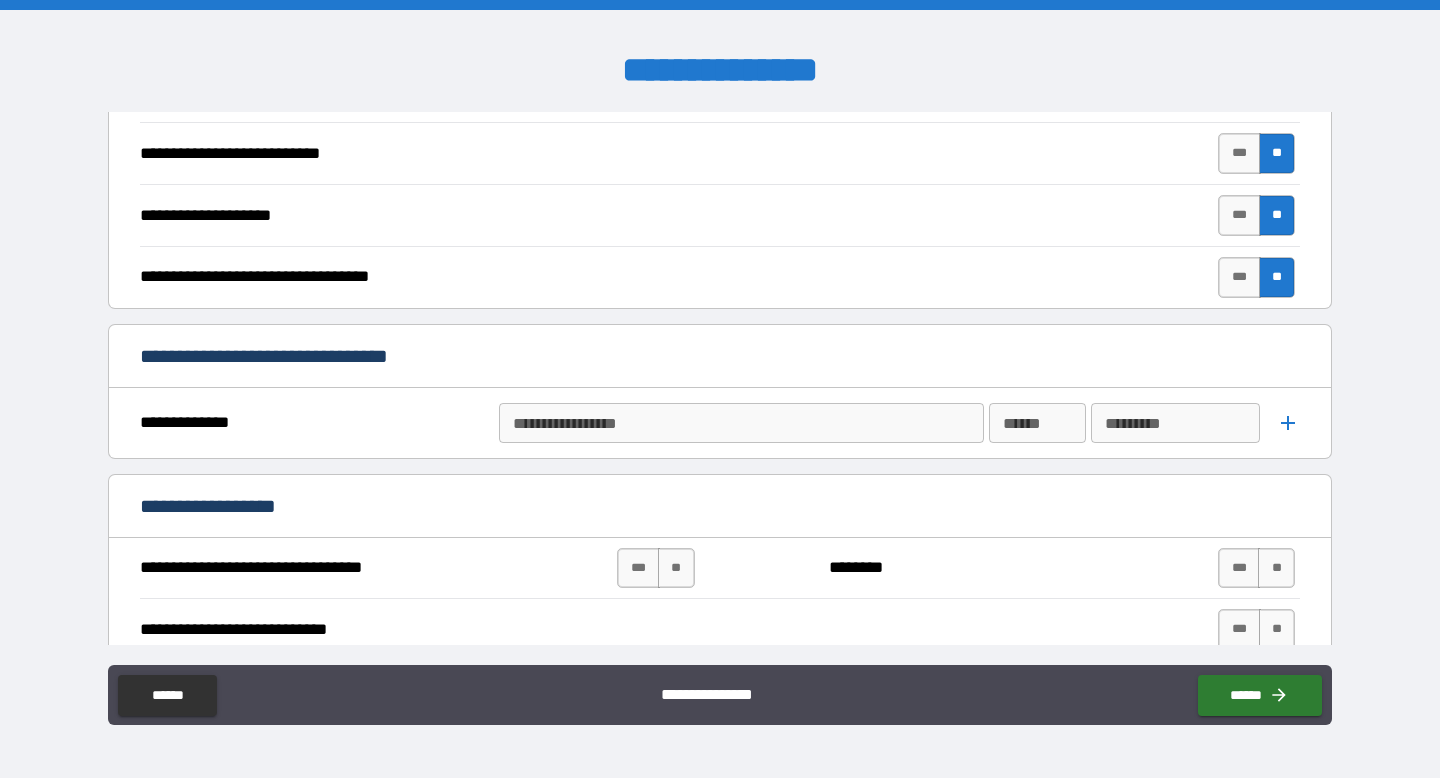 click on "**********" at bounding box center (740, 423) 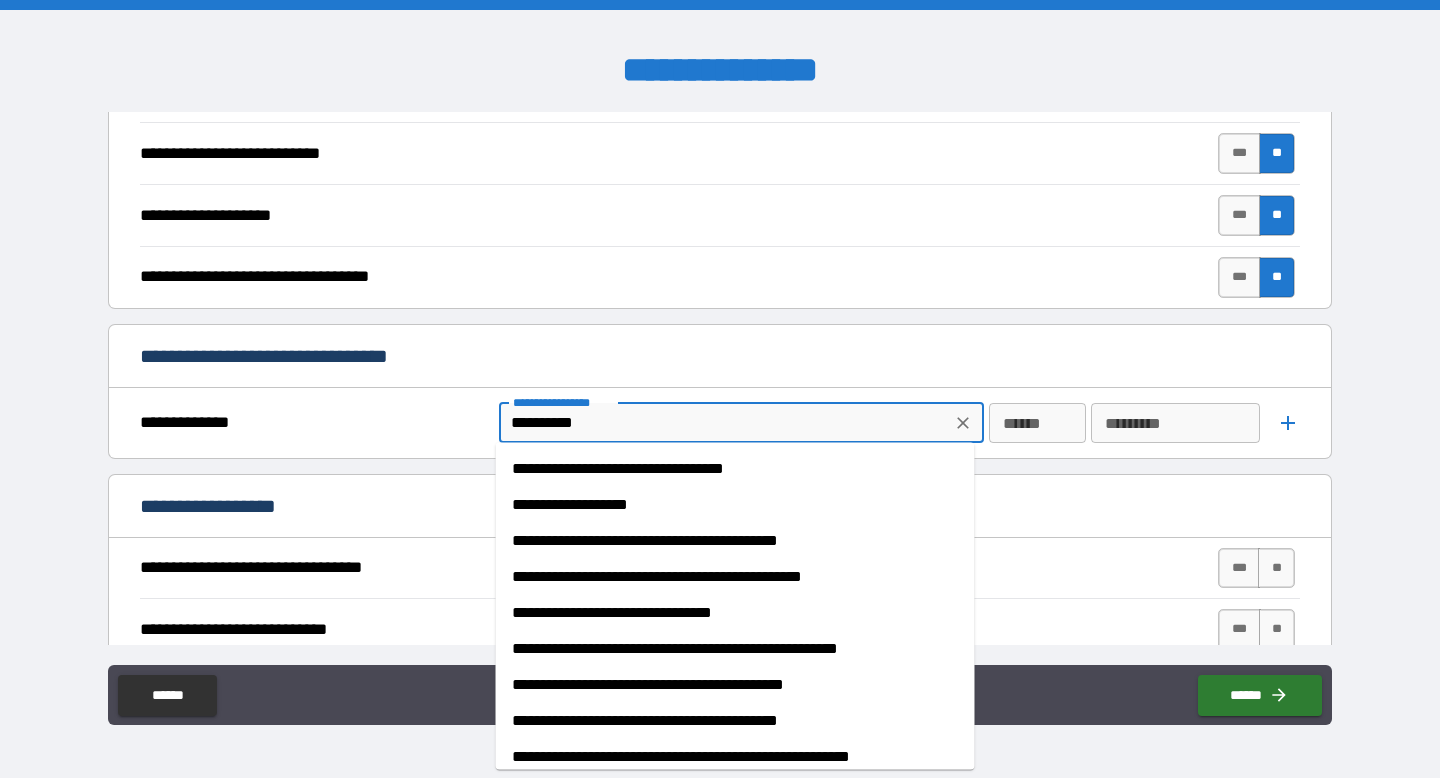 click on "**********" at bounding box center [735, 505] 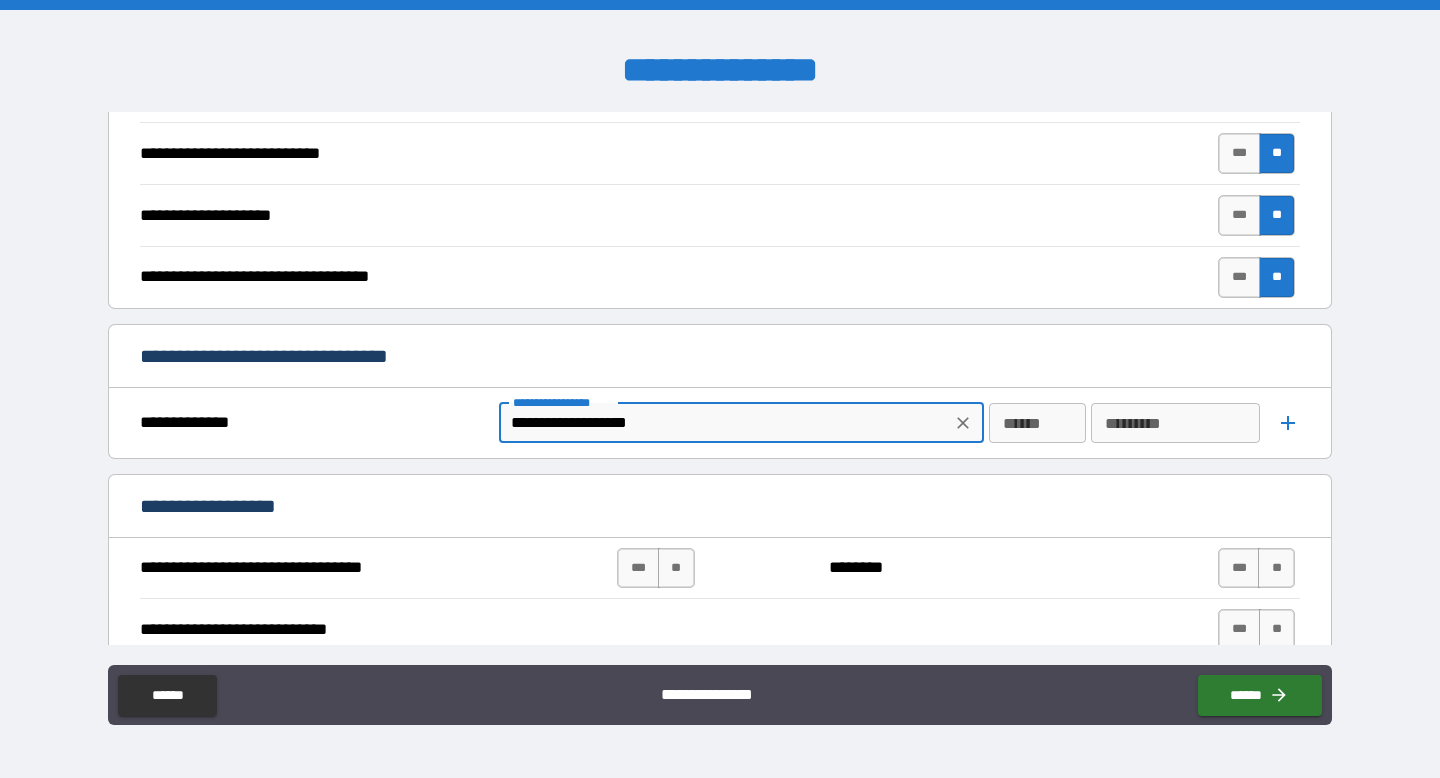 type on "**********" 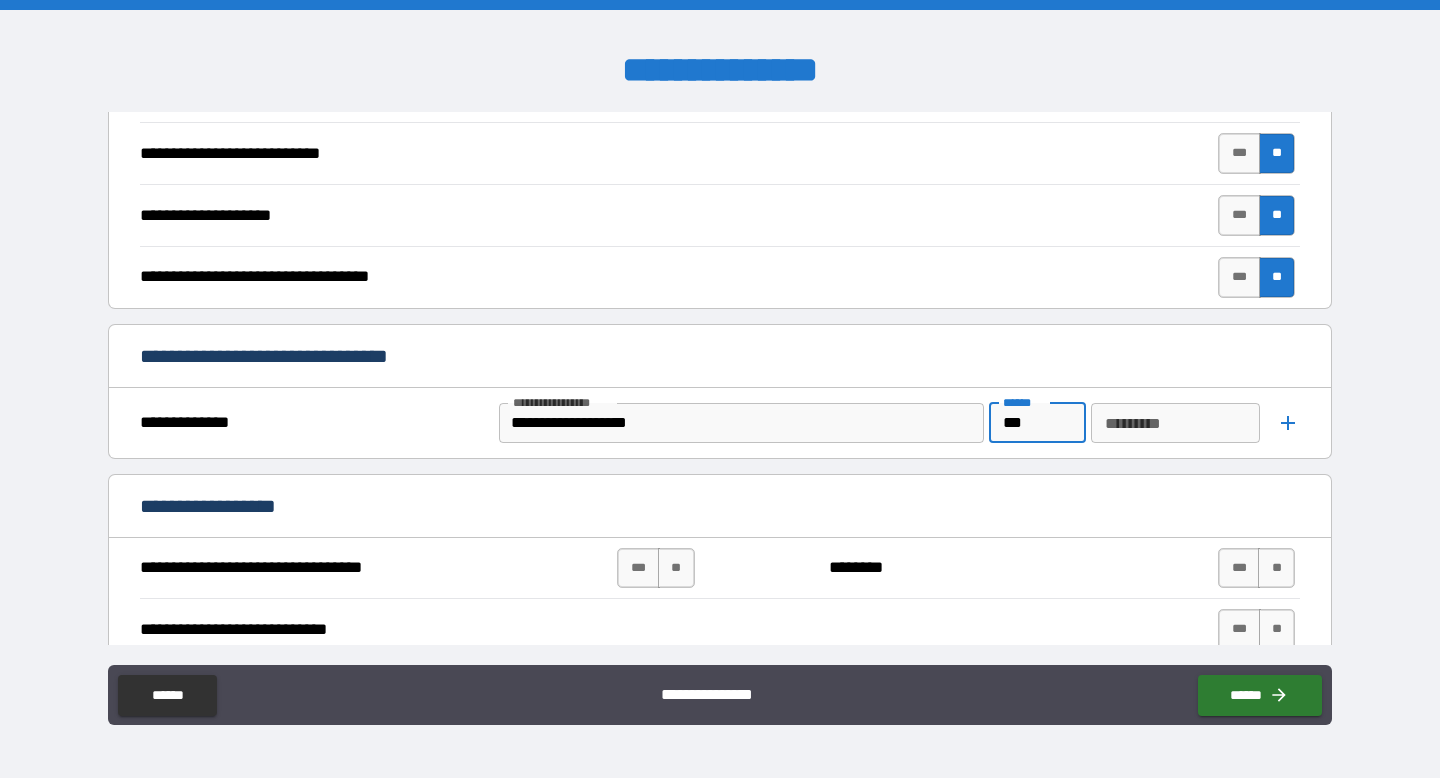 type on "***" 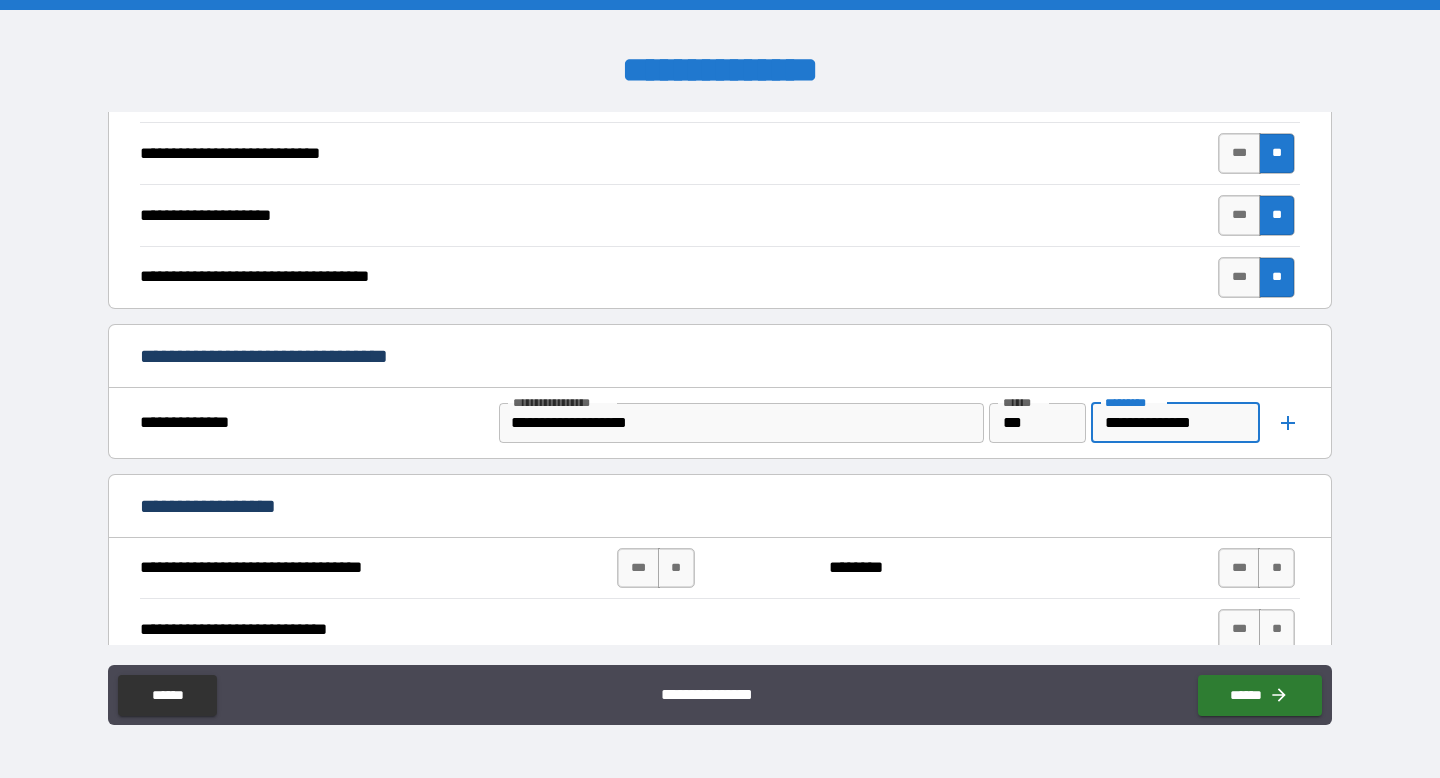 type on "**********" 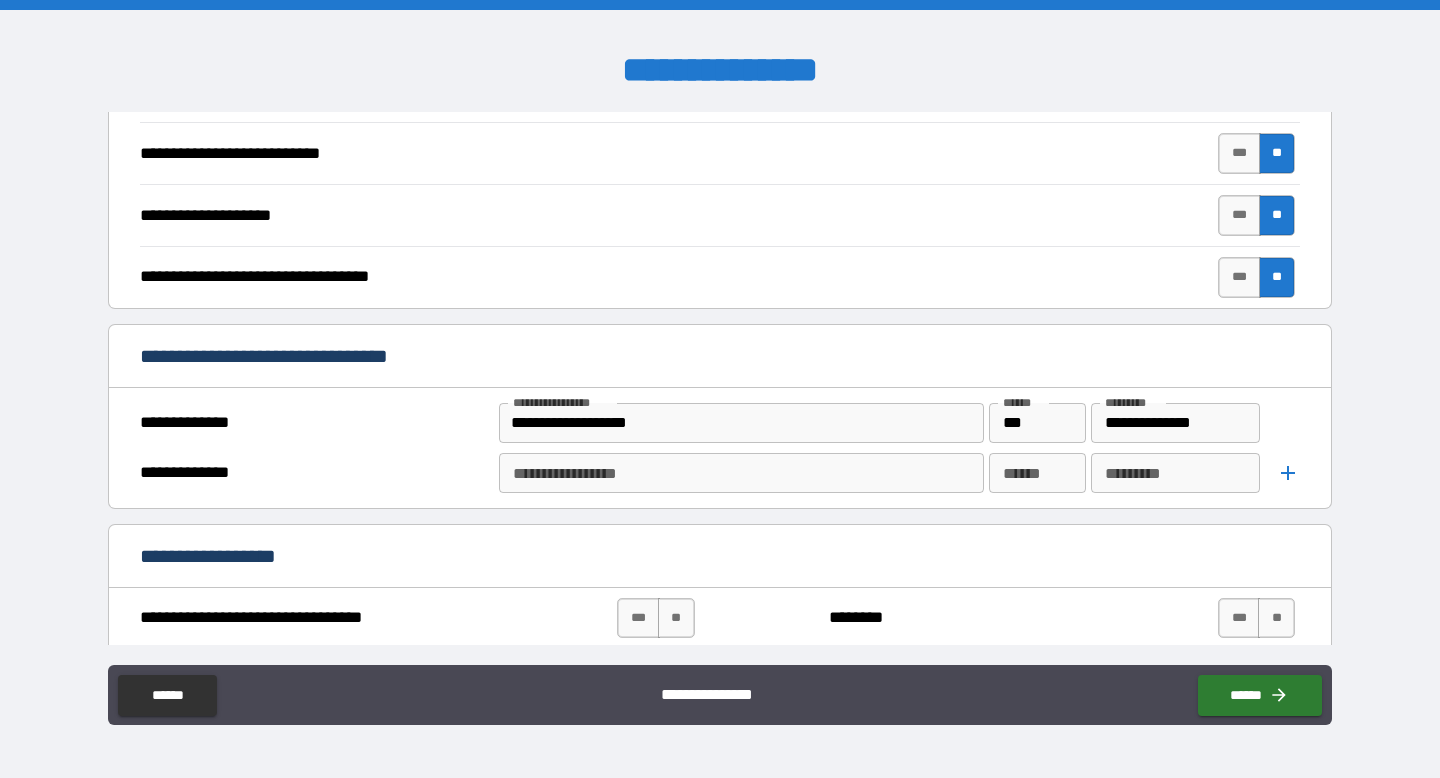 click on "**********" at bounding box center [740, 473] 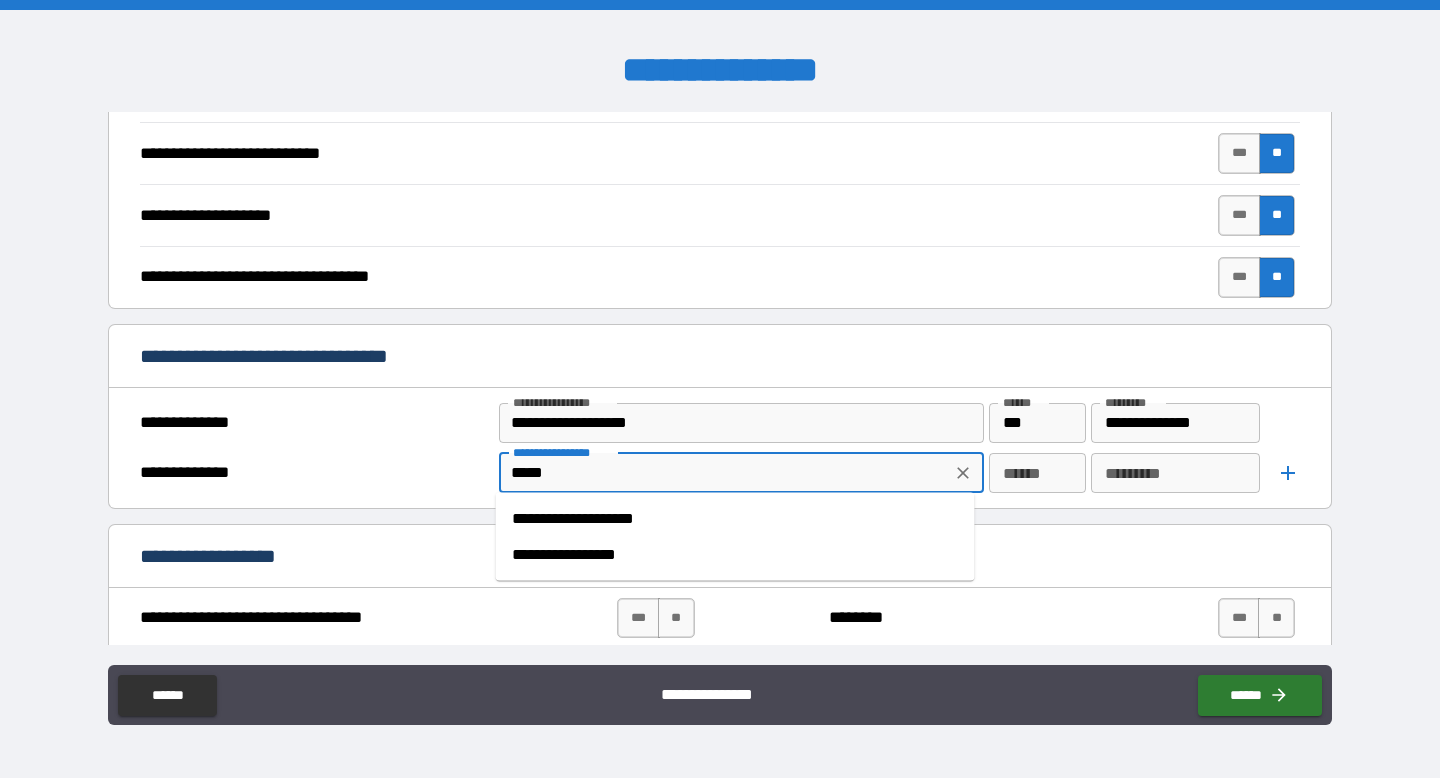 click on "**********" at bounding box center (735, 519) 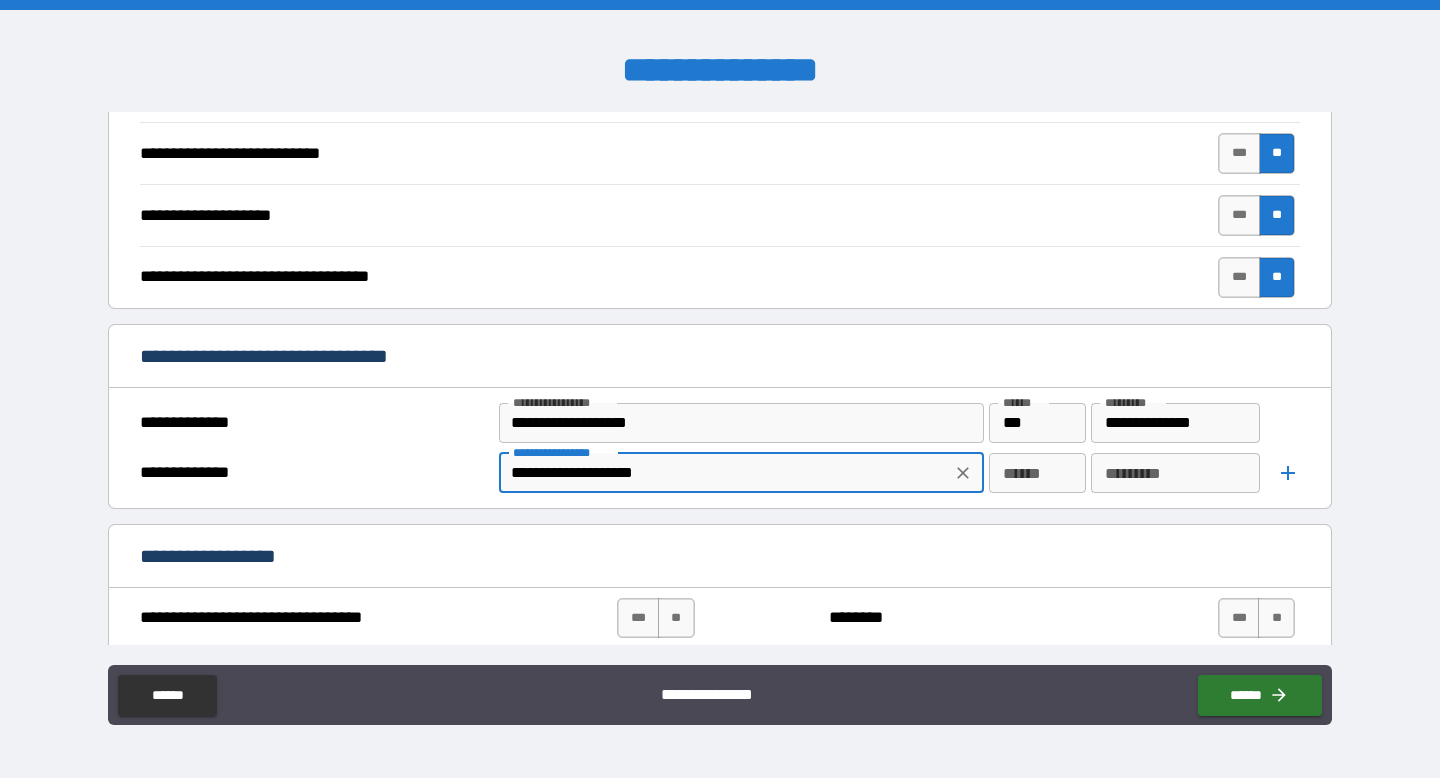 type on "**********" 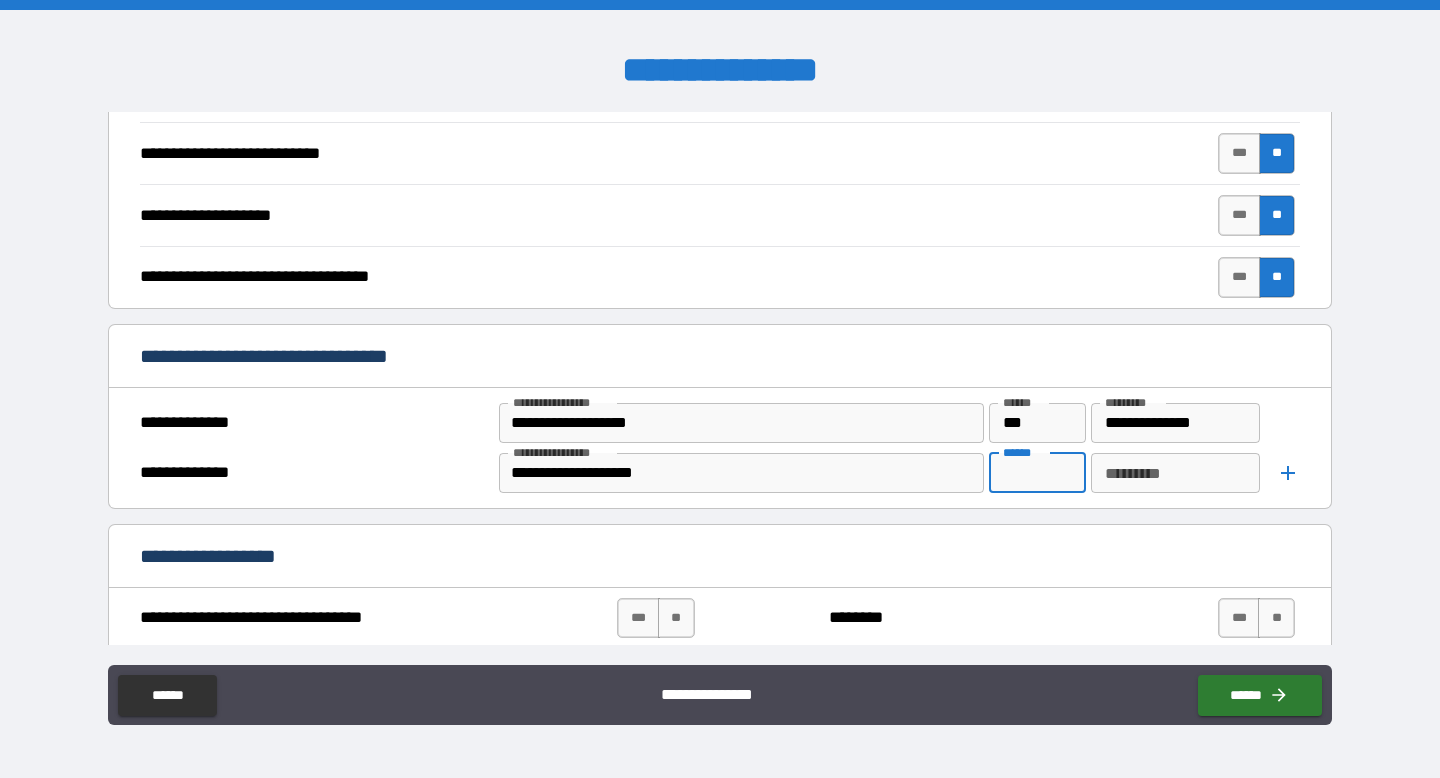 click on "****** ******" at bounding box center [1037, 473] 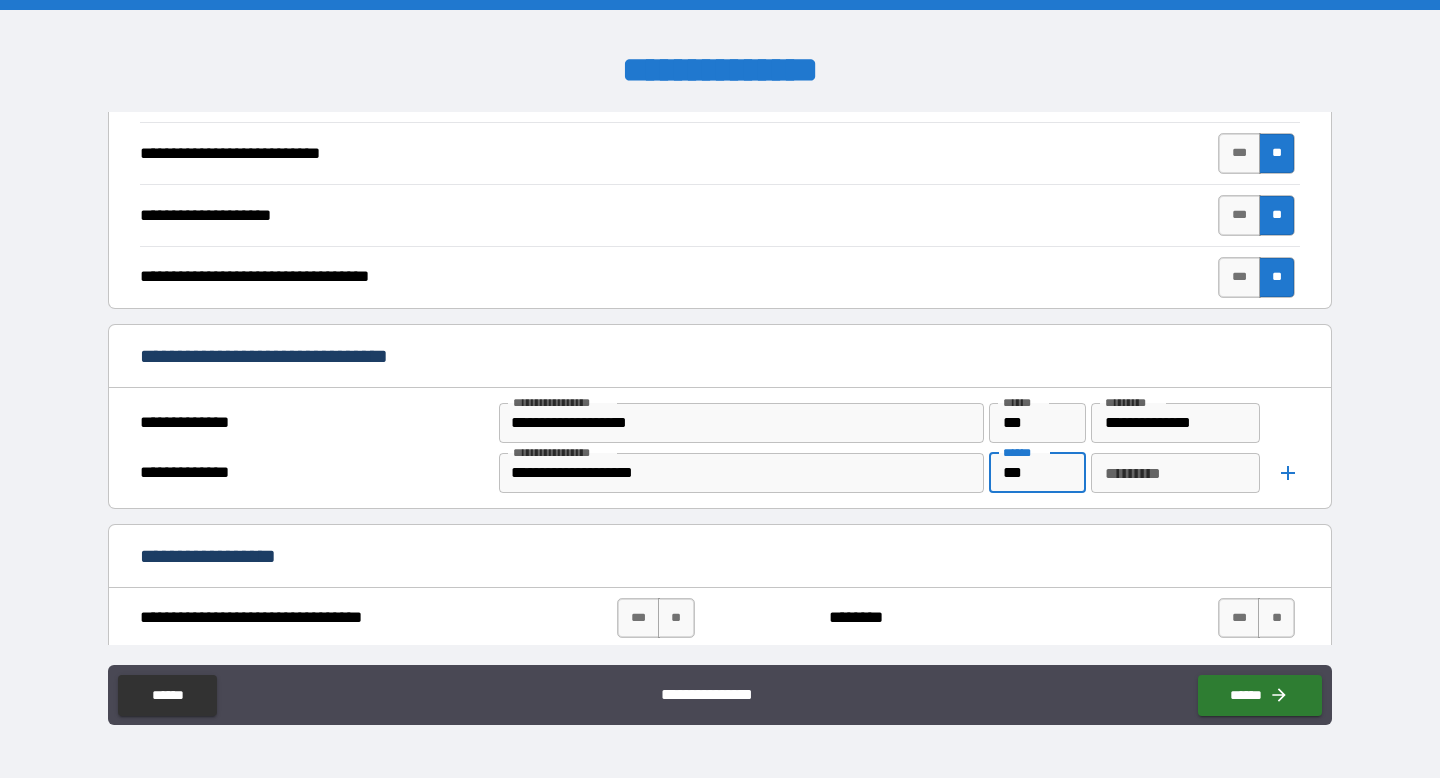 type on "***" 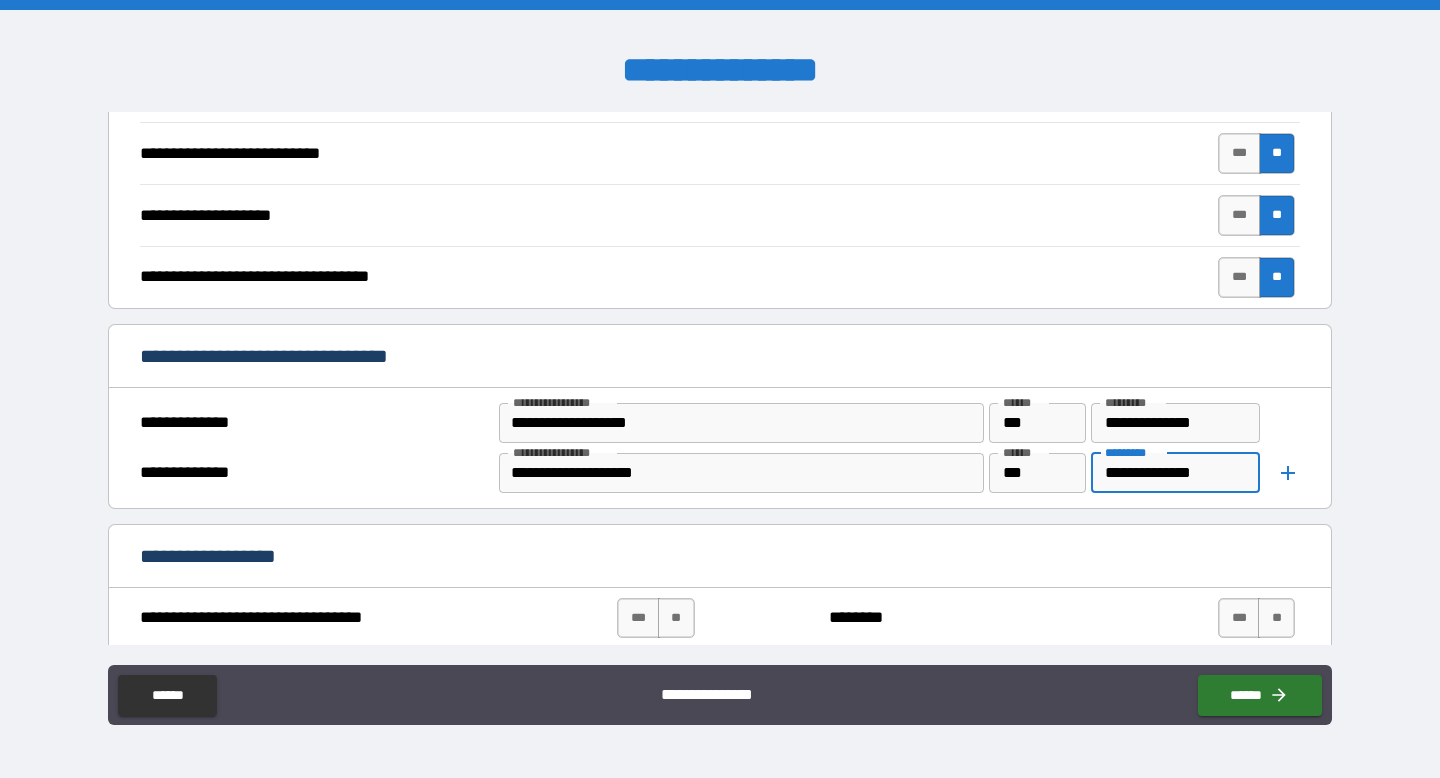 type on "**********" 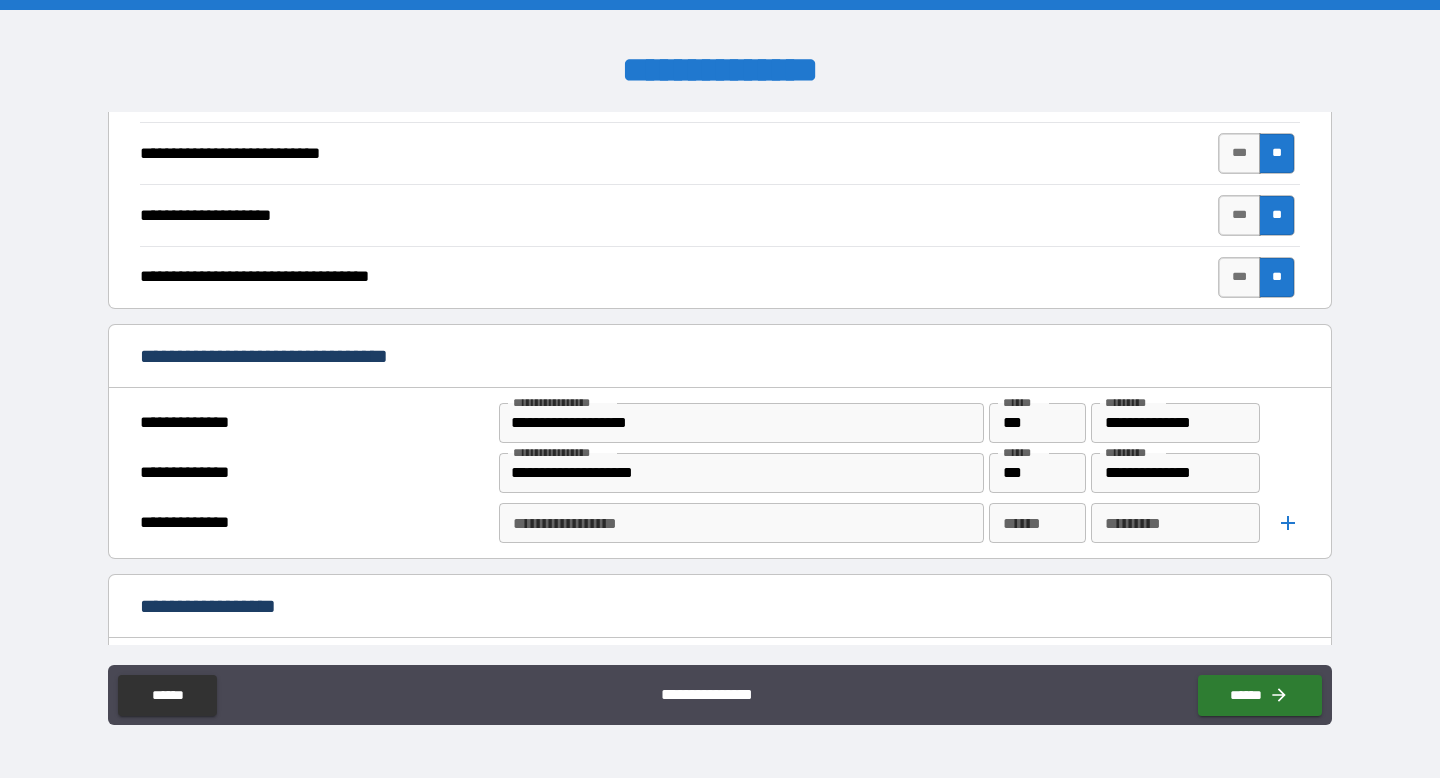 click on "**********" at bounding box center (740, 523) 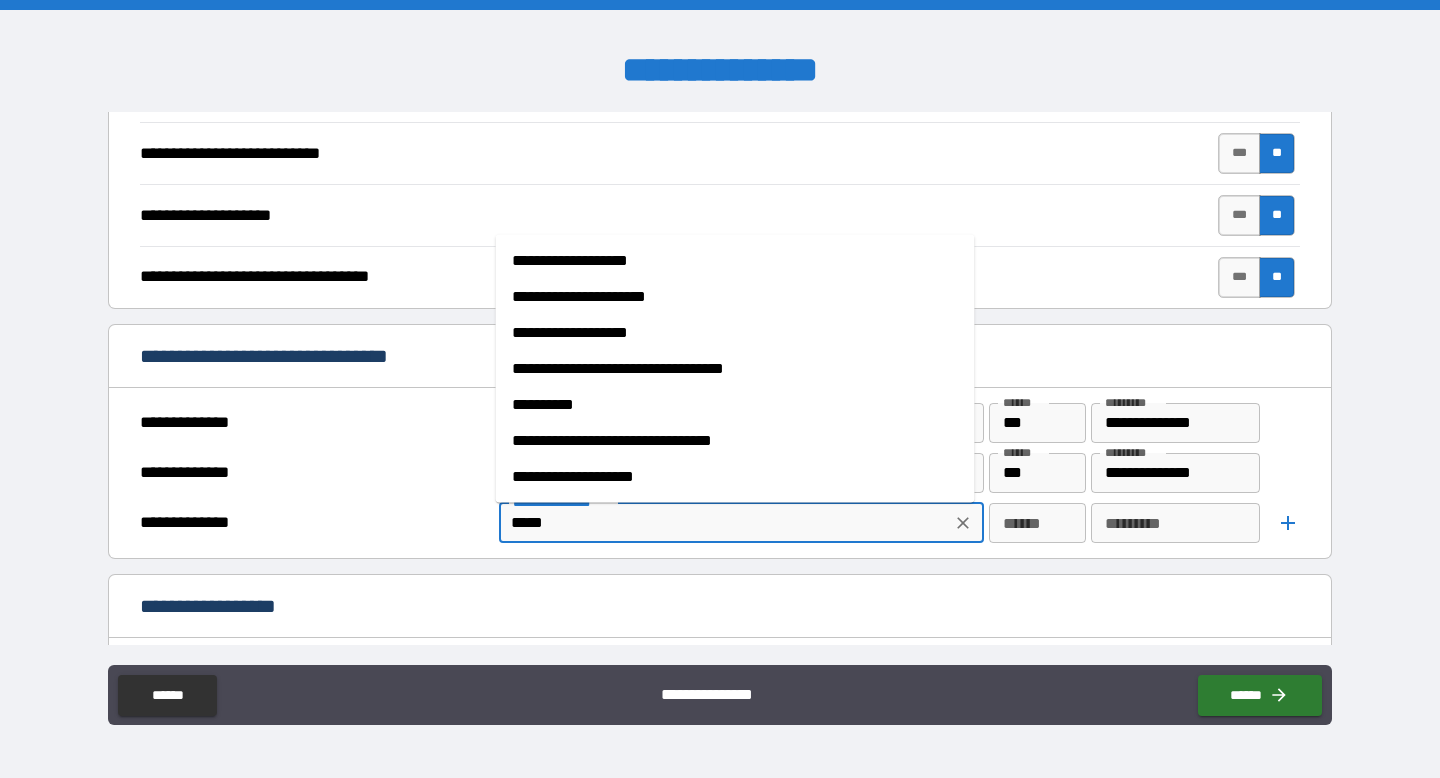 click on "**********" at bounding box center (735, 405) 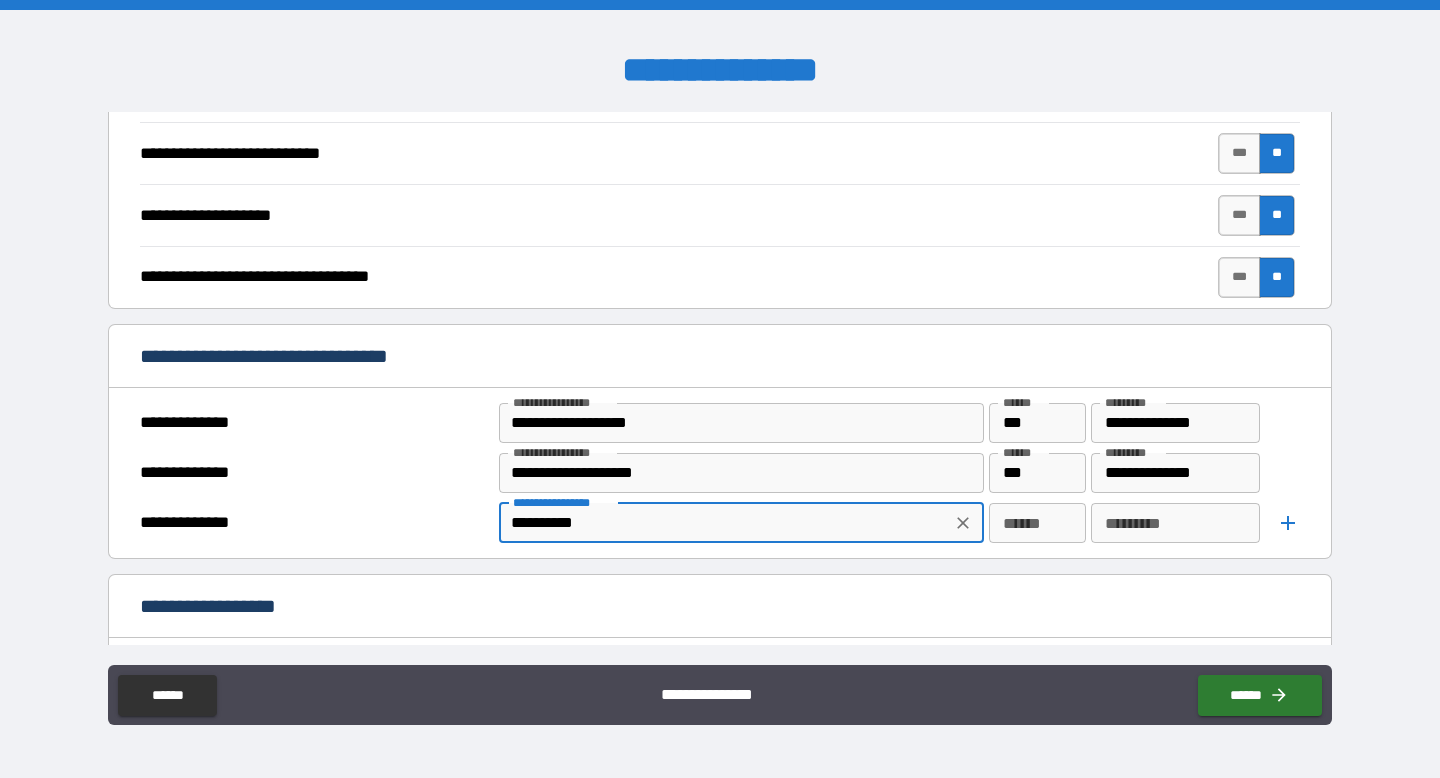 type on "**********" 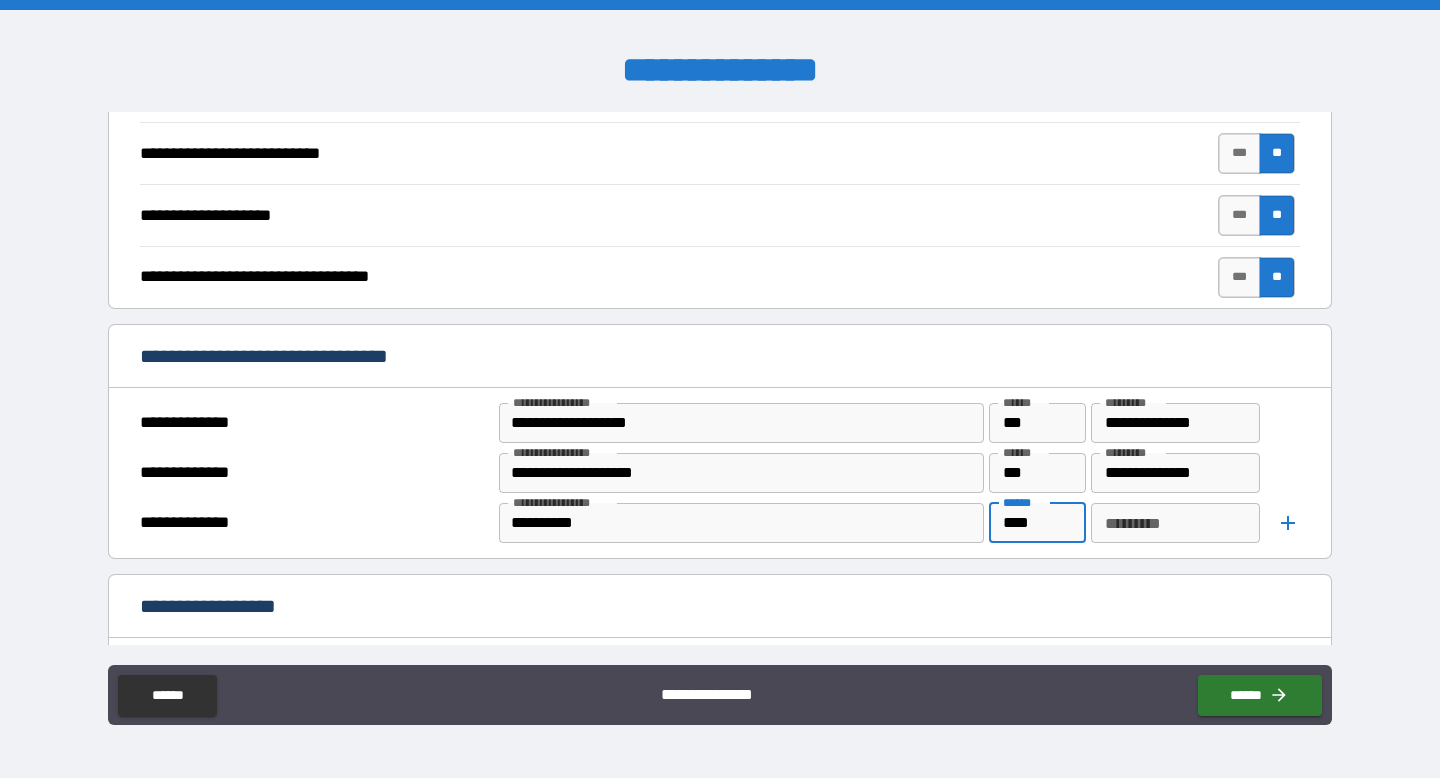 type on "****" 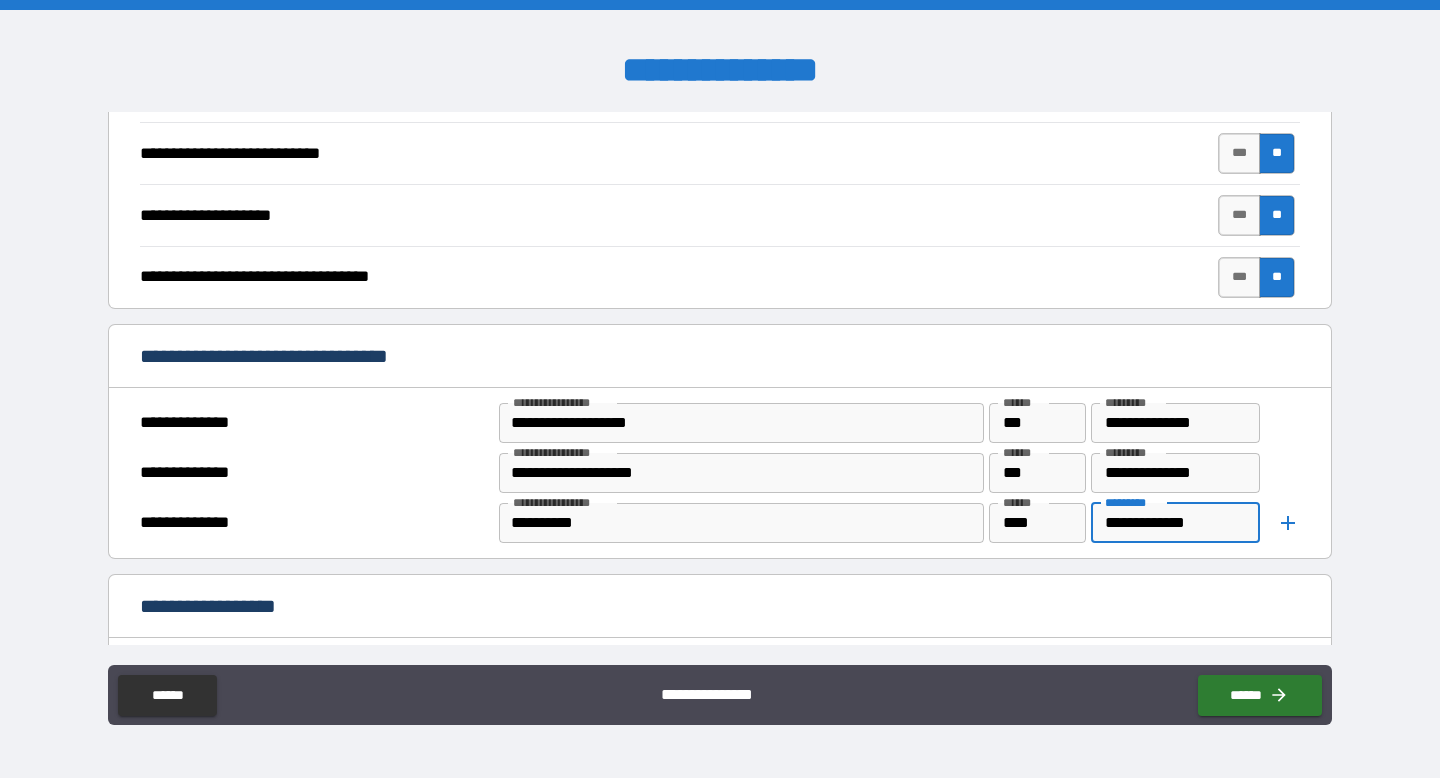 click on "**********" at bounding box center [1176, 523] 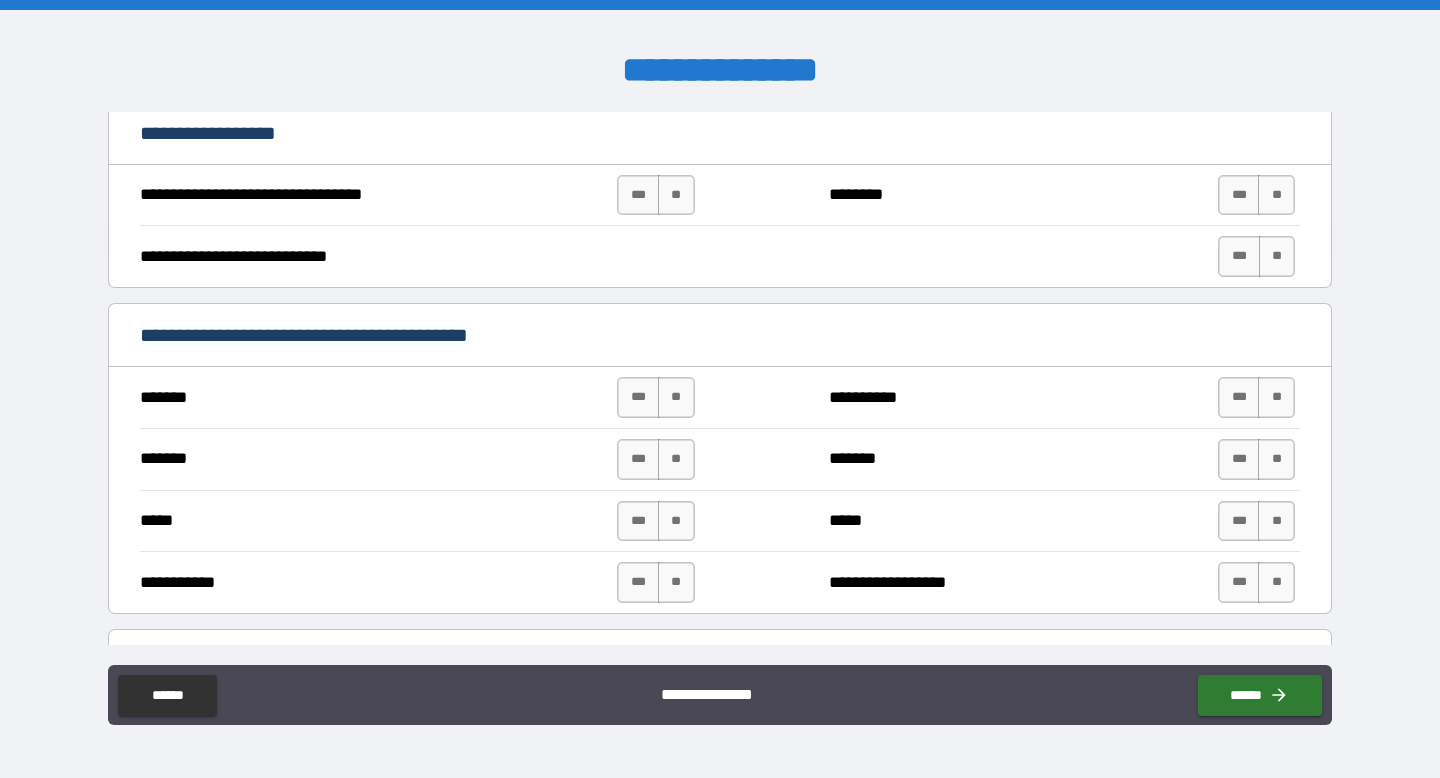 scroll, scrollTop: 1121, scrollLeft: 0, axis: vertical 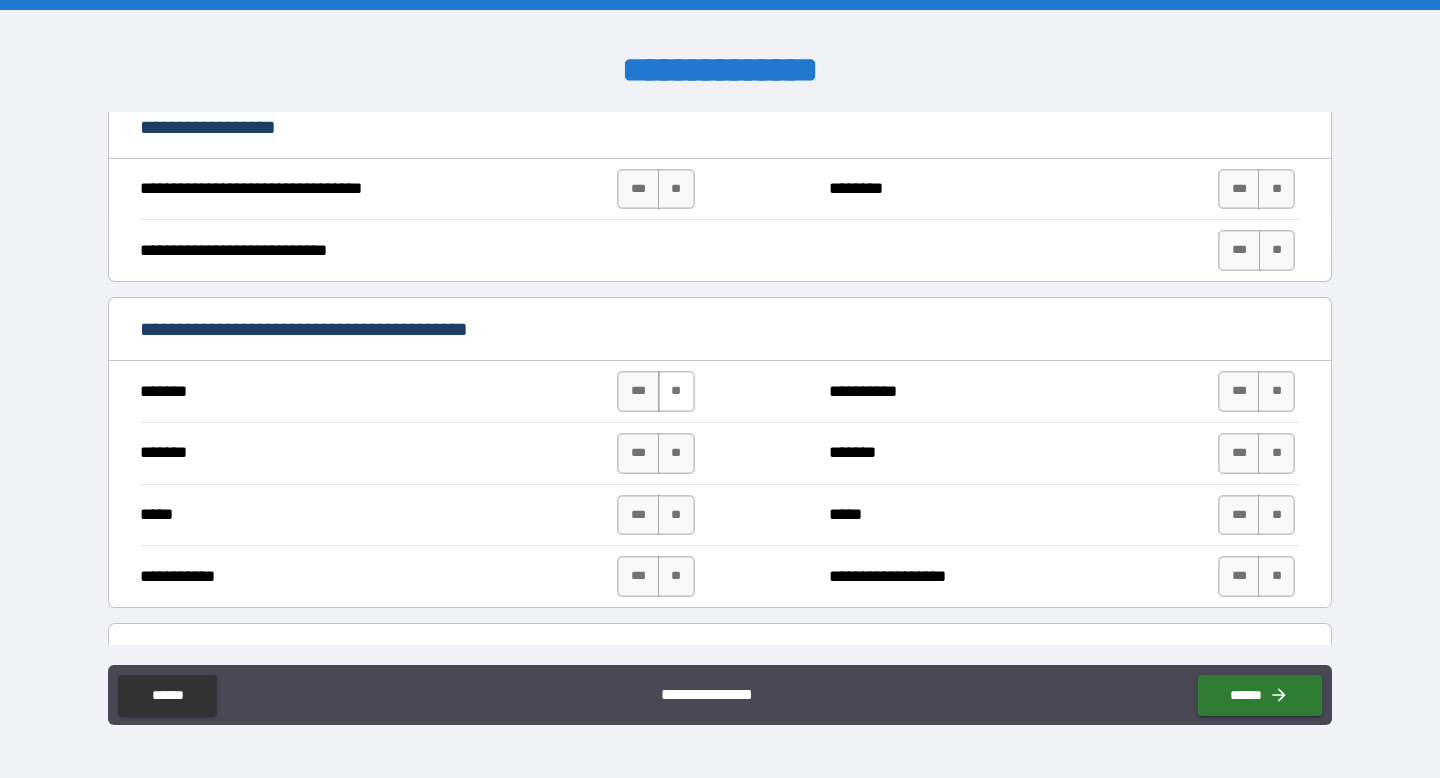 type on "**********" 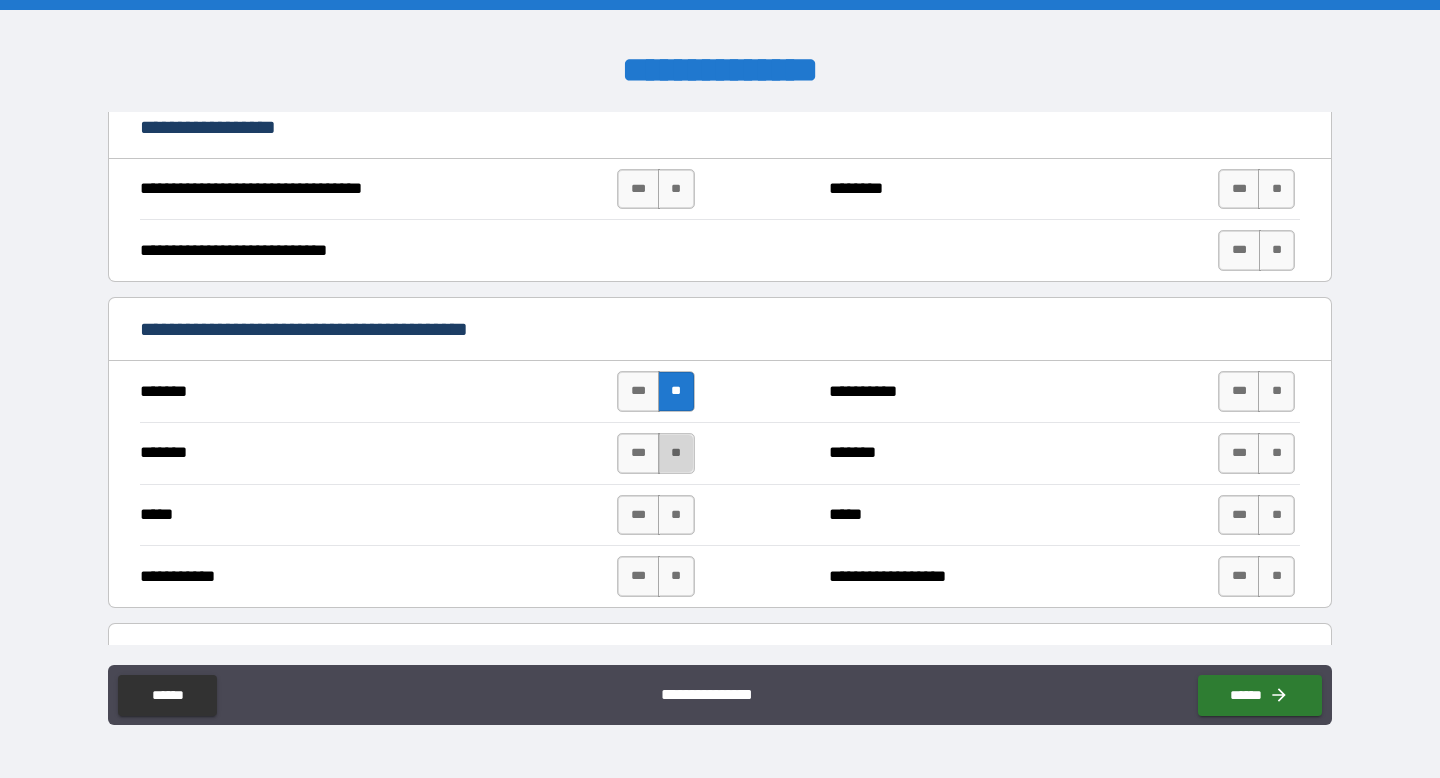 click on "**" at bounding box center (676, 453) 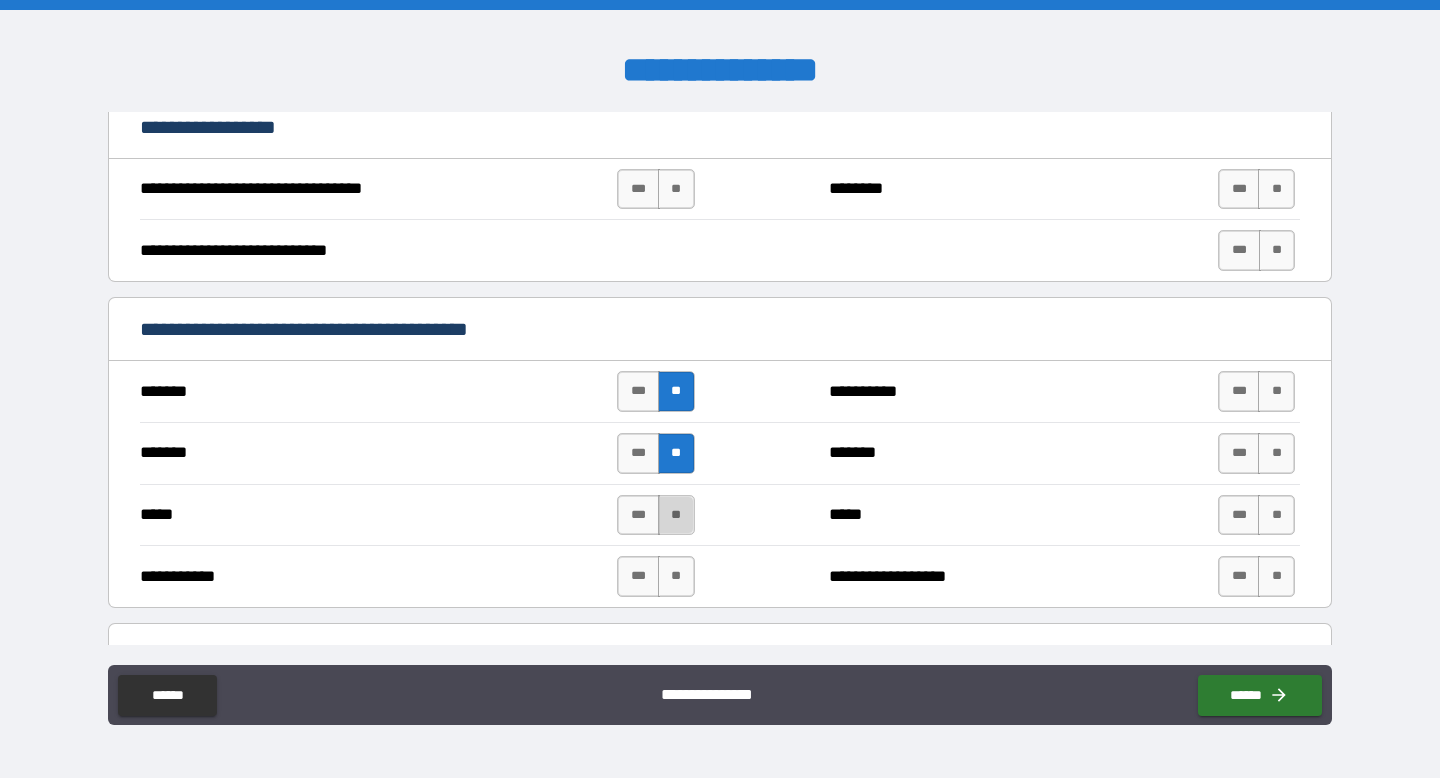 click on "**" at bounding box center [676, 515] 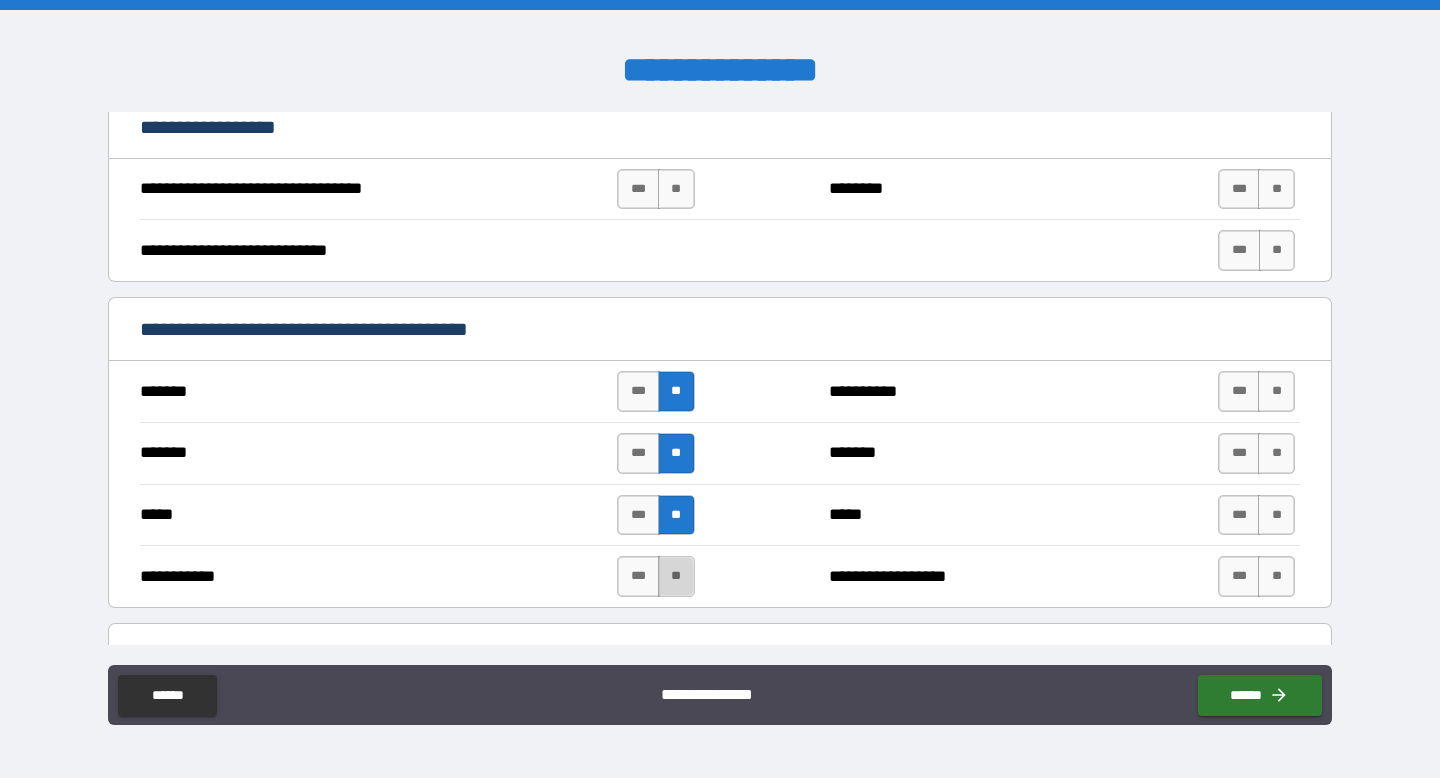 click on "**" at bounding box center (676, 576) 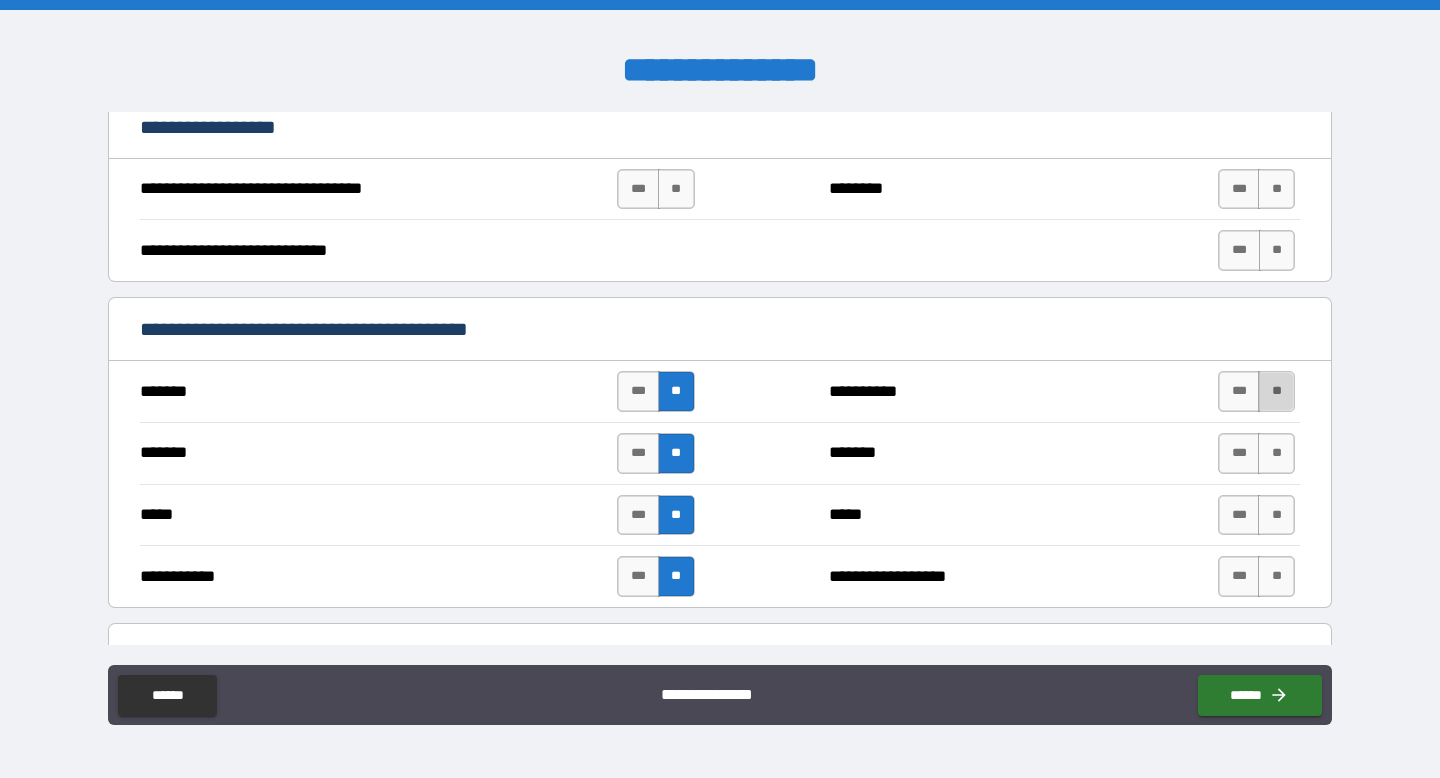 click on "**" at bounding box center (1276, 391) 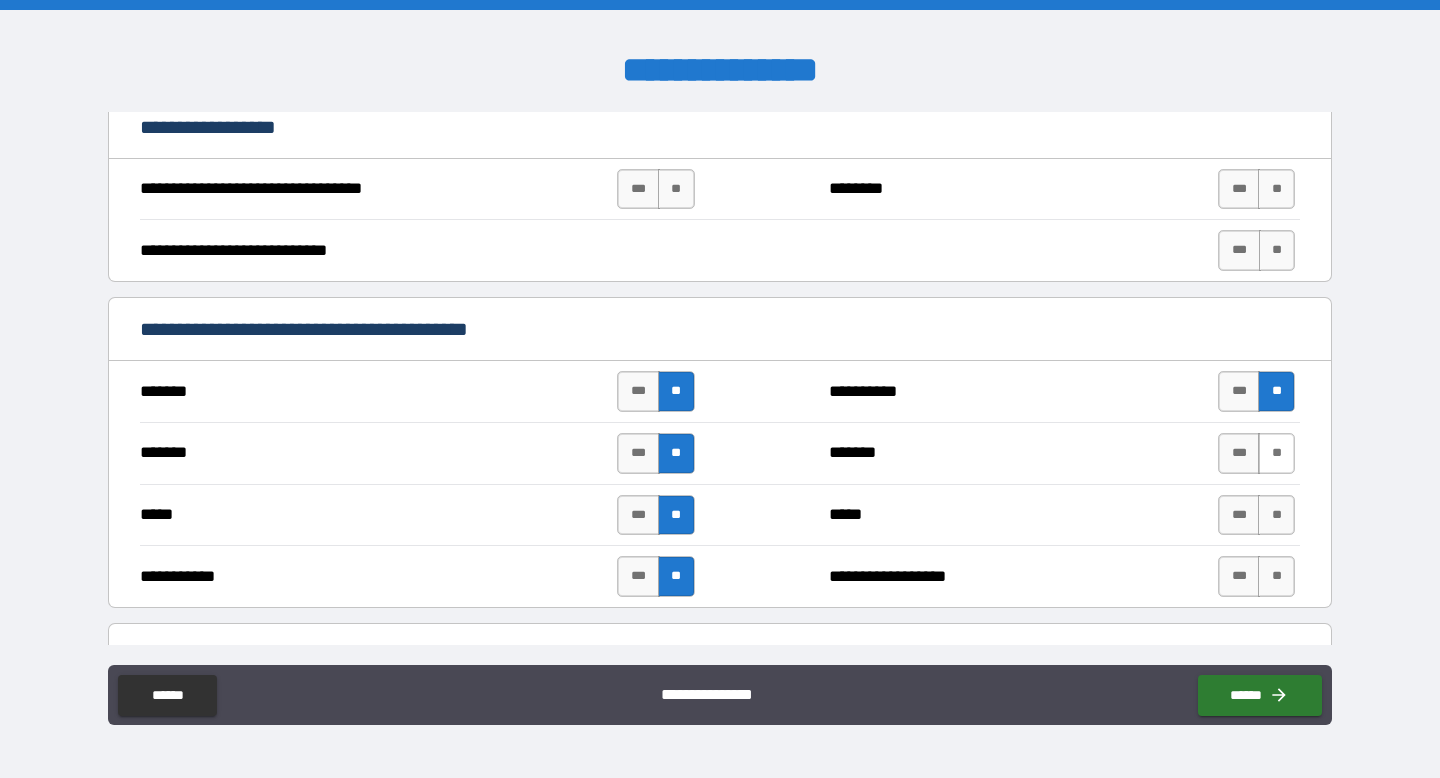 click on "**" at bounding box center [1276, 453] 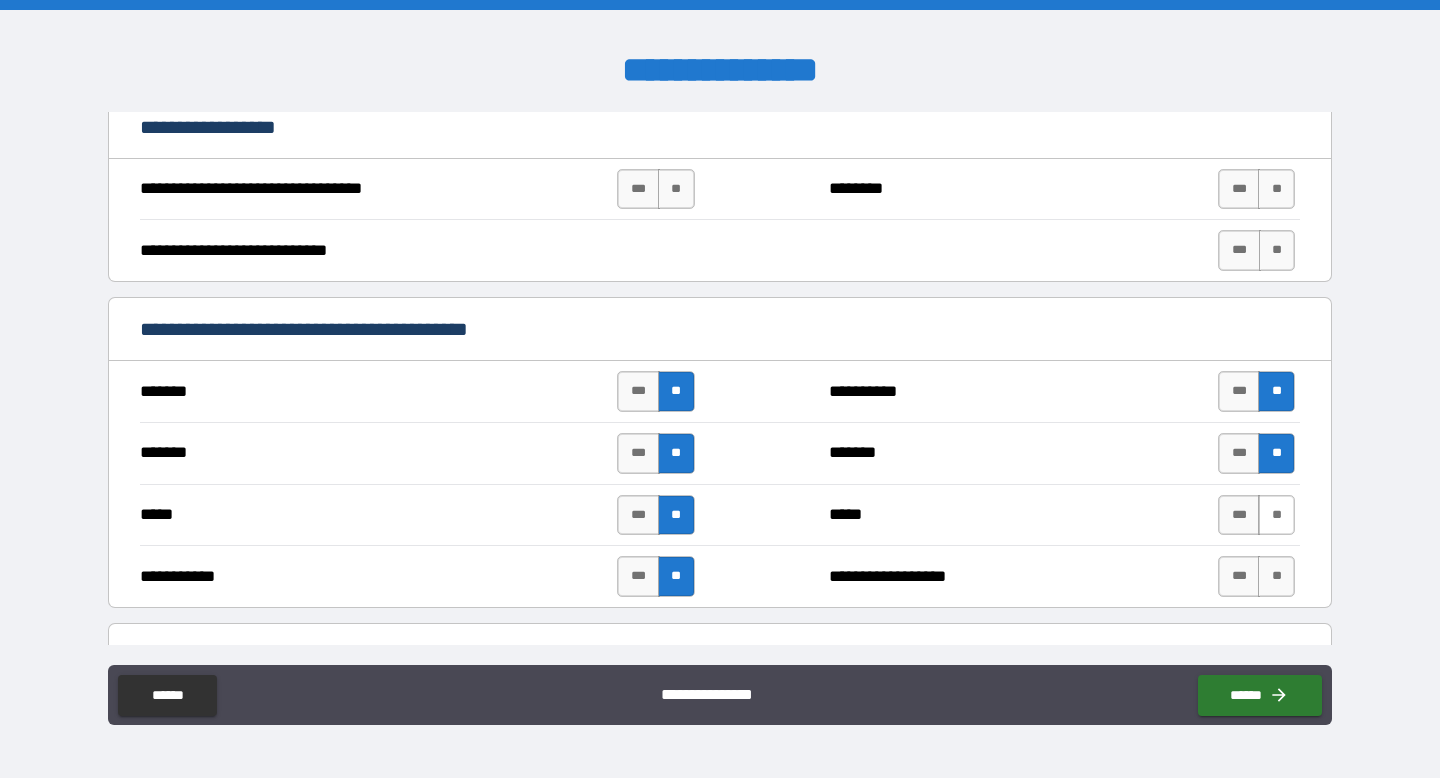 click on "**" at bounding box center [1276, 515] 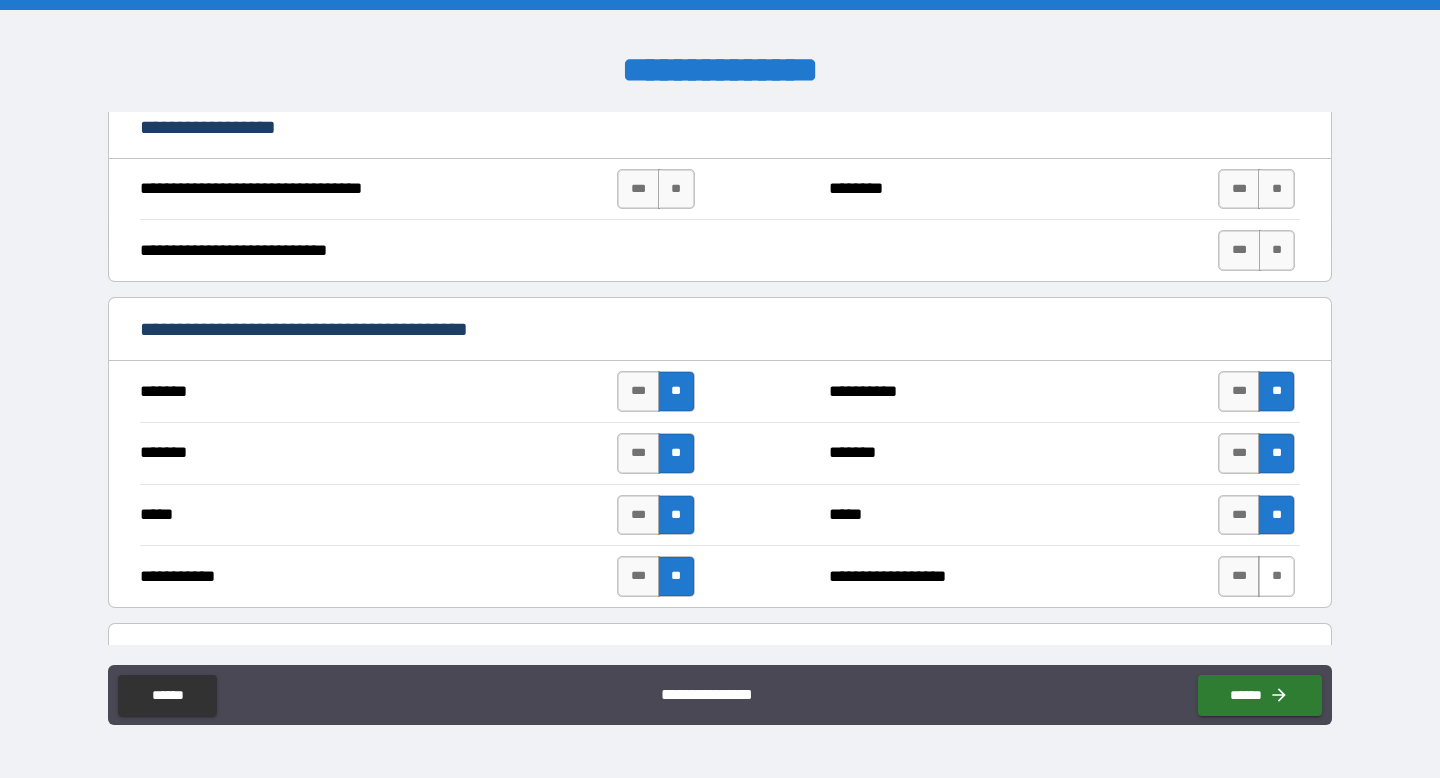 click on "**" at bounding box center [1276, 576] 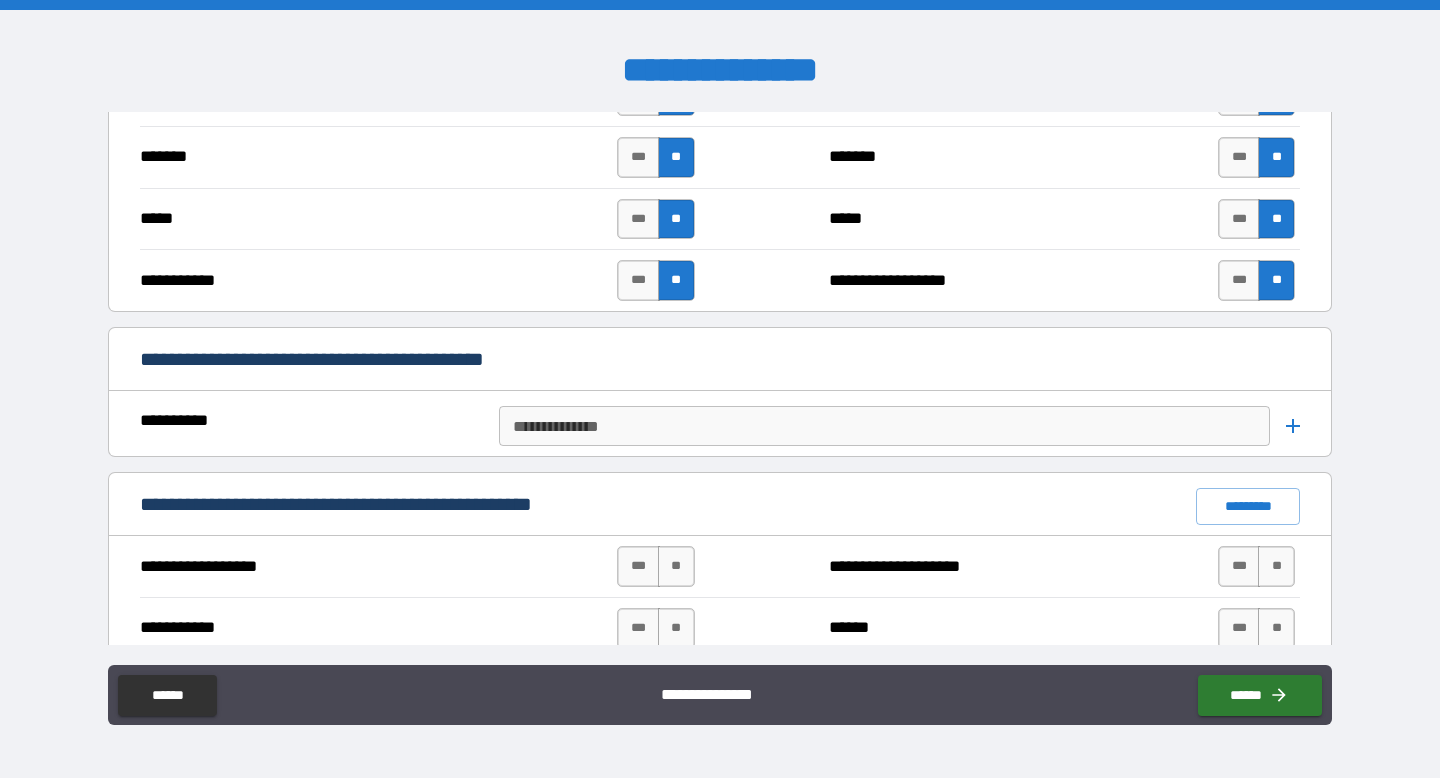 scroll, scrollTop: 1418, scrollLeft: 0, axis: vertical 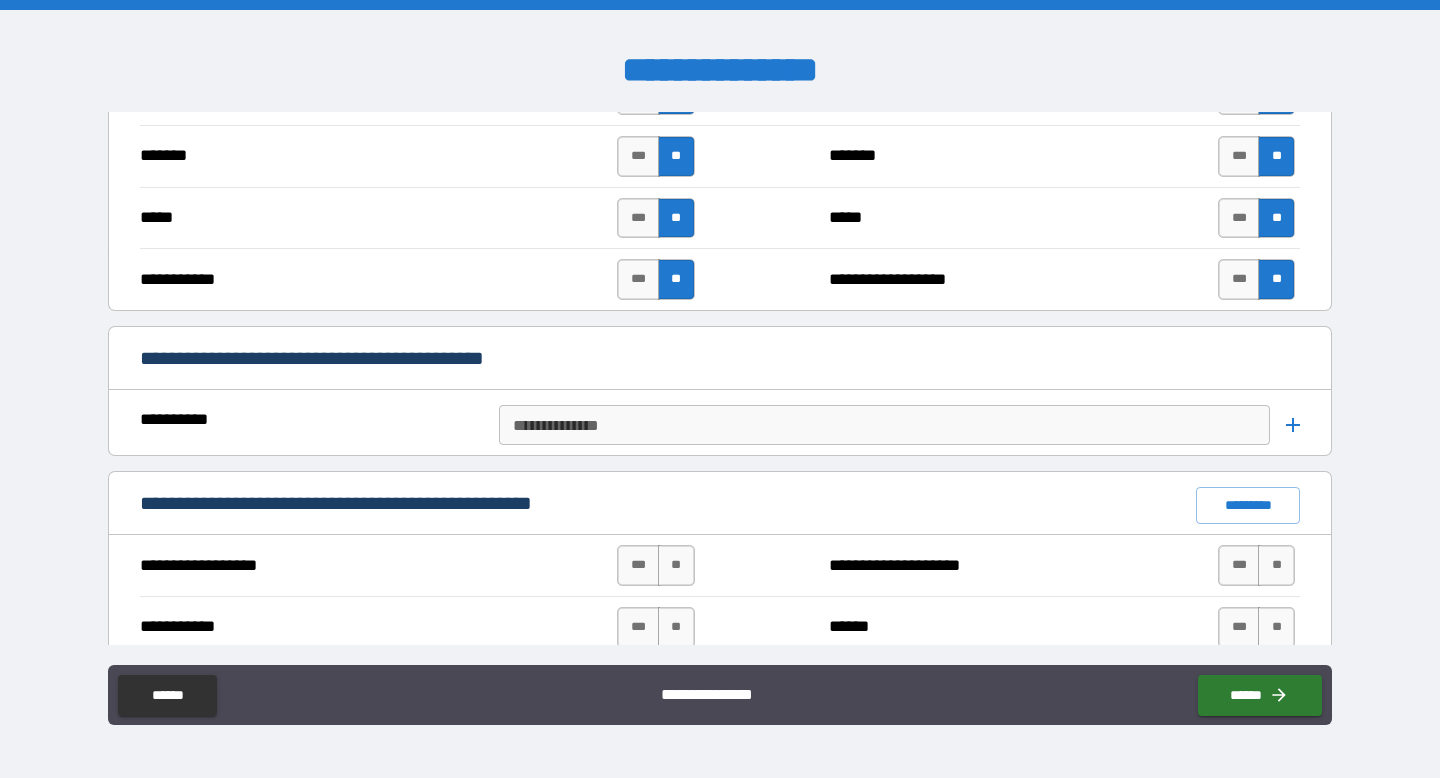 click on "**********" at bounding box center [883, 425] 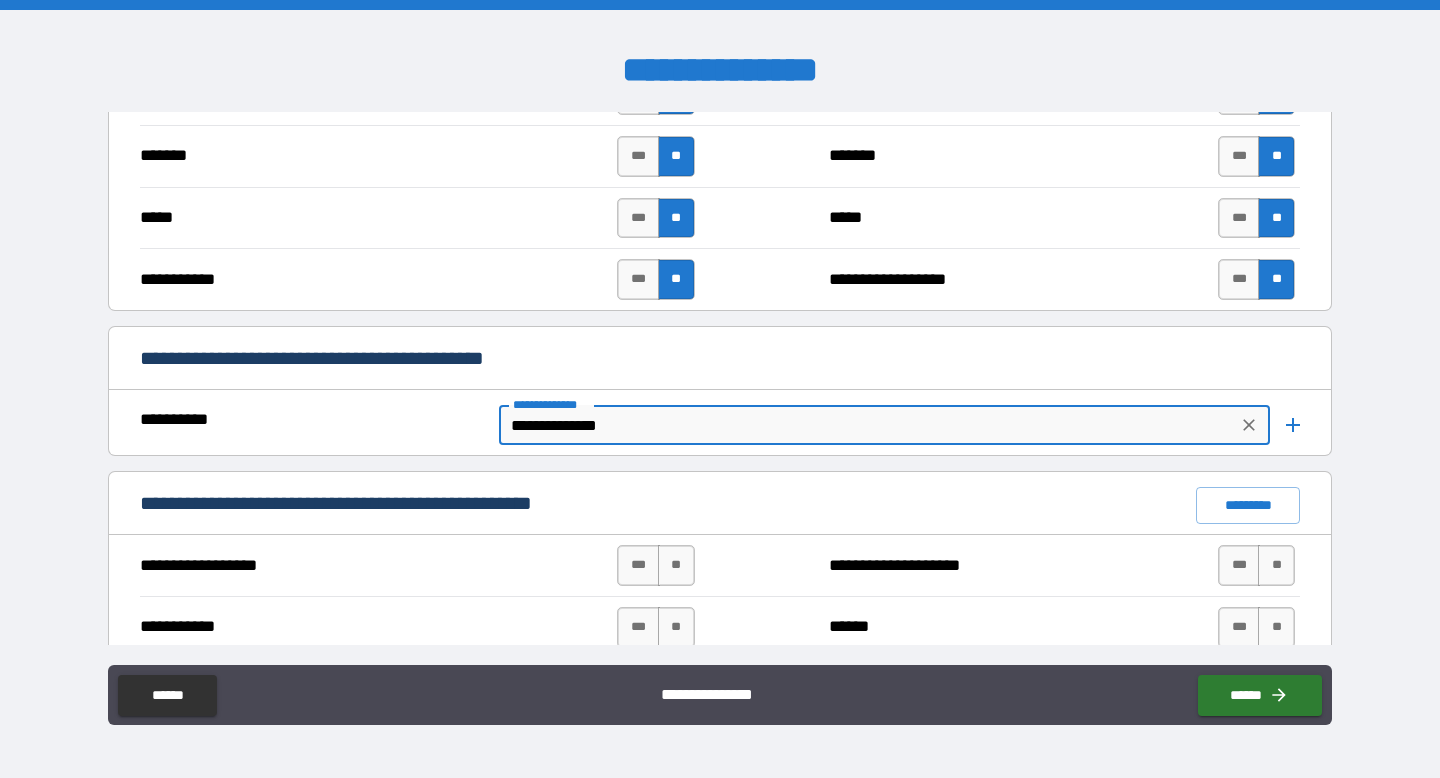 click on "**********" at bounding box center (868, 425) 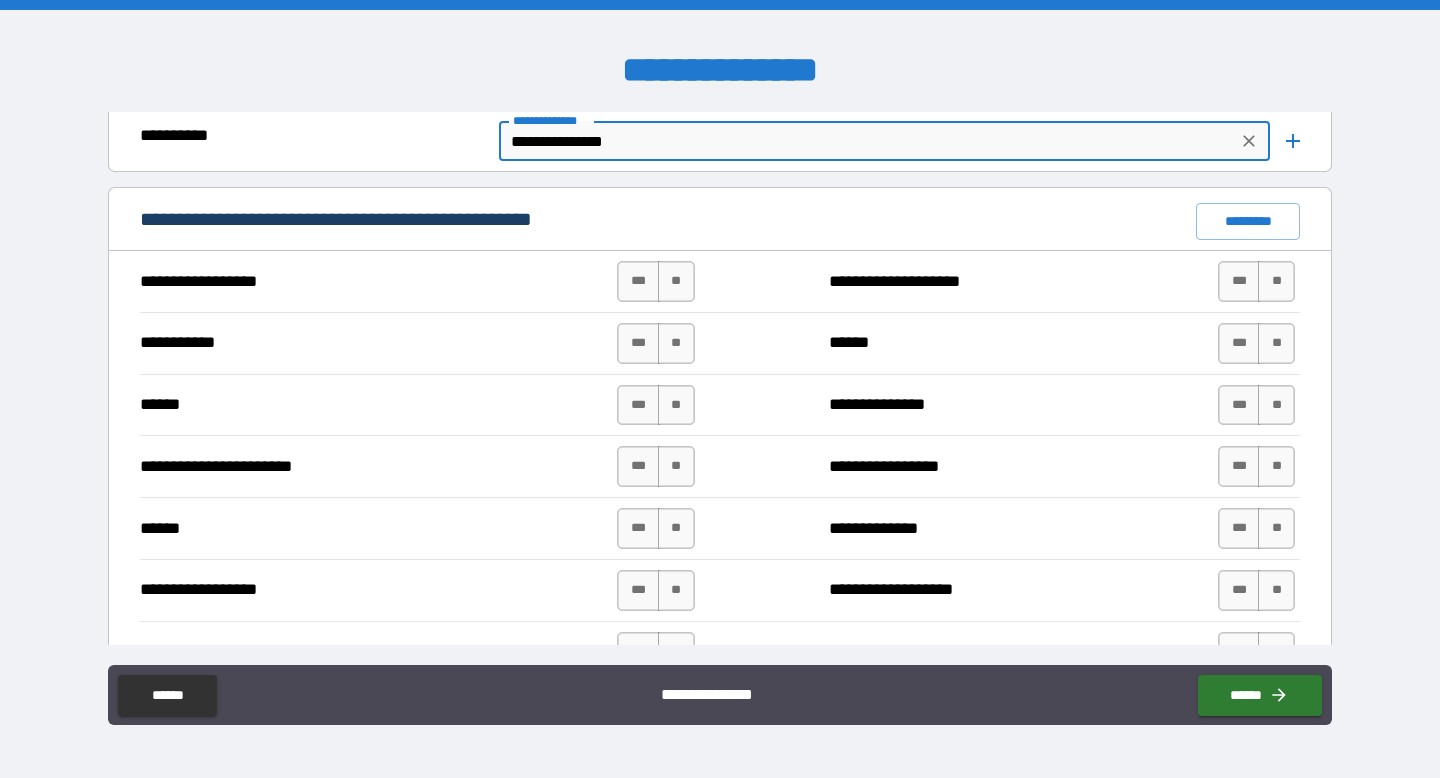 scroll, scrollTop: 1712, scrollLeft: 0, axis: vertical 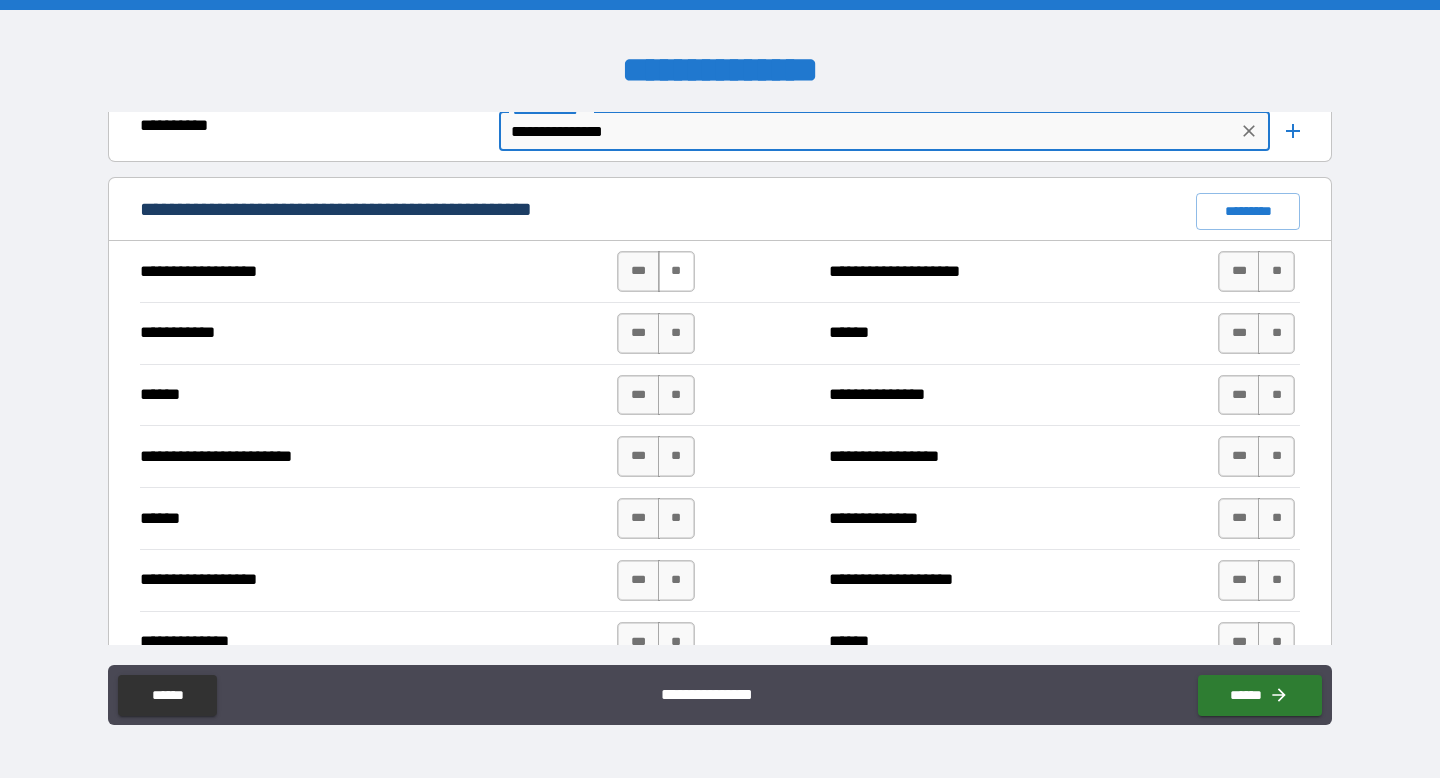 type on "**********" 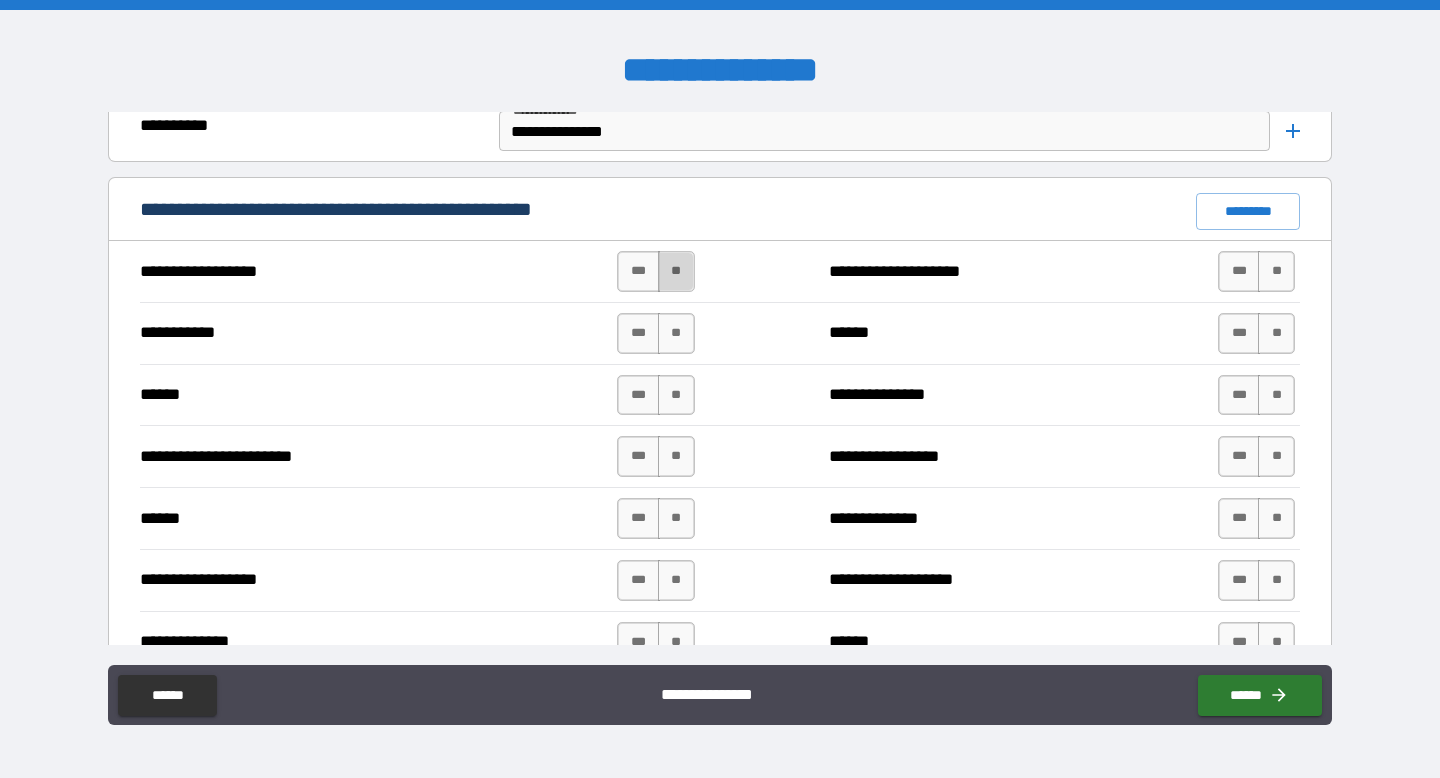 click on "**" at bounding box center (676, 271) 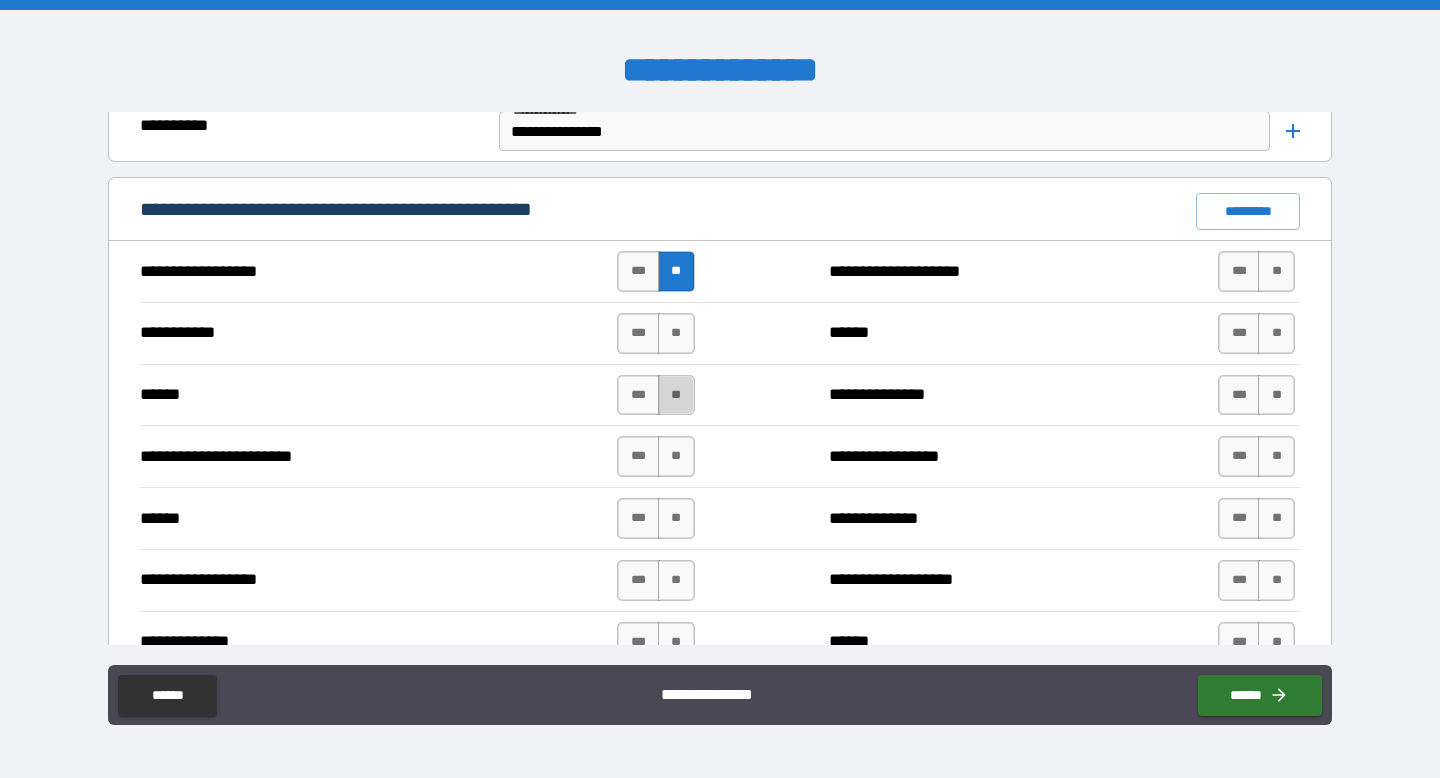 click on "**" at bounding box center (676, 395) 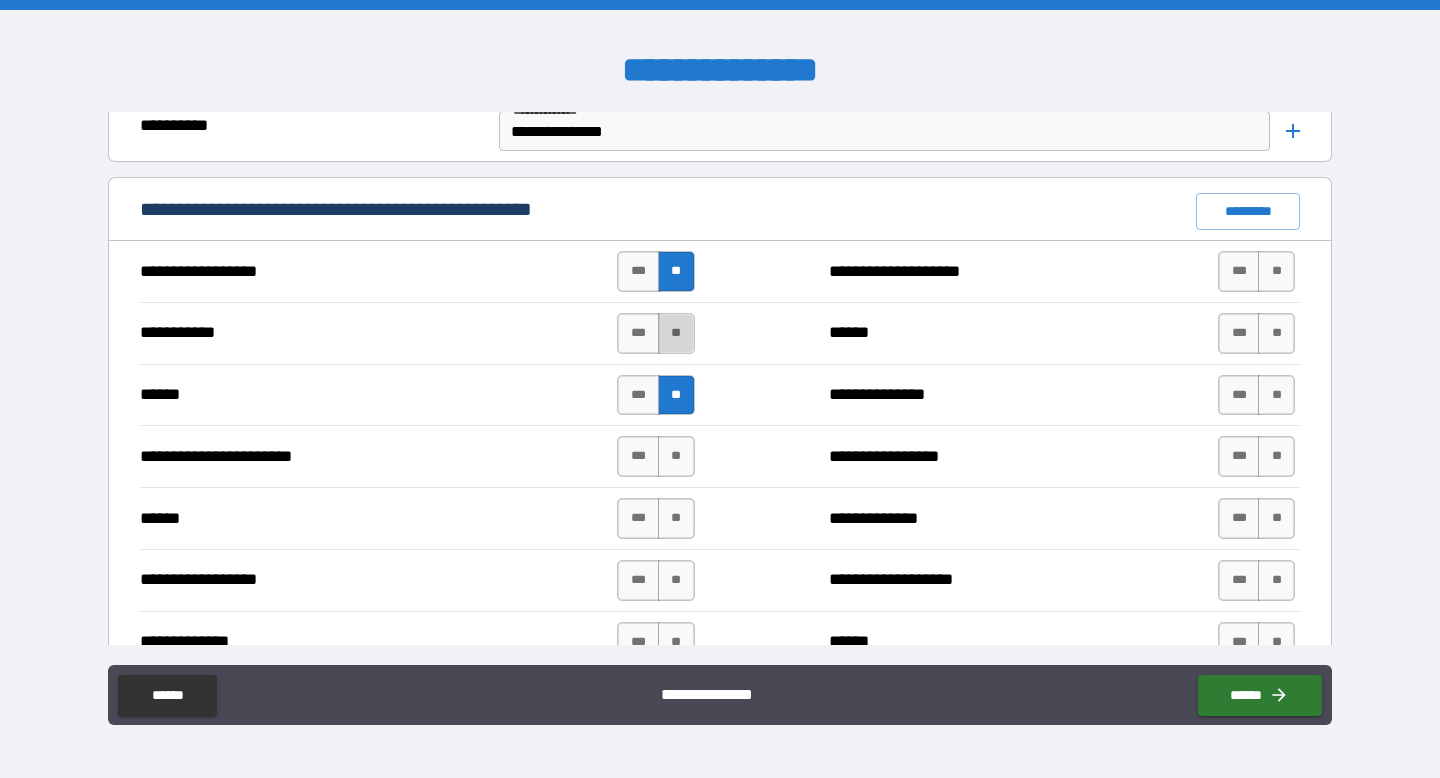 click on "**" at bounding box center [676, 333] 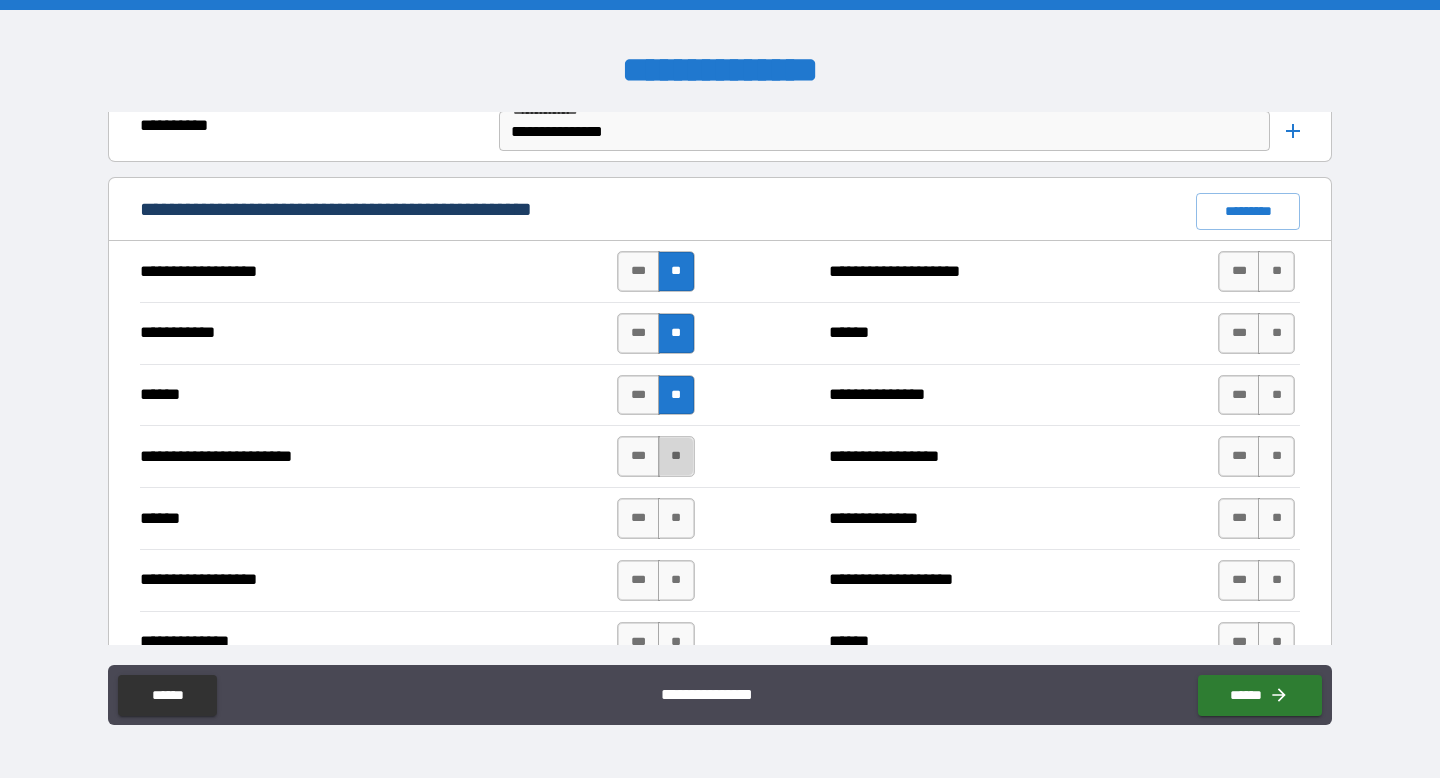 click on "**" at bounding box center [676, 456] 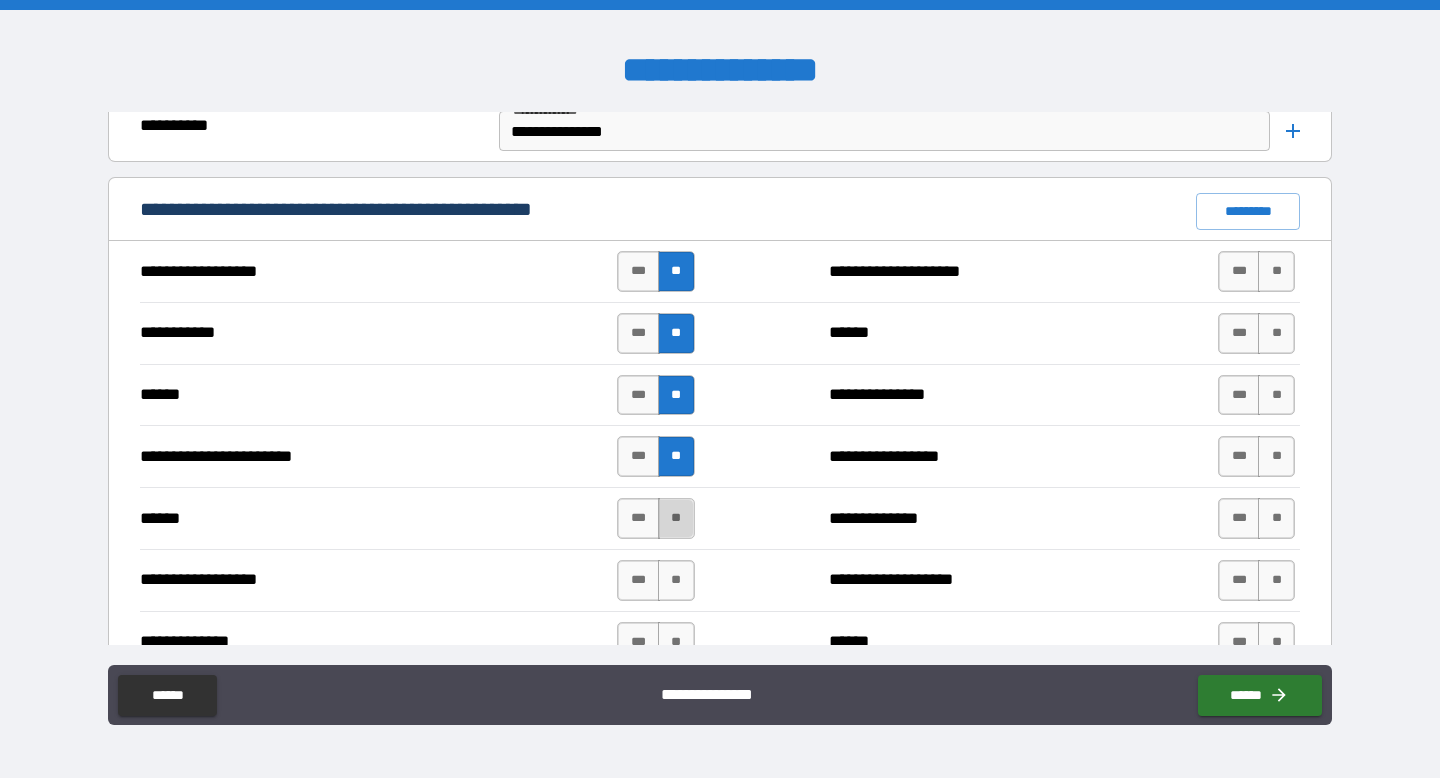click on "**" at bounding box center [676, 518] 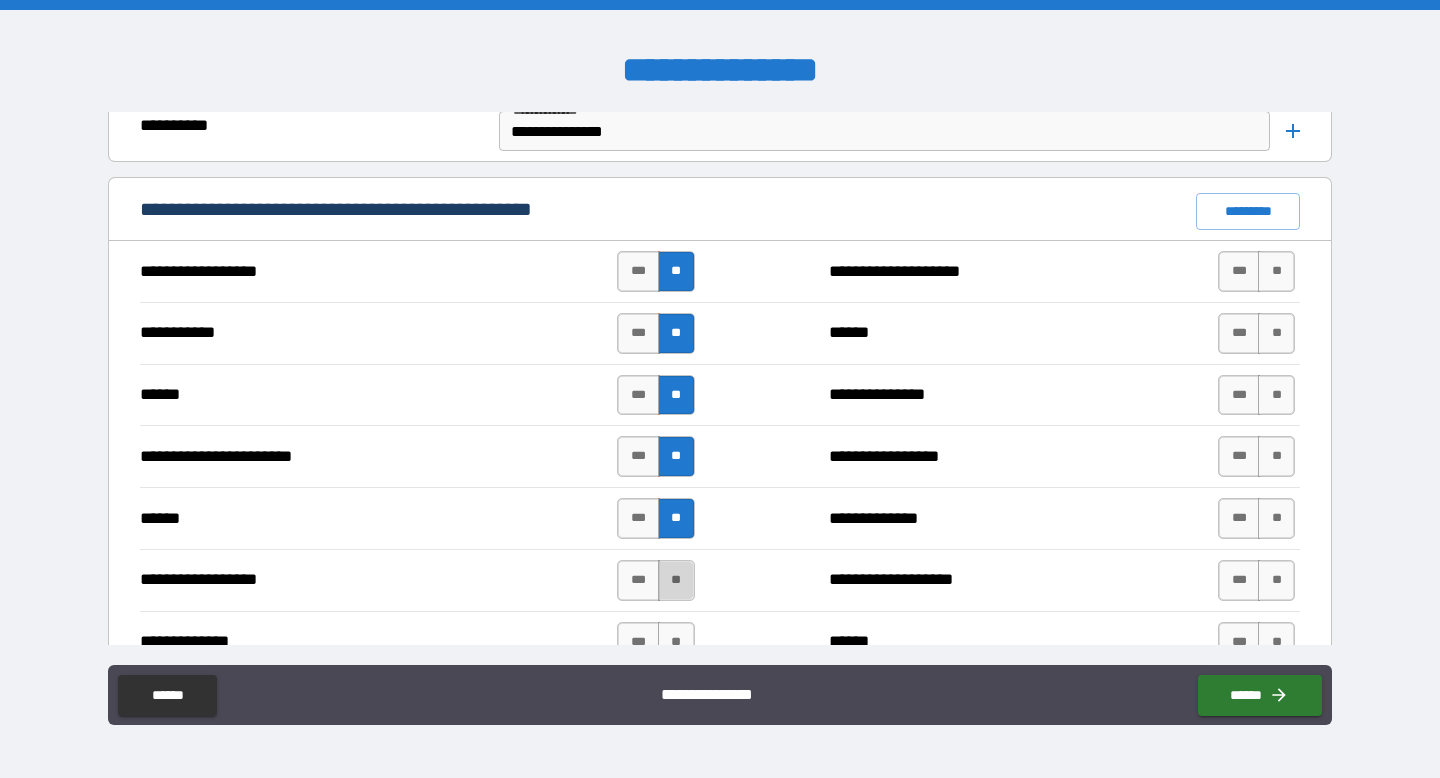 click on "**" at bounding box center [676, 580] 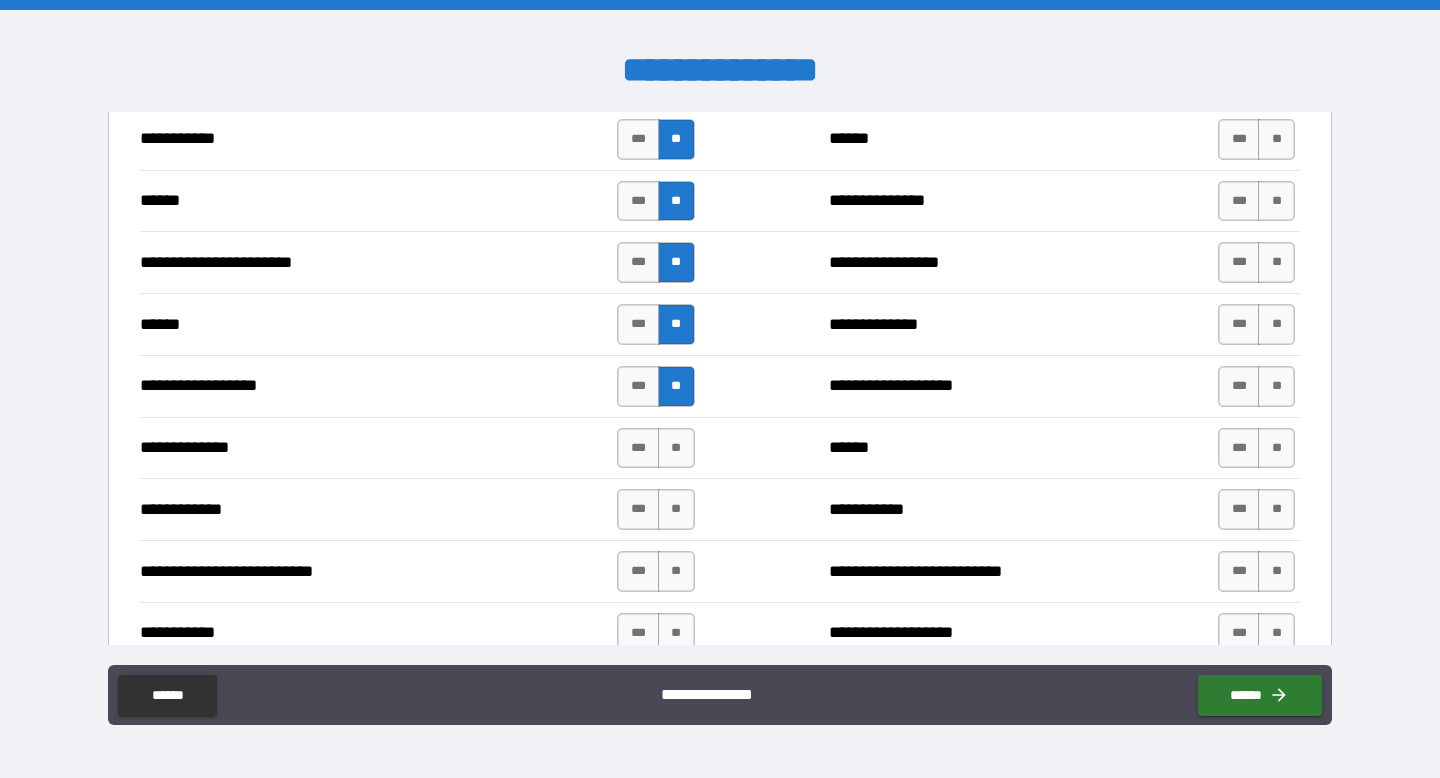 scroll, scrollTop: 1910, scrollLeft: 0, axis: vertical 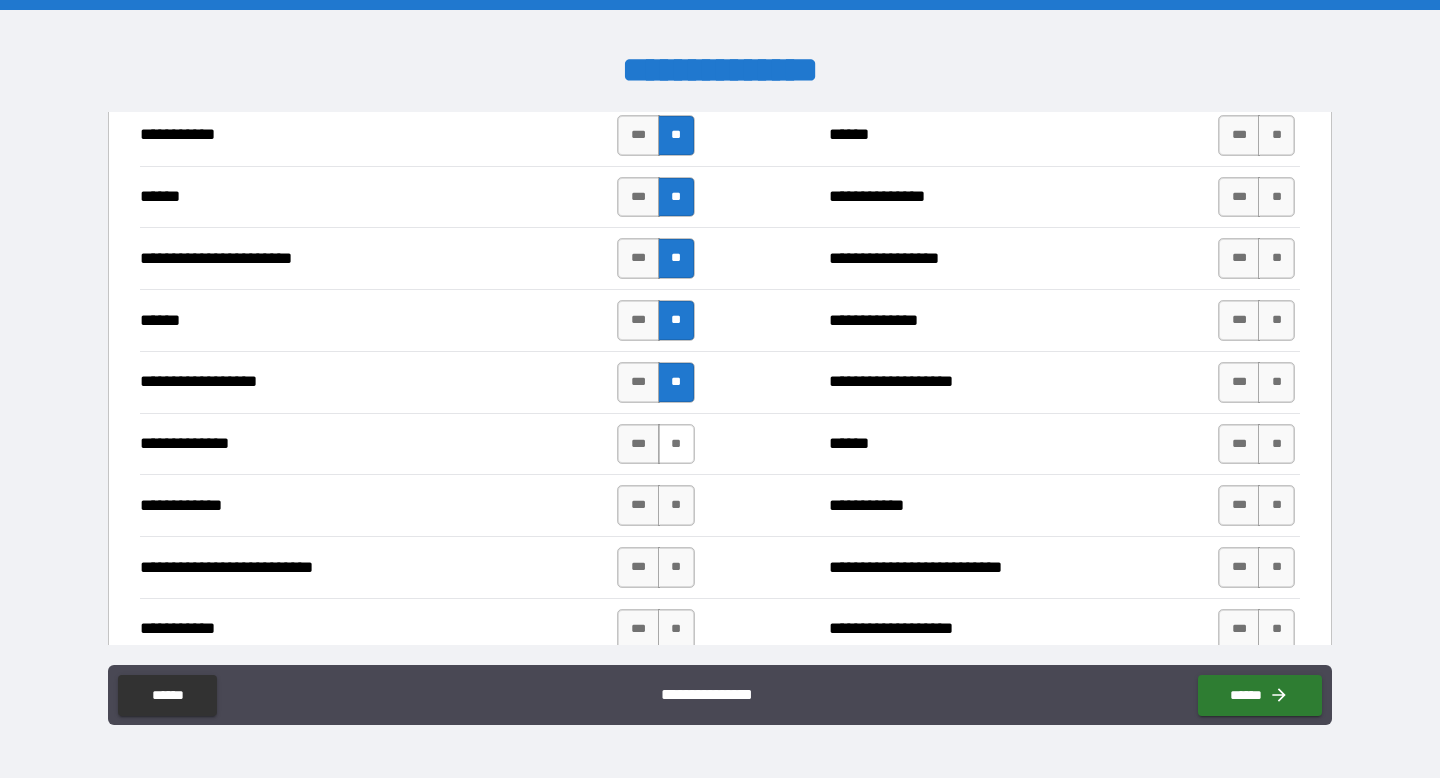 click on "**" at bounding box center [676, 444] 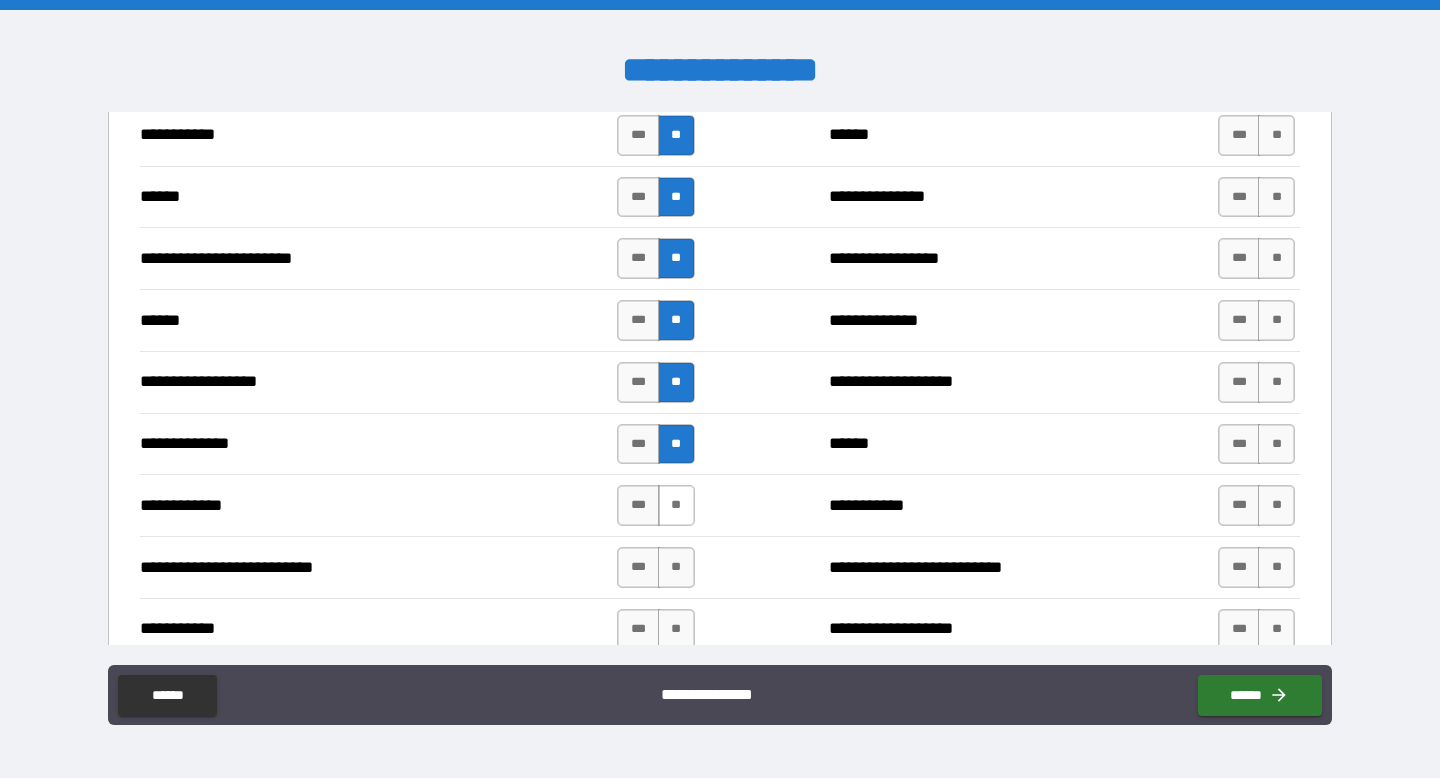 click on "**" at bounding box center (676, 505) 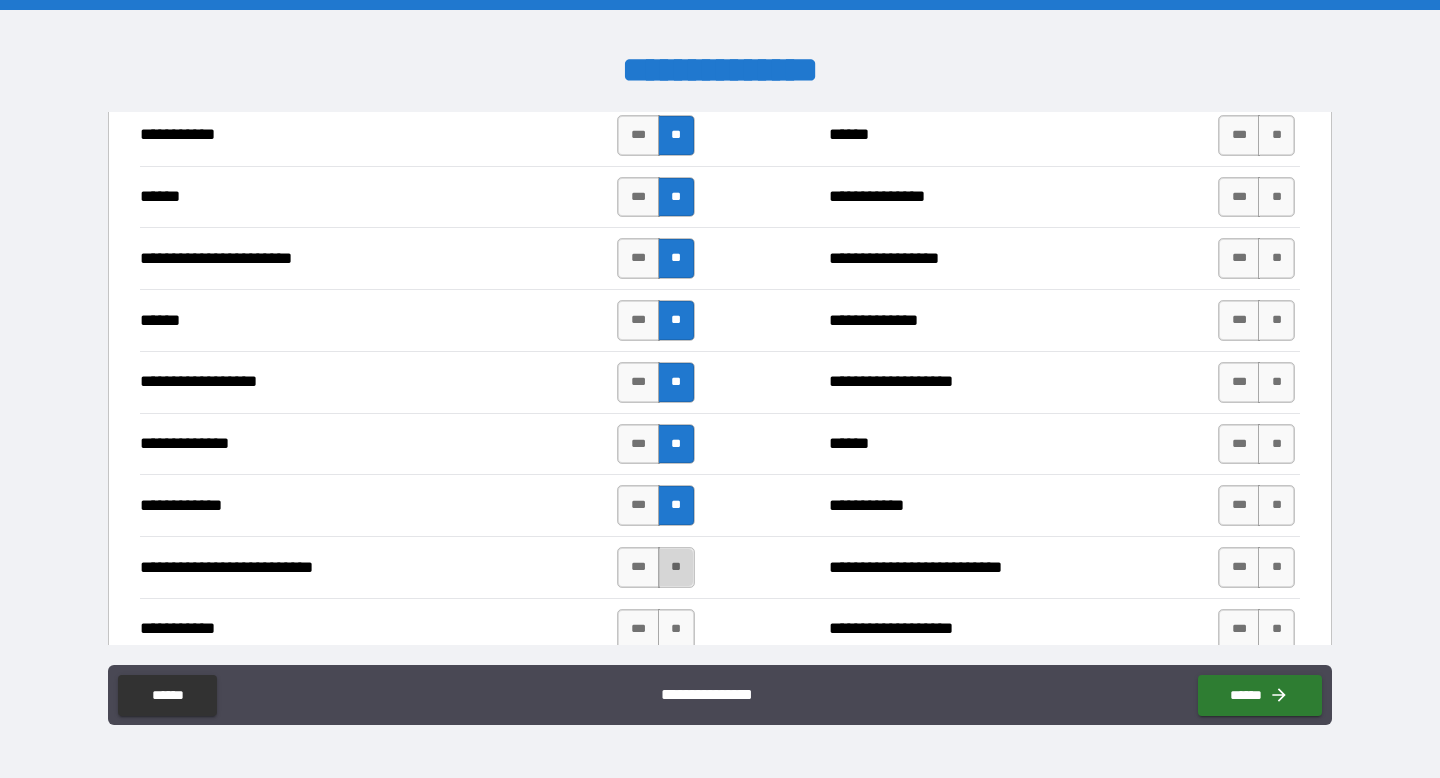 click on "**" at bounding box center (676, 567) 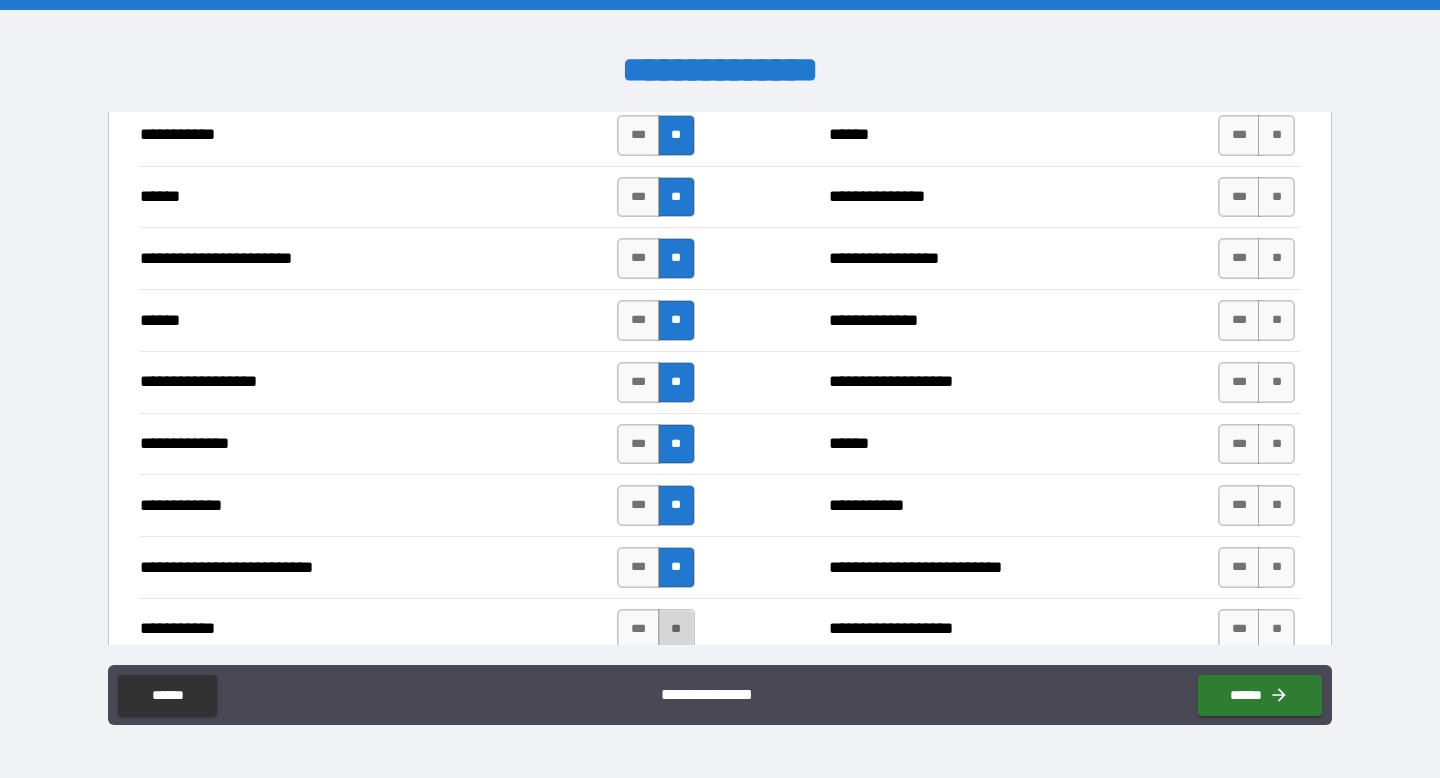 click on "**" at bounding box center [676, 629] 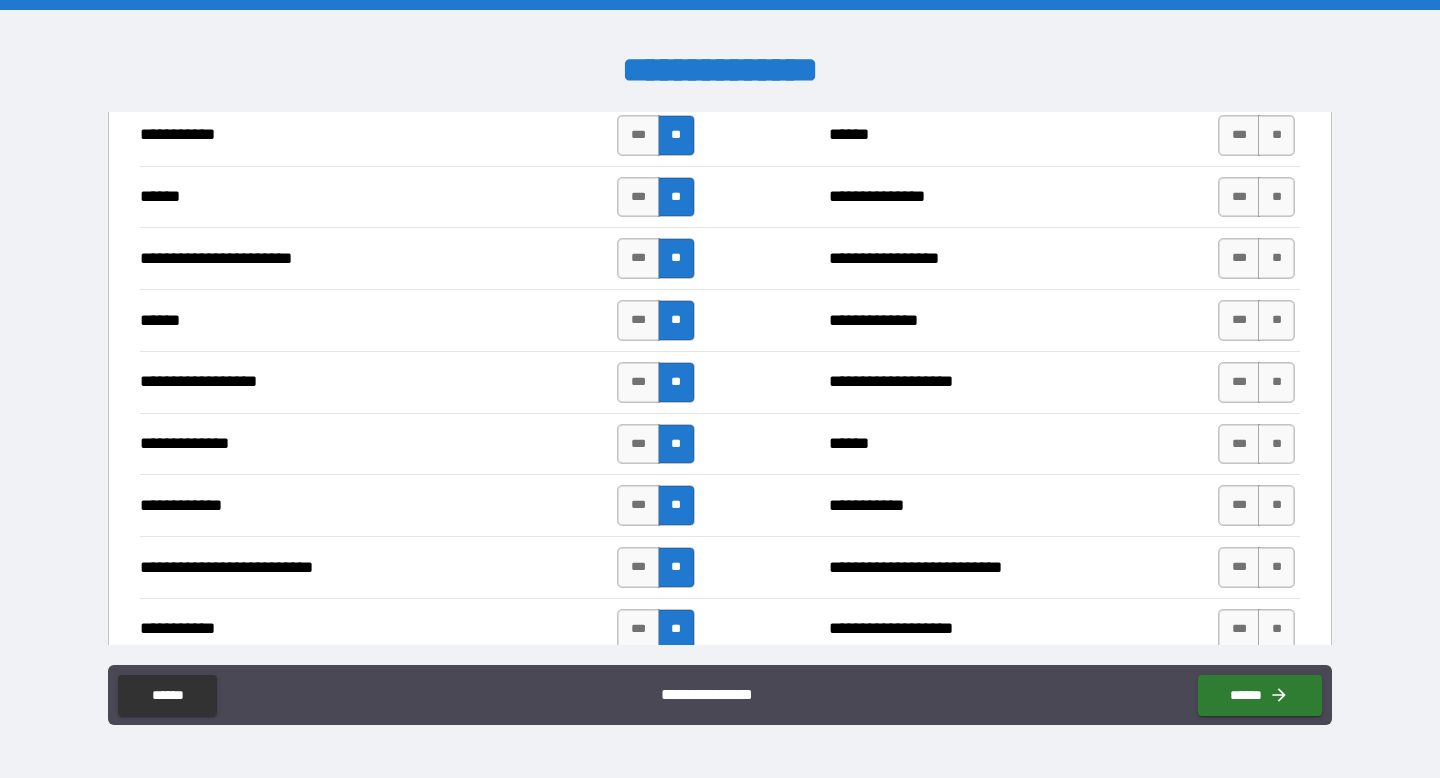 click on "**" at bounding box center (676, 629) 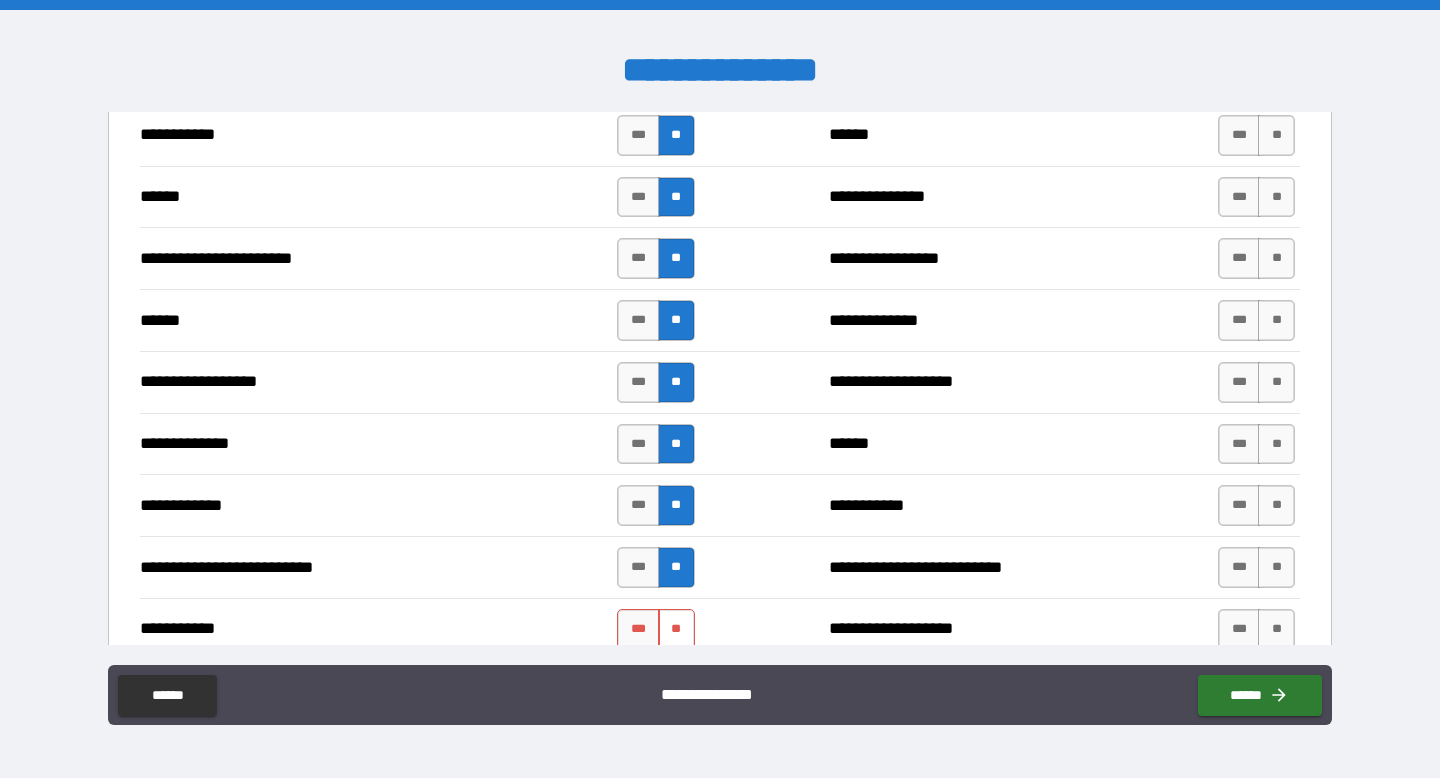 click on "**" at bounding box center (676, 629) 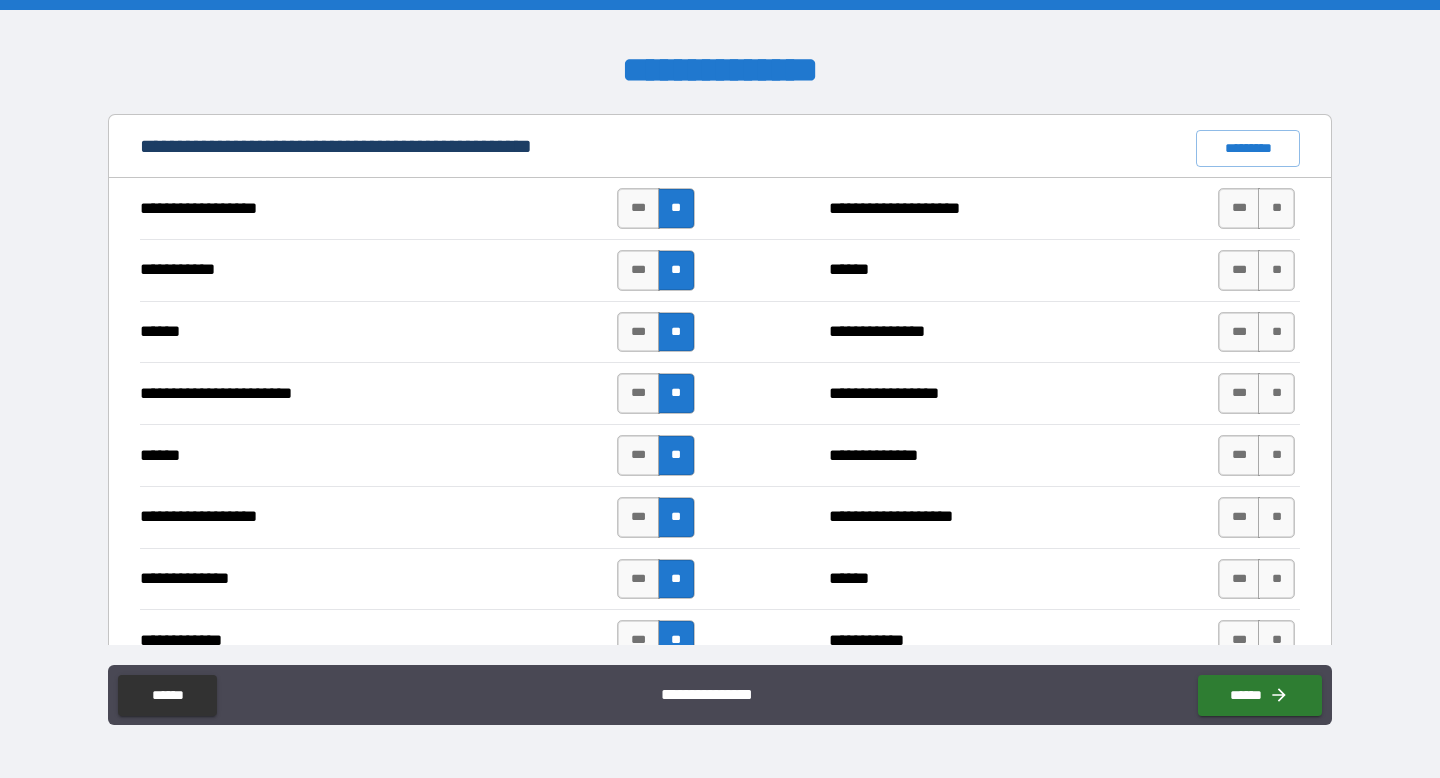 scroll, scrollTop: 1767, scrollLeft: 0, axis: vertical 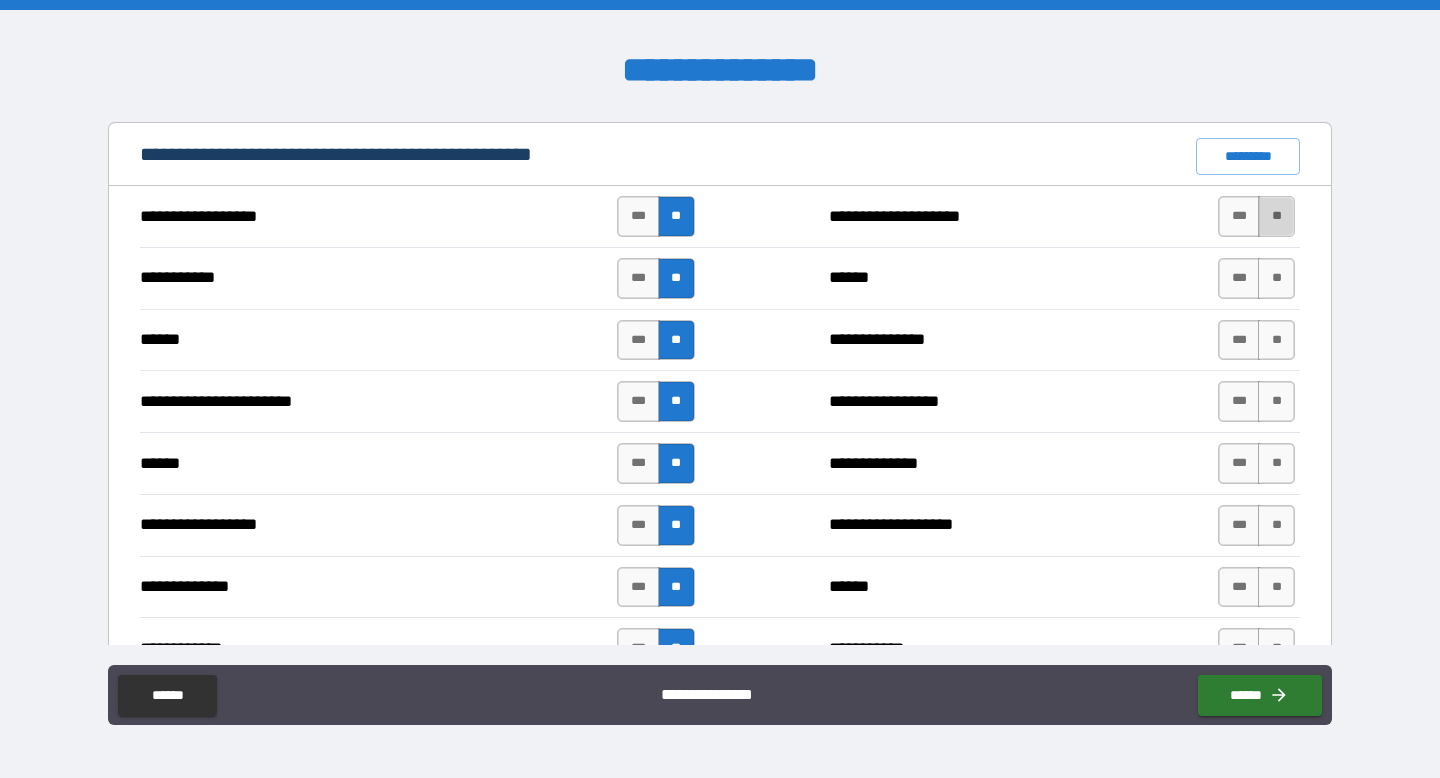 click on "**" at bounding box center (1276, 216) 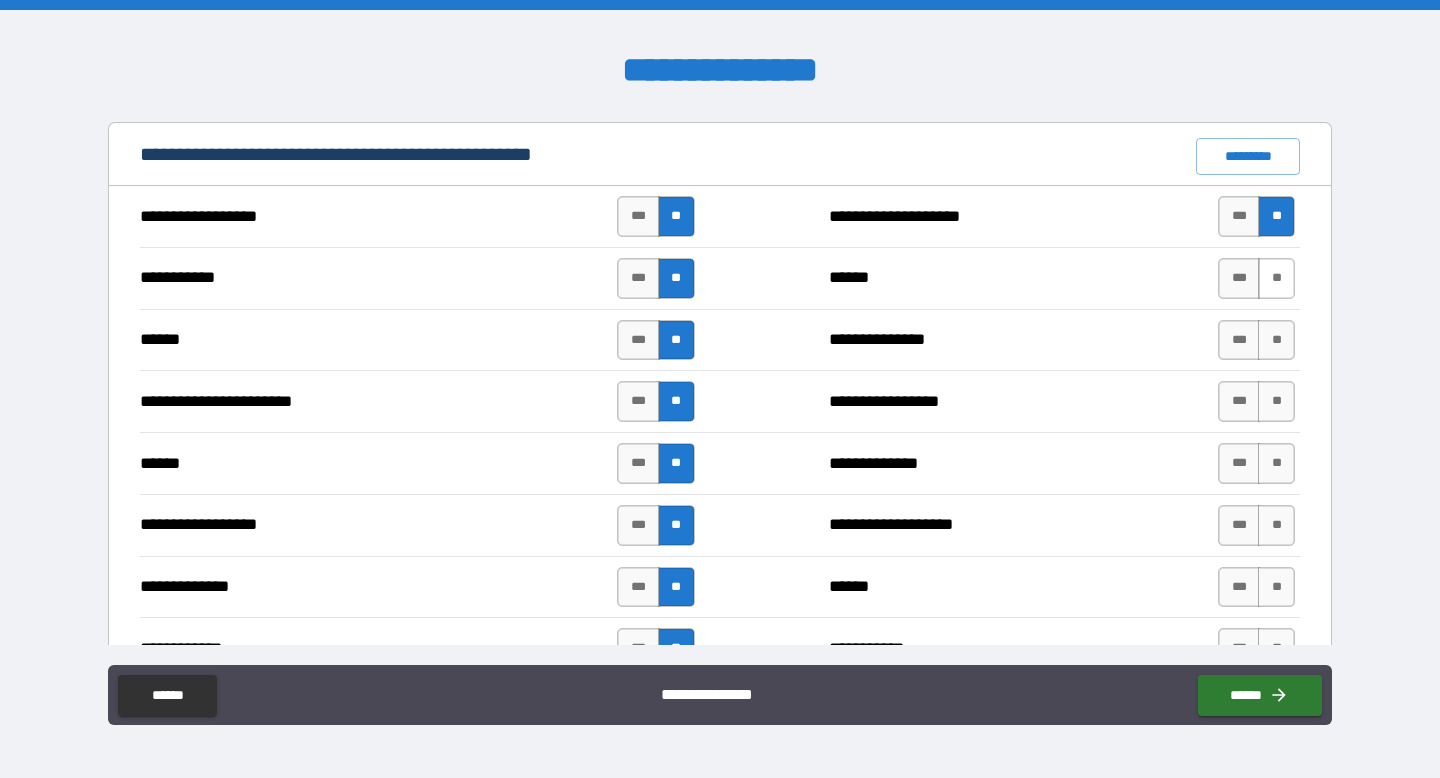 click on "**" at bounding box center [1276, 278] 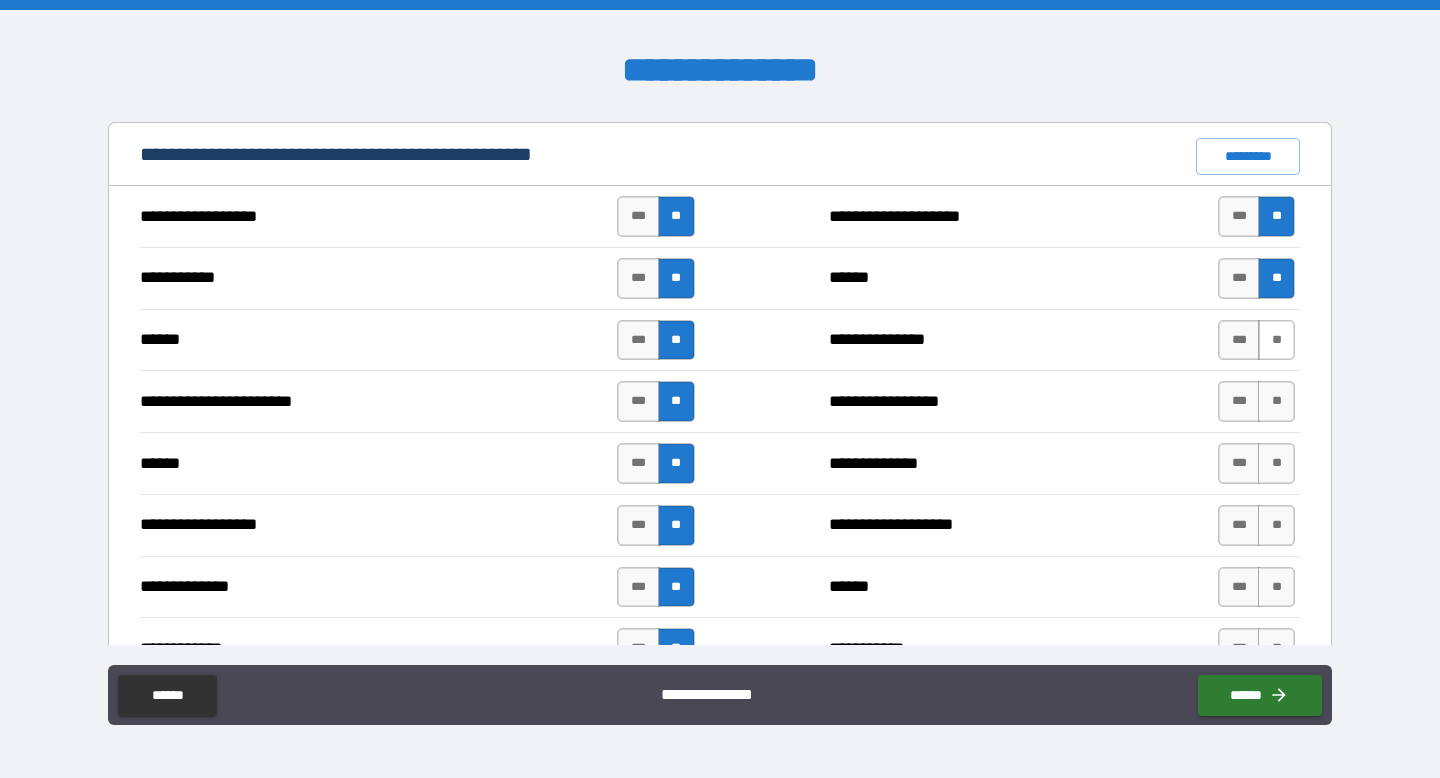 click on "**" at bounding box center (1276, 340) 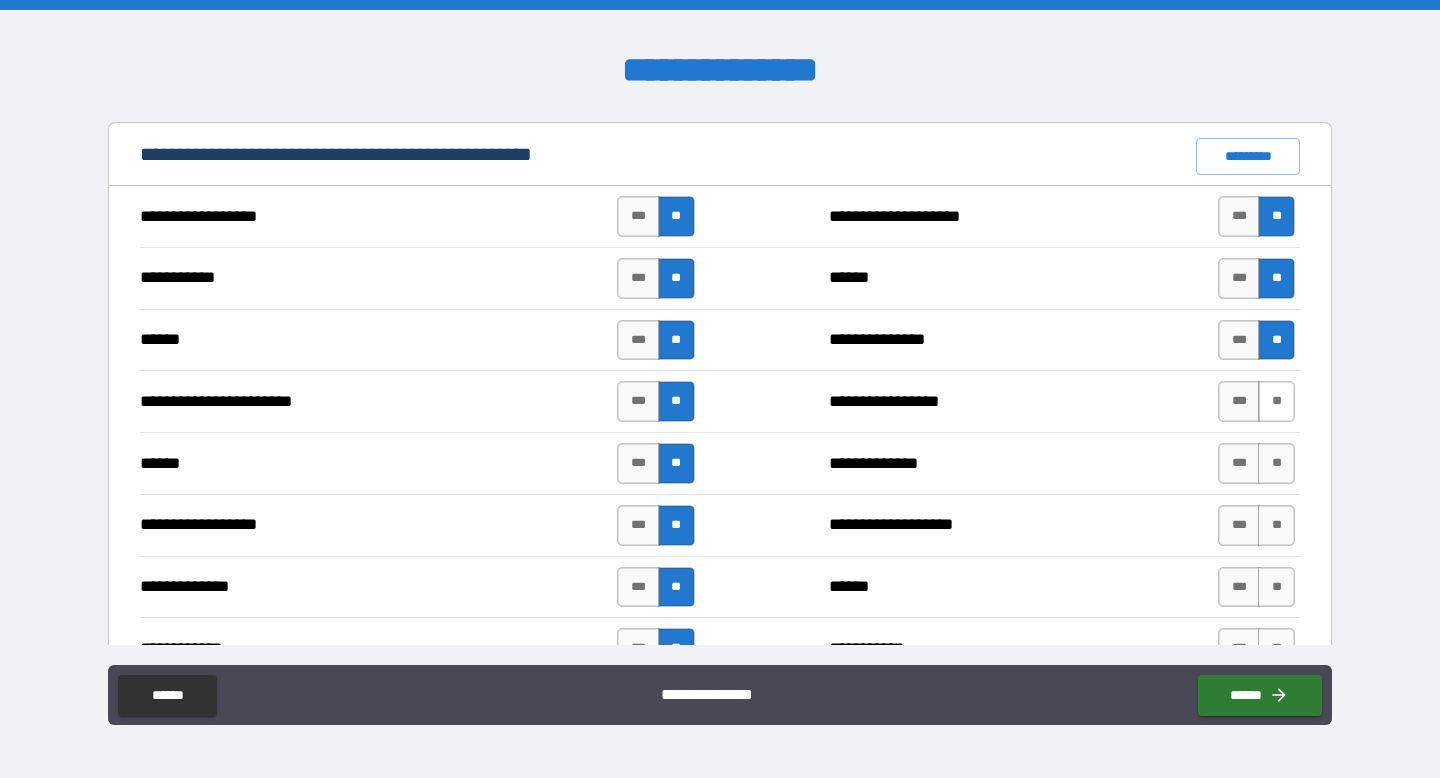 click on "**" at bounding box center [1276, 401] 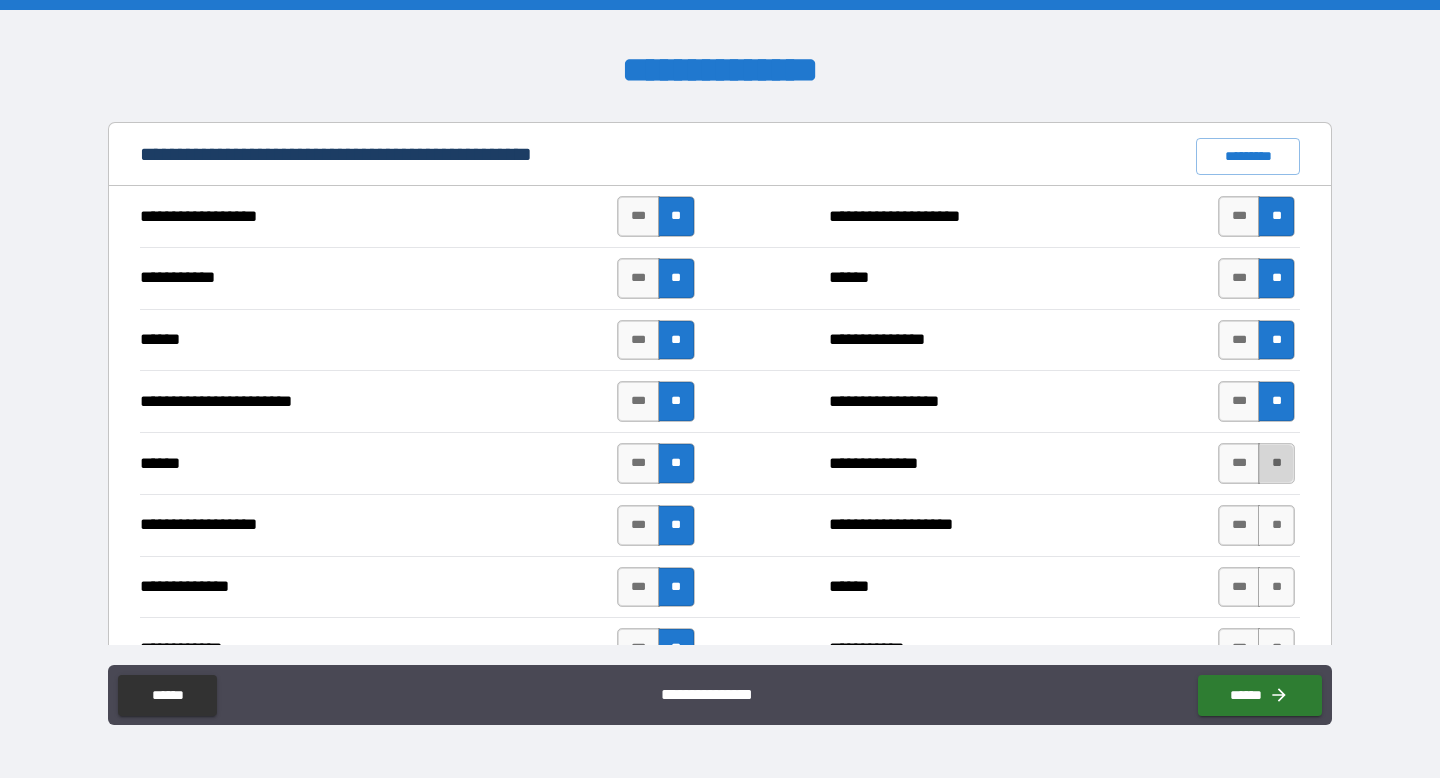 click on "**" at bounding box center [1276, 463] 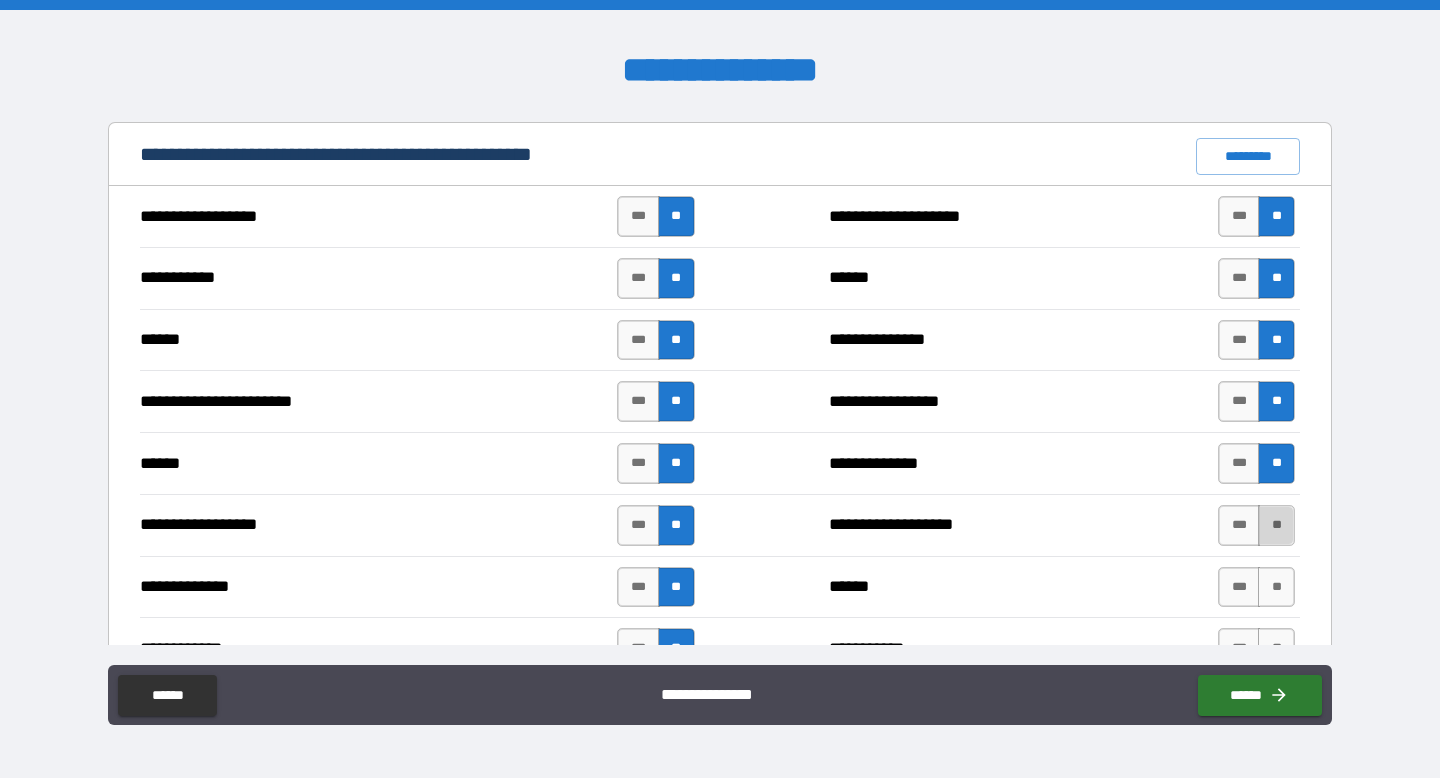 click on "**" at bounding box center (1276, 525) 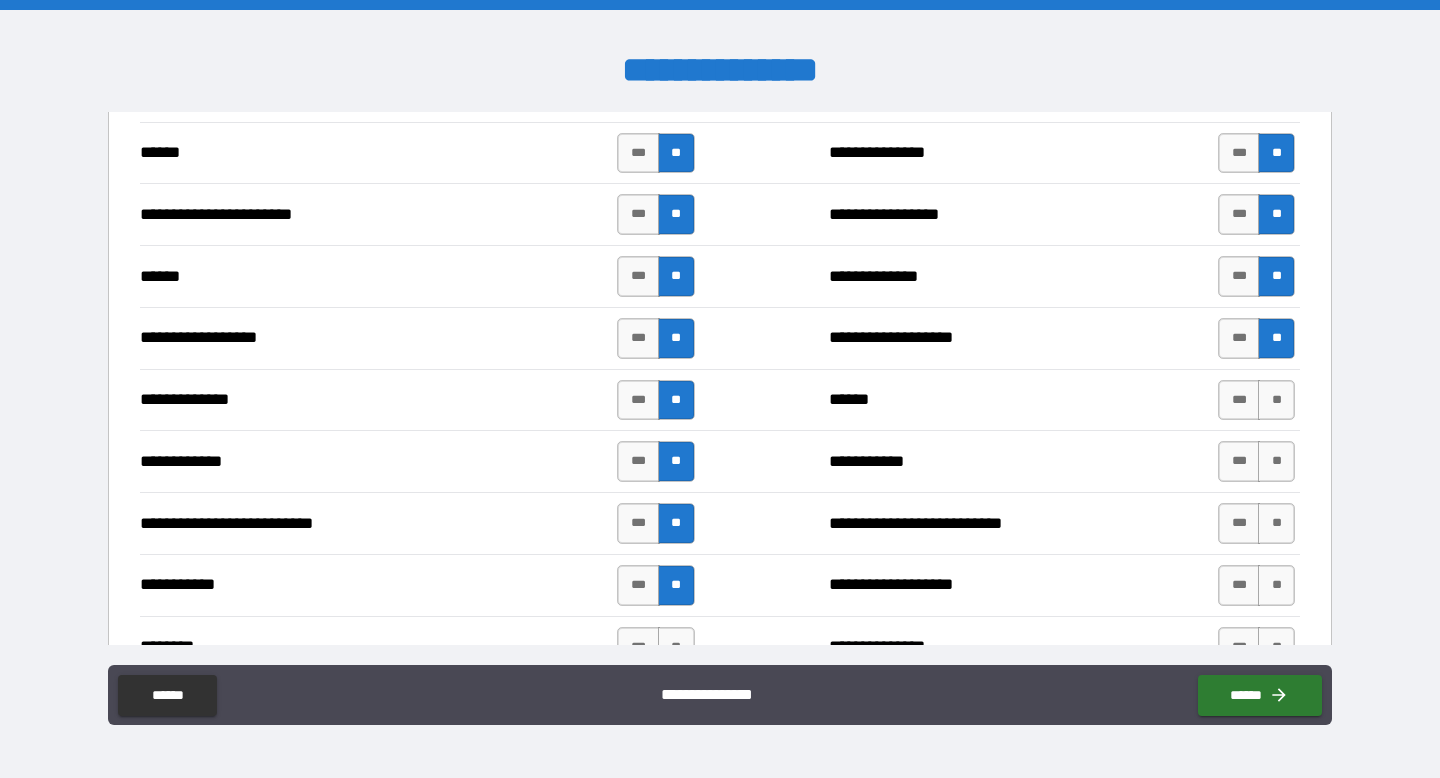scroll, scrollTop: 1958, scrollLeft: 0, axis: vertical 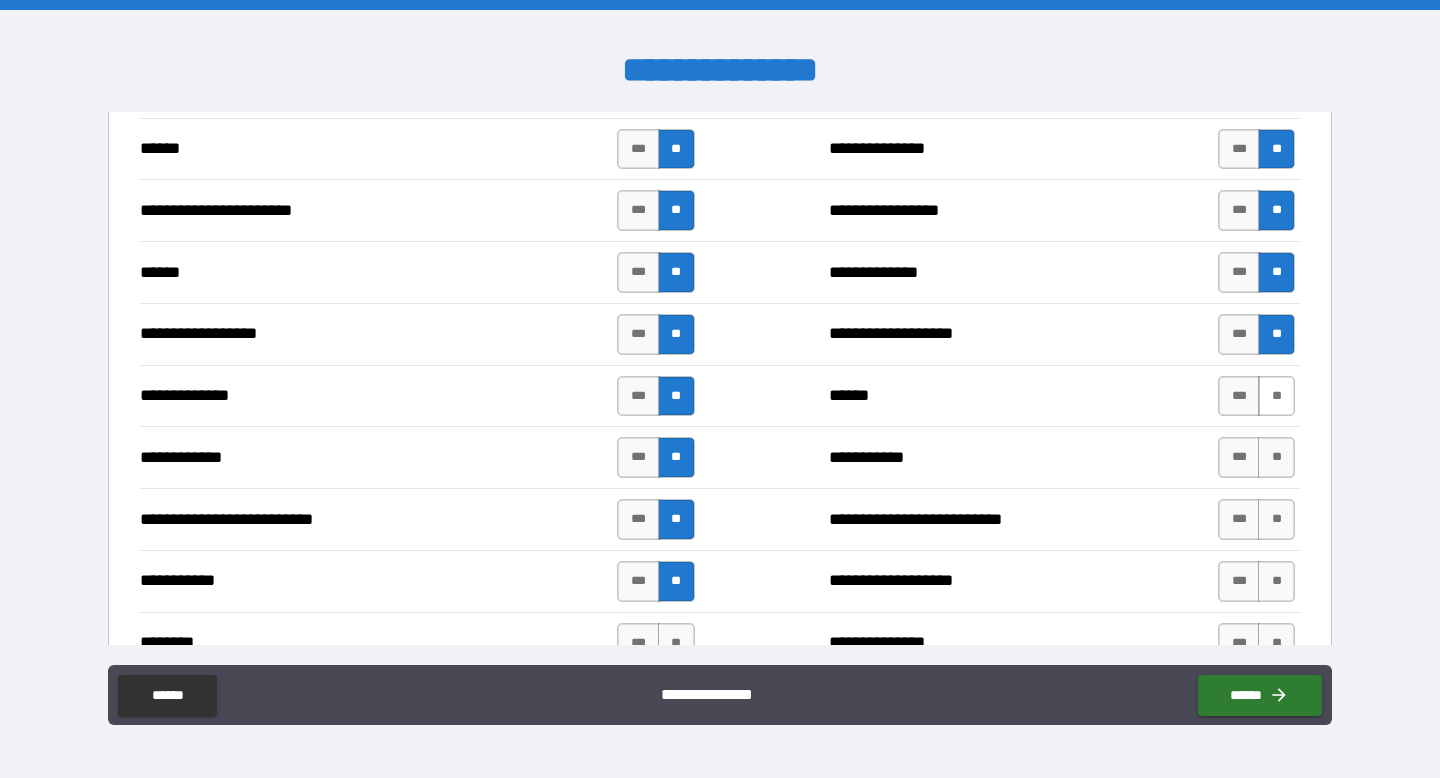 click on "**" at bounding box center (1276, 396) 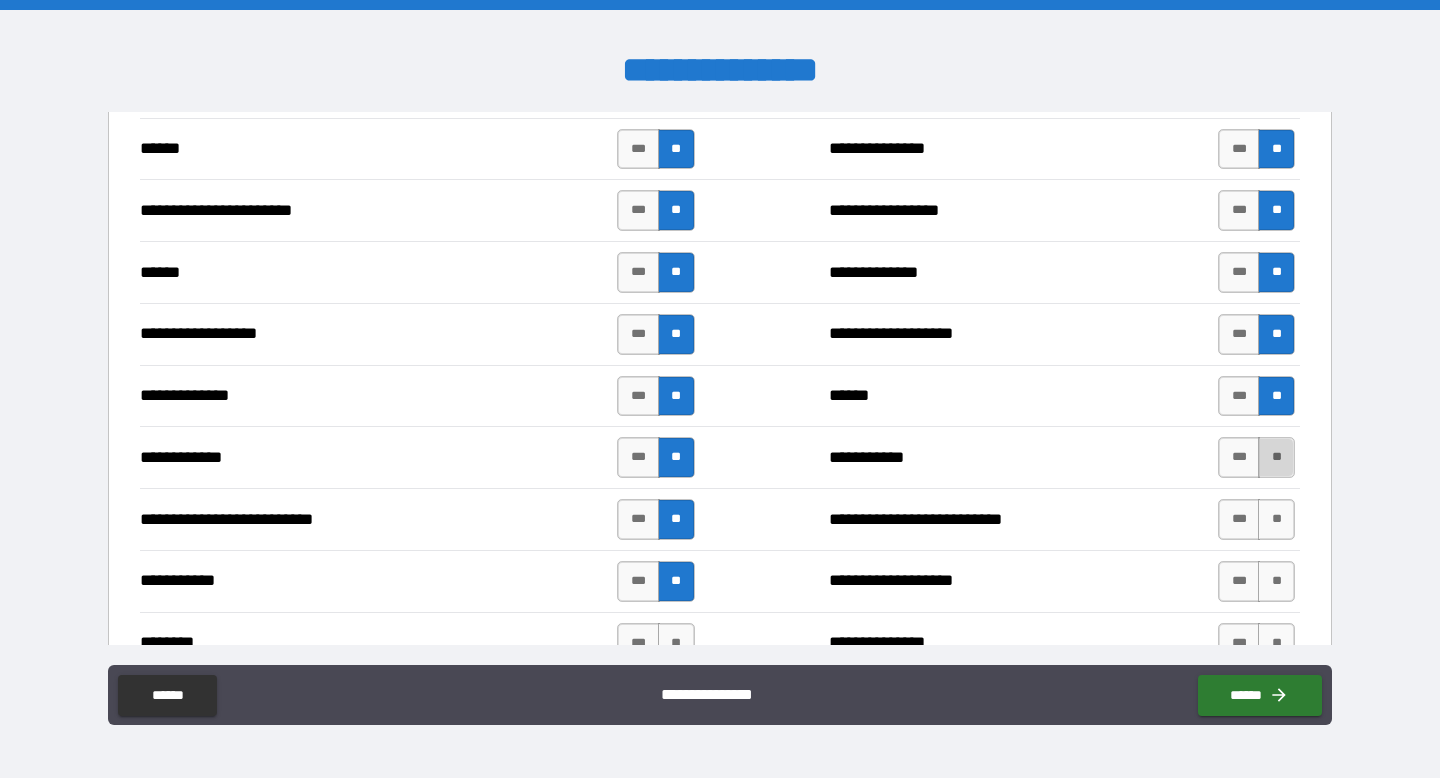 click on "**" at bounding box center [1276, 457] 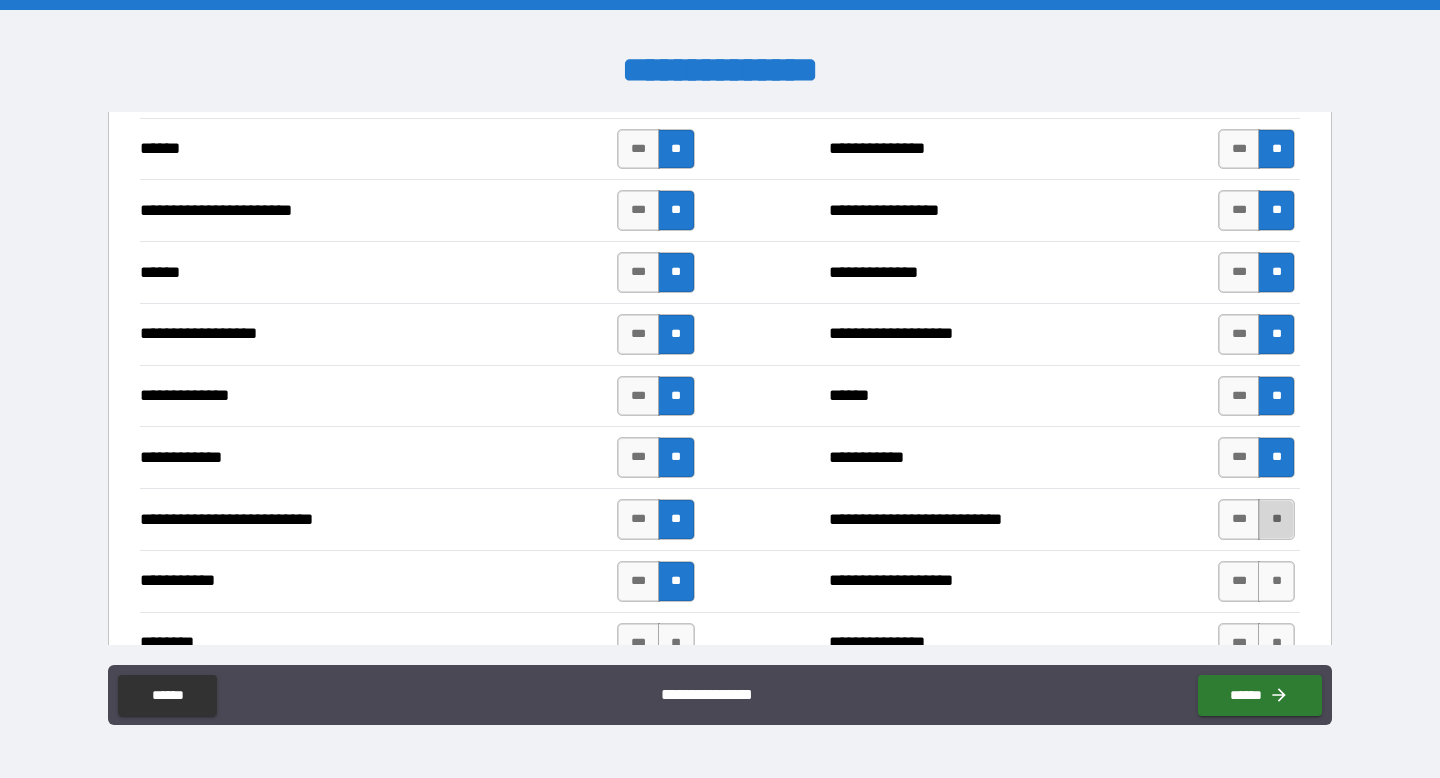 click on "**" at bounding box center (1276, 519) 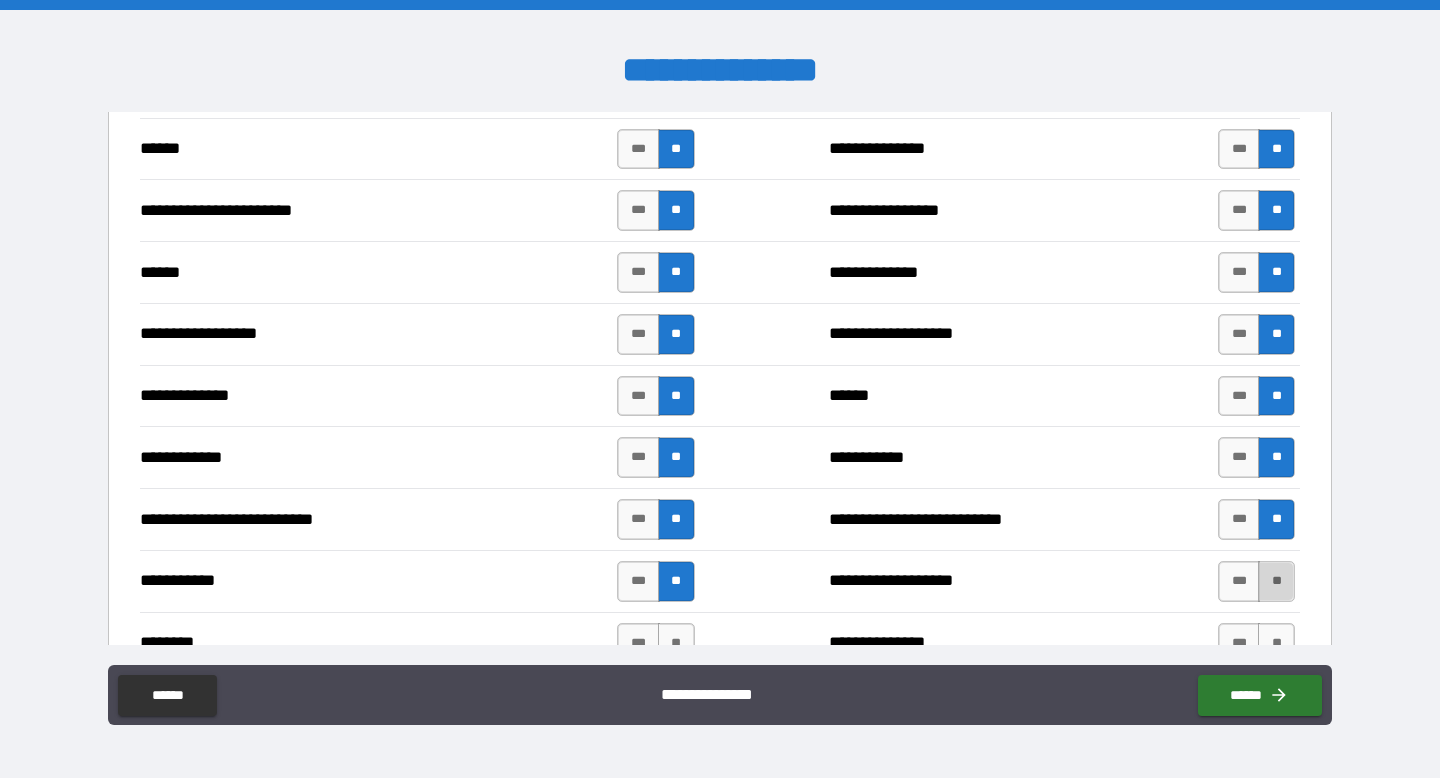 click on "**" at bounding box center [1276, 581] 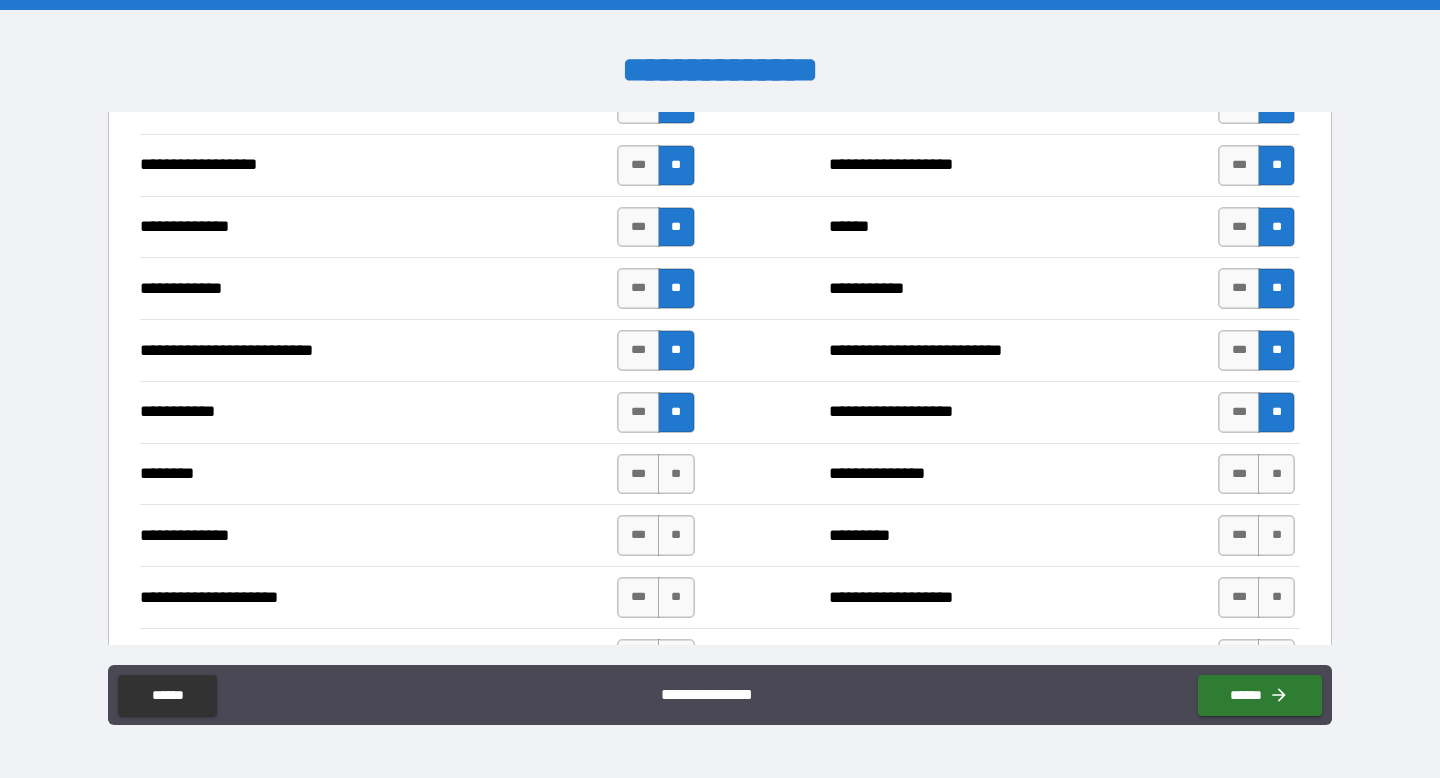 scroll, scrollTop: 2131, scrollLeft: 0, axis: vertical 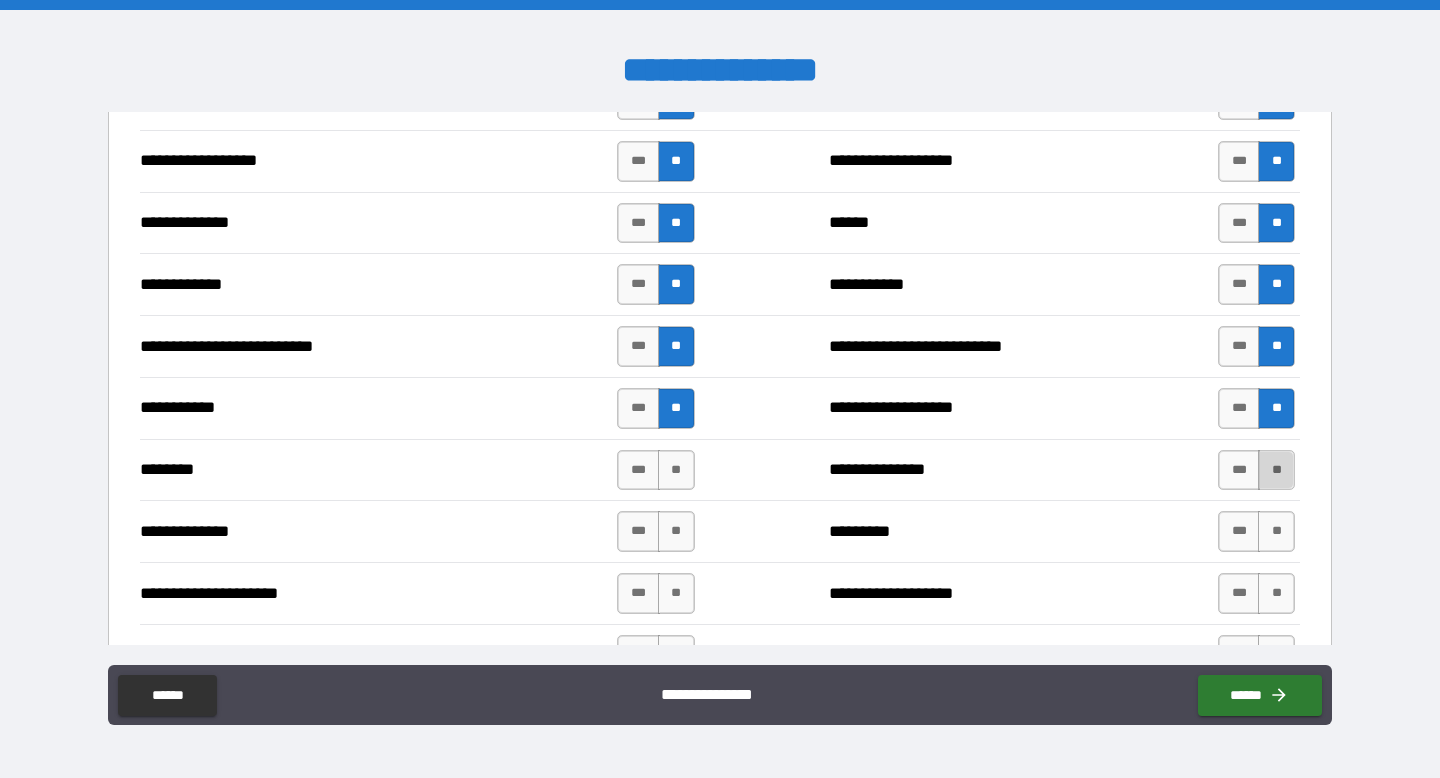 click on "**" at bounding box center (1276, 470) 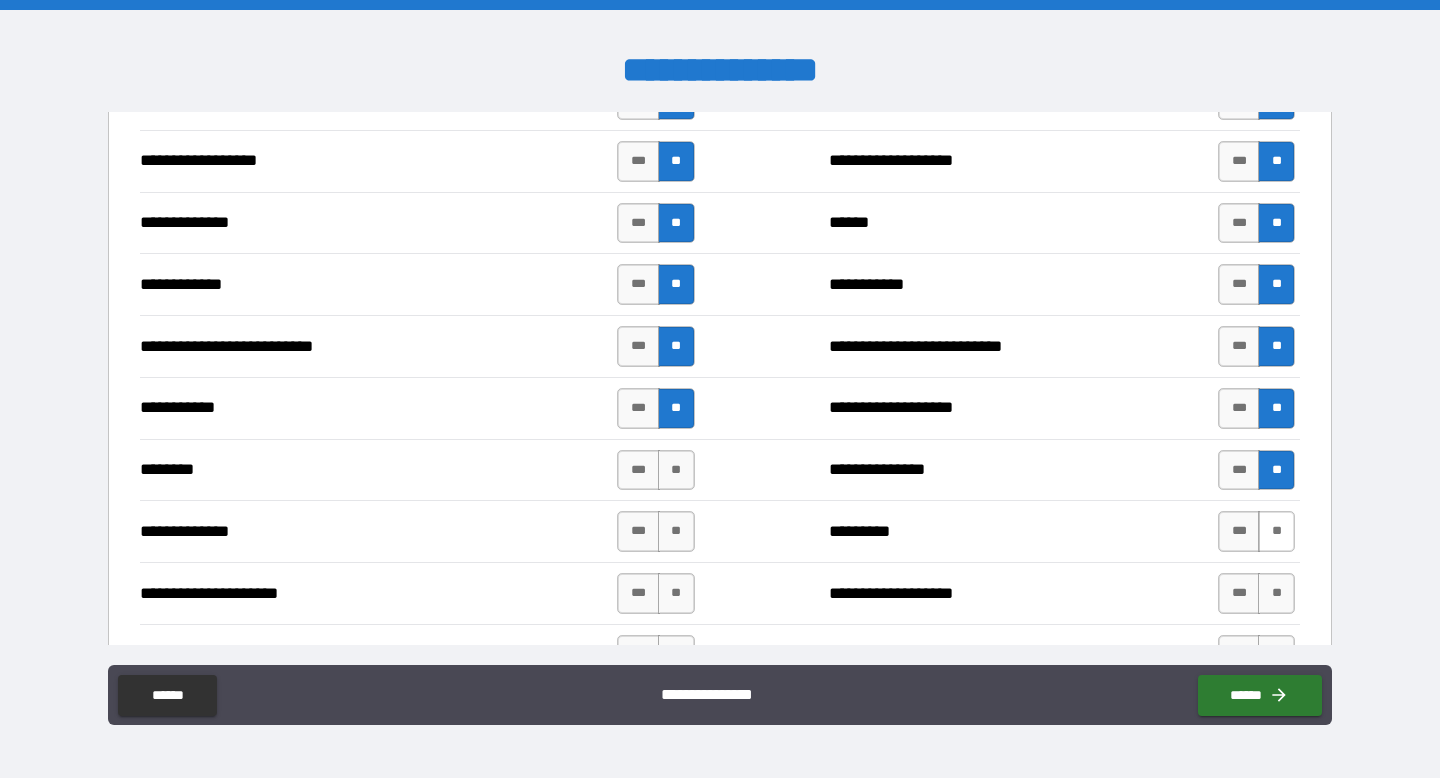 click on "**" at bounding box center [1276, 531] 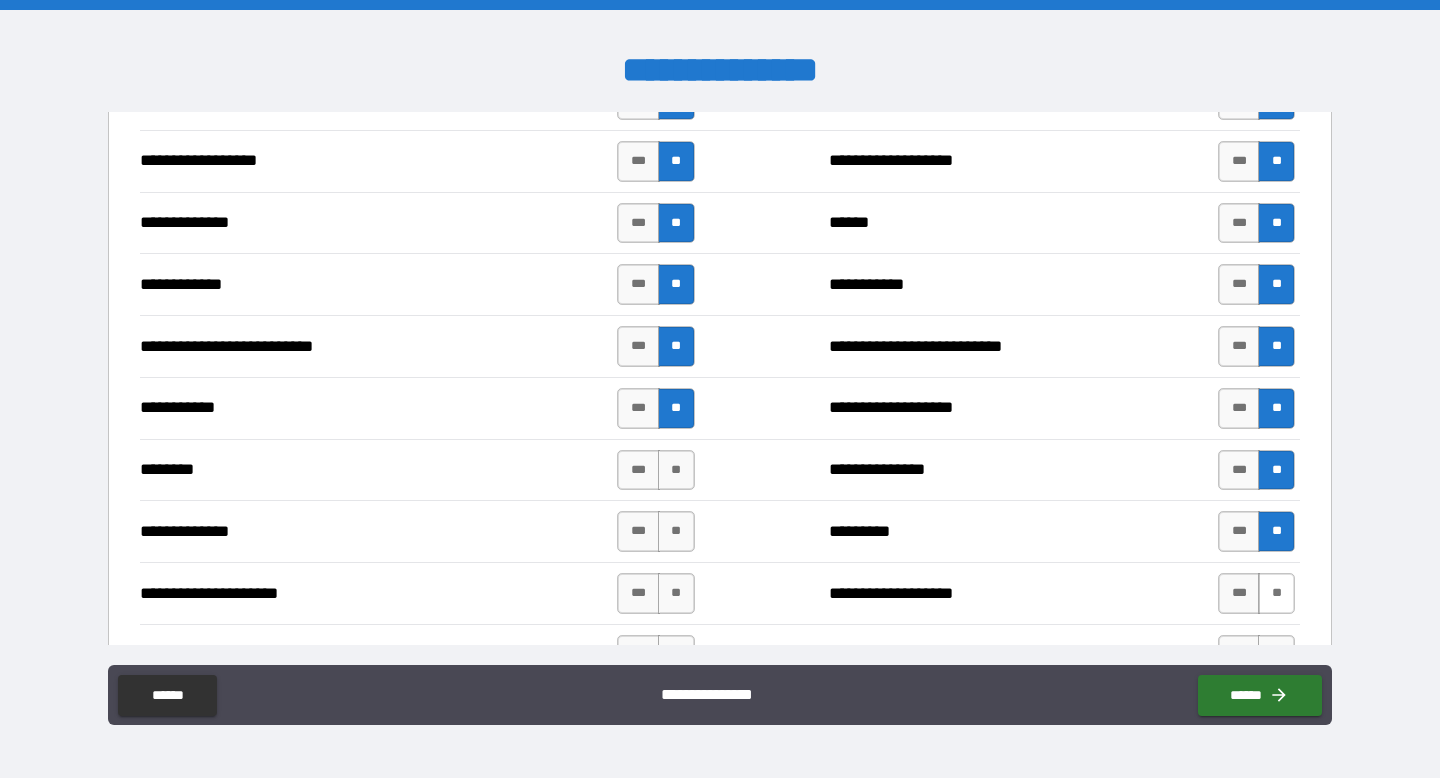 click on "**" at bounding box center [1276, 593] 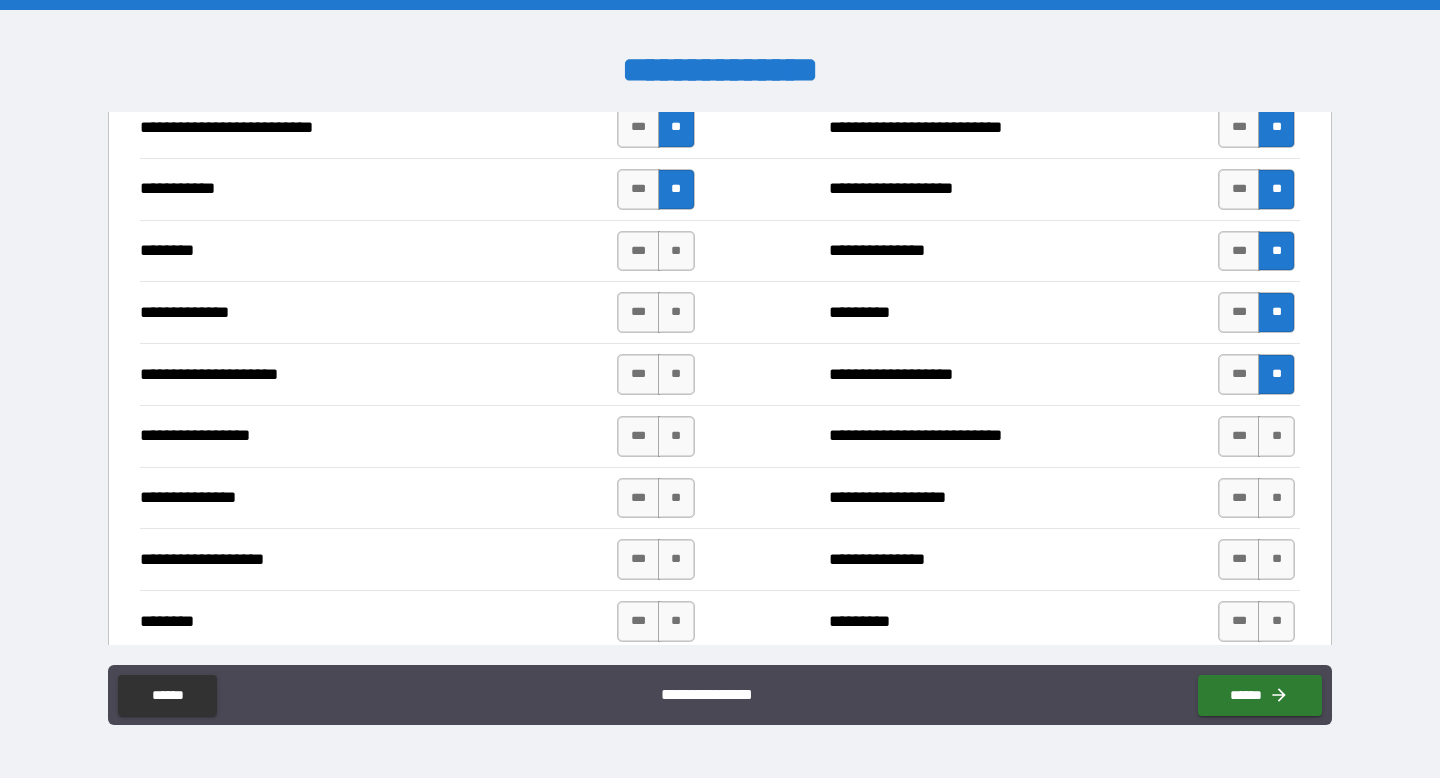 scroll, scrollTop: 2351, scrollLeft: 0, axis: vertical 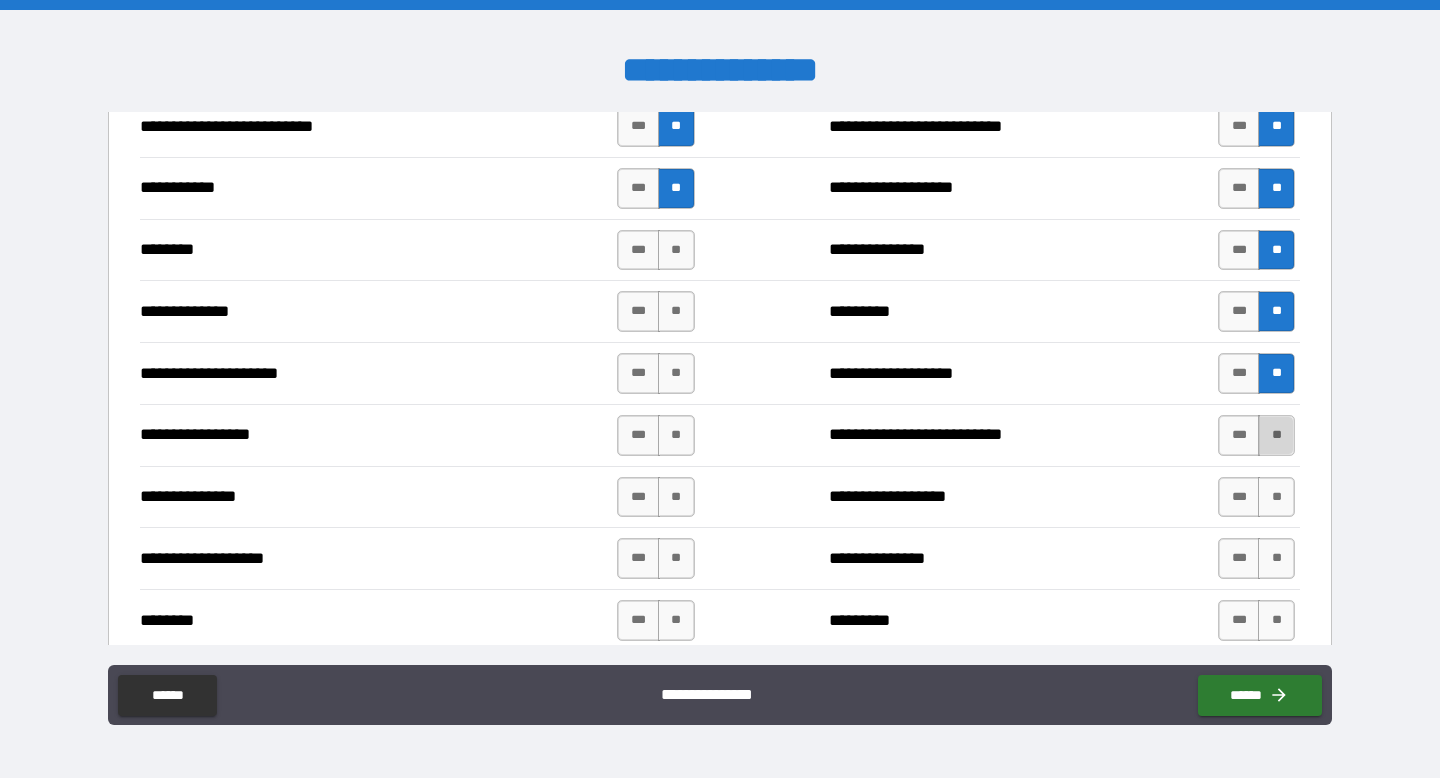 click on "**" at bounding box center [1276, 435] 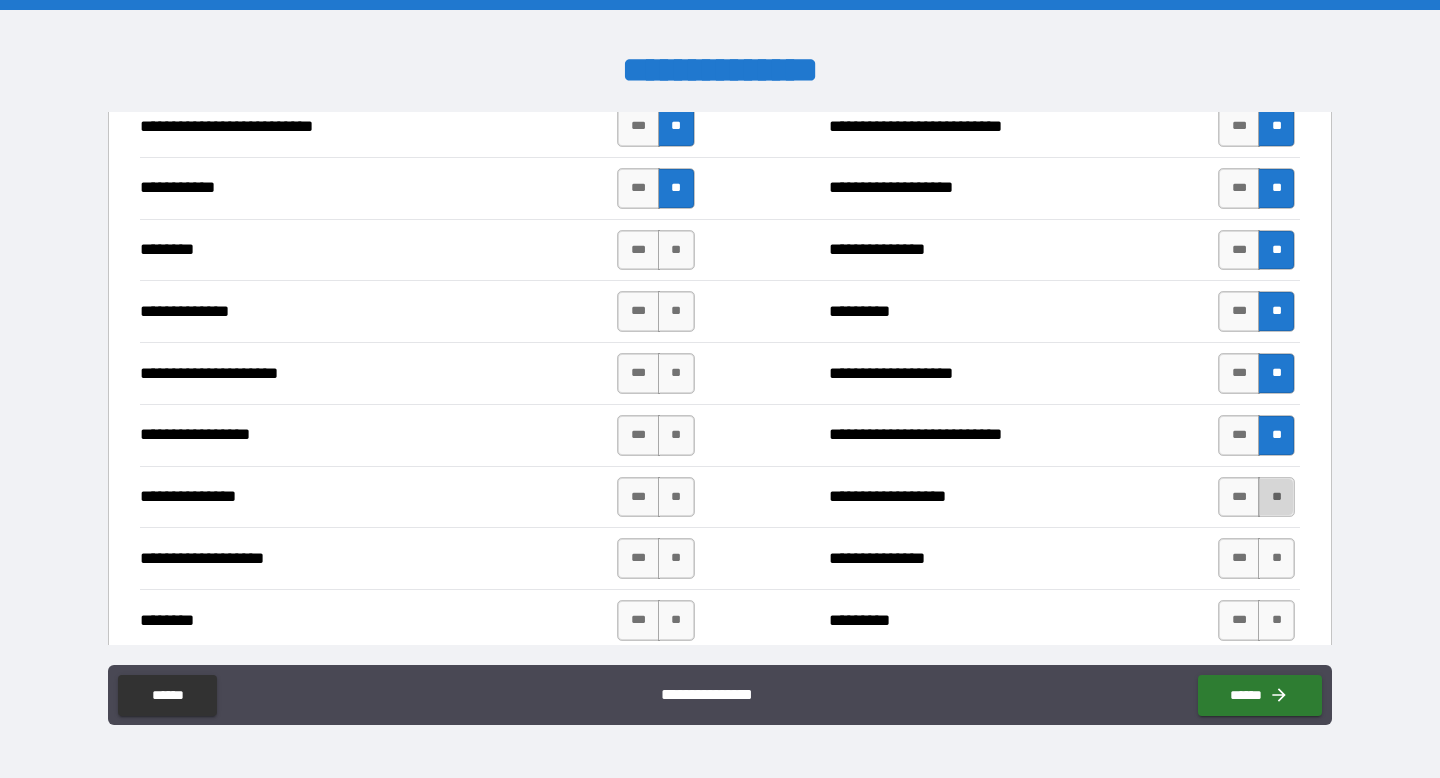 click on "**" at bounding box center (1276, 497) 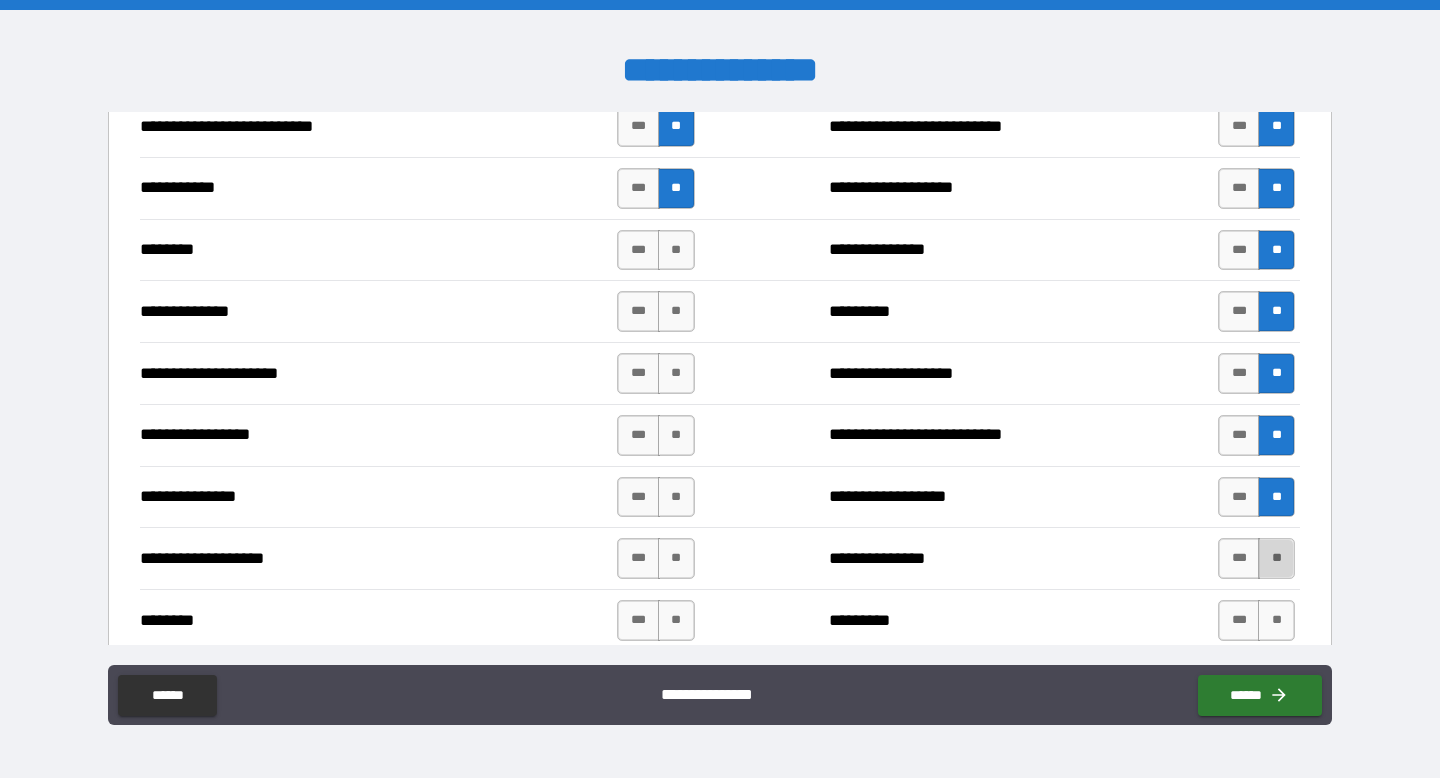 click on "**" at bounding box center (1276, 558) 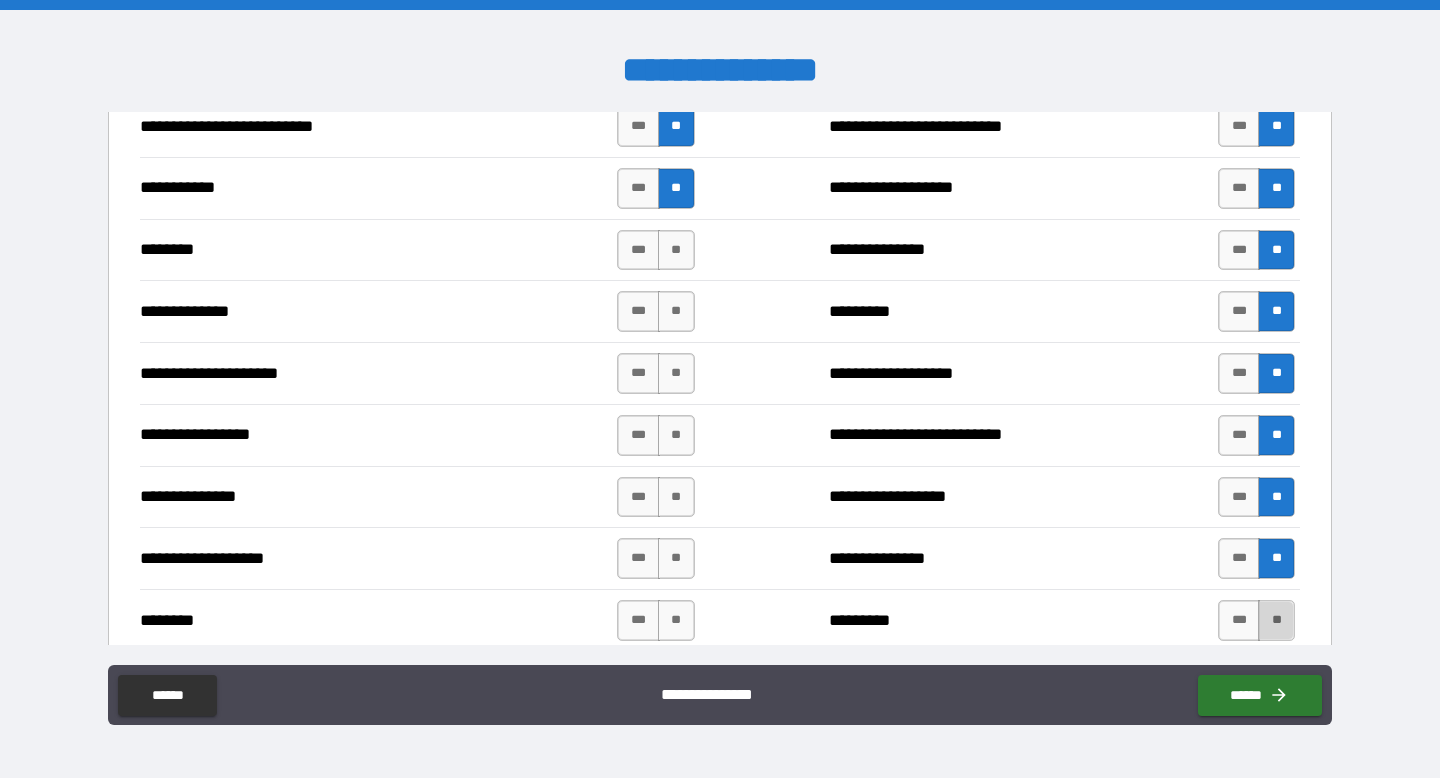 click on "**" at bounding box center [1276, 620] 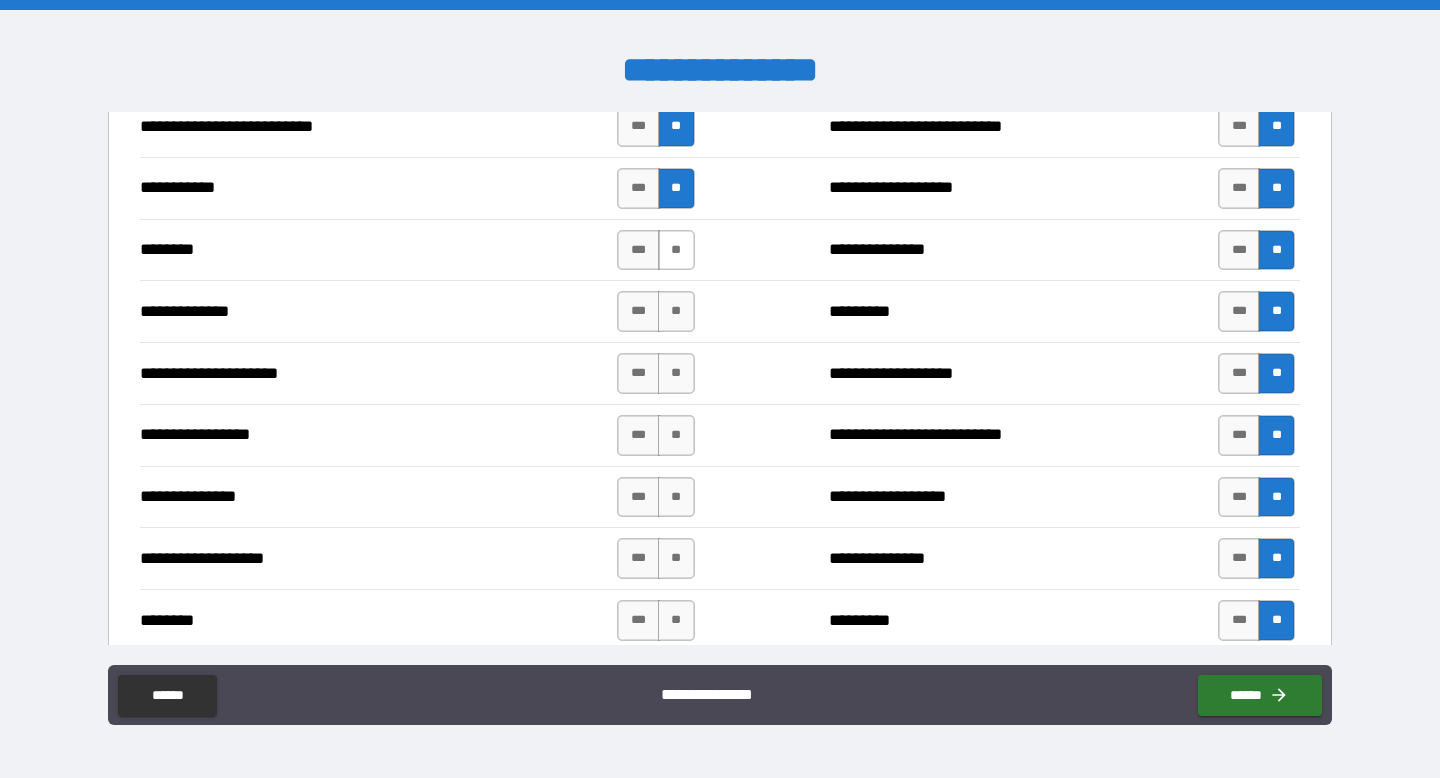 click on "**" at bounding box center (676, 250) 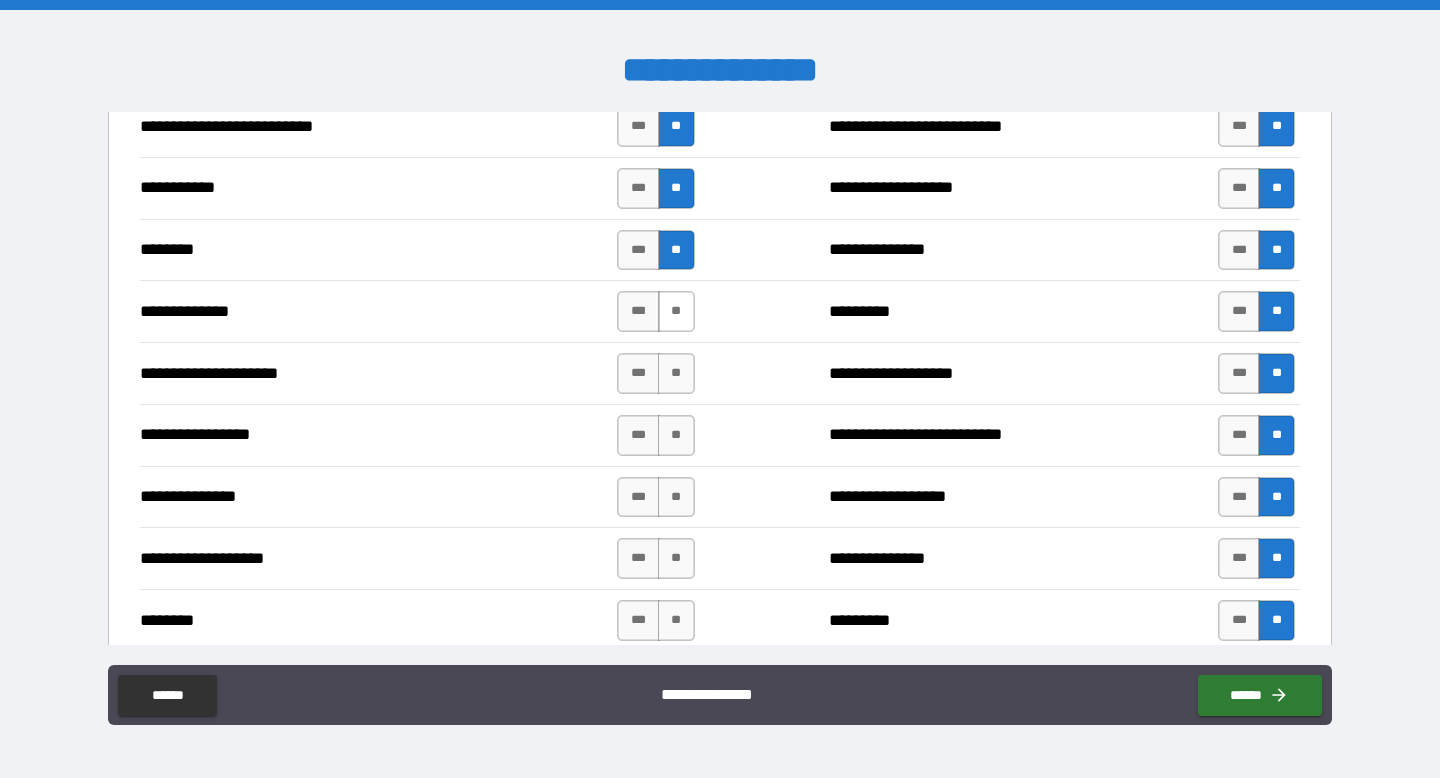 click on "**" at bounding box center [676, 311] 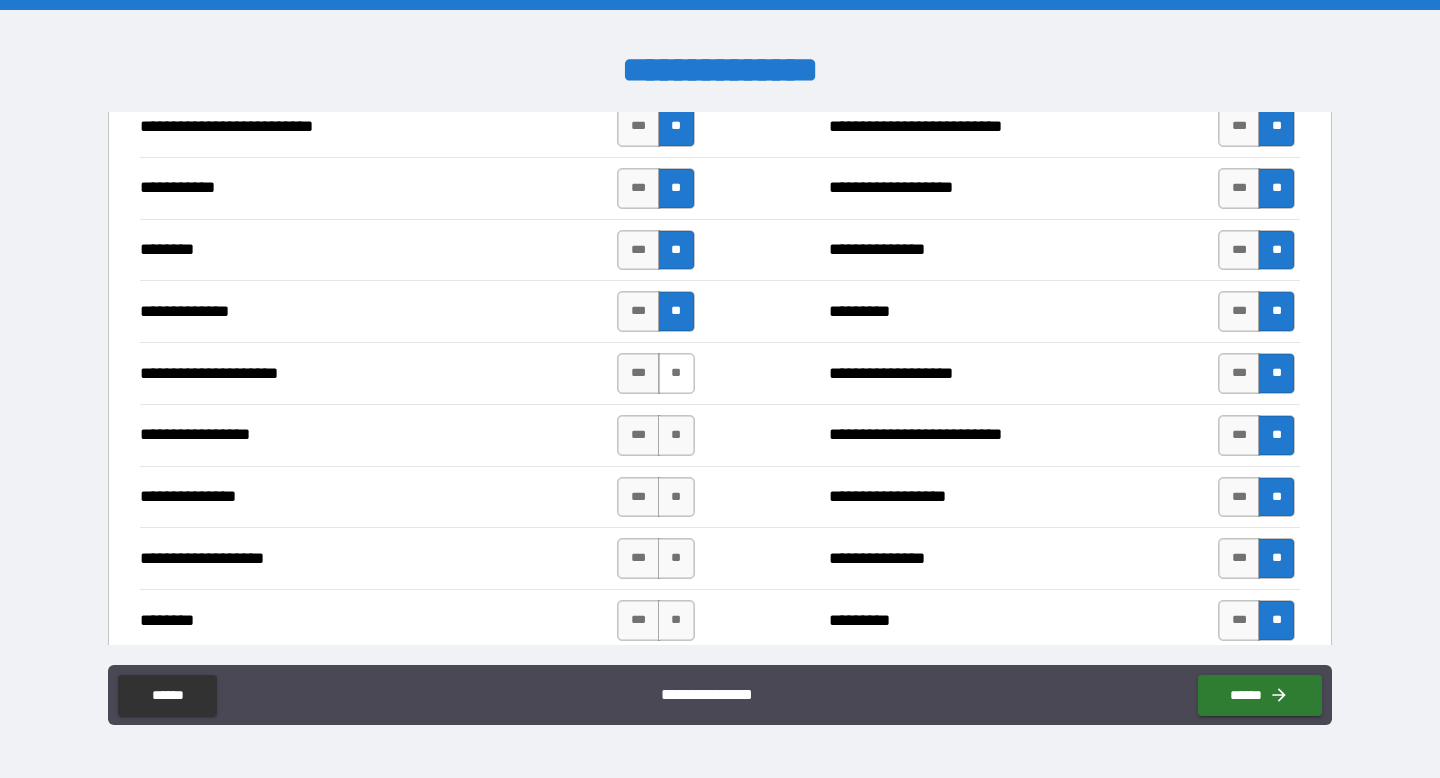 click on "**" at bounding box center (676, 373) 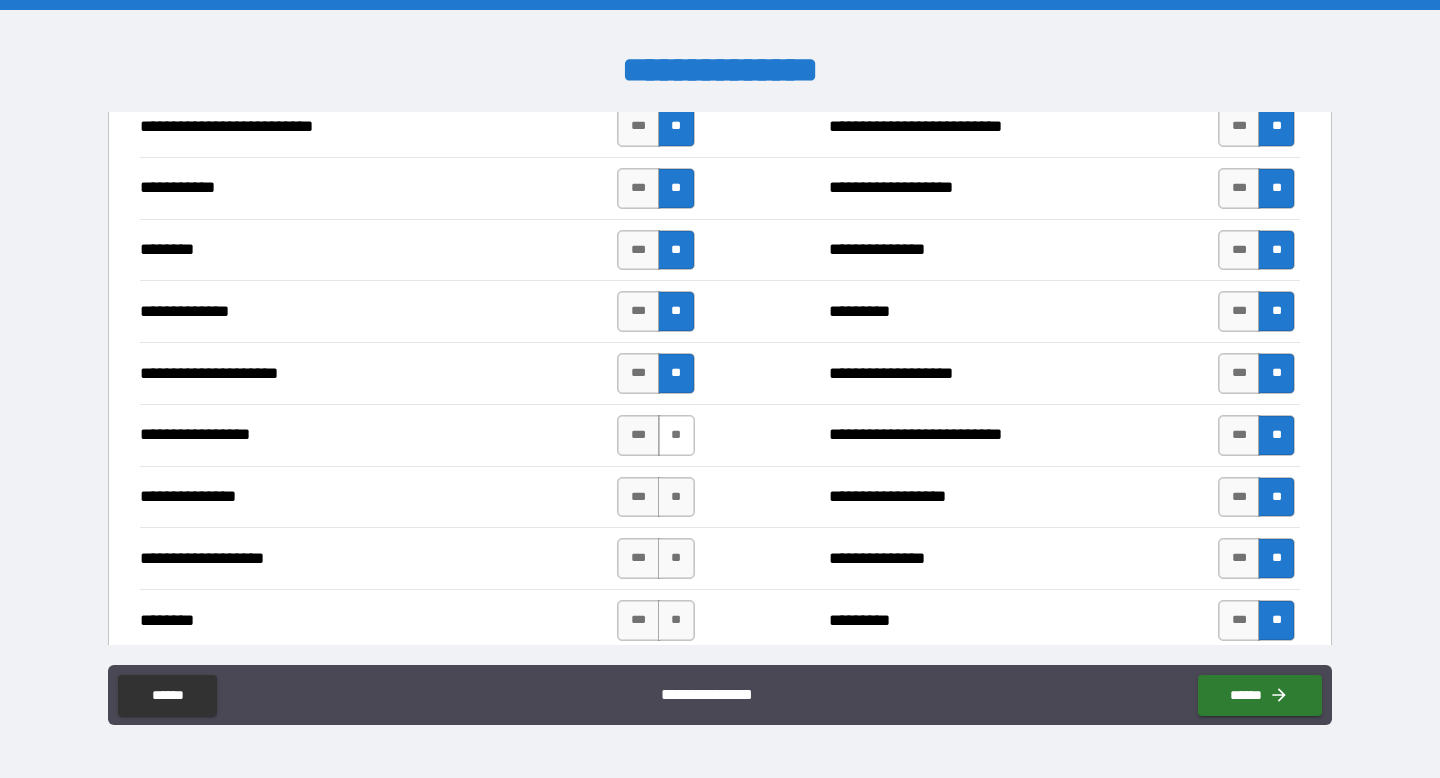 click on "**" at bounding box center [676, 435] 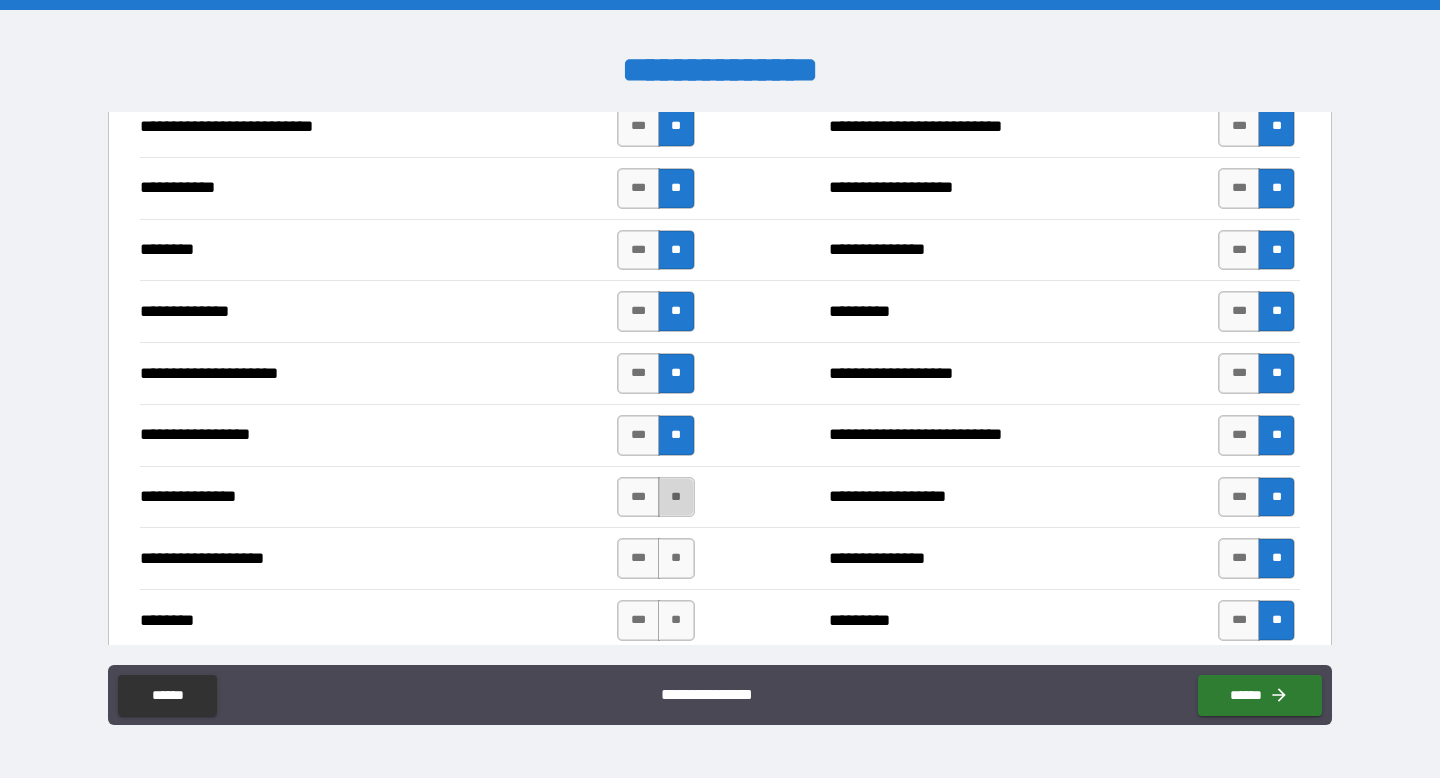 click on "**" at bounding box center [676, 497] 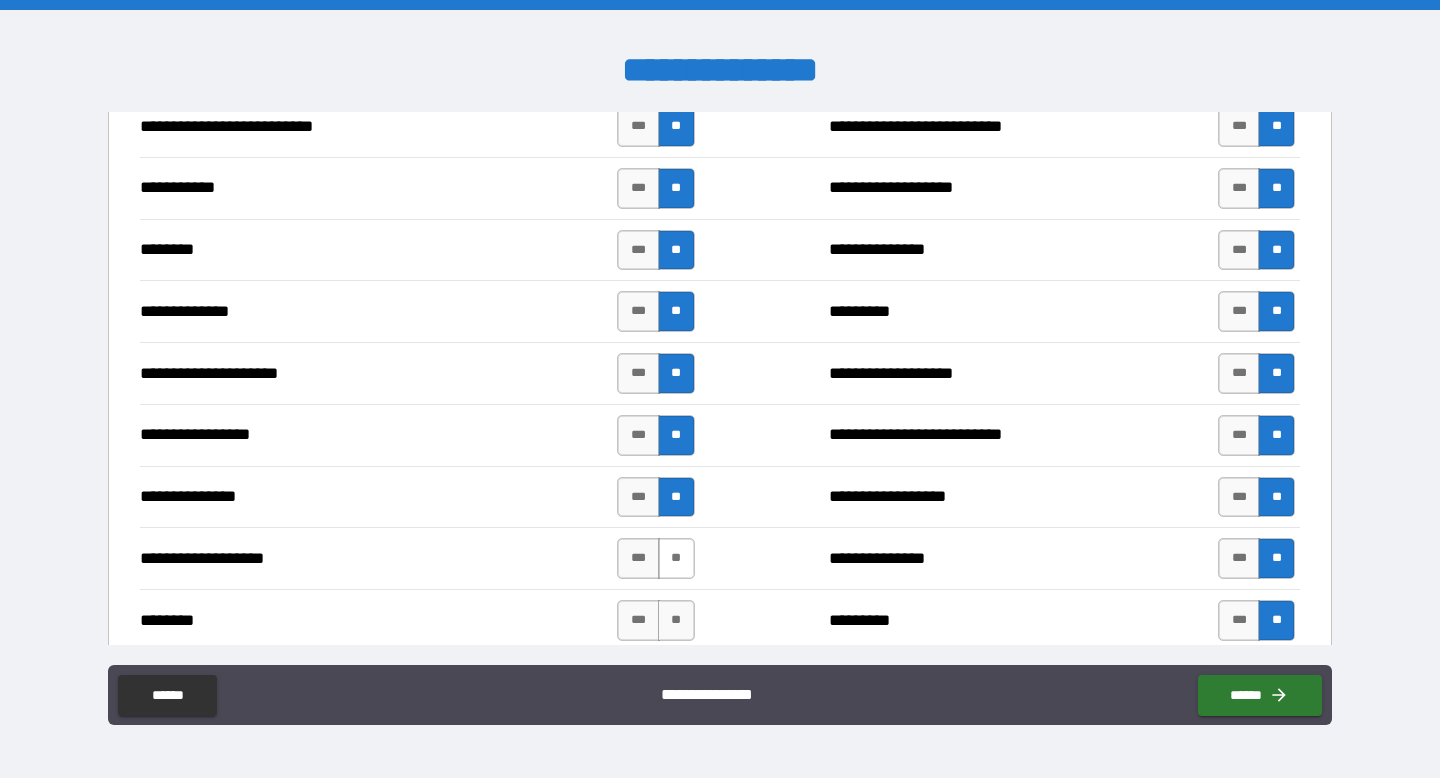 click on "**" at bounding box center (676, 558) 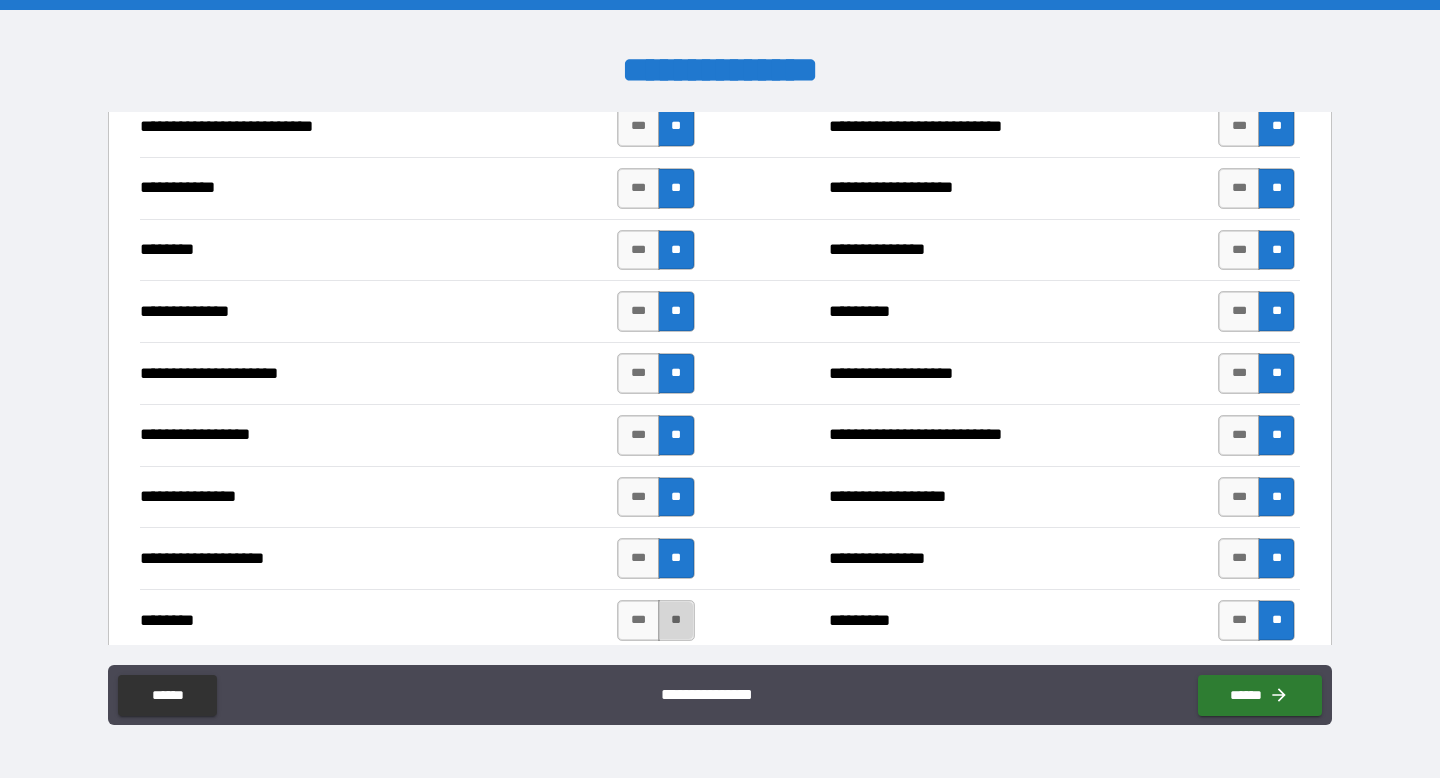 click on "**" at bounding box center (676, 620) 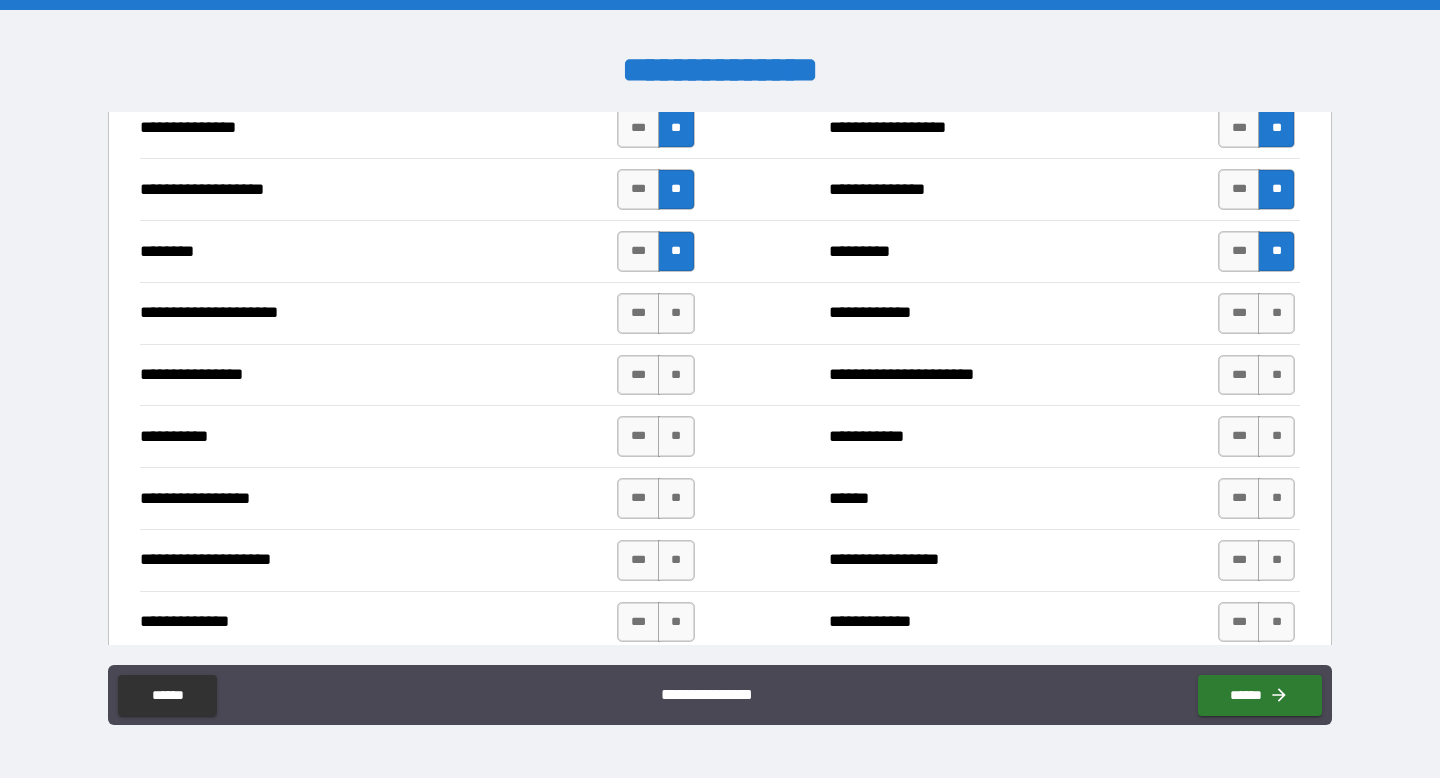 scroll, scrollTop: 2730, scrollLeft: 0, axis: vertical 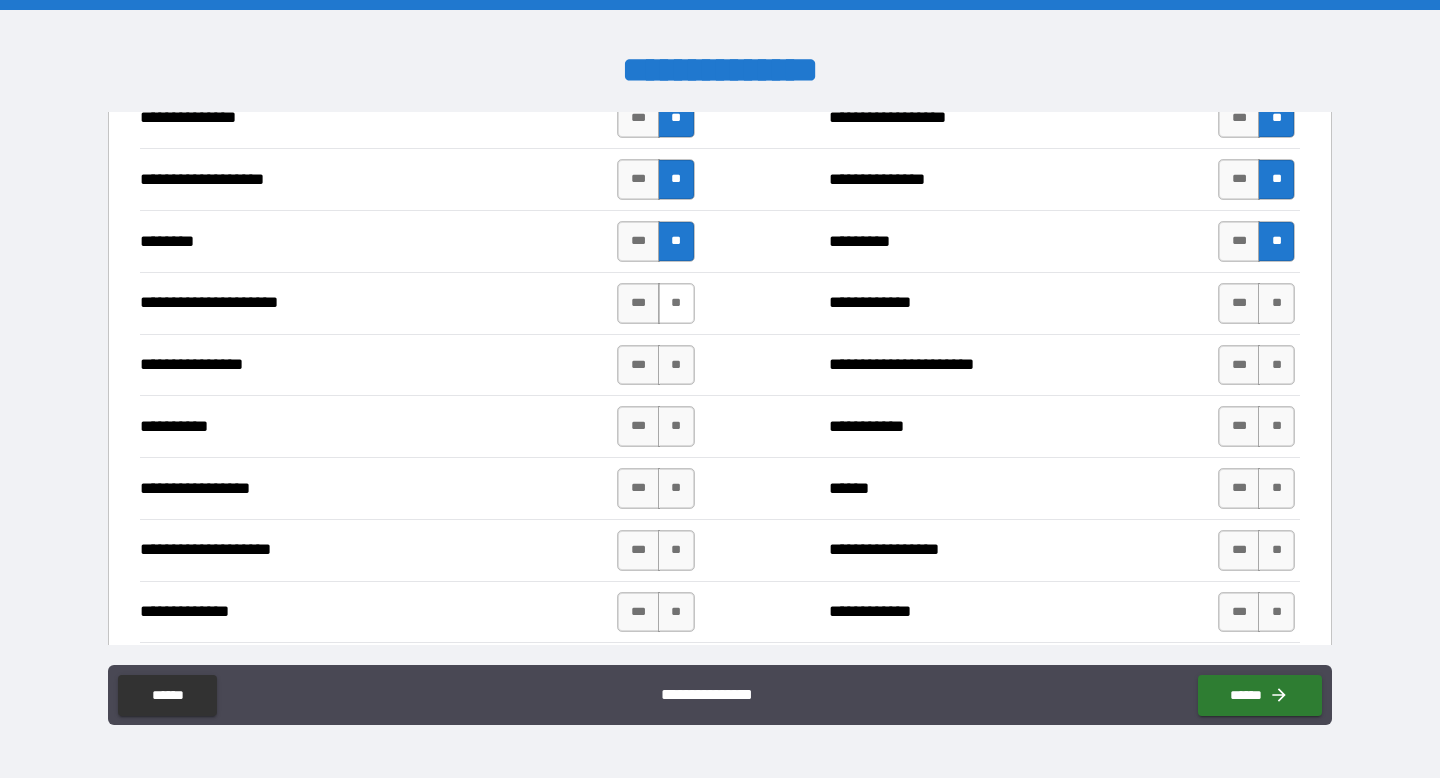 click on "**" at bounding box center (676, 303) 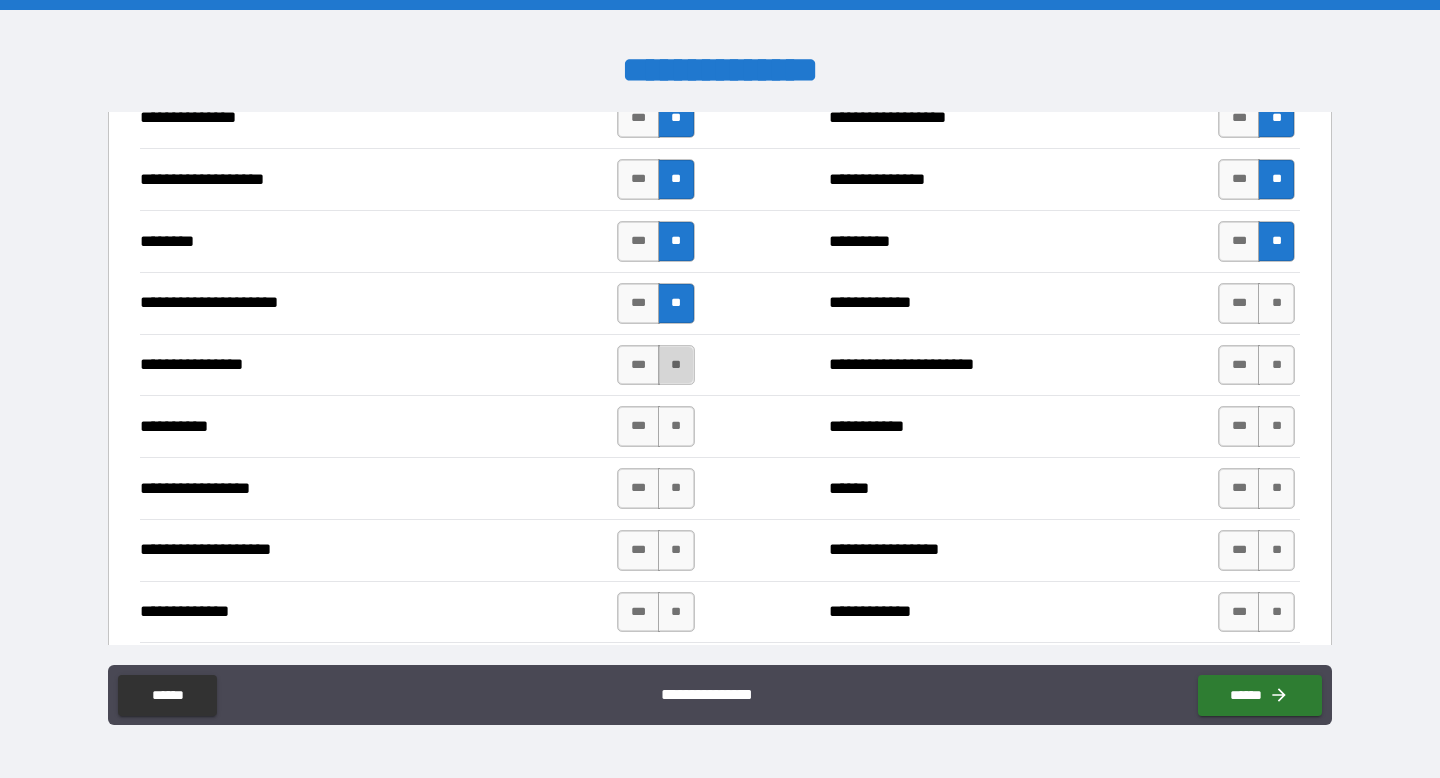 click on "**" at bounding box center [676, 365] 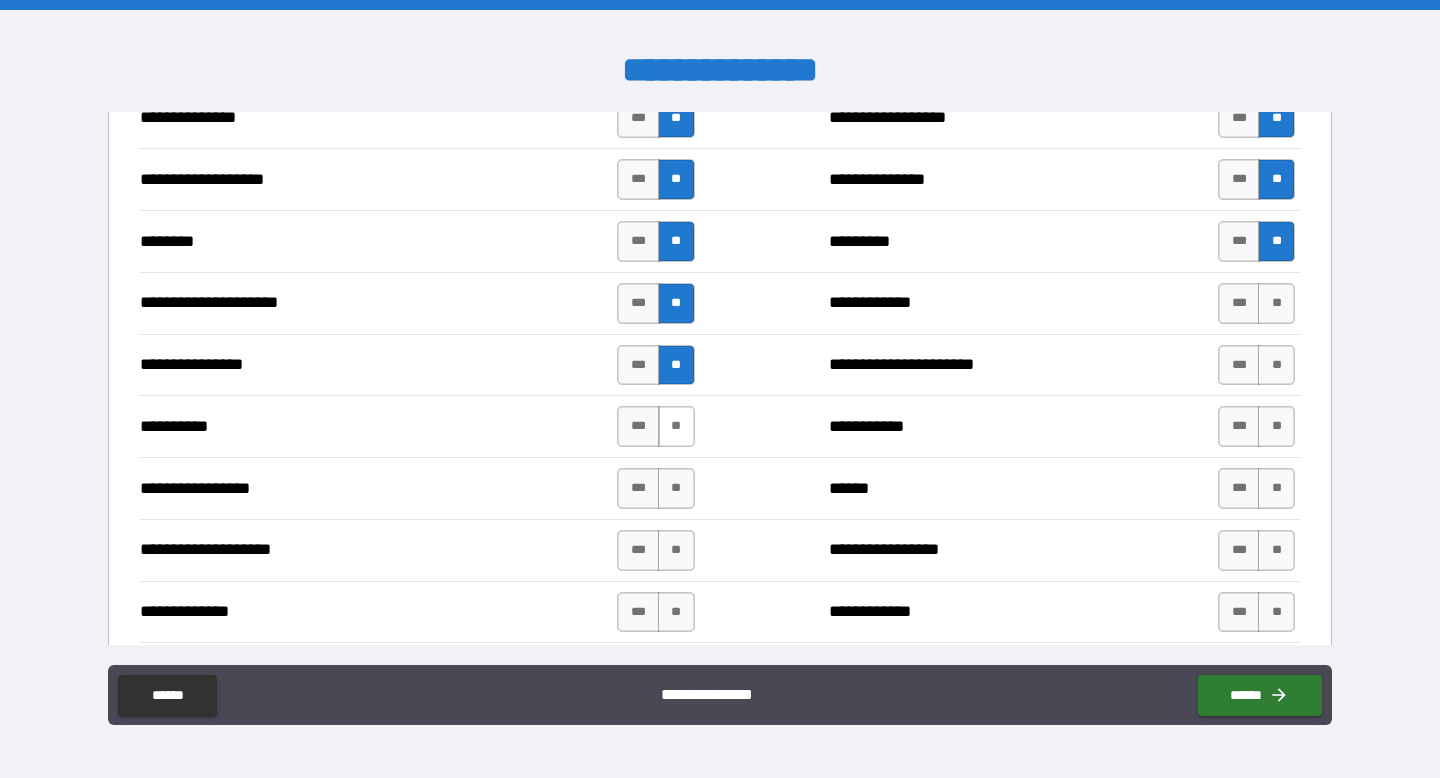 click on "**" at bounding box center [676, 426] 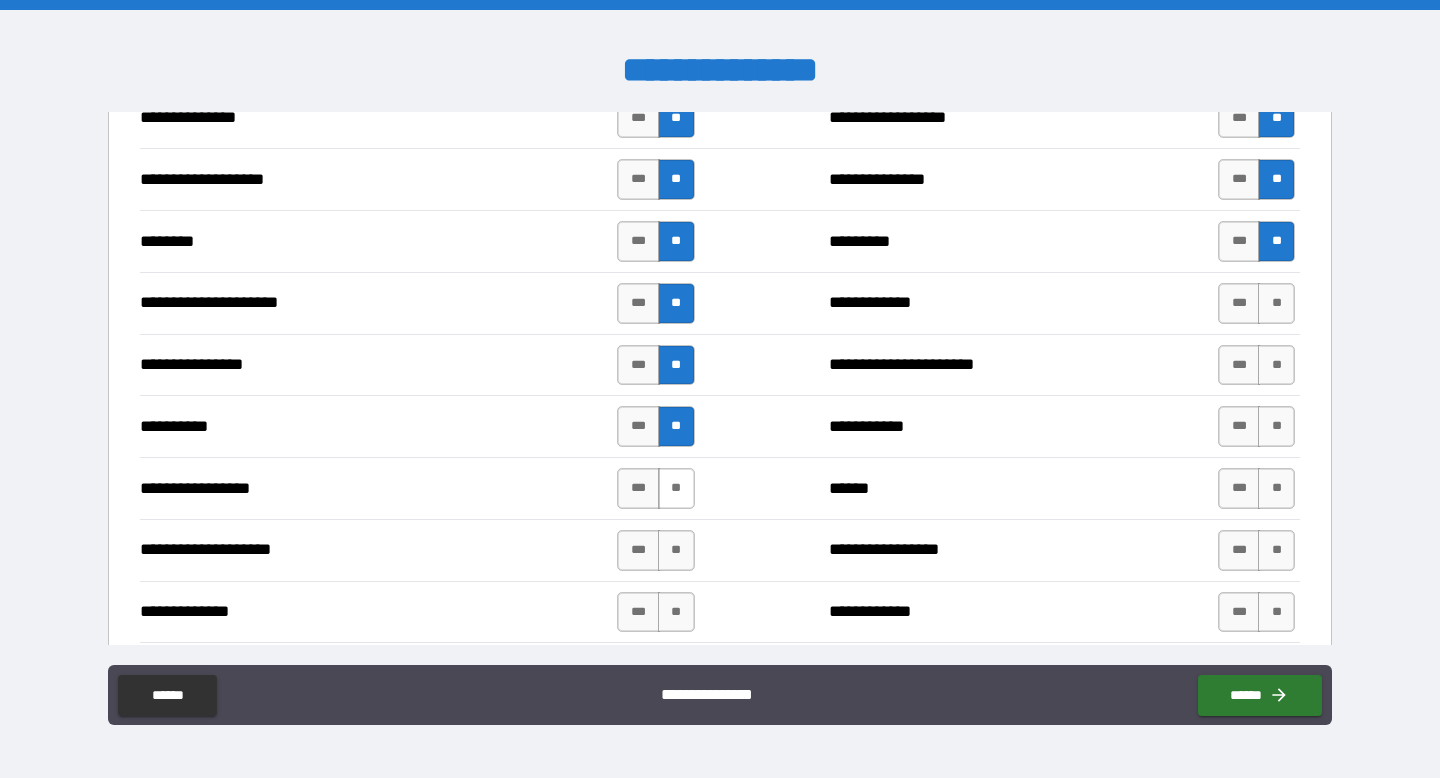 click on "**" at bounding box center (676, 488) 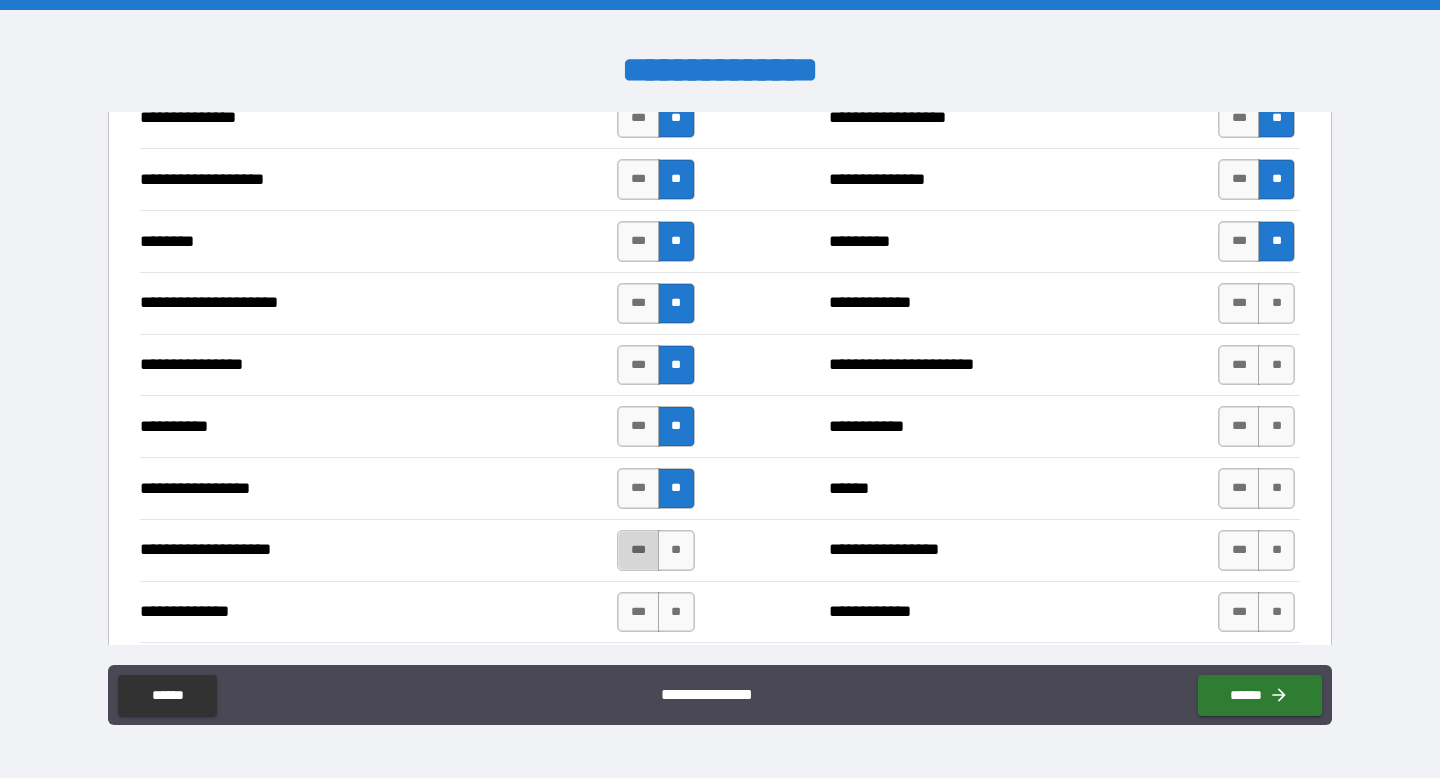 click on "***" at bounding box center [638, 550] 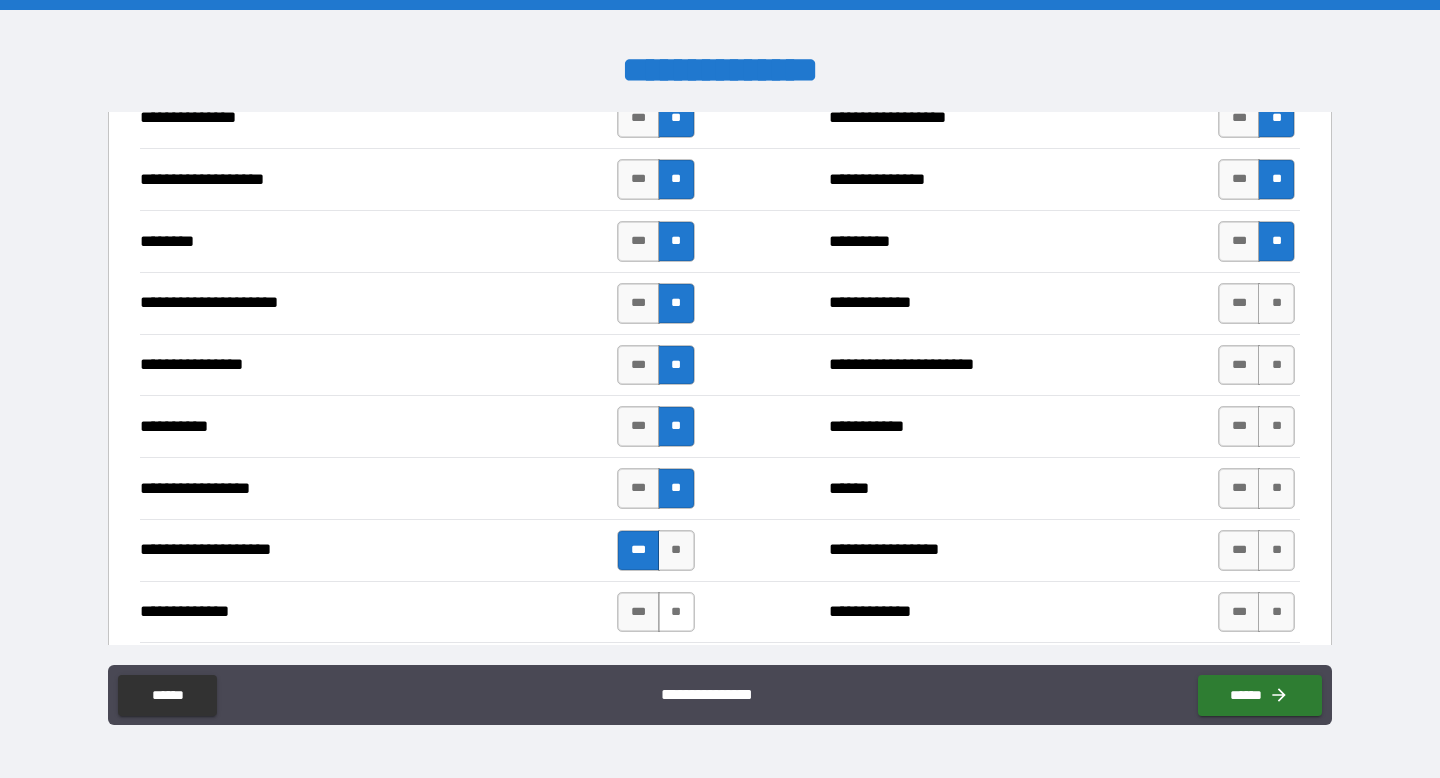 click on "**" at bounding box center [676, 612] 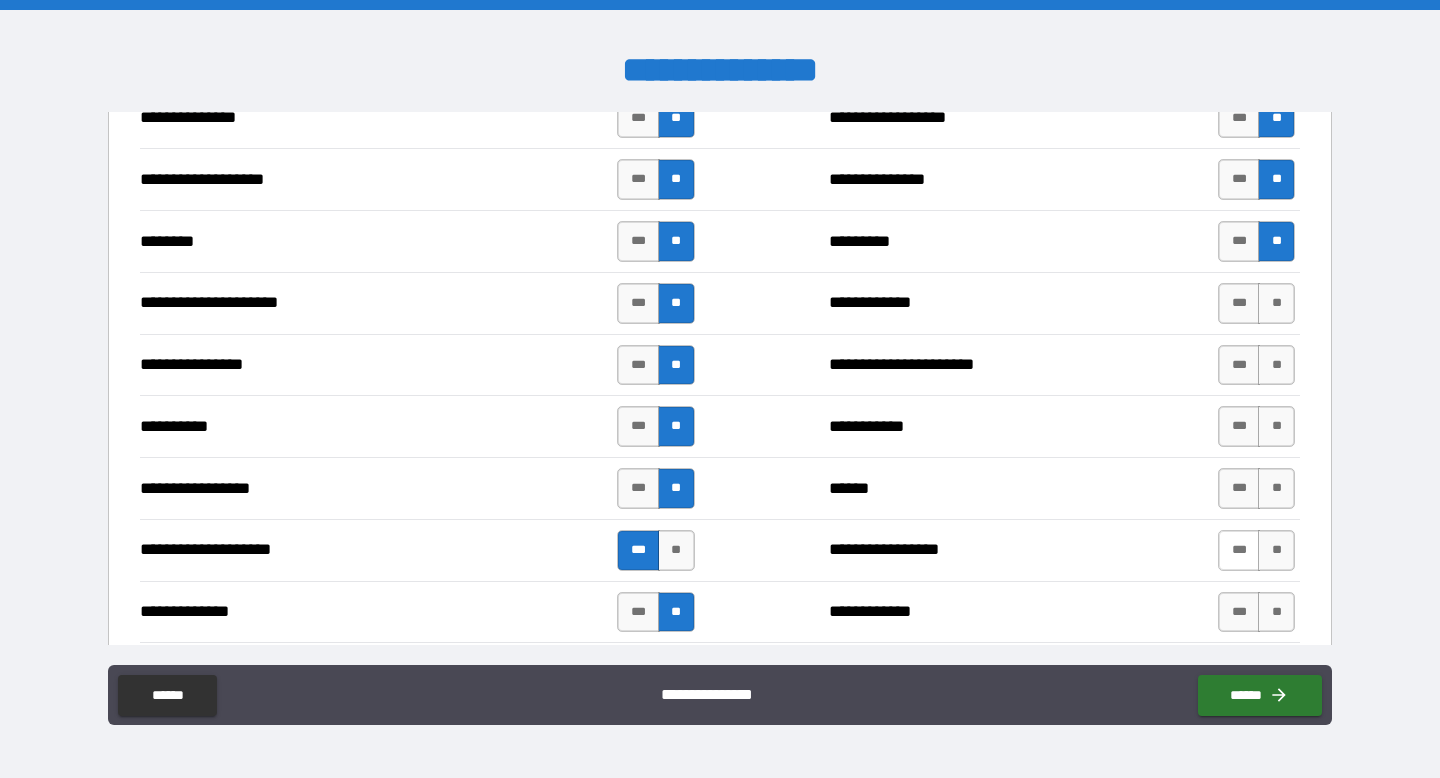 click on "***" at bounding box center (1239, 550) 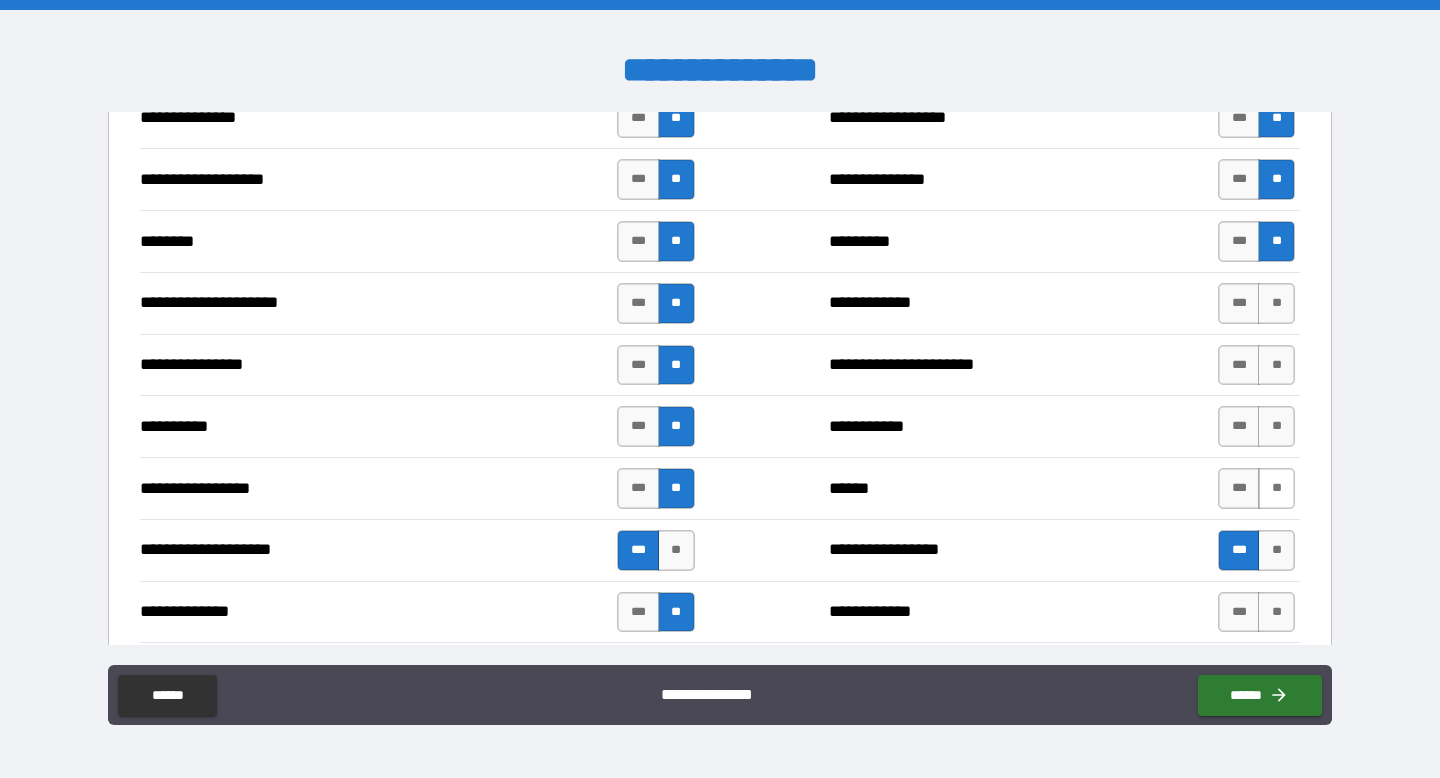 click on "**" at bounding box center (1276, 488) 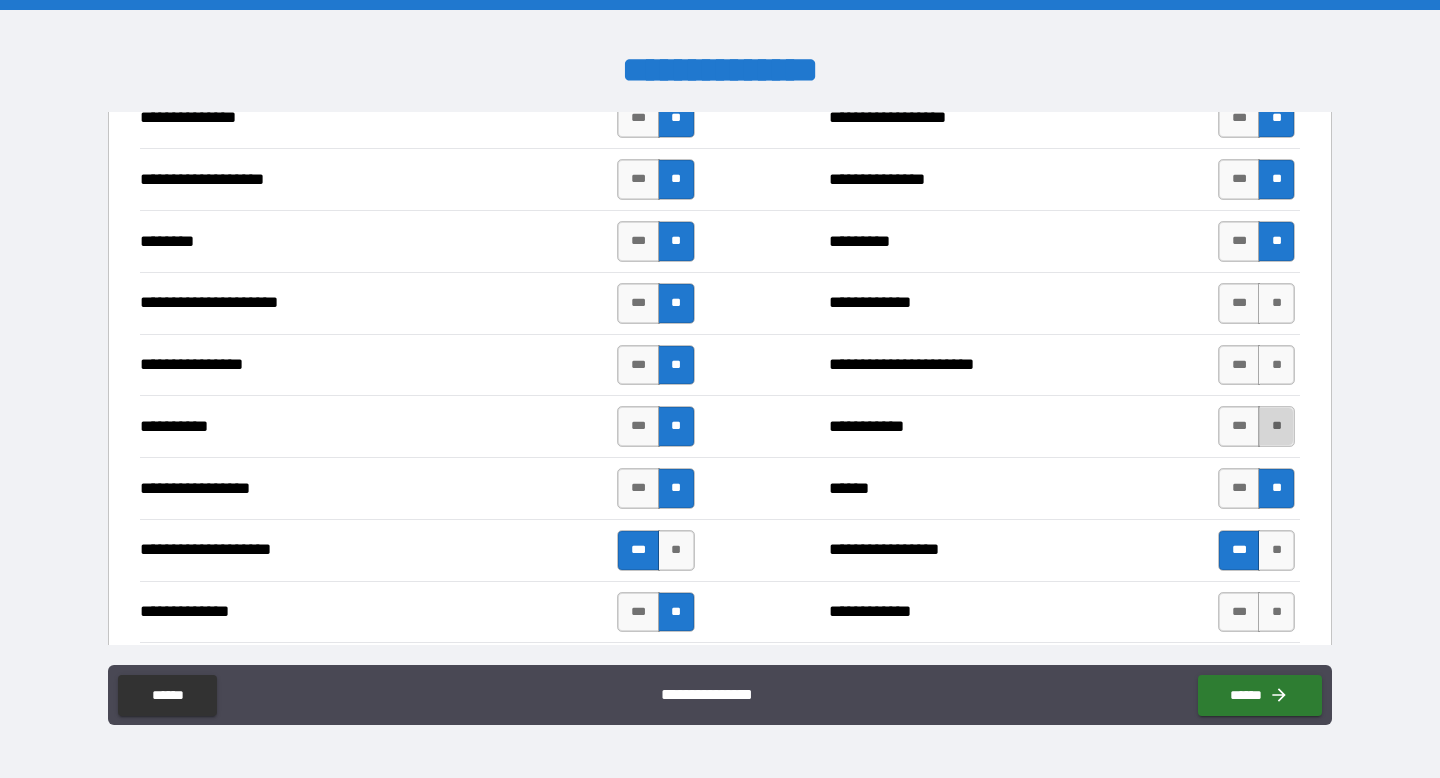 click on "**" at bounding box center [1276, 426] 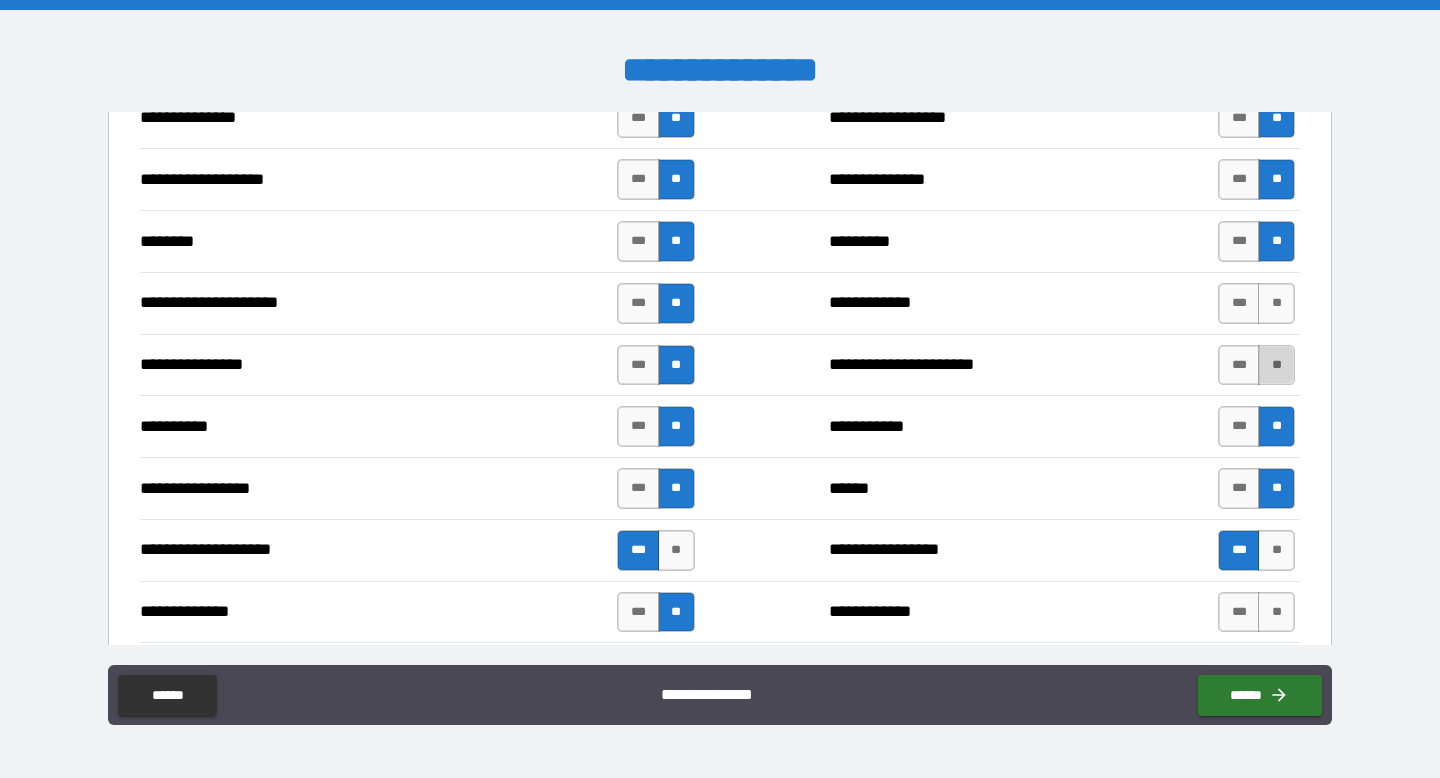 click on "**" at bounding box center (1276, 365) 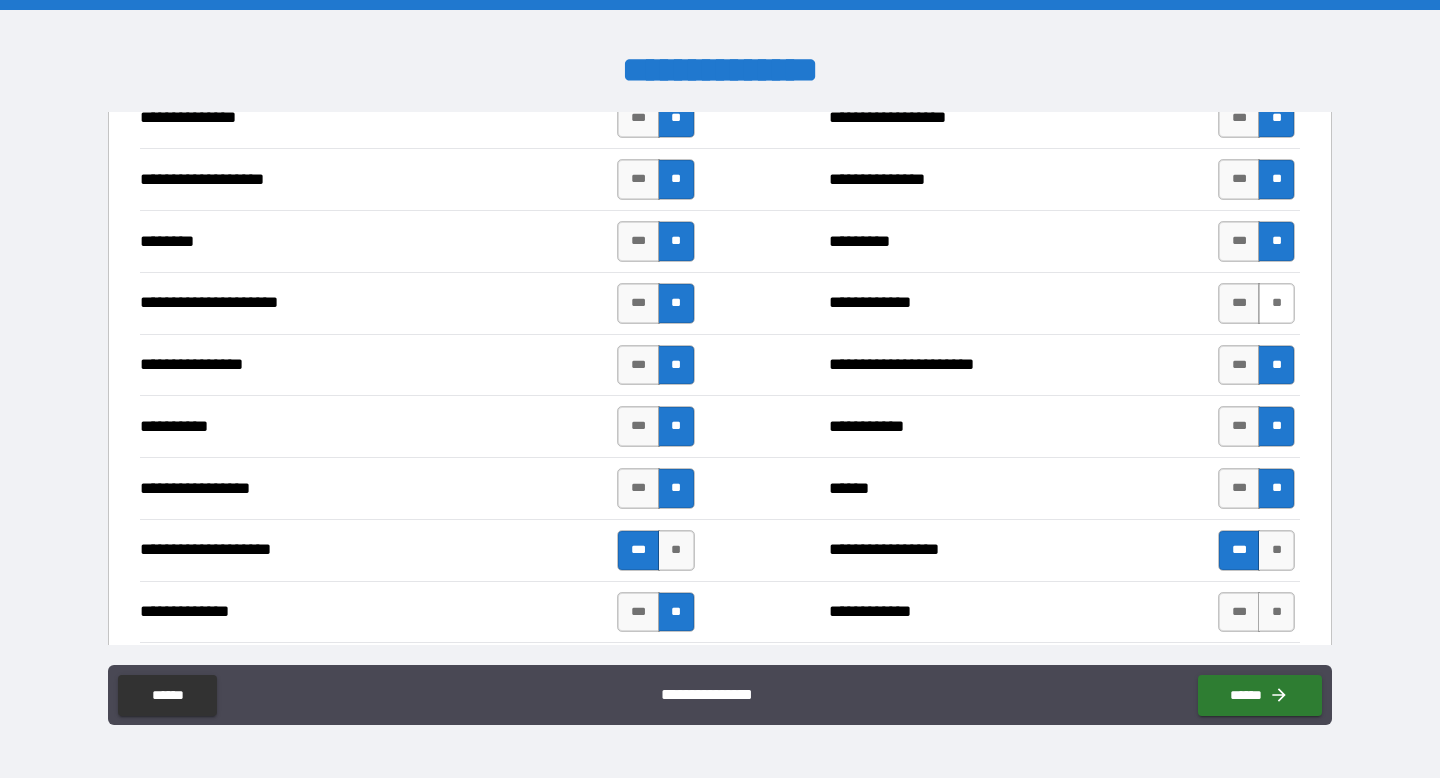 click on "**" at bounding box center (1276, 303) 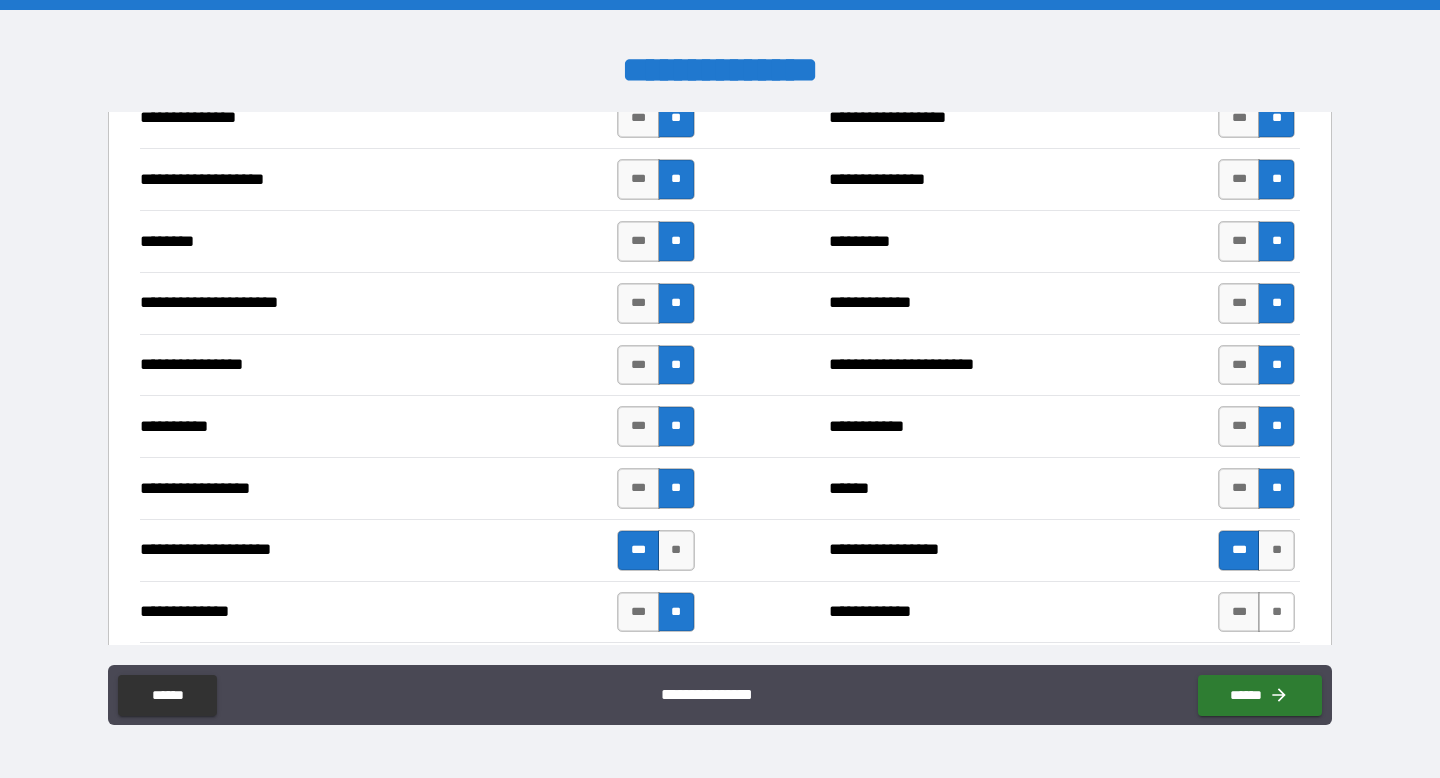 click on "**" at bounding box center (1276, 612) 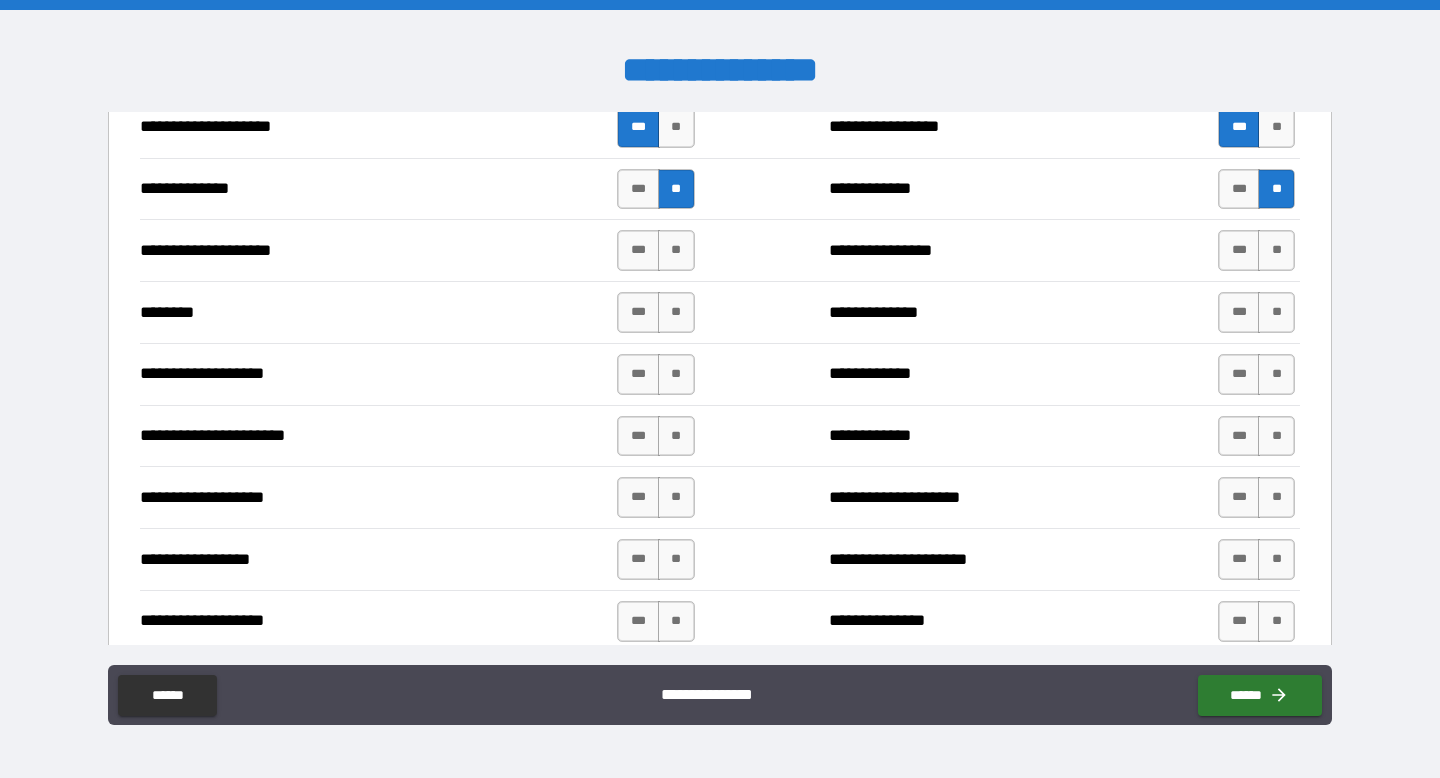 scroll, scrollTop: 3158, scrollLeft: 0, axis: vertical 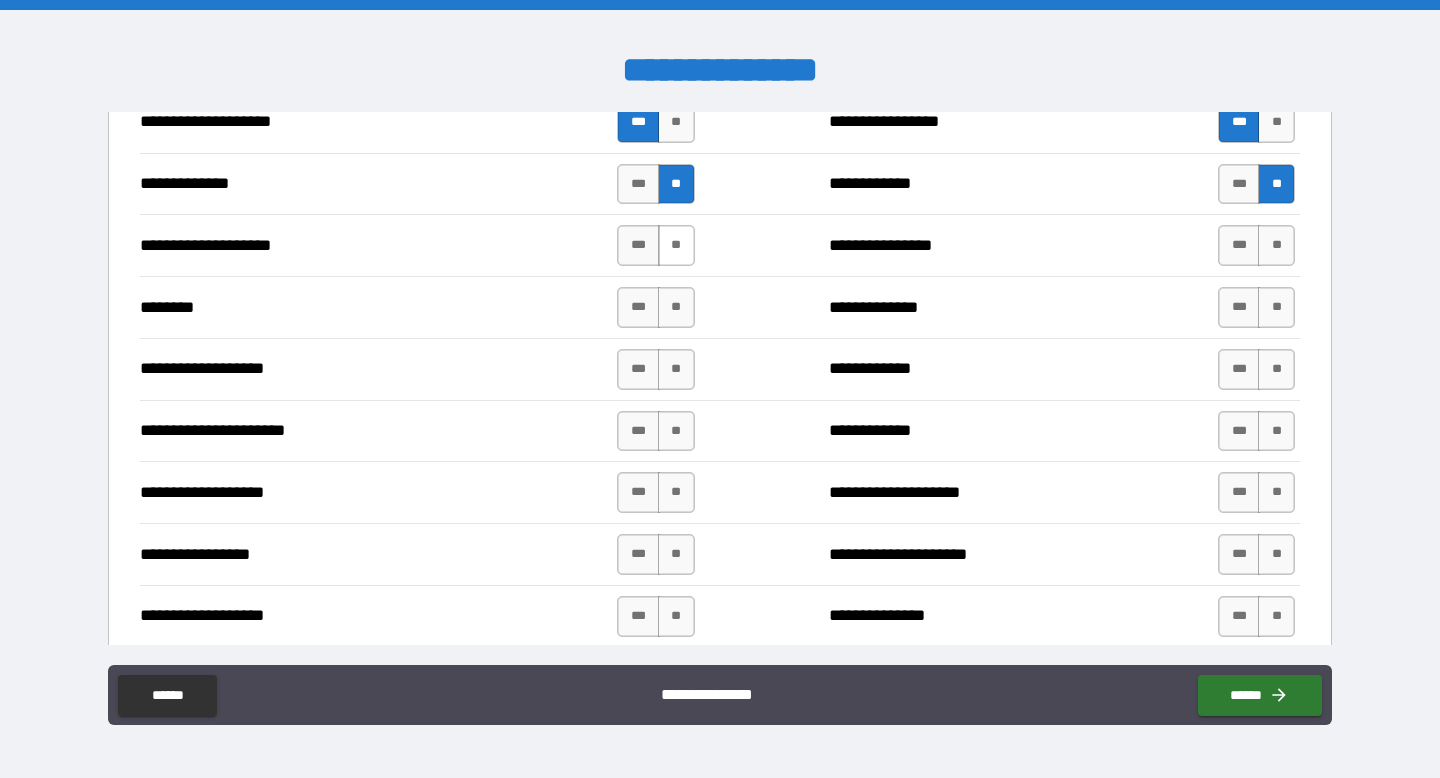 click on "**" at bounding box center [676, 245] 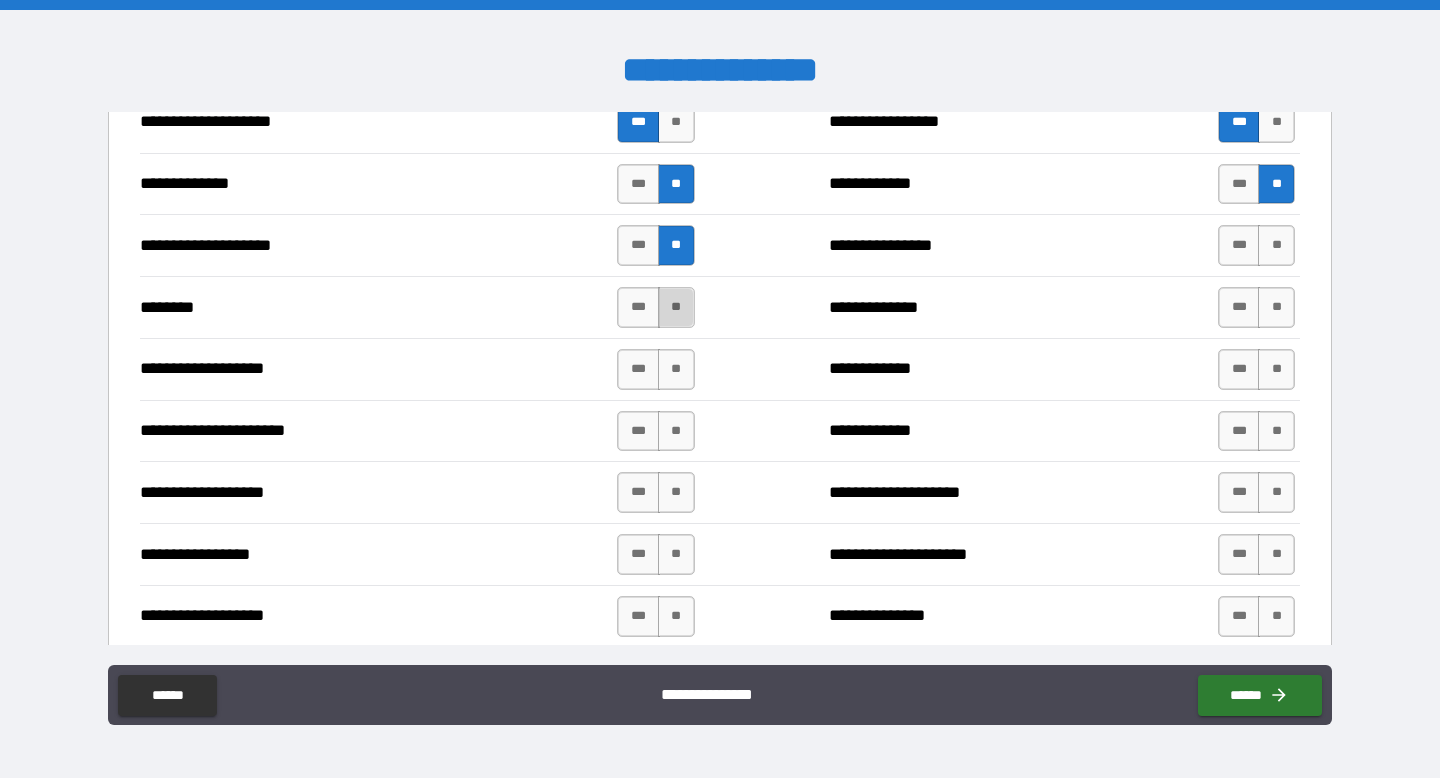 click on "**" at bounding box center [676, 307] 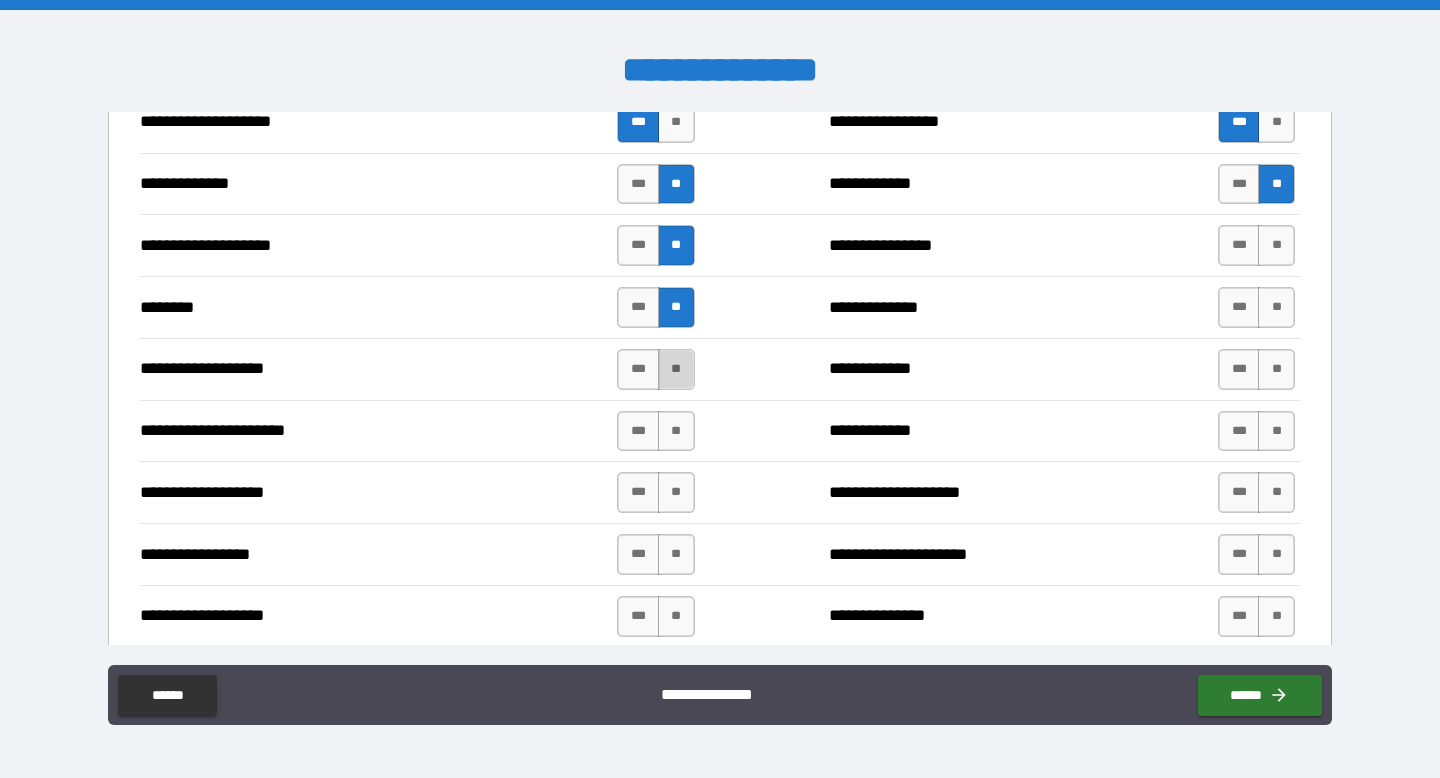 click on "**" at bounding box center [676, 369] 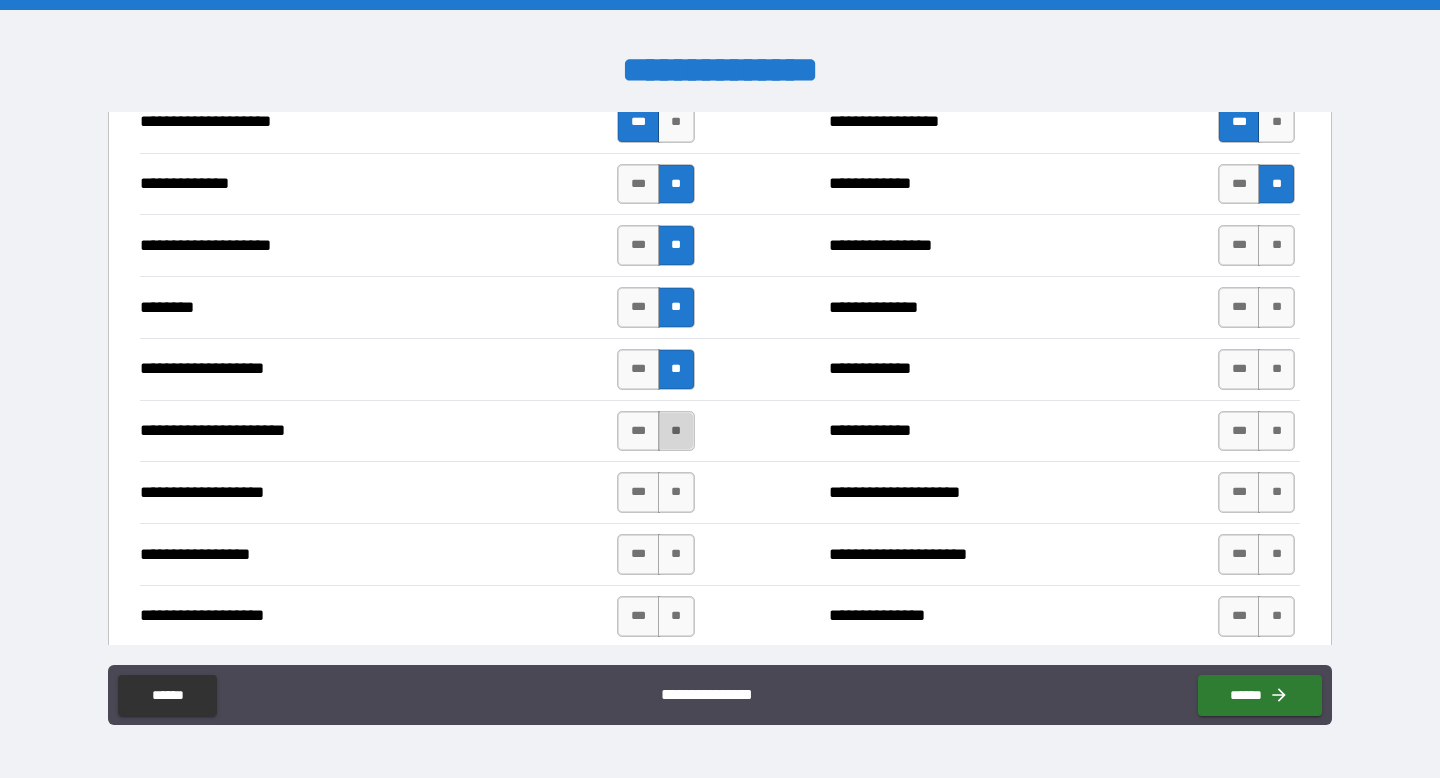 click on "**" at bounding box center [676, 431] 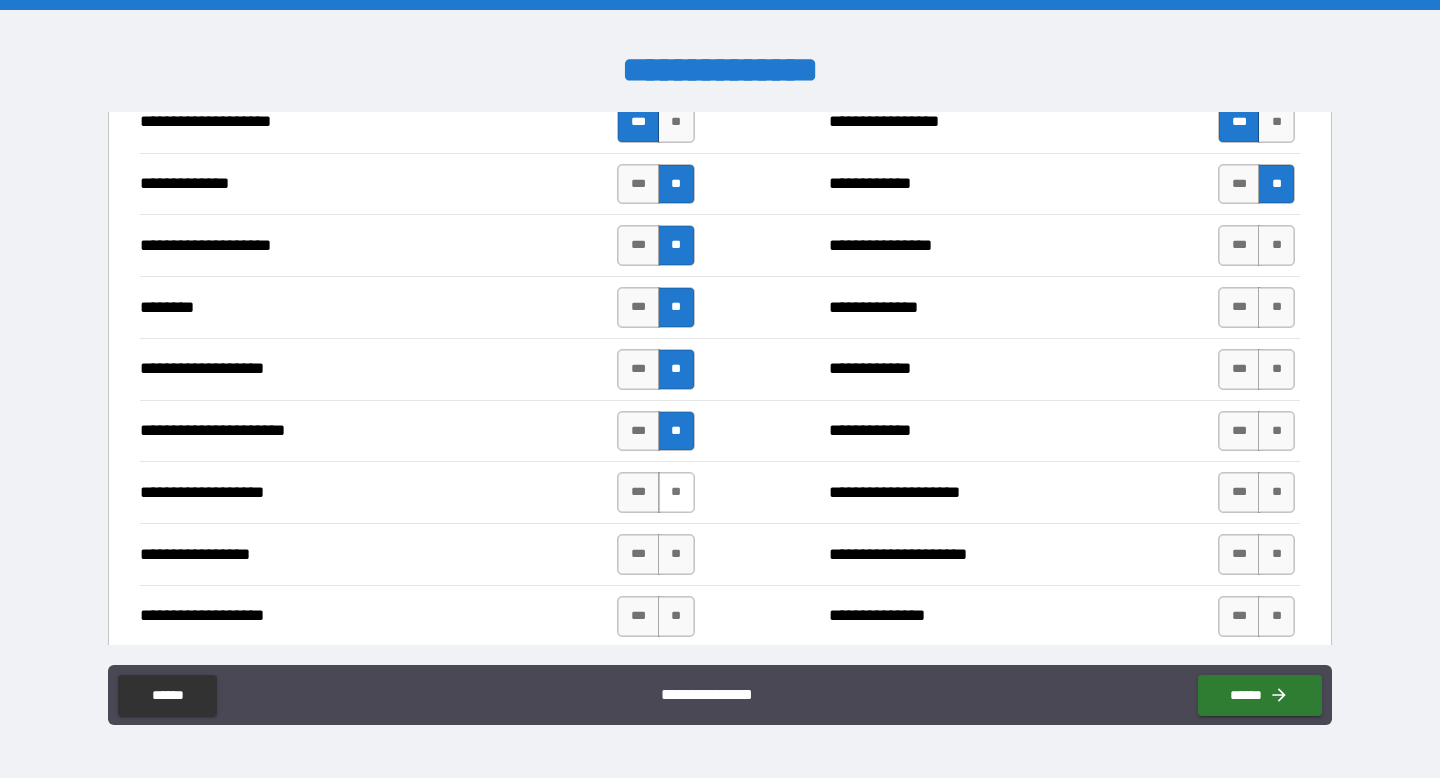 click on "**" at bounding box center [676, 492] 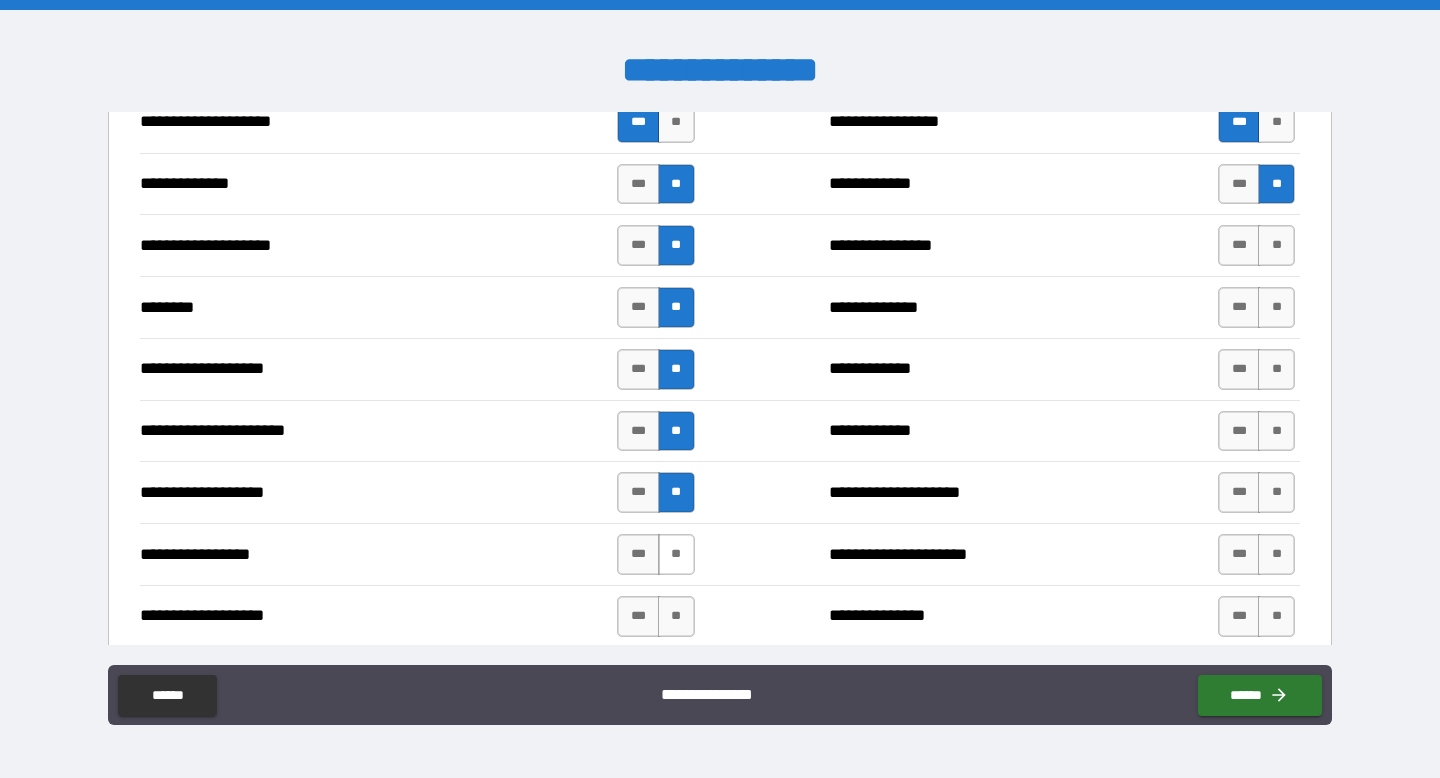 click on "**" at bounding box center (676, 554) 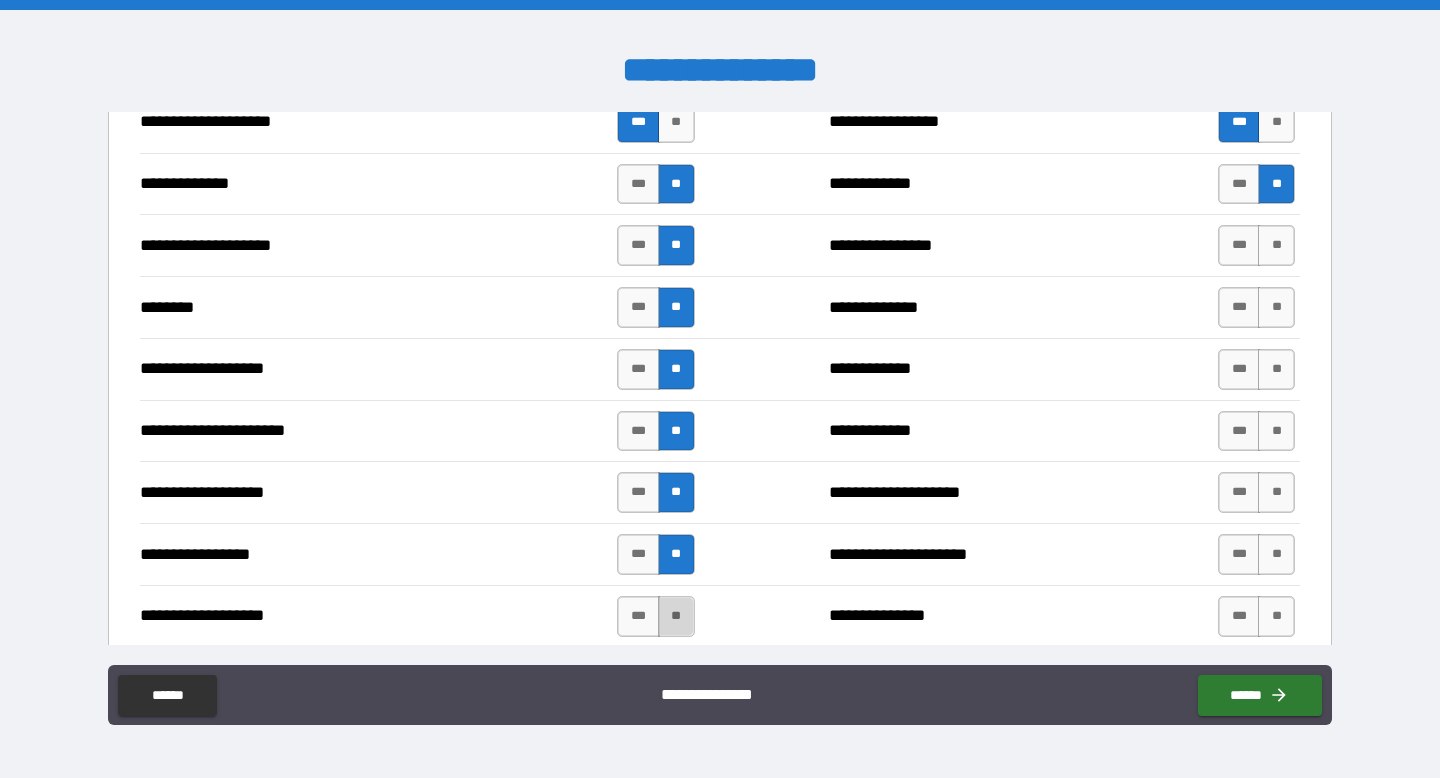 click on "**" at bounding box center (676, 616) 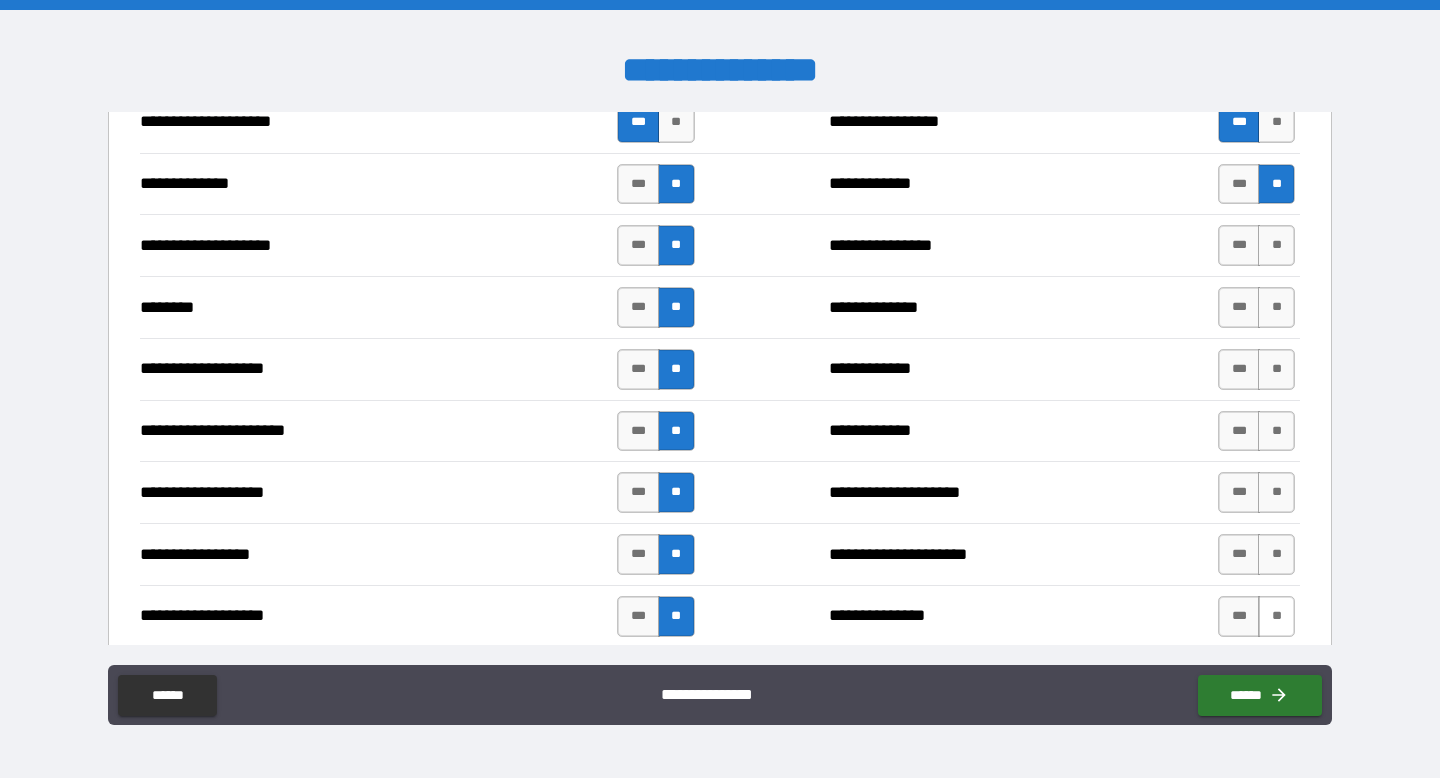 click on "**" at bounding box center (1276, 616) 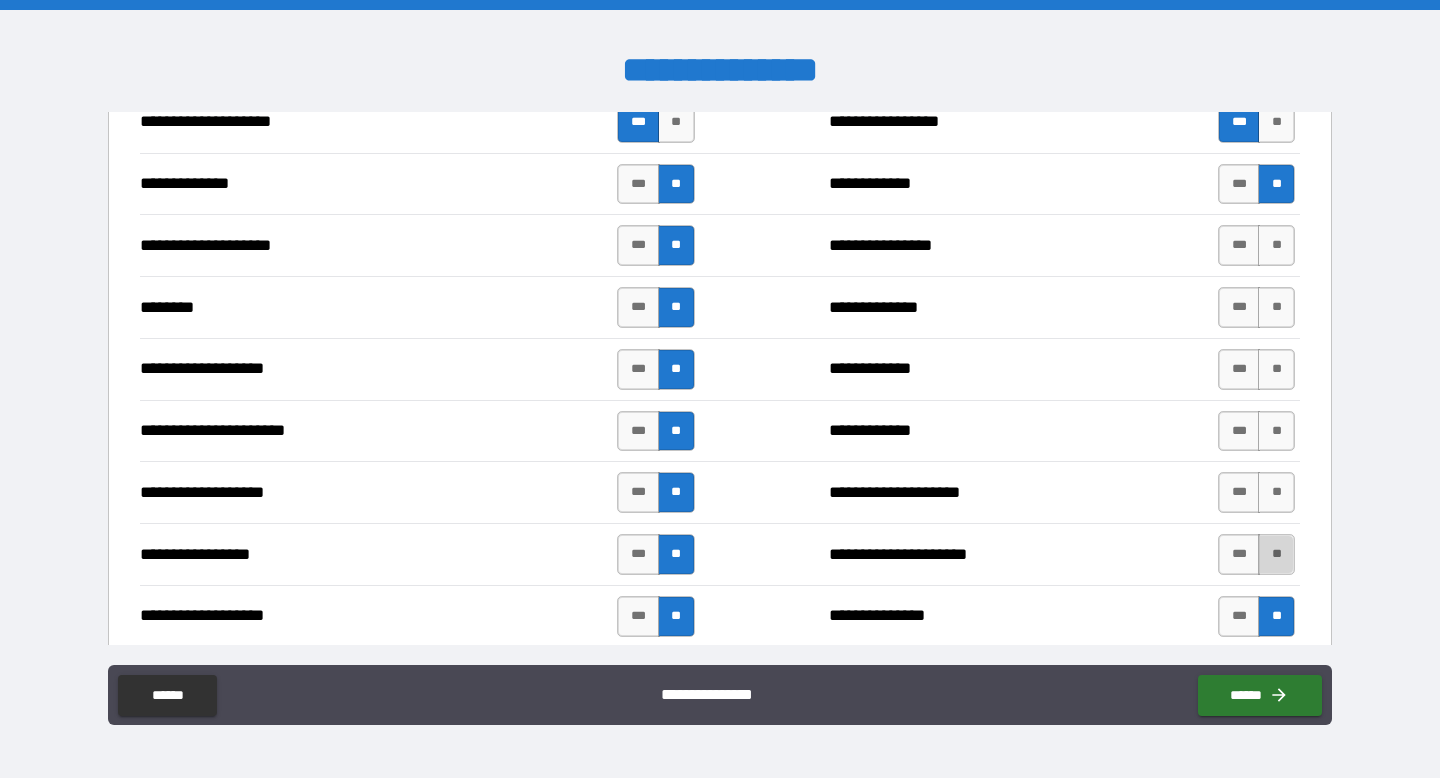 click on "**" at bounding box center (1276, 554) 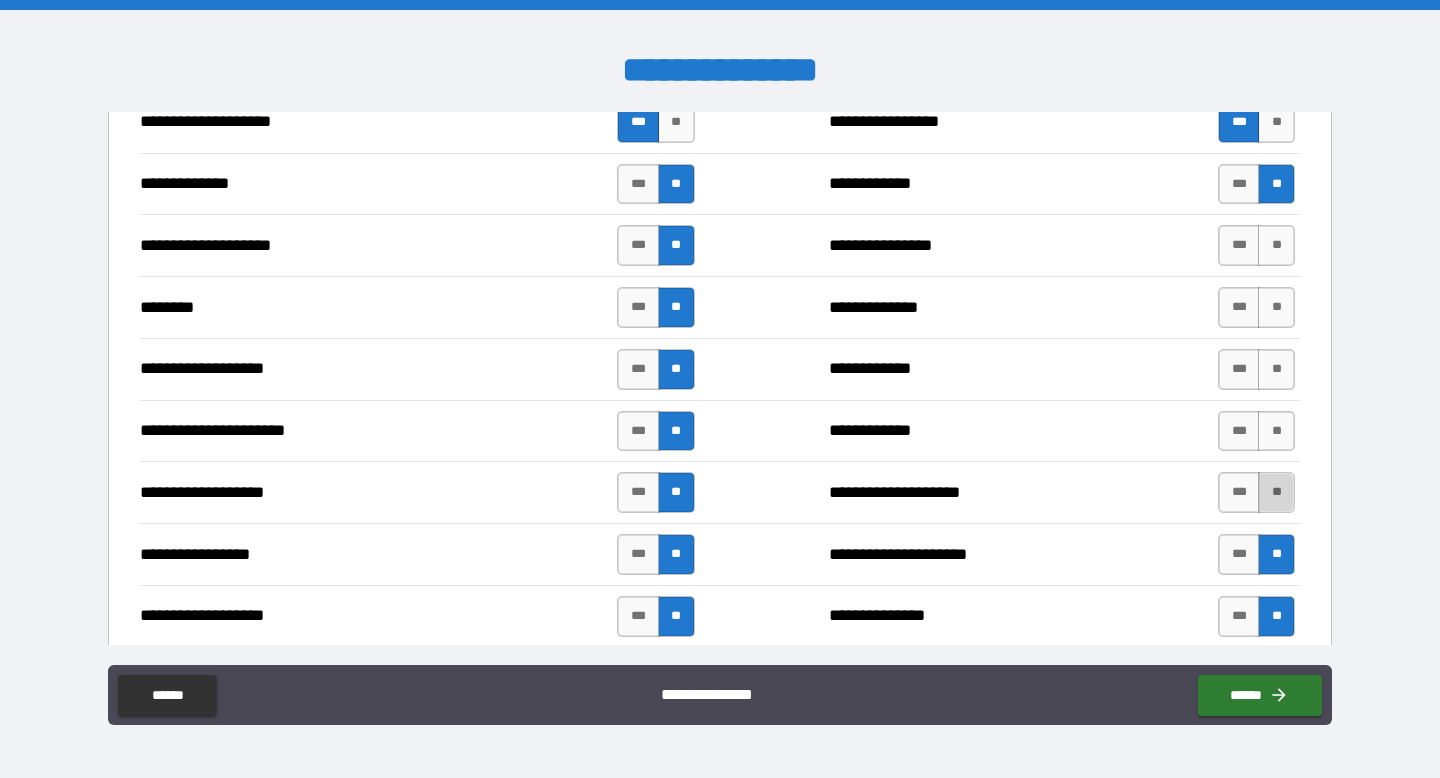 click on "**" at bounding box center (1276, 492) 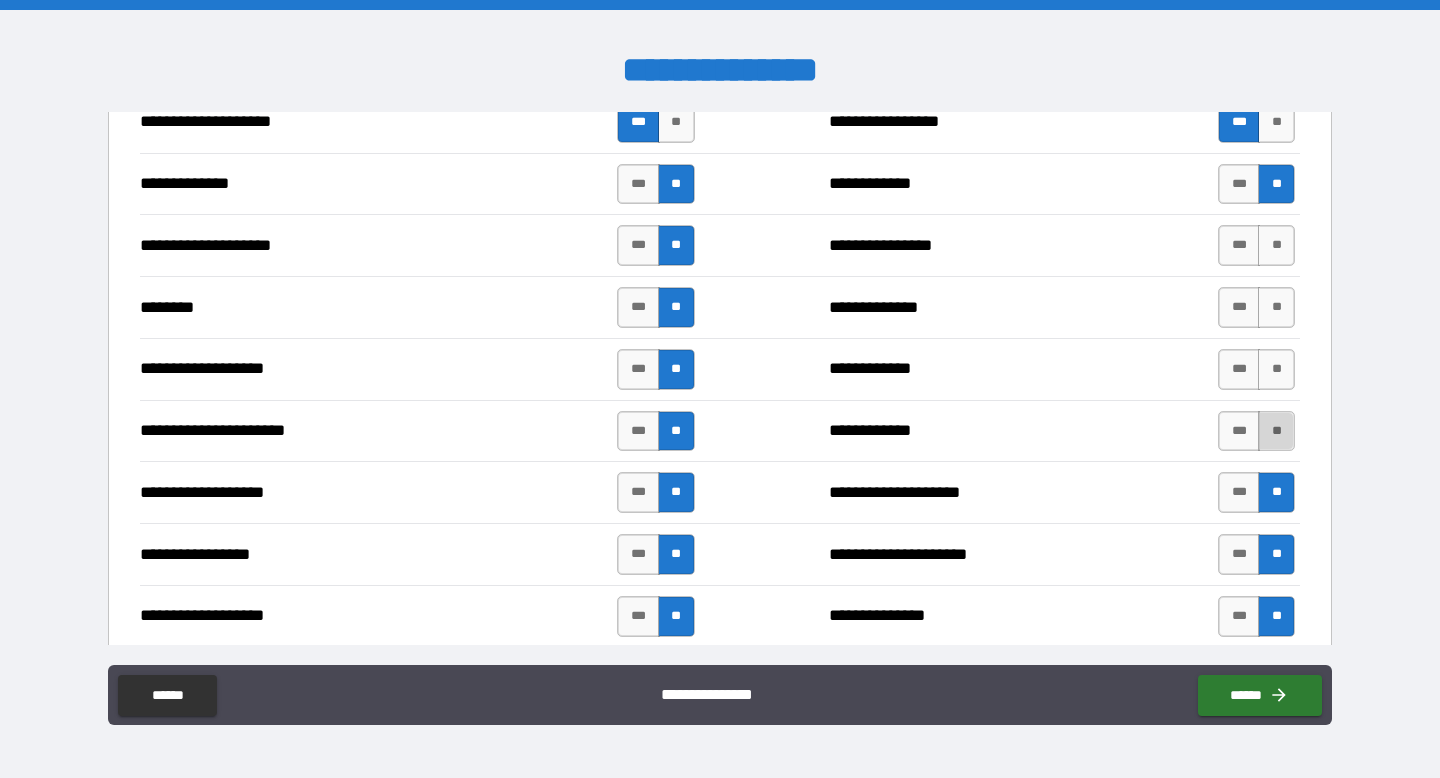 click on "**" at bounding box center (1276, 431) 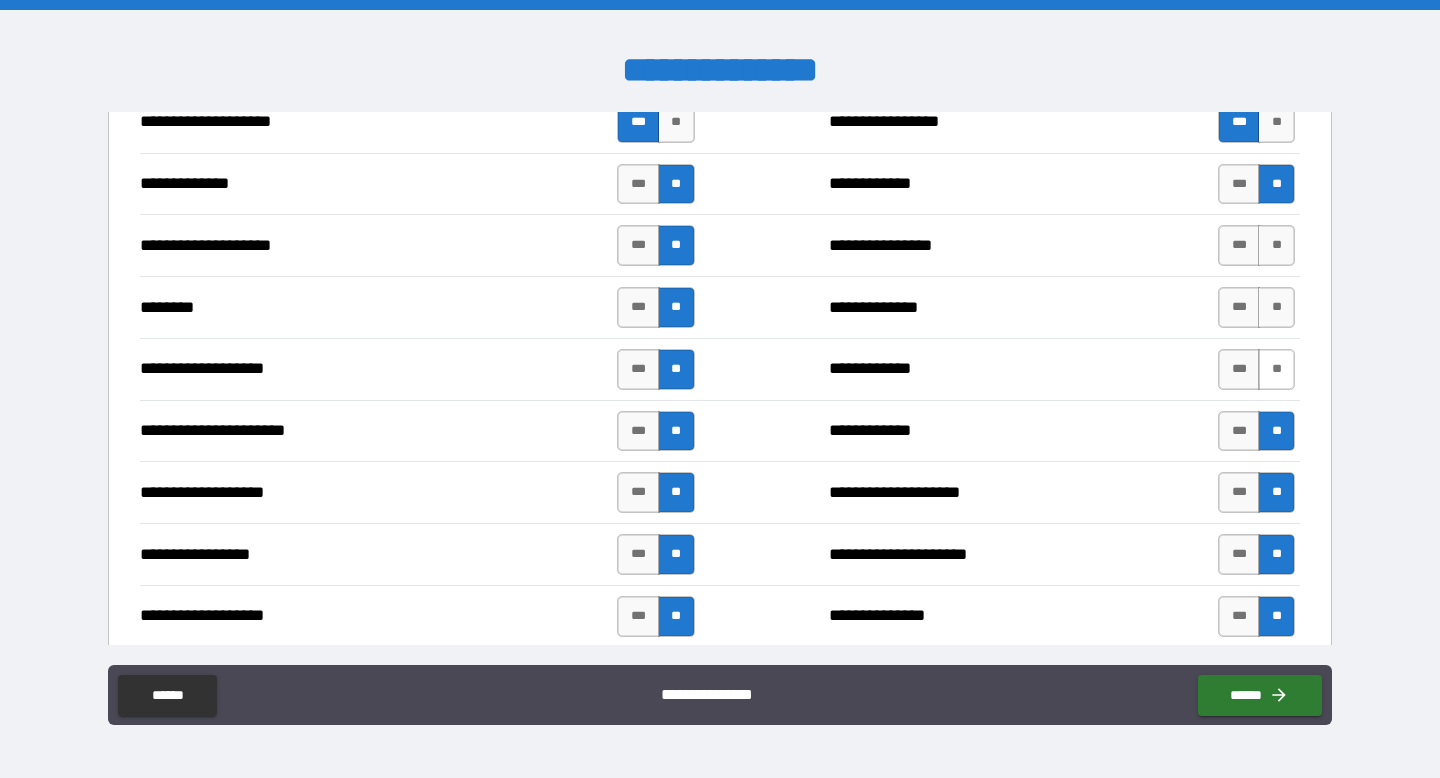 click on "**" at bounding box center (1276, 369) 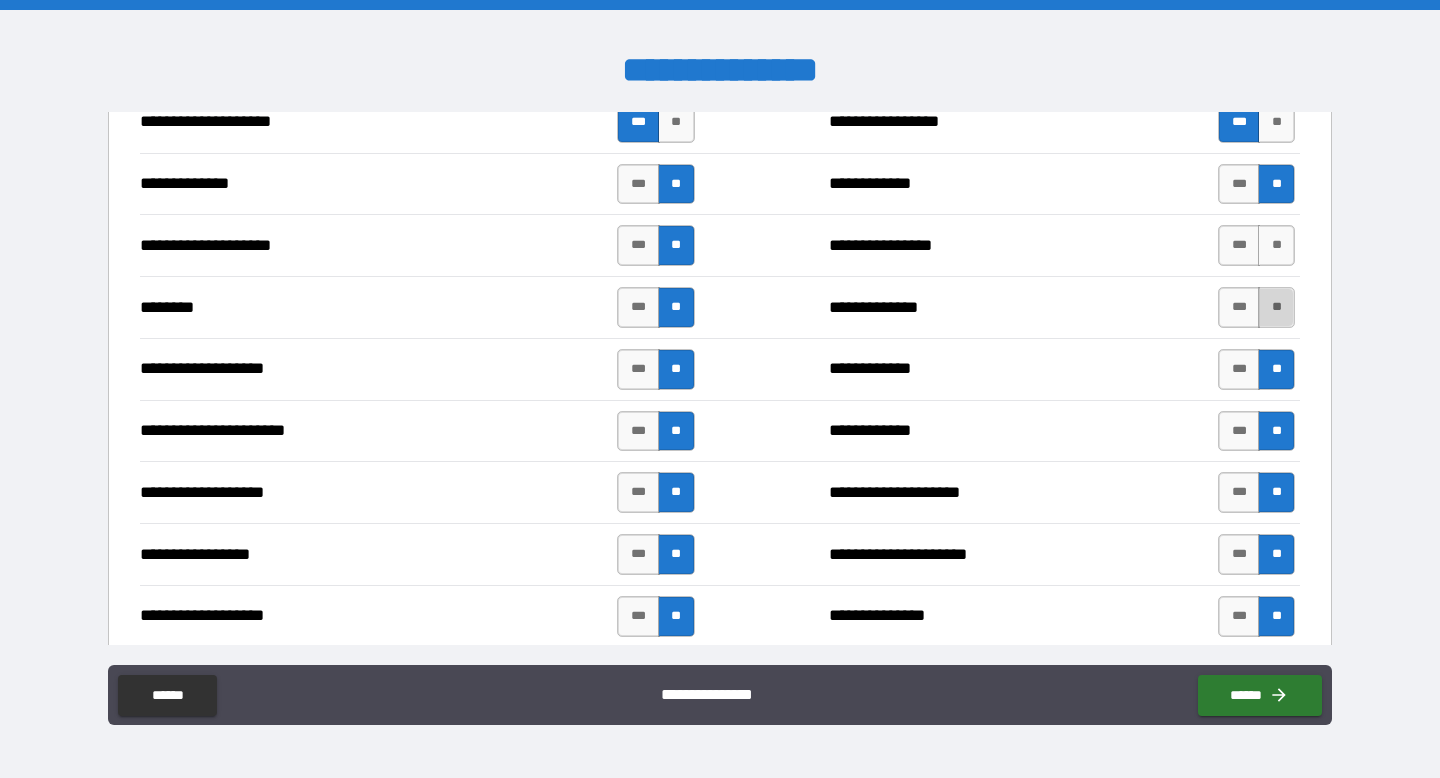 click on "**" at bounding box center [1276, 307] 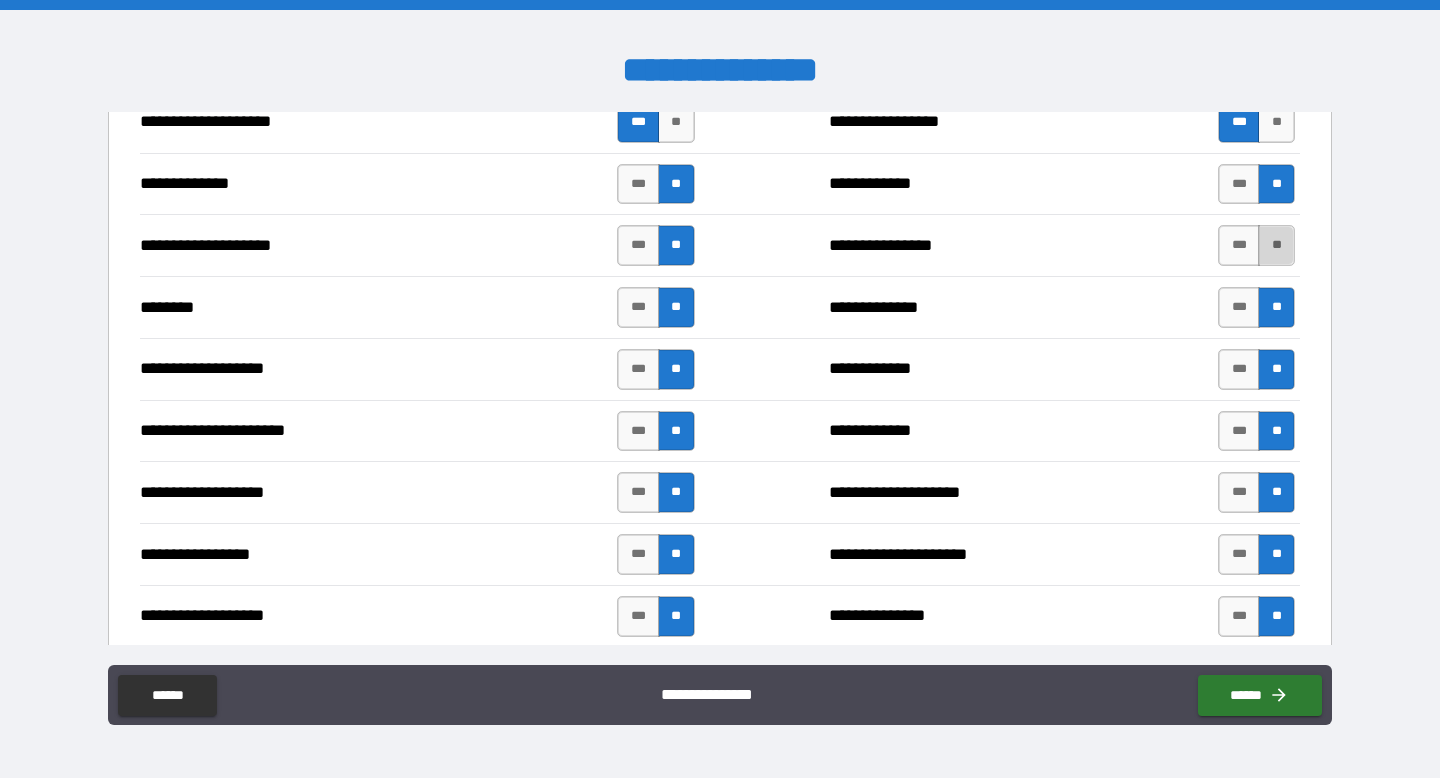 click on "**" at bounding box center [1276, 245] 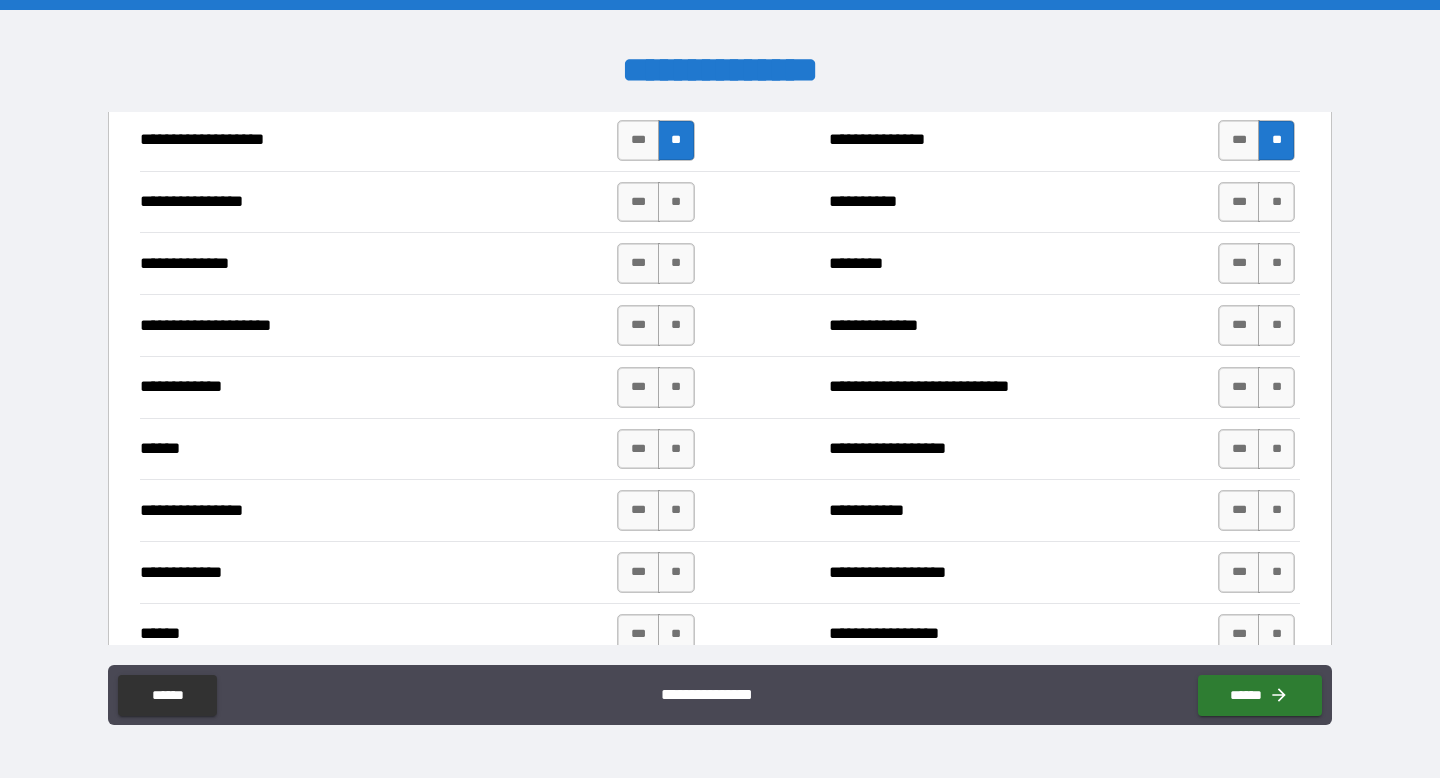 scroll, scrollTop: 3637, scrollLeft: 0, axis: vertical 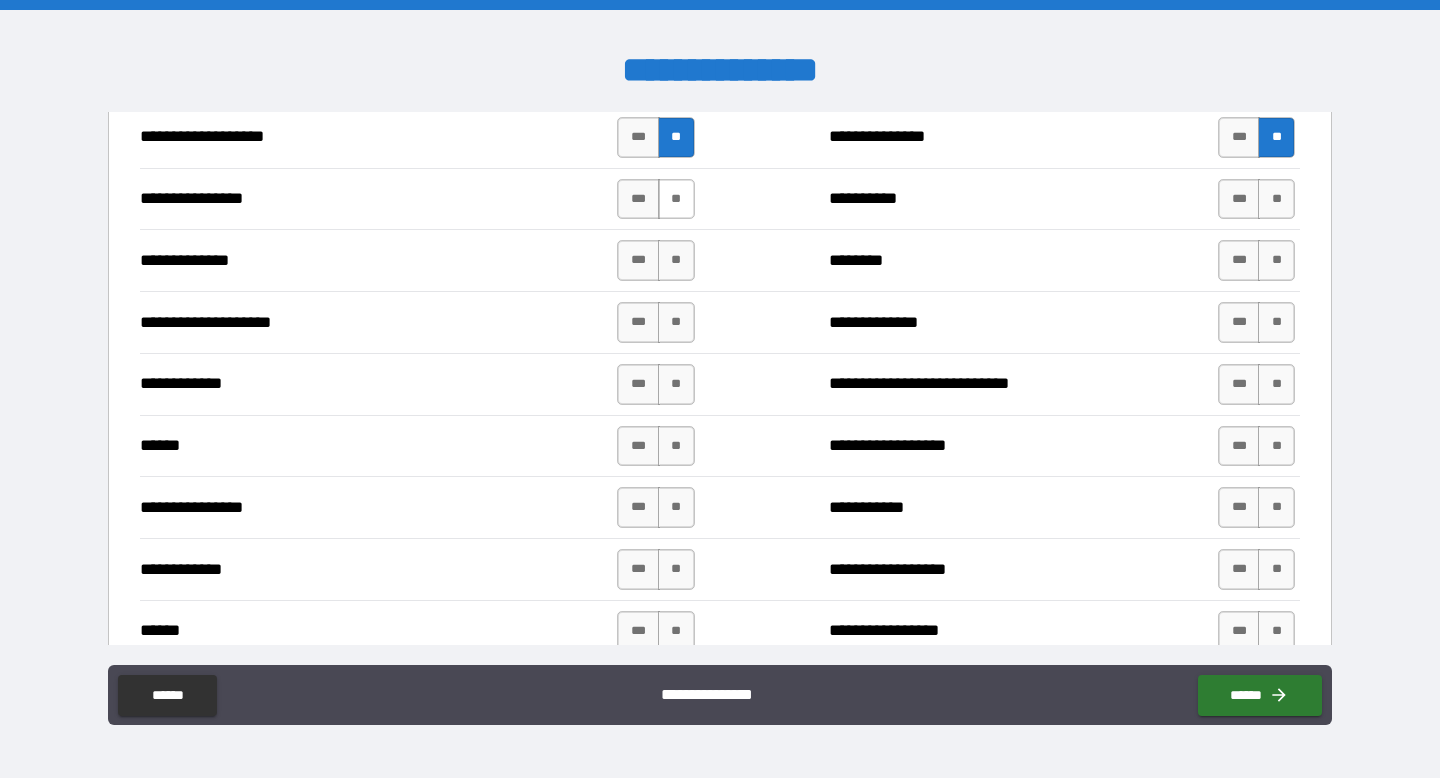 click on "**" at bounding box center [676, 199] 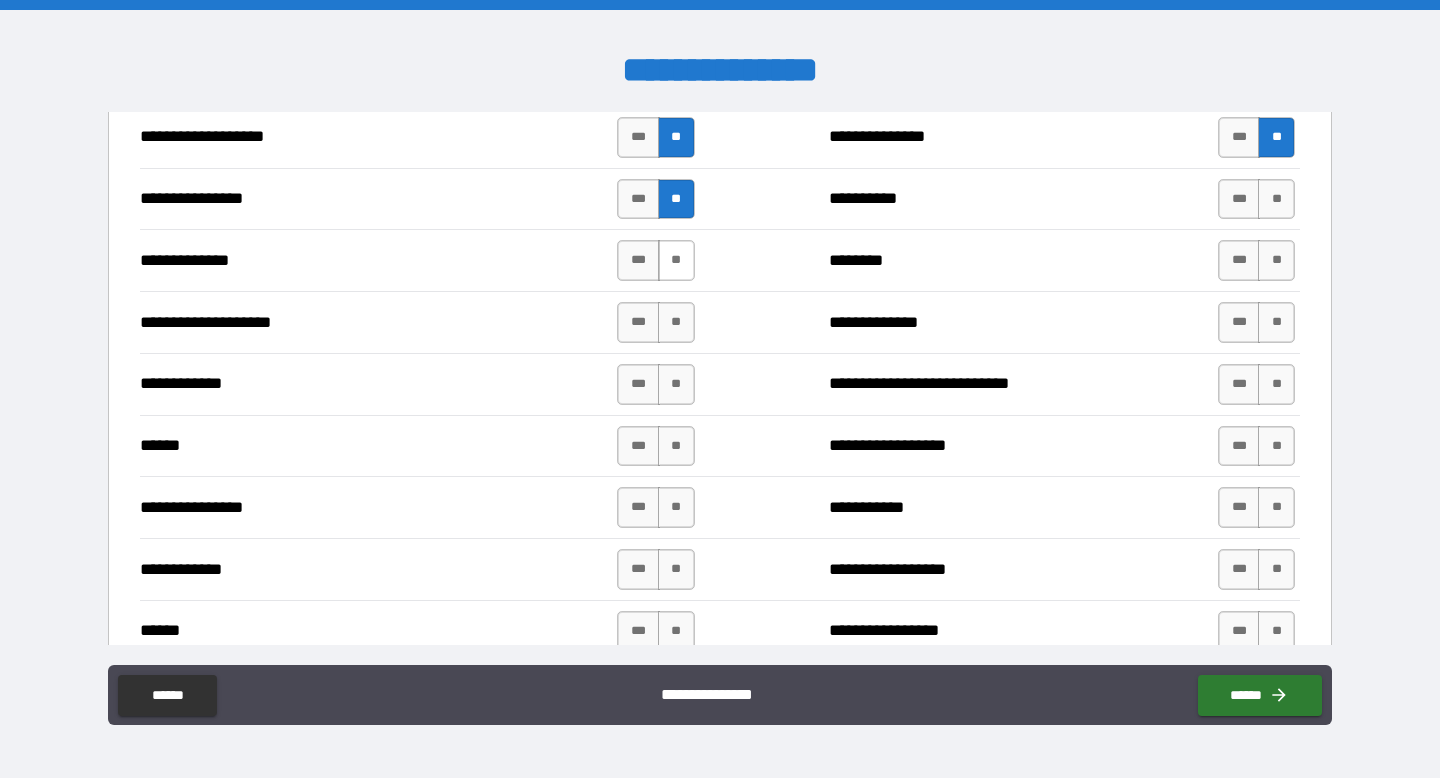 click on "**" at bounding box center (676, 260) 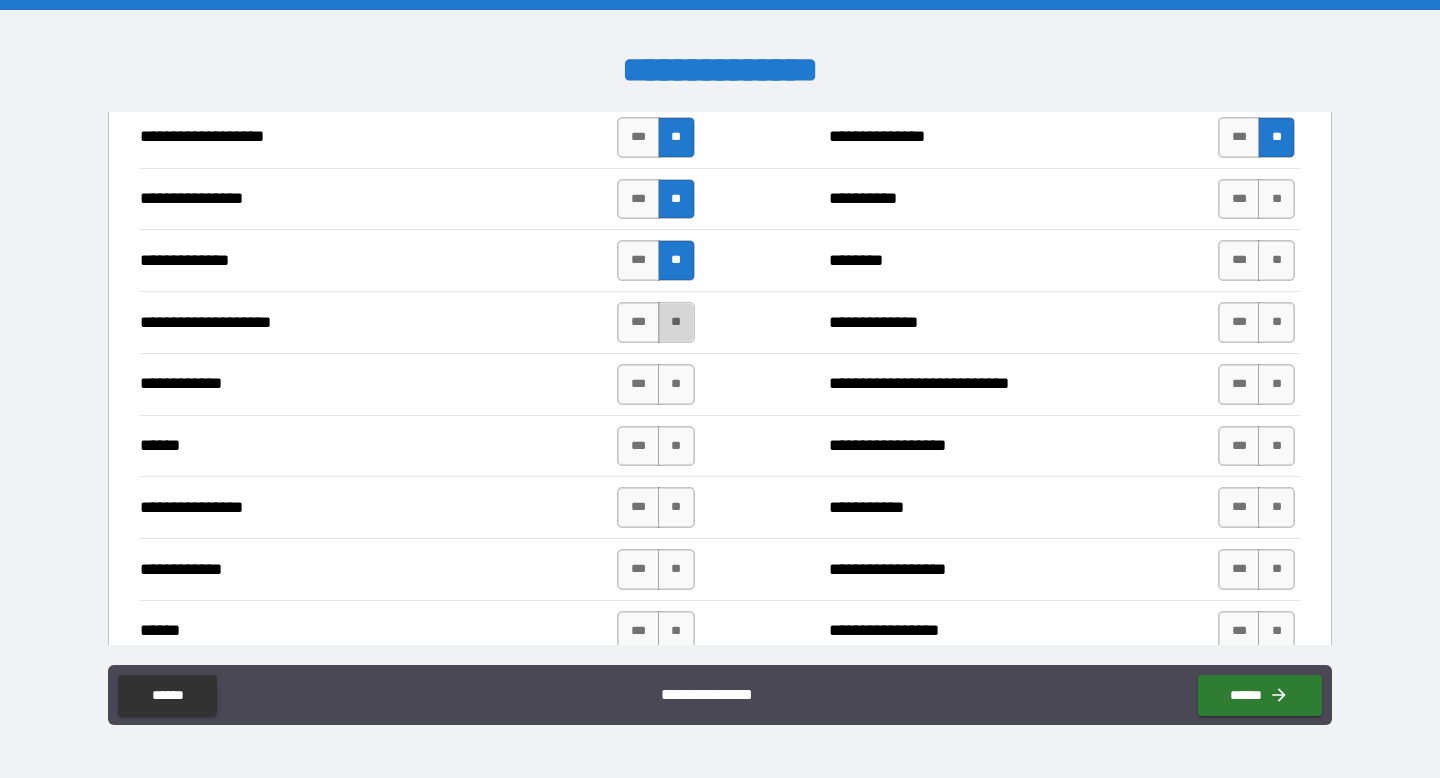 click on "**" at bounding box center (676, 322) 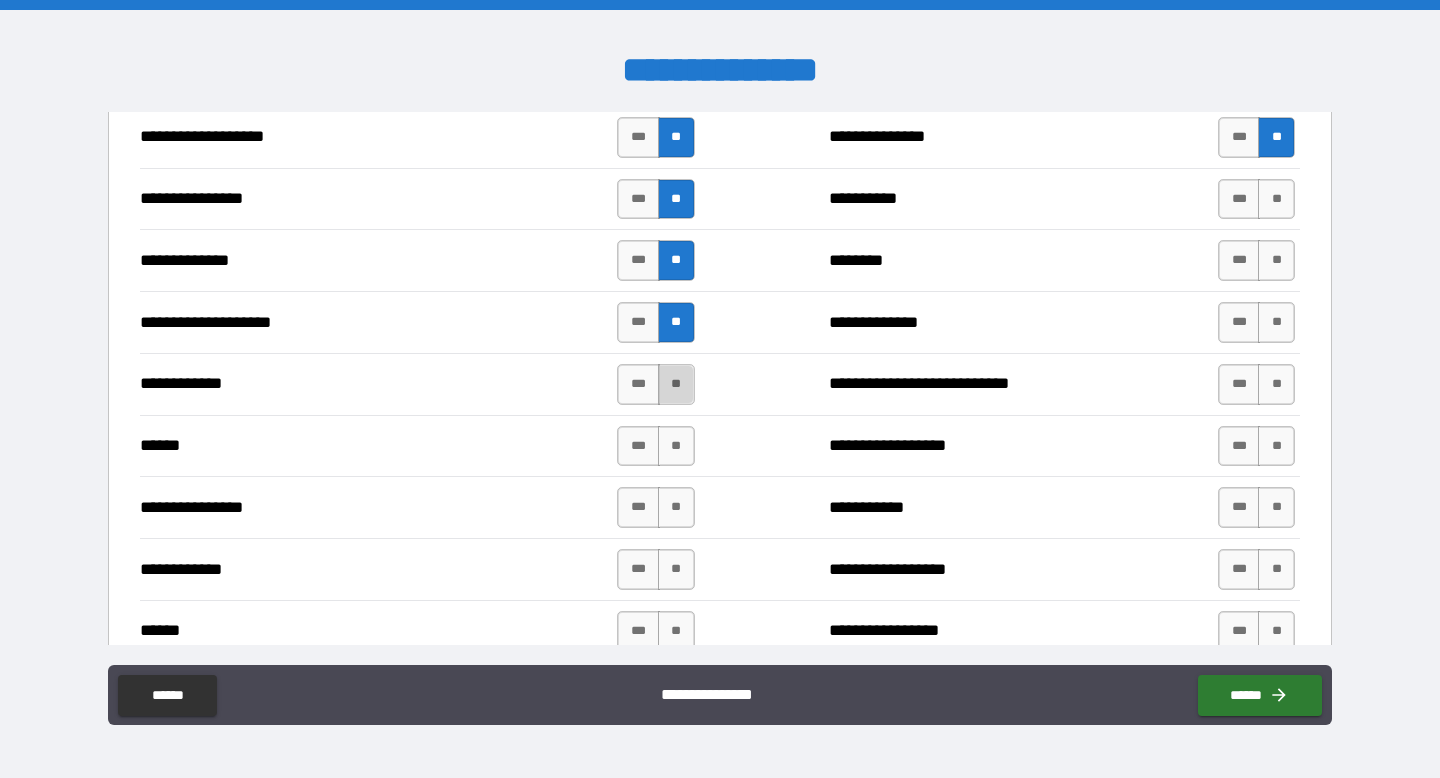 click on "**" at bounding box center [676, 384] 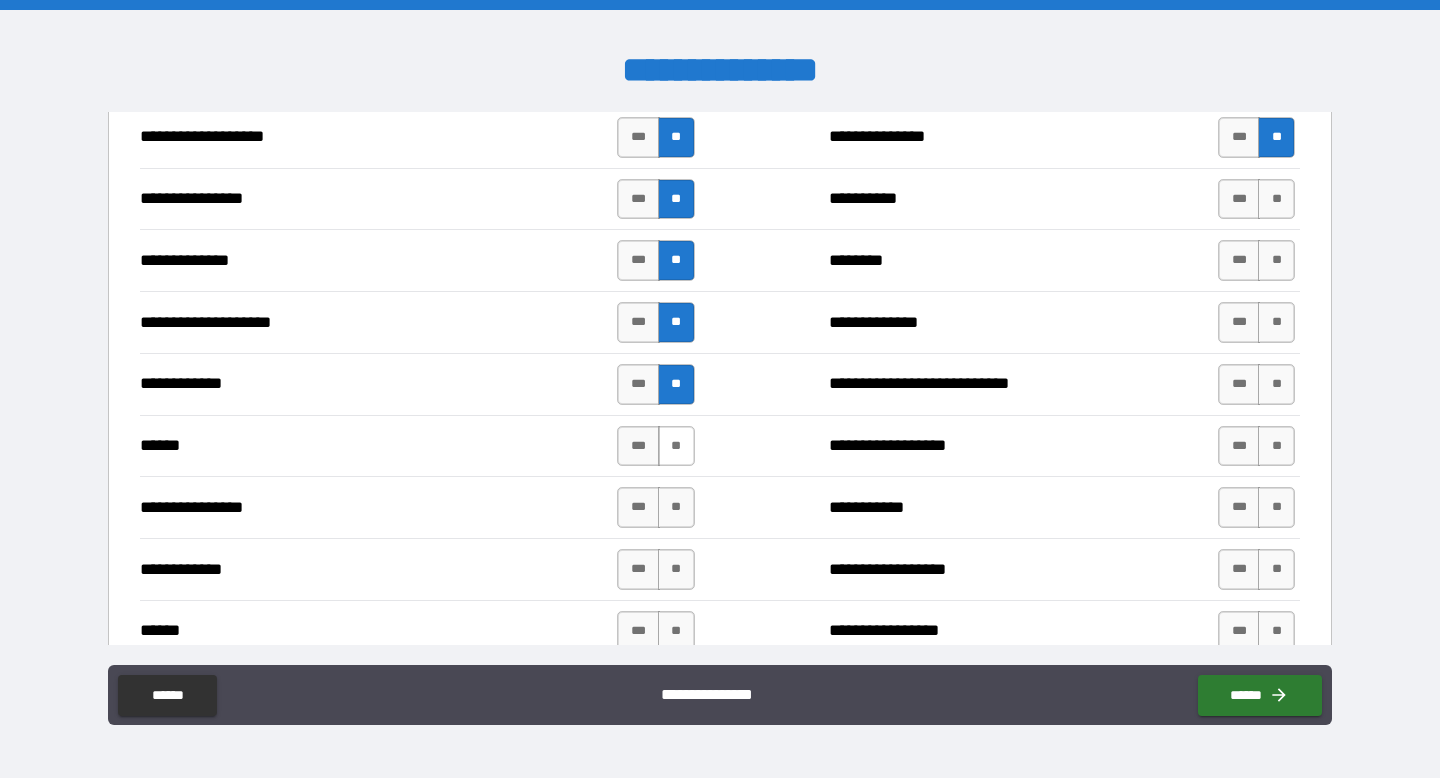 click on "**" at bounding box center (676, 446) 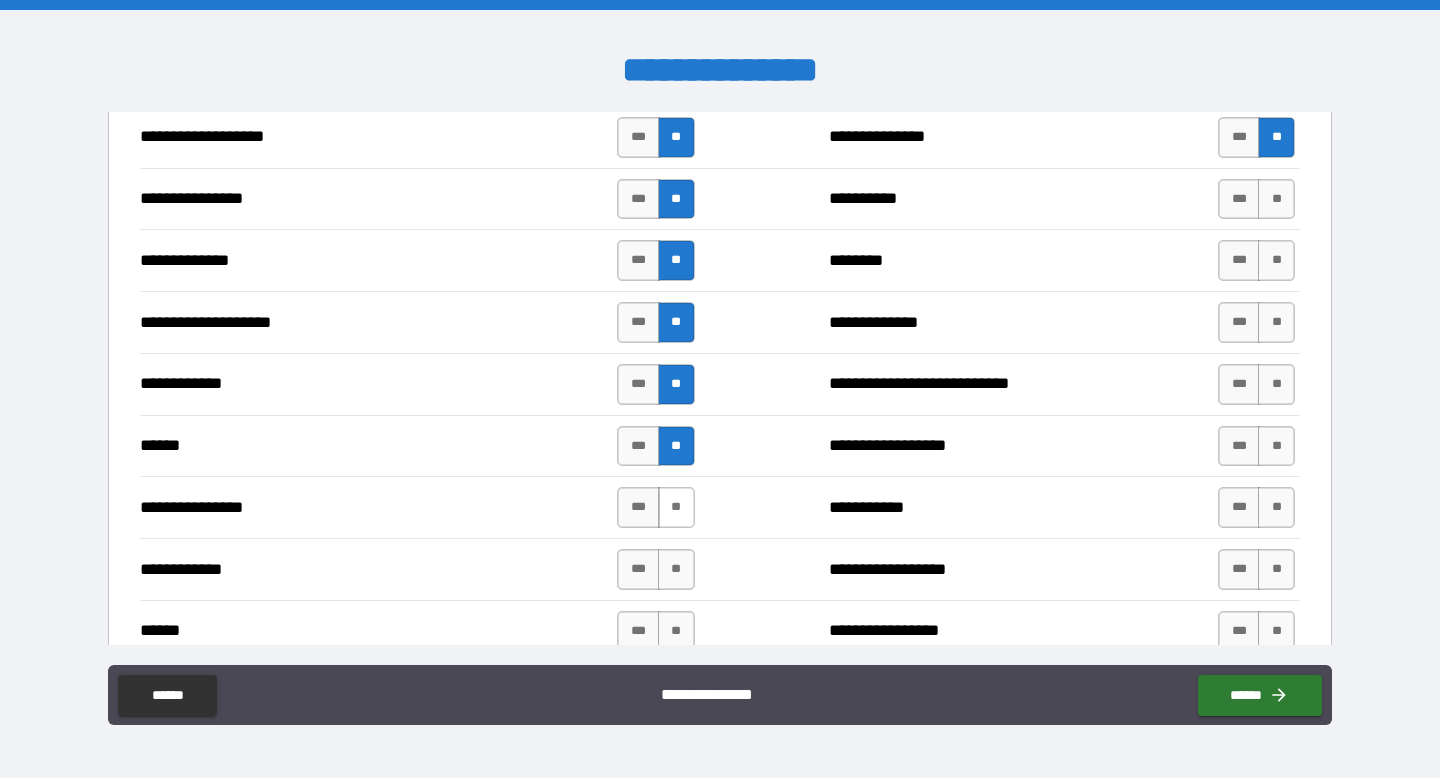 click on "**" at bounding box center (676, 507) 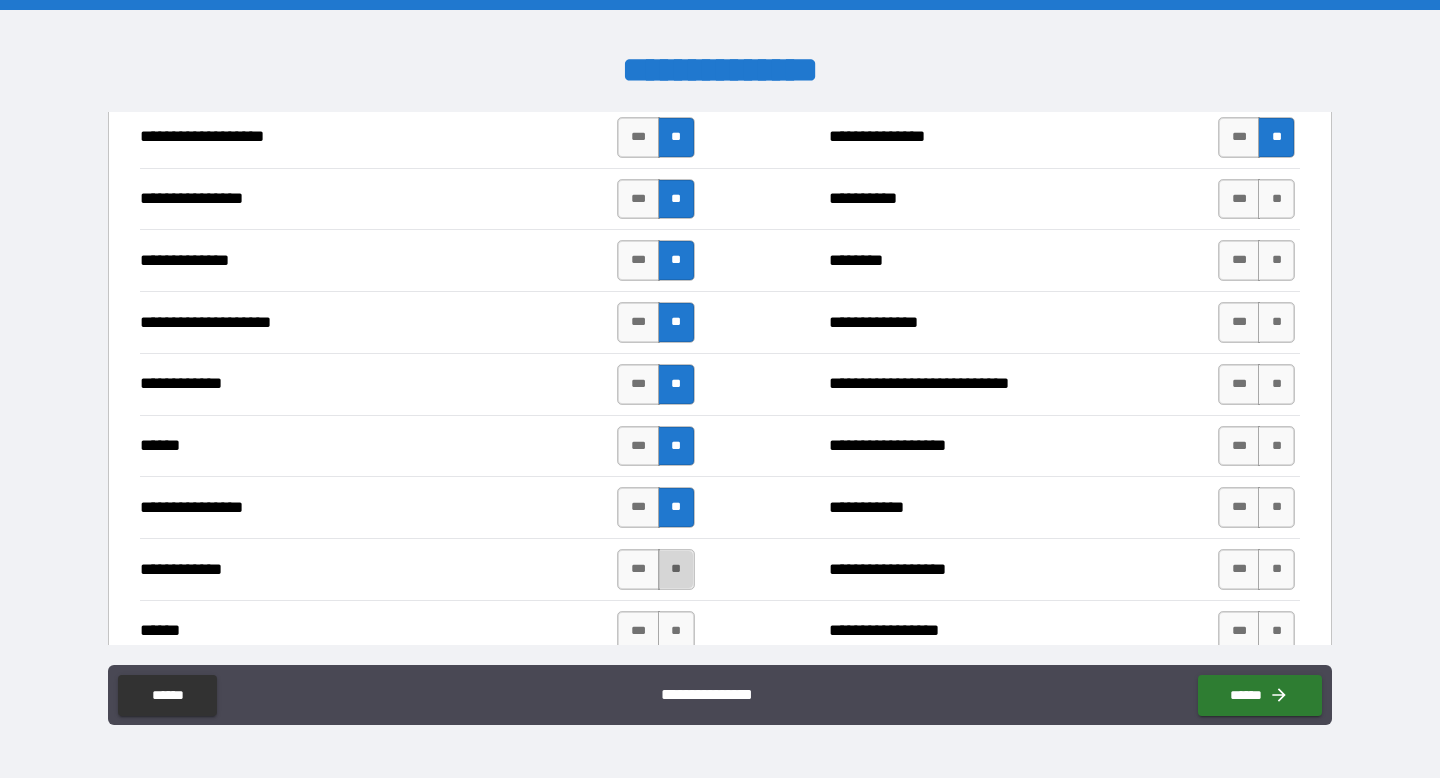 click on "**" at bounding box center [676, 569] 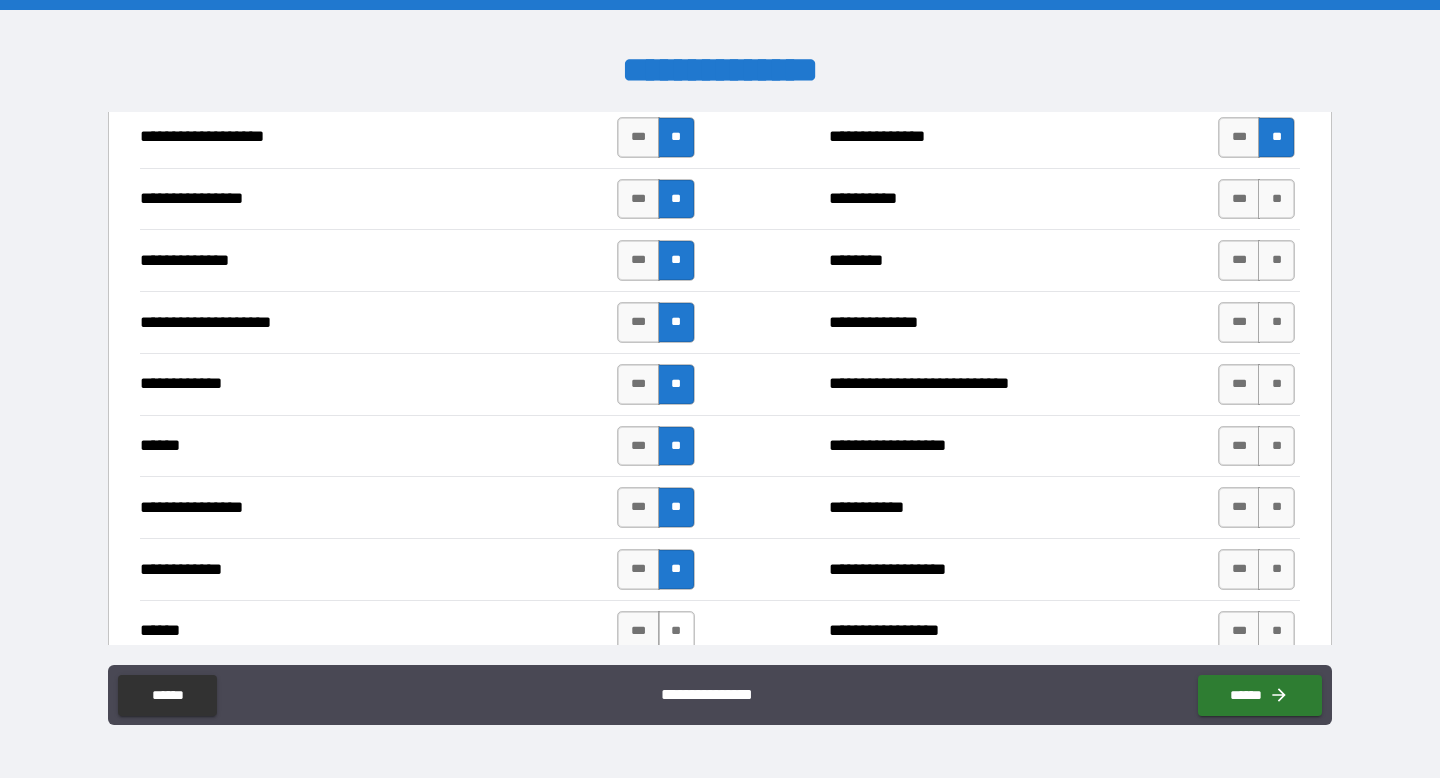 click on "**" at bounding box center (676, 631) 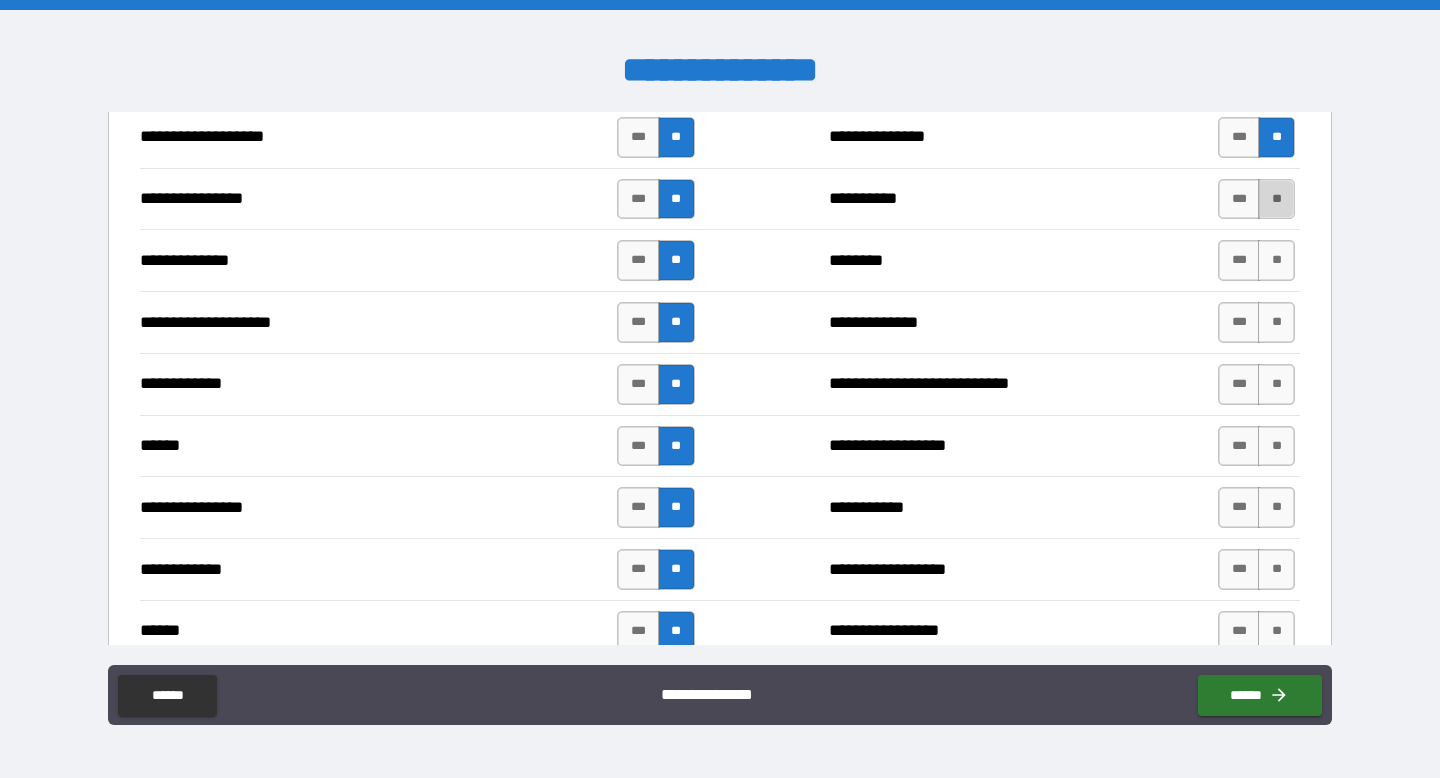 click on "**" at bounding box center [1276, 199] 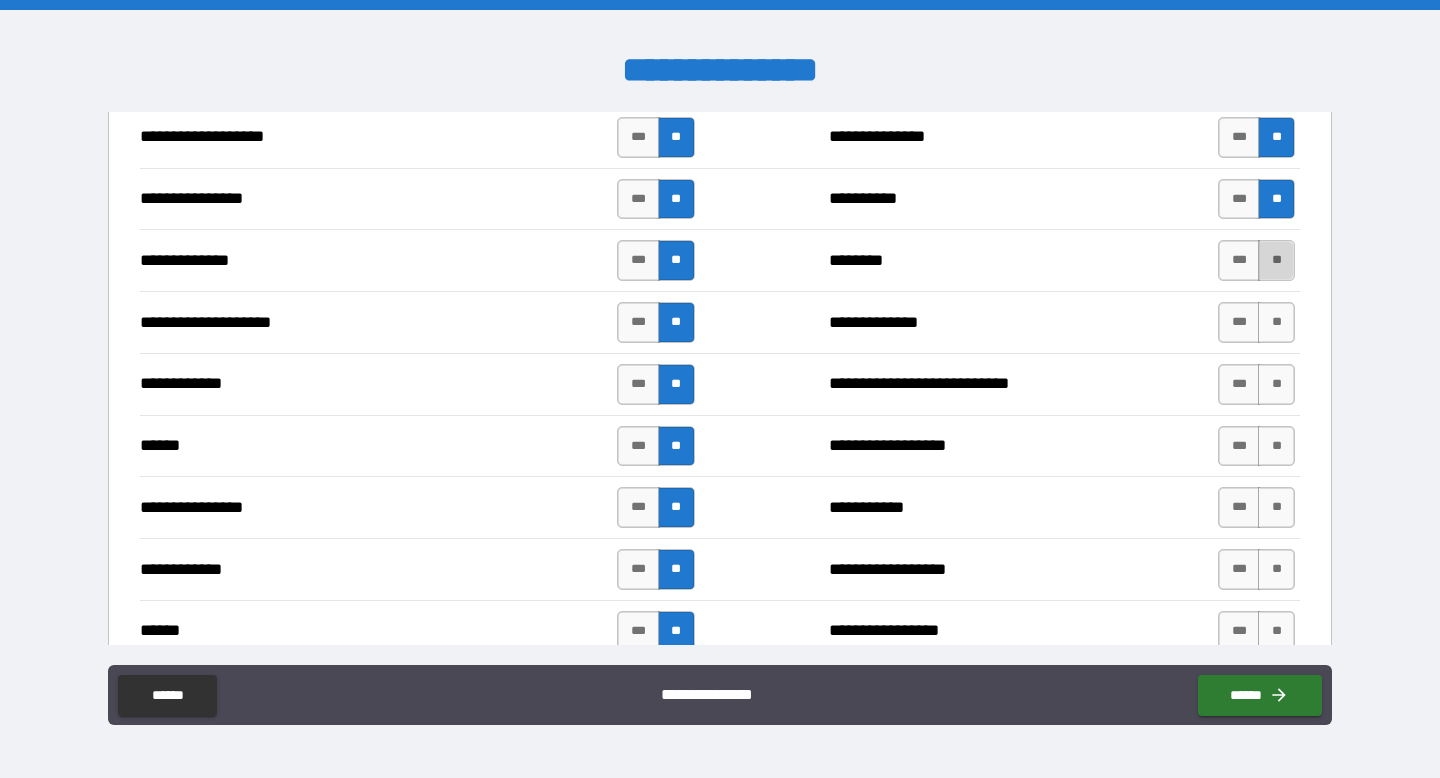 click on "**" at bounding box center (1276, 260) 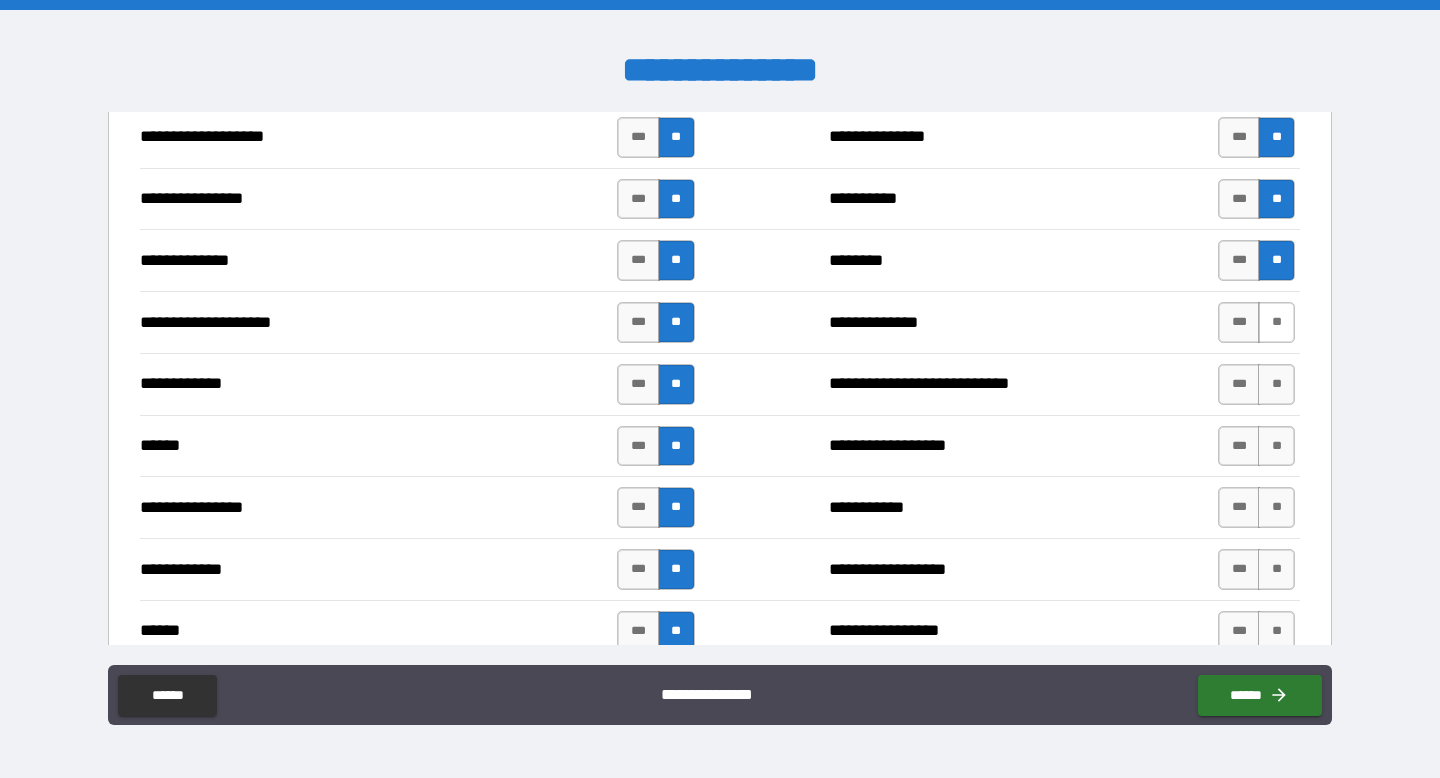 click on "**" at bounding box center (1276, 322) 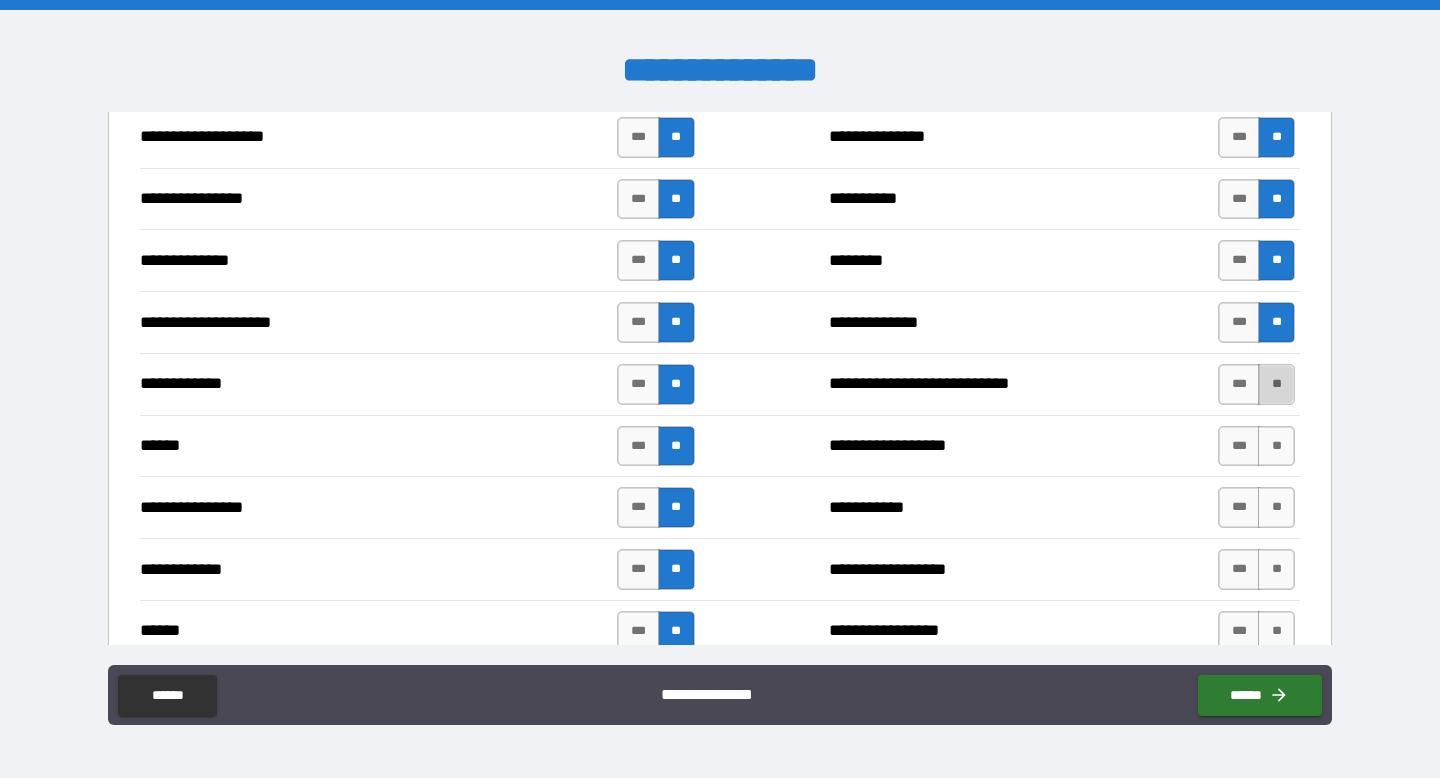 click on "**" at bounding box center [1276, 384] 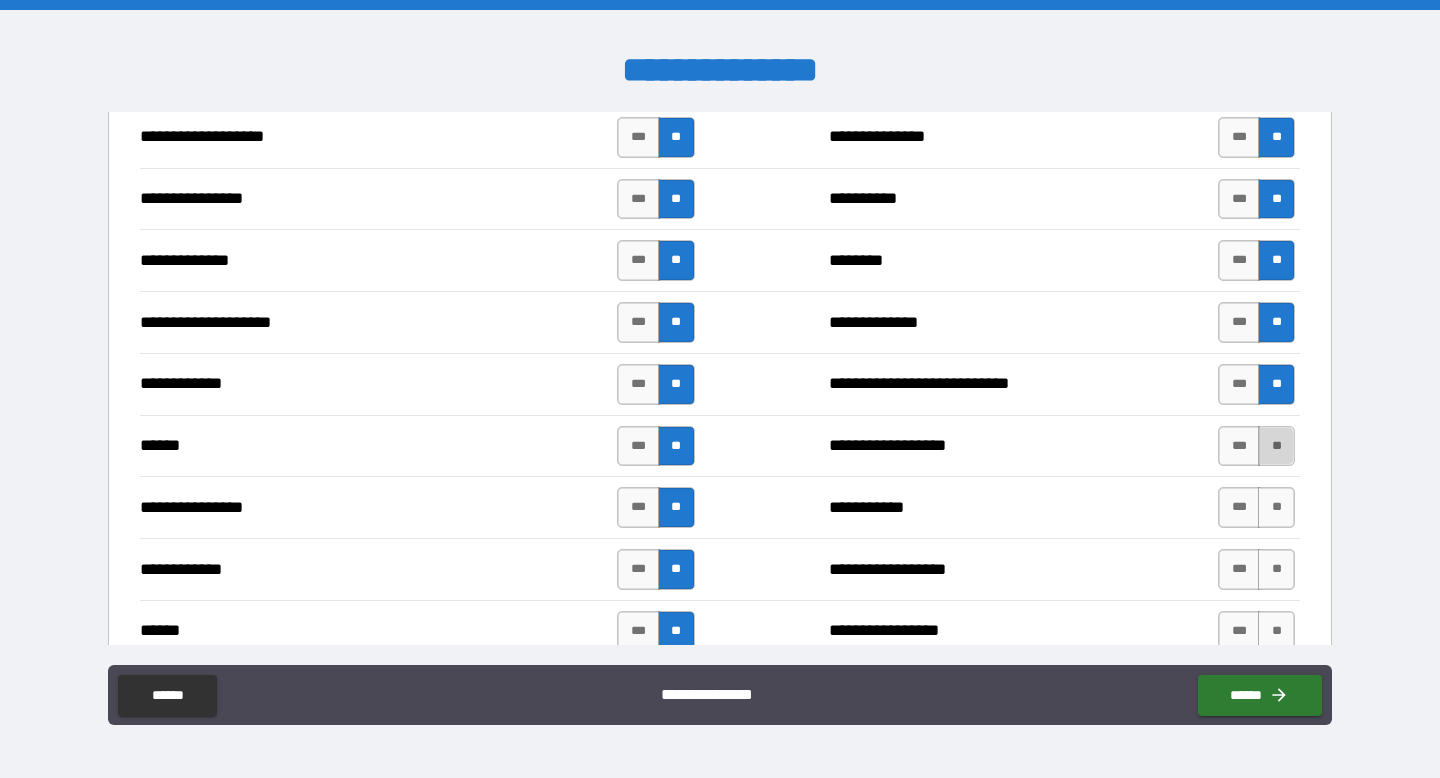 click on "**" at bounding box center (1276, 446) 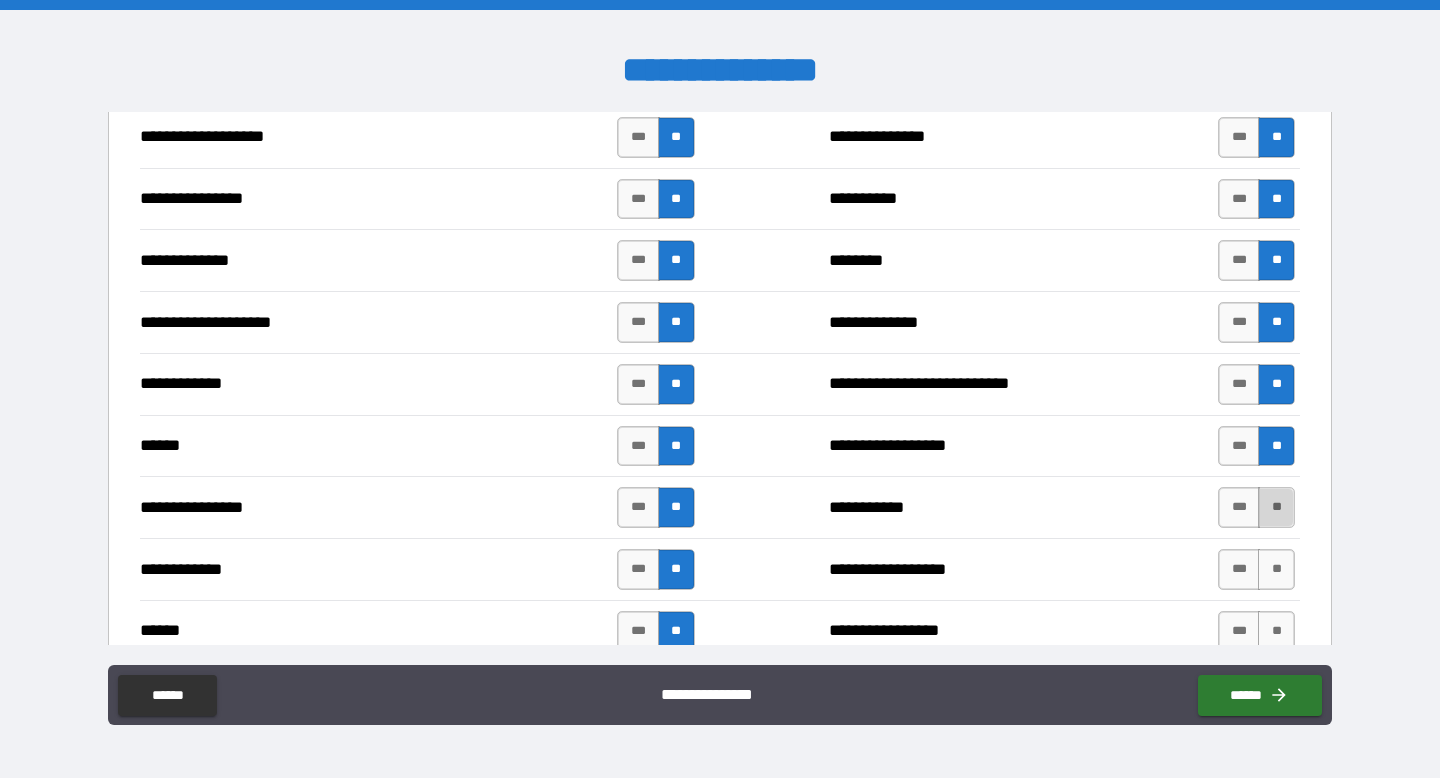 click on "**" at bounding box center (1276, 507) 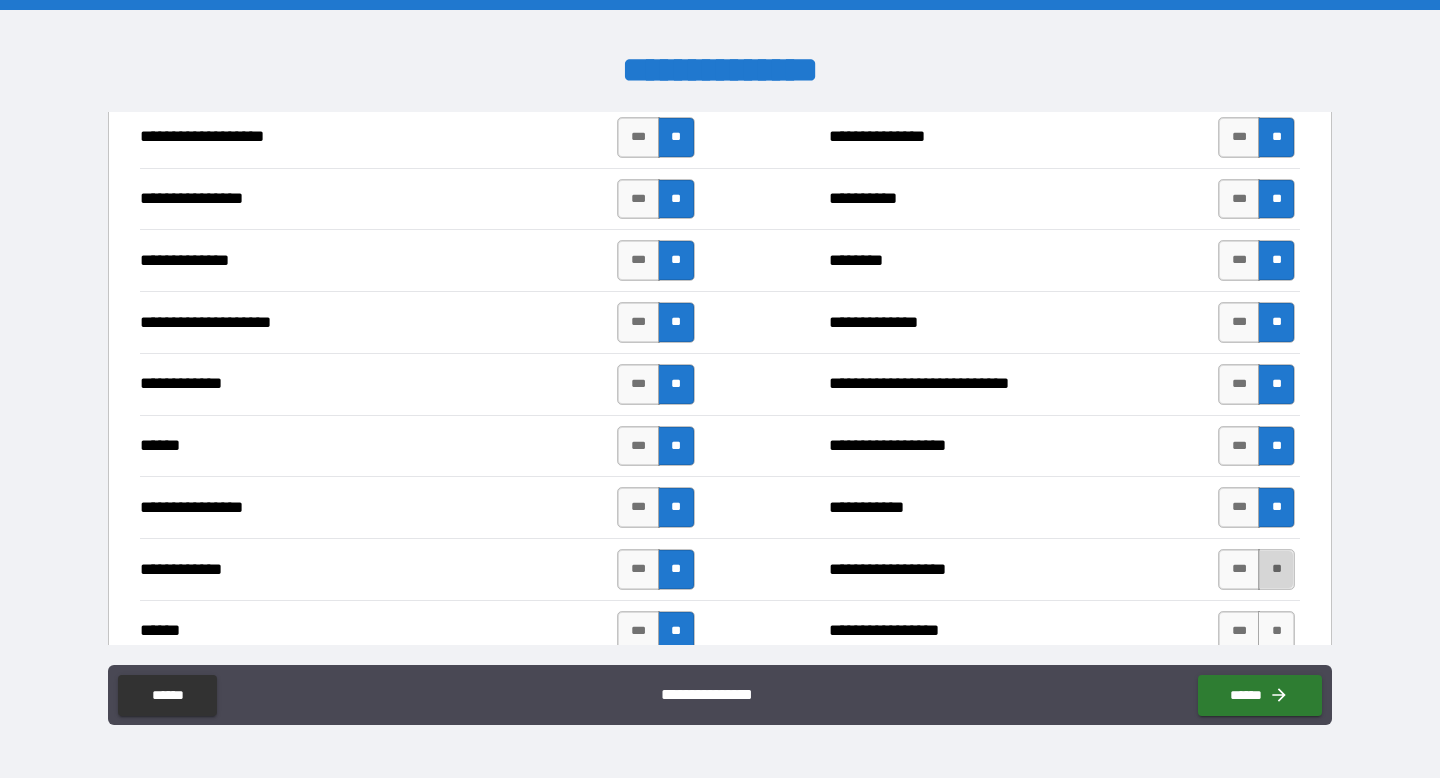 click on "**" at bounding box center (1276, 569) 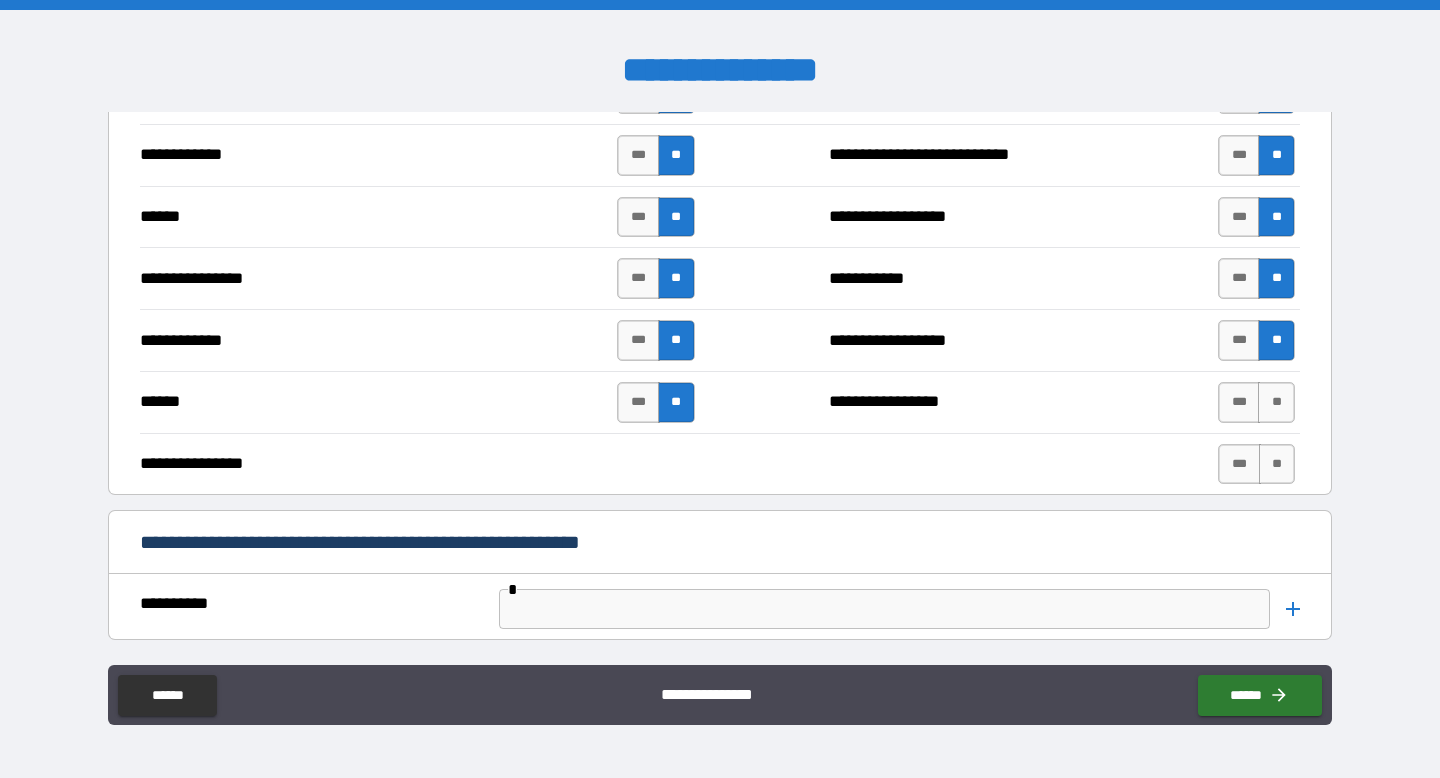 scroll, scrollTop: 3923, scrollLeft: 0, axis: vertical 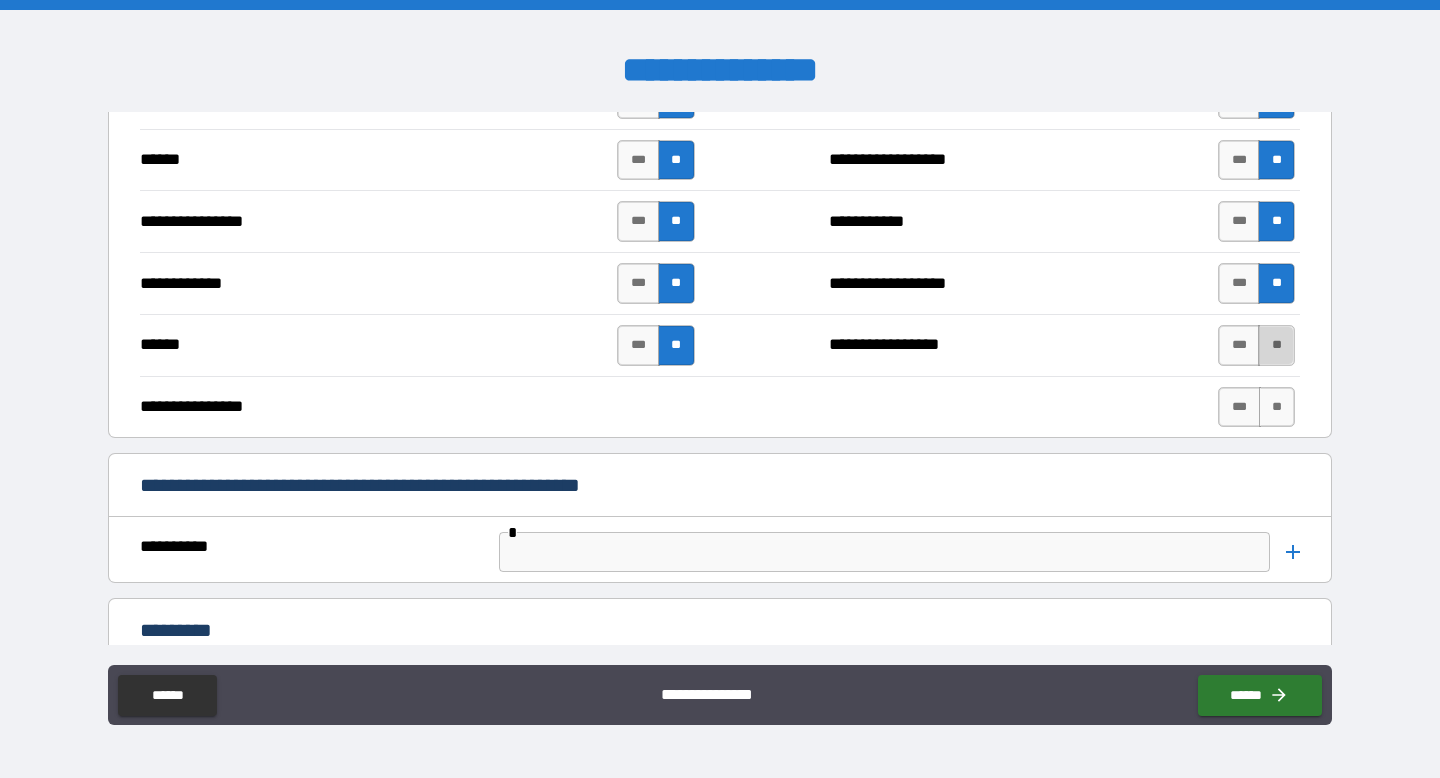 click on "**" at bounding box center (1276, 345) 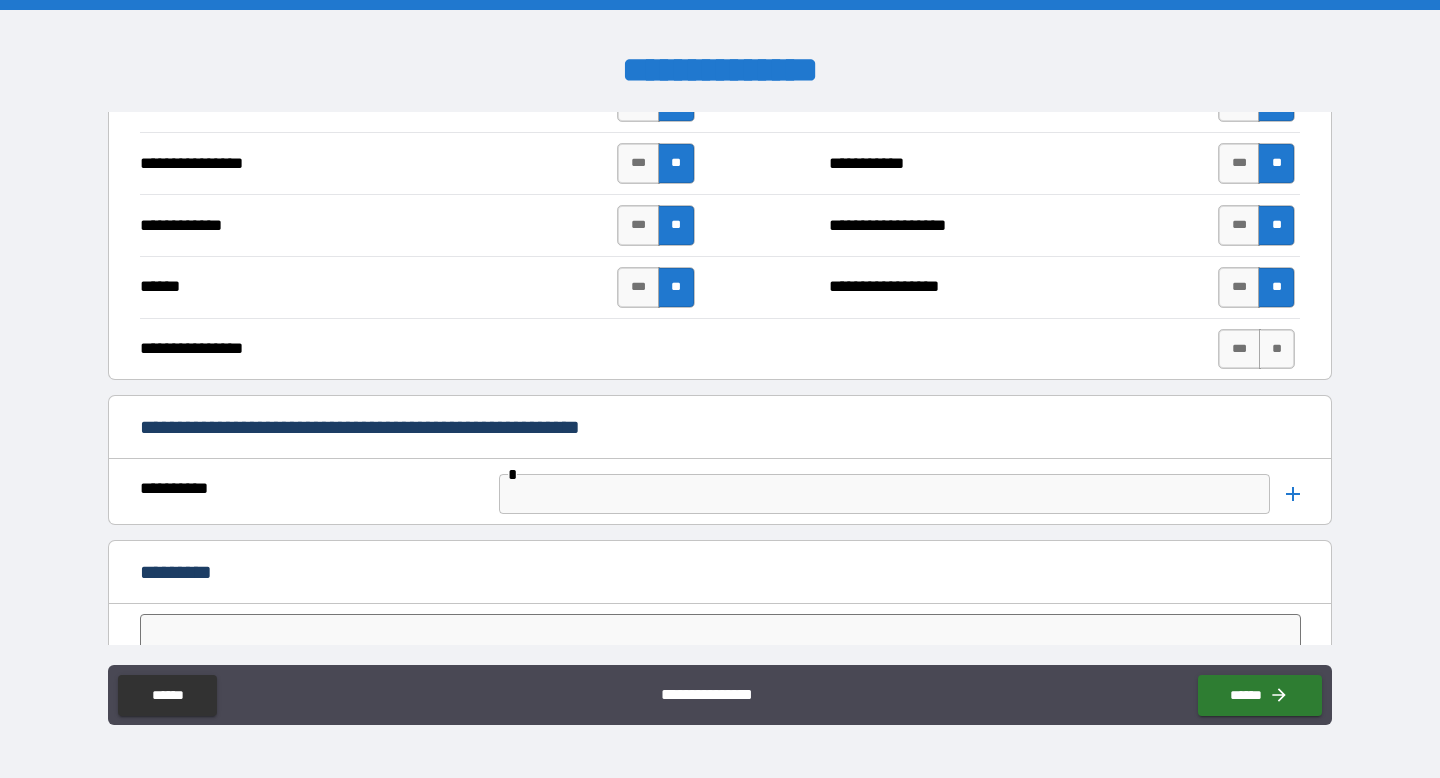 scroll, scrollTop: 3982, scrollLeft: 0, axis: vertical 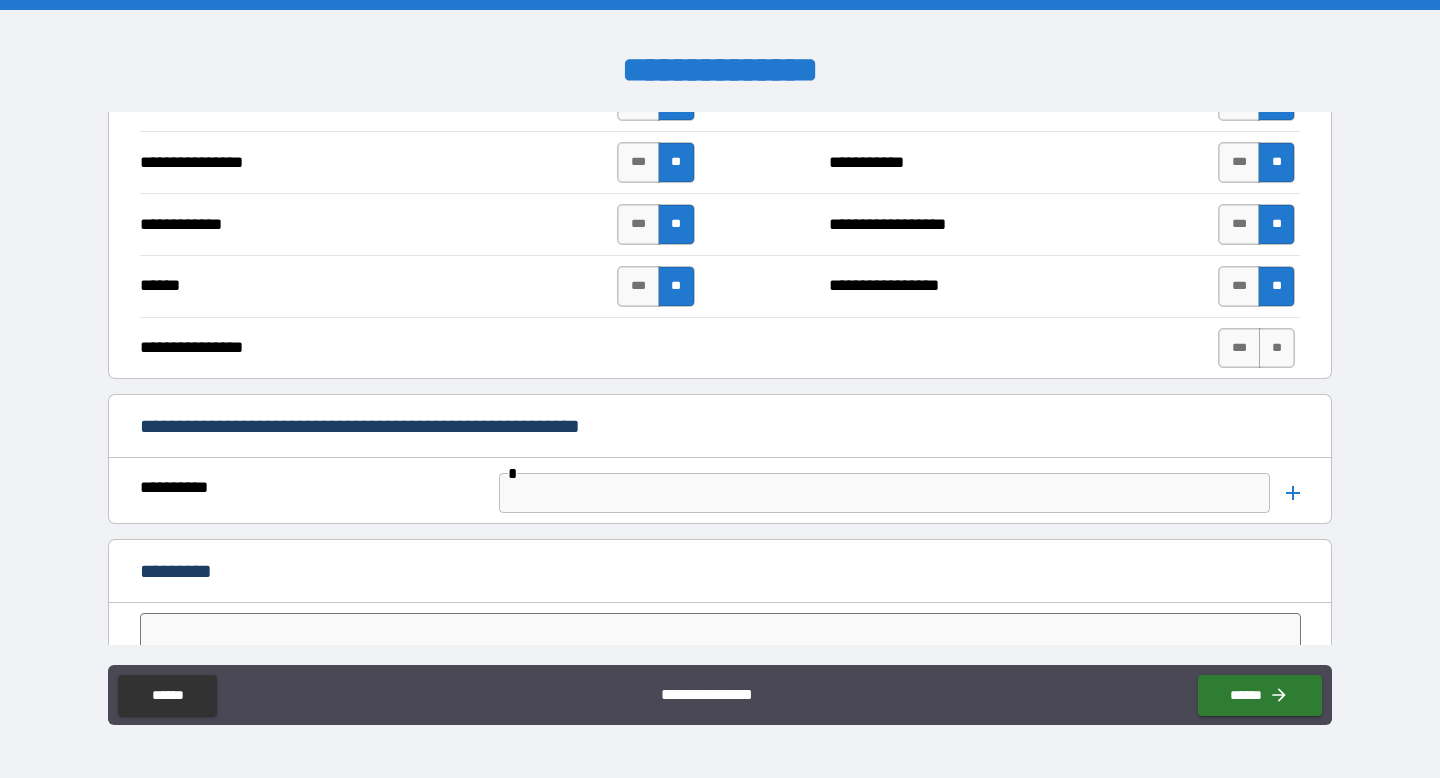 click on "*** **" at bounding box center (1256, 348) 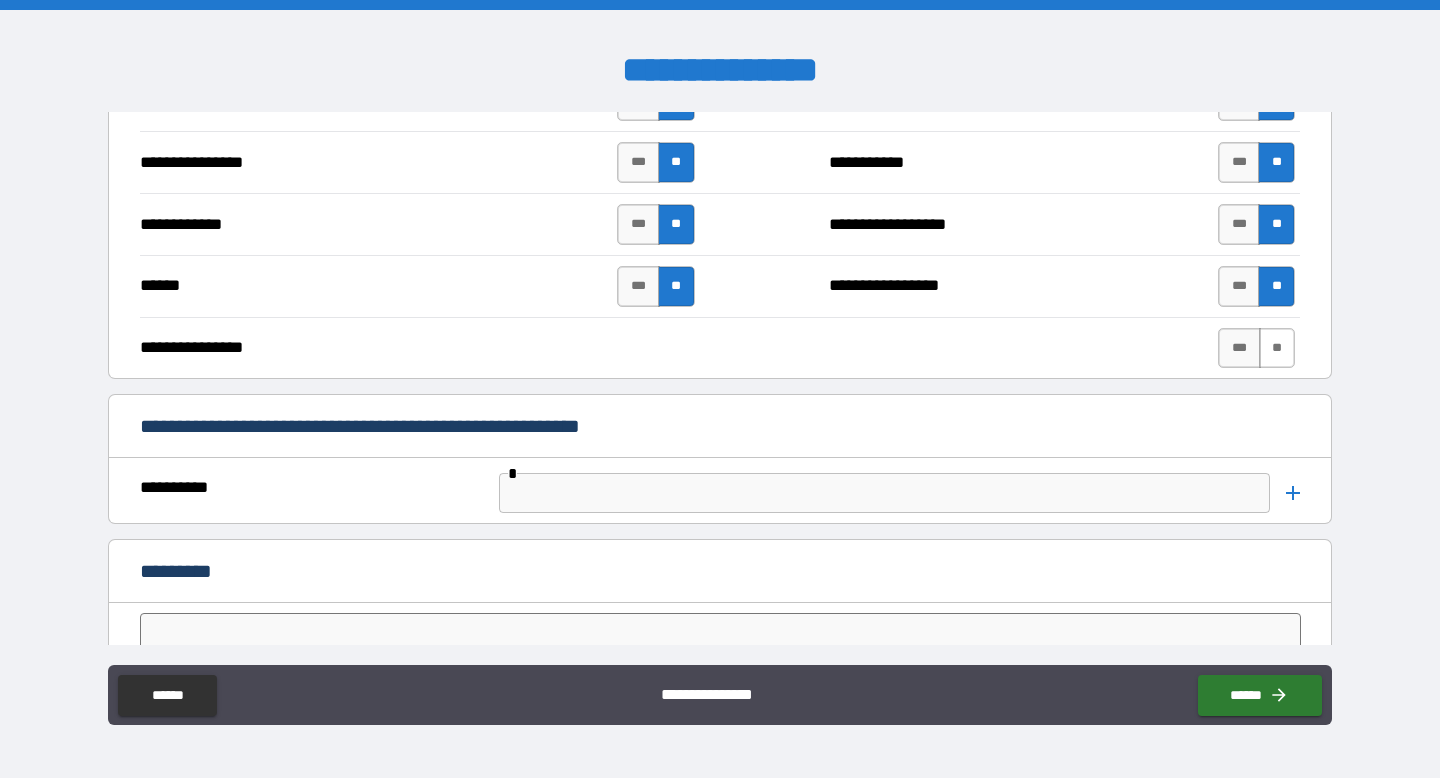 click on "**" at bounding box center [1277, 348] 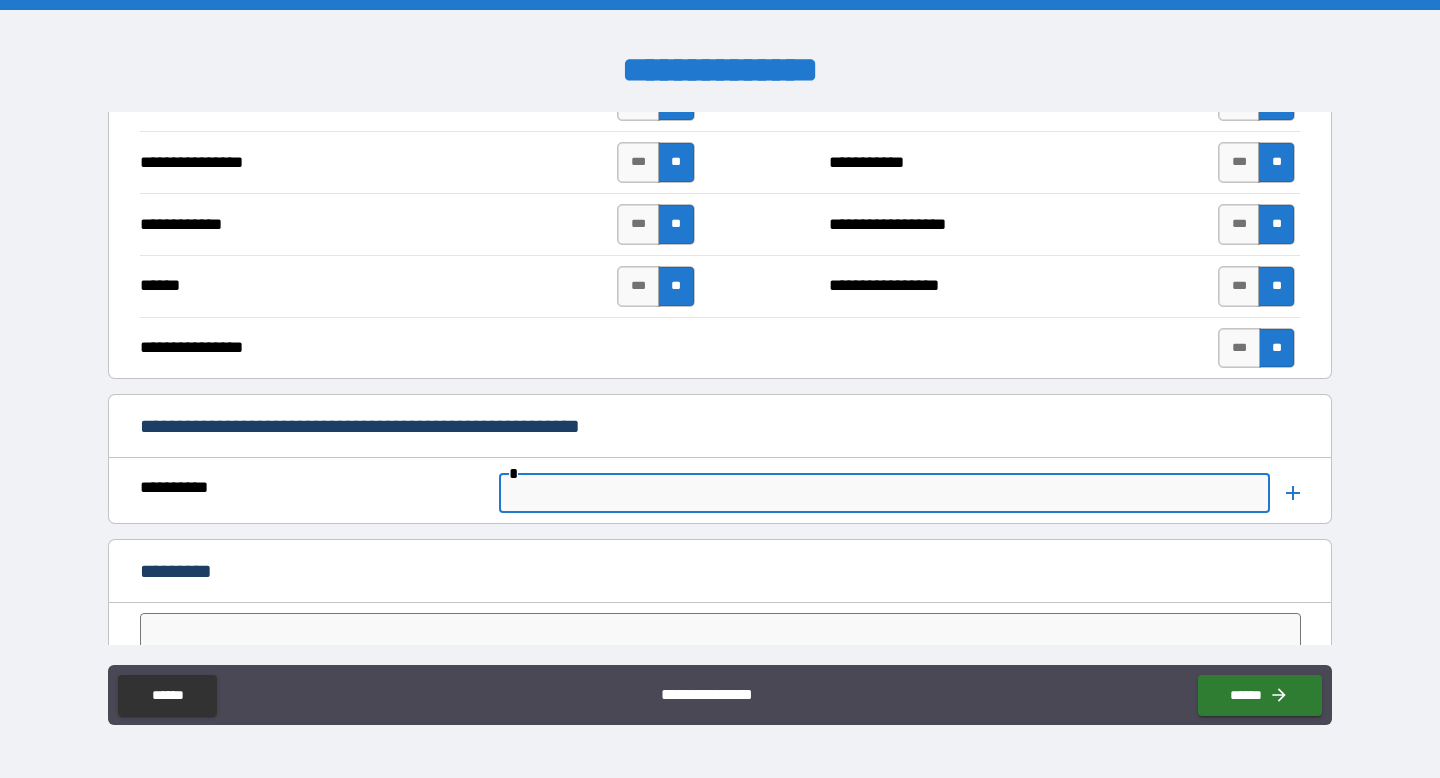 click at bounding box center (884, 493) 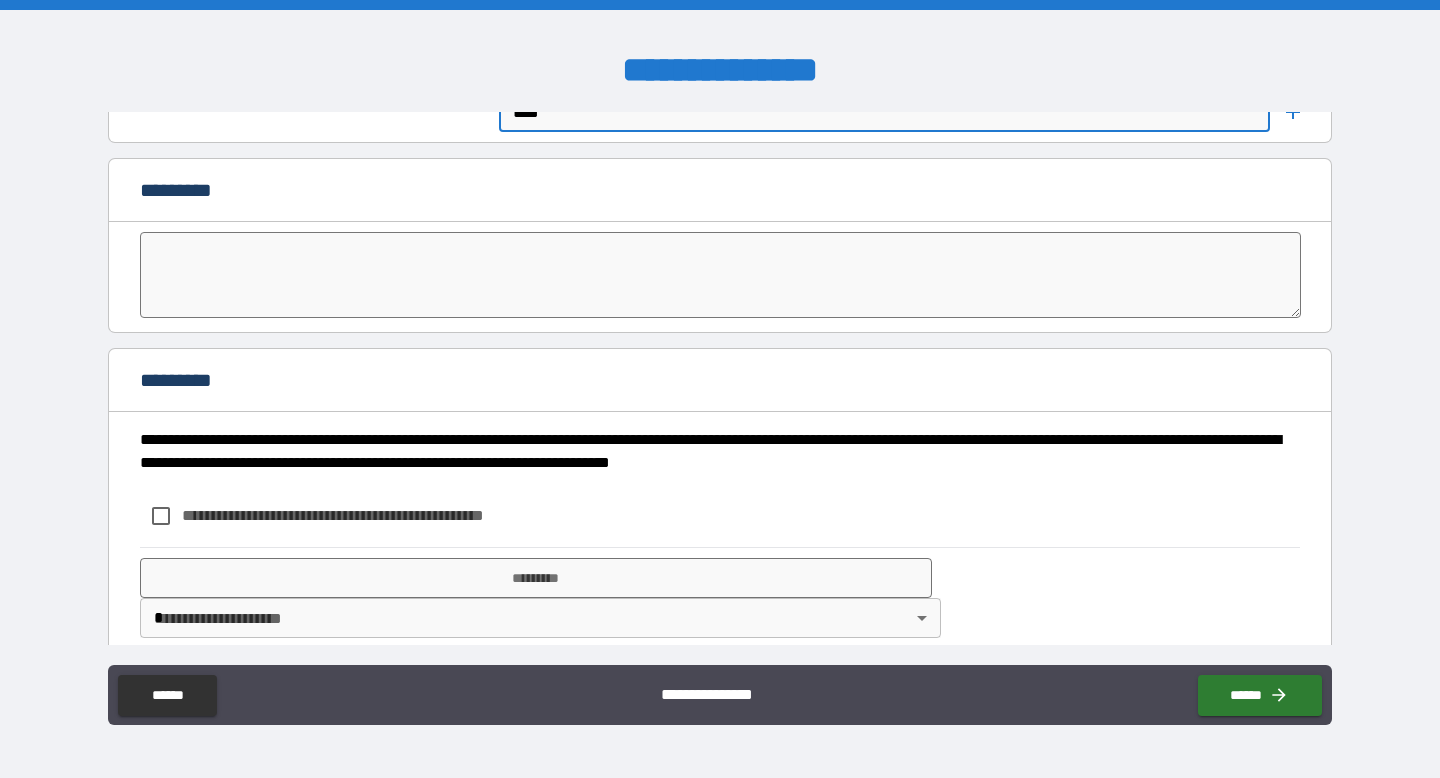 scroll, scrollTop: 4387, scrollLeft: 0, axis: vertical 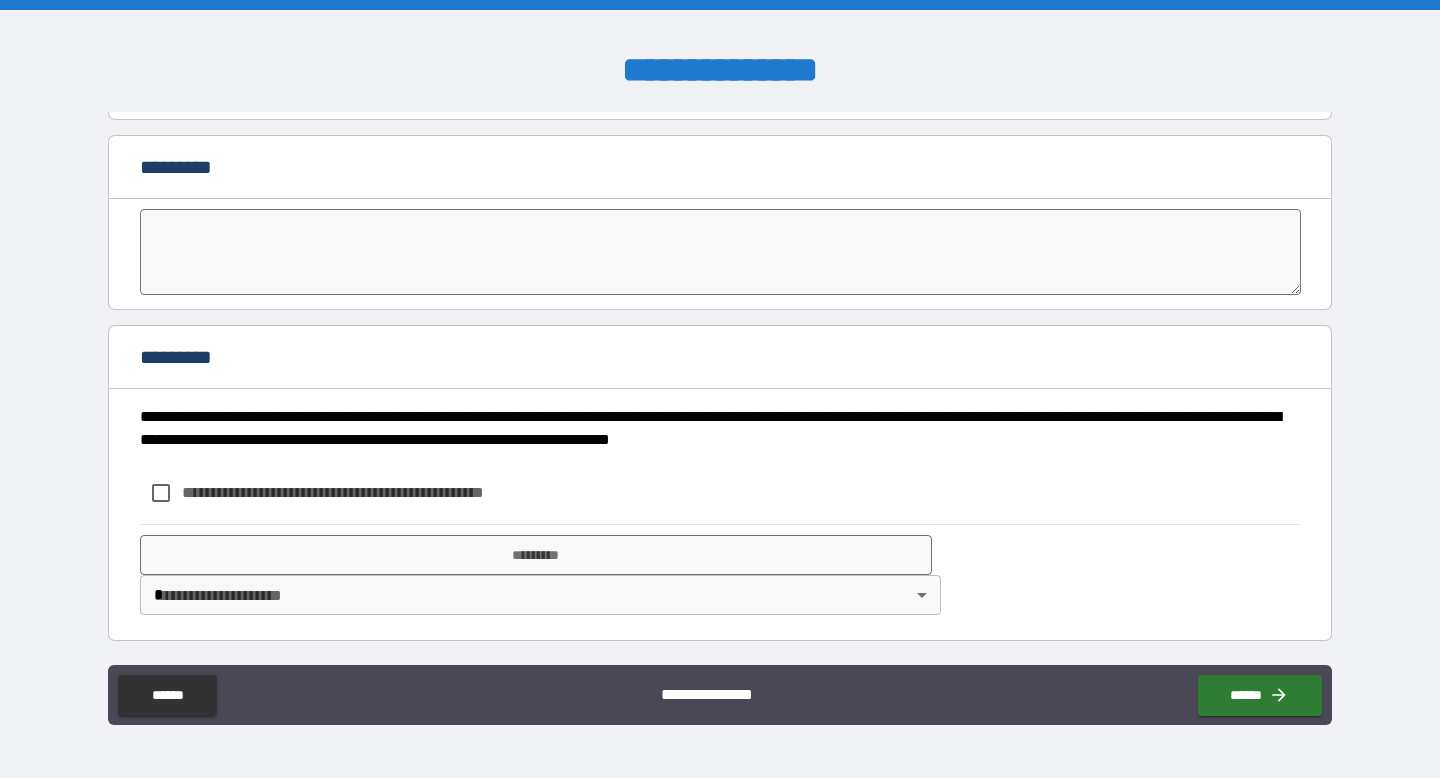 type on "****" 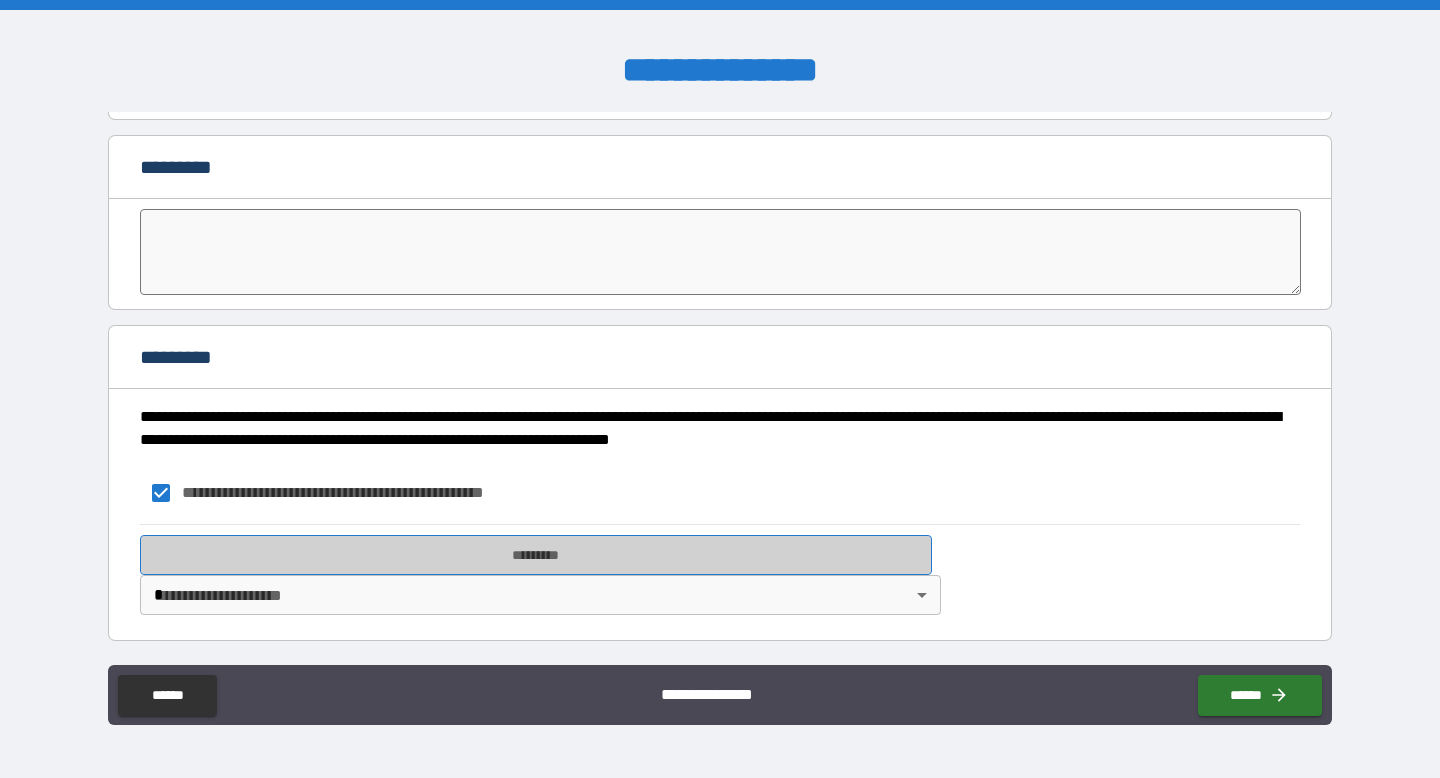 click on "*********" at bounding box center [536, 555] 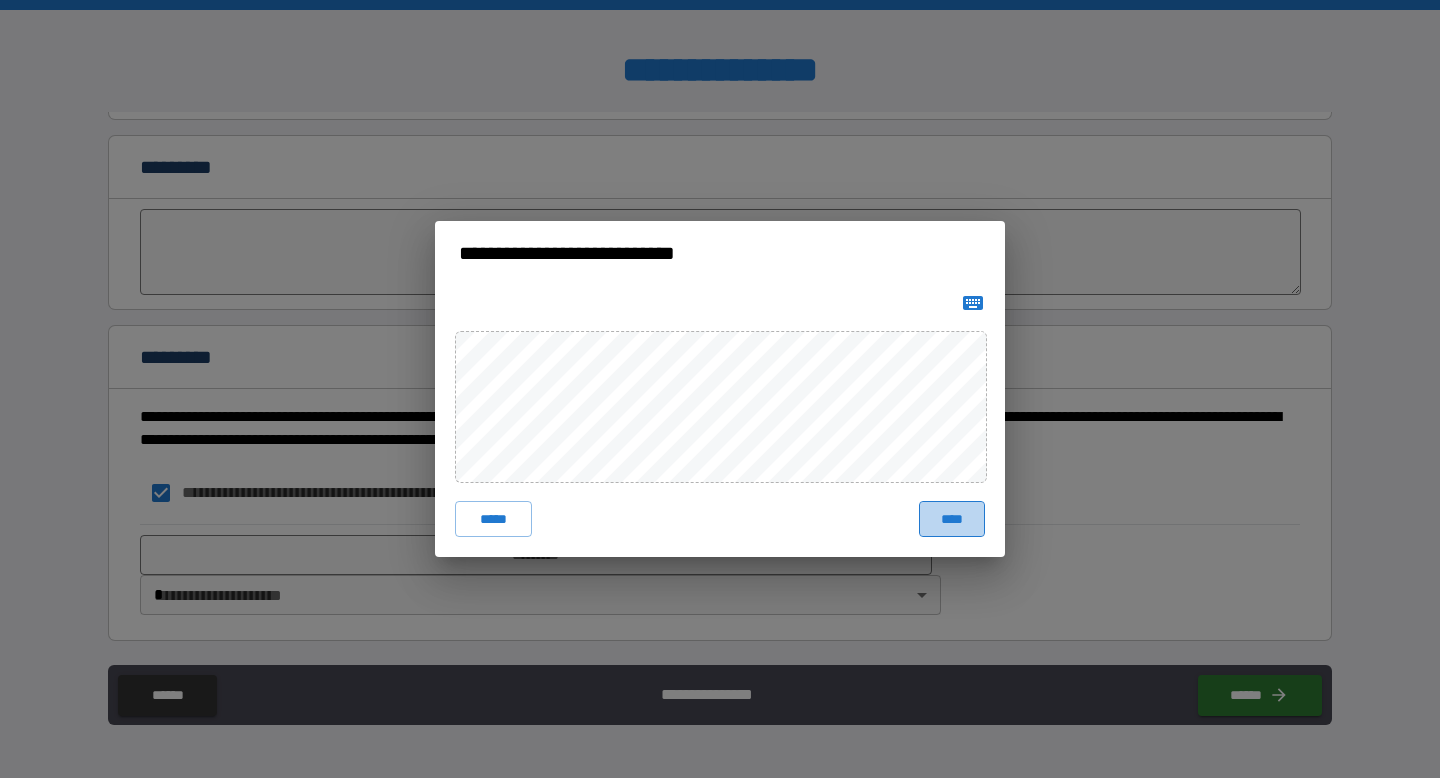 click on "****" at bounding box center [952, 519] 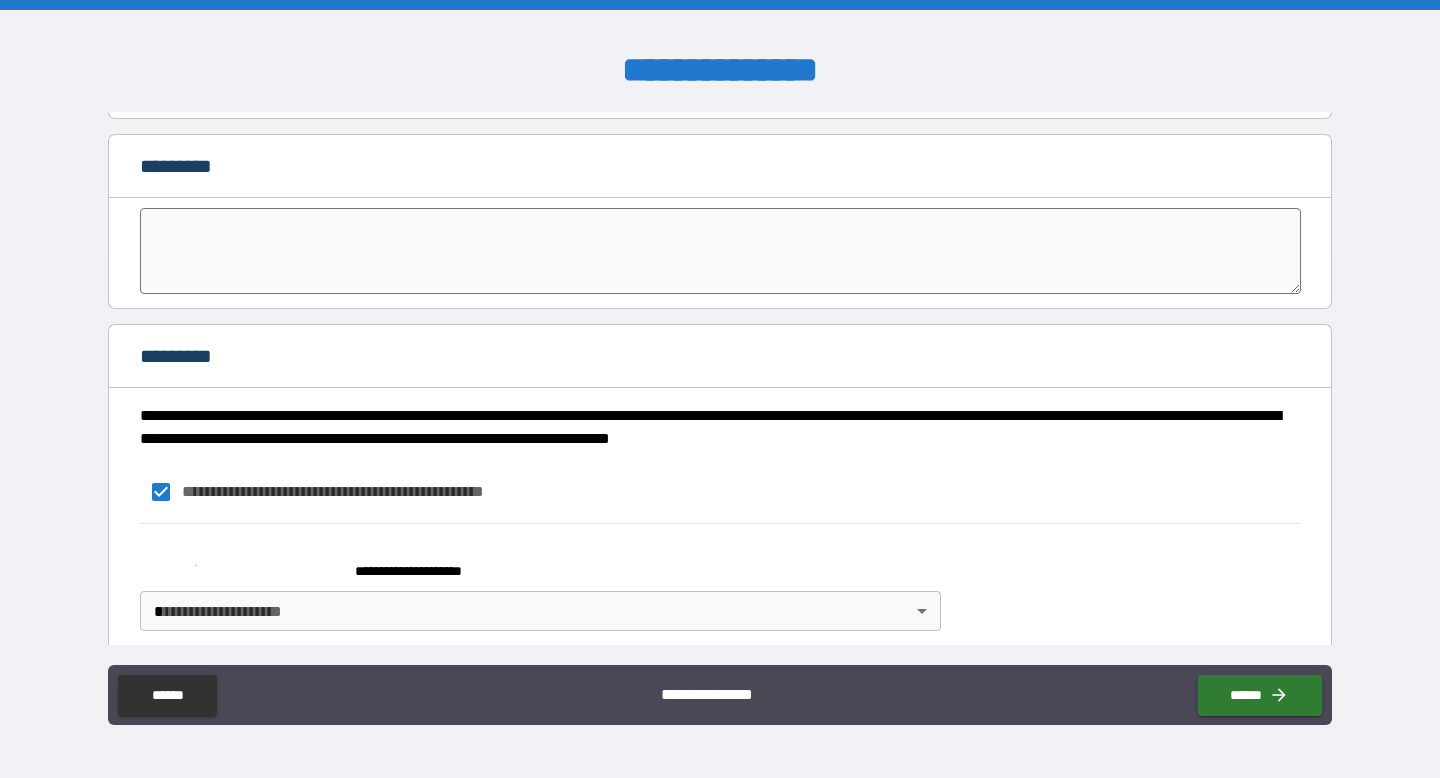 scroll, scrollTop: 4404, scrollLeft: 0, axis: vertical 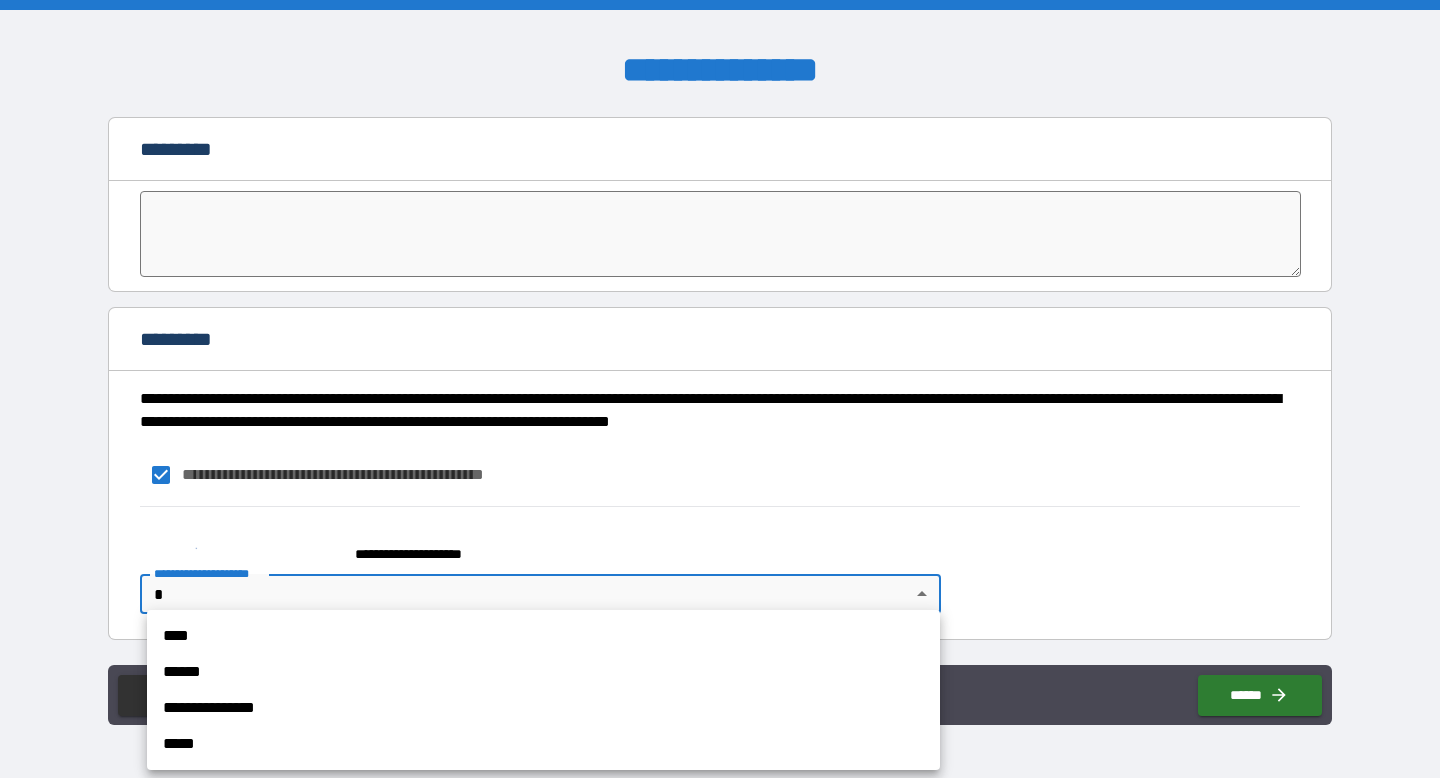 click on "**********" at bounding box center (720, 389) 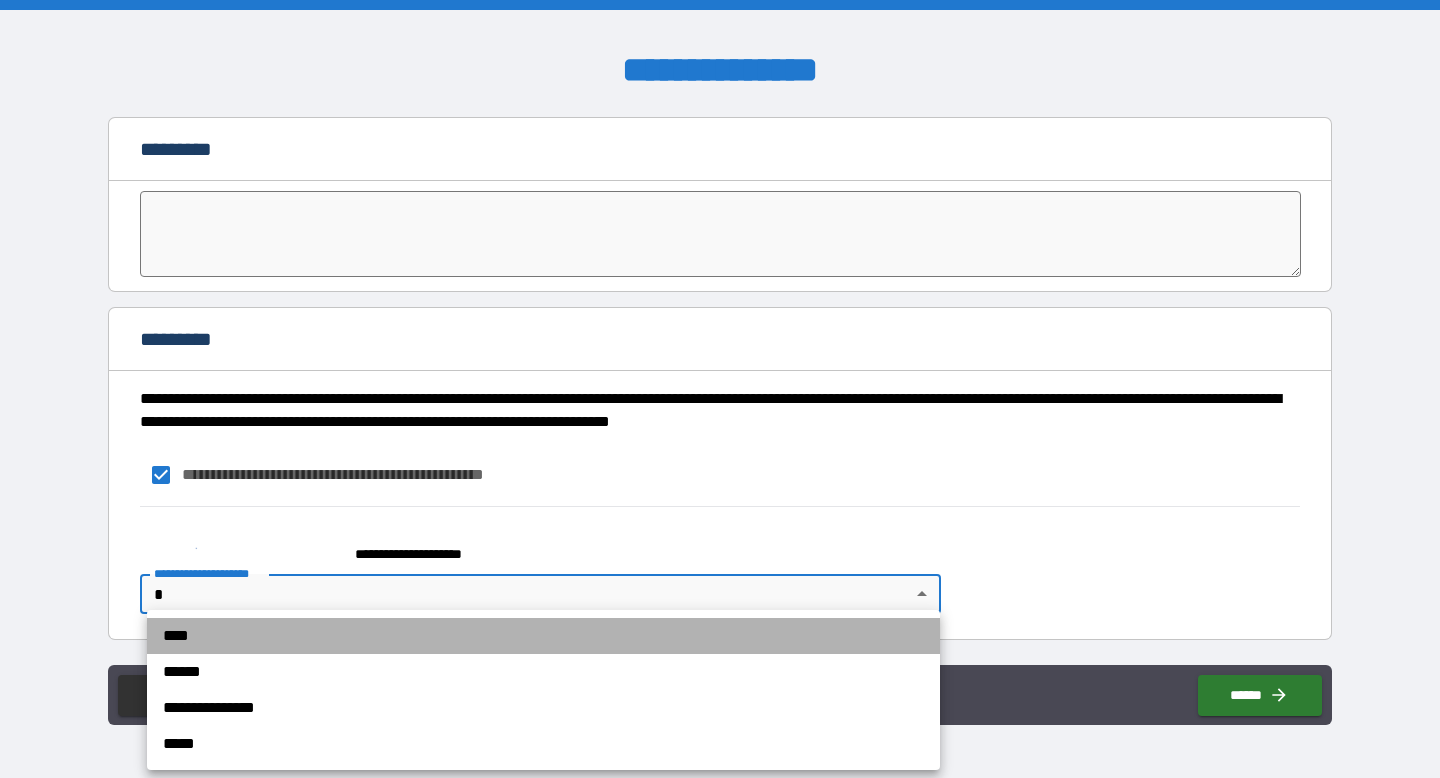click on "****" at bounding box center [543, 636] 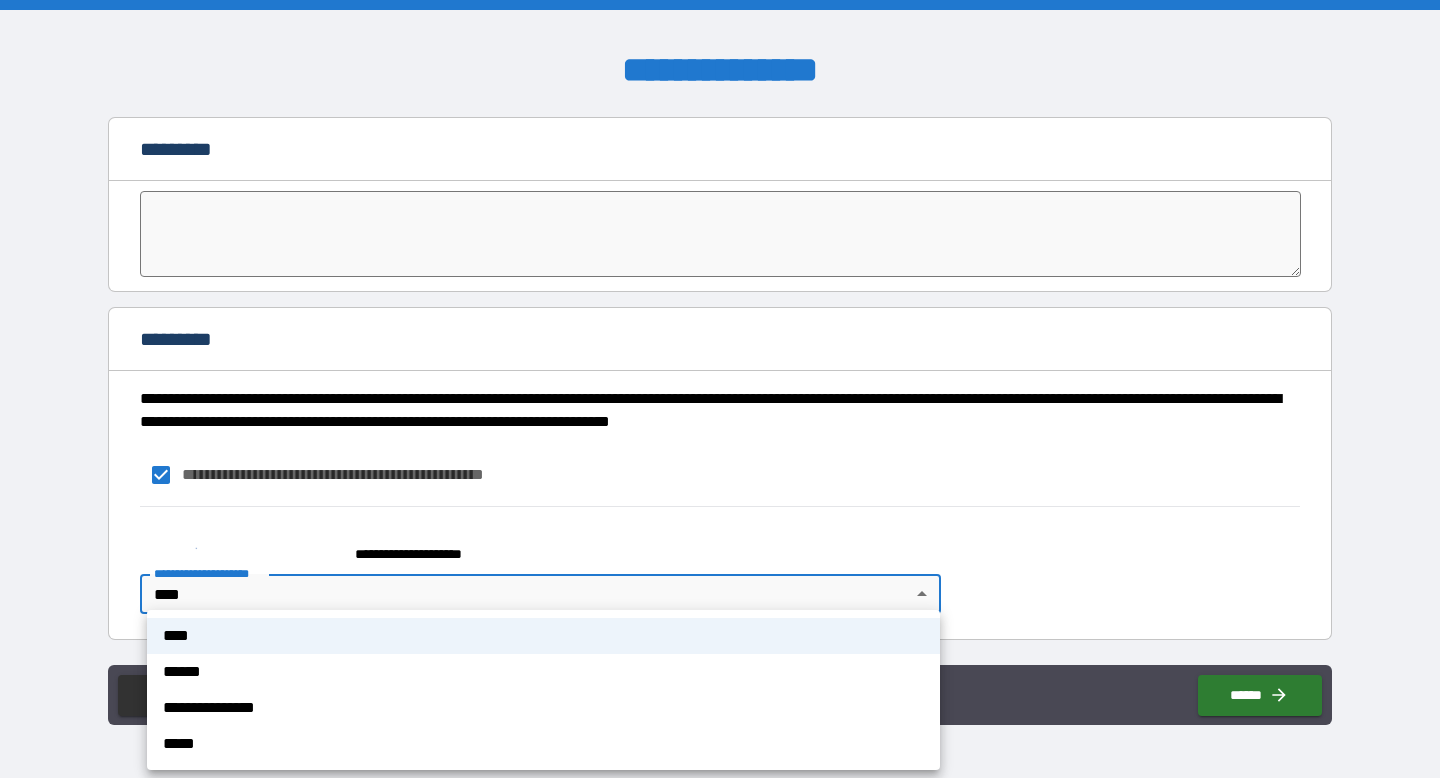click on "**********" at bounding box center (720, 389) 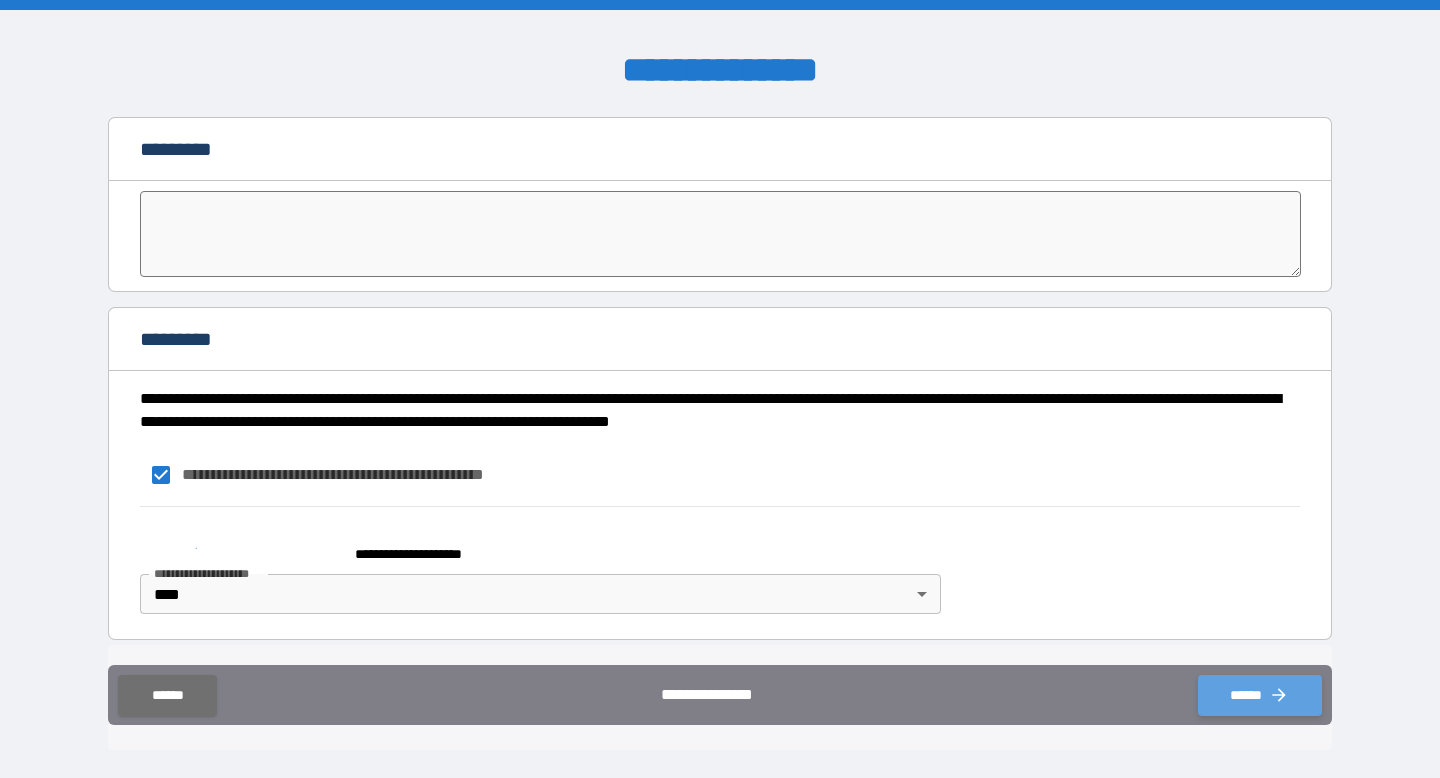 click on "******" at bounding box center (1260, 695) 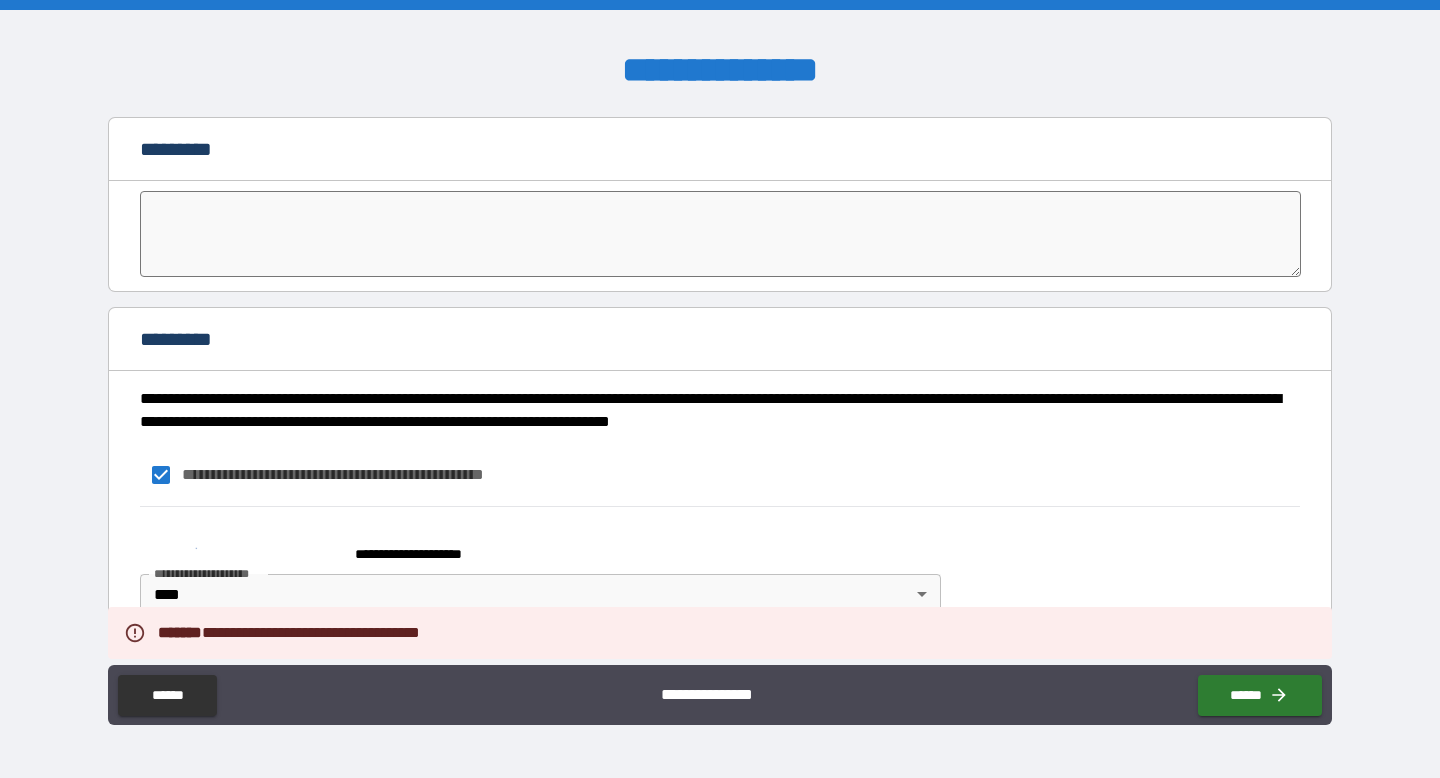 click on "**********" at bounding box center [703, 691] 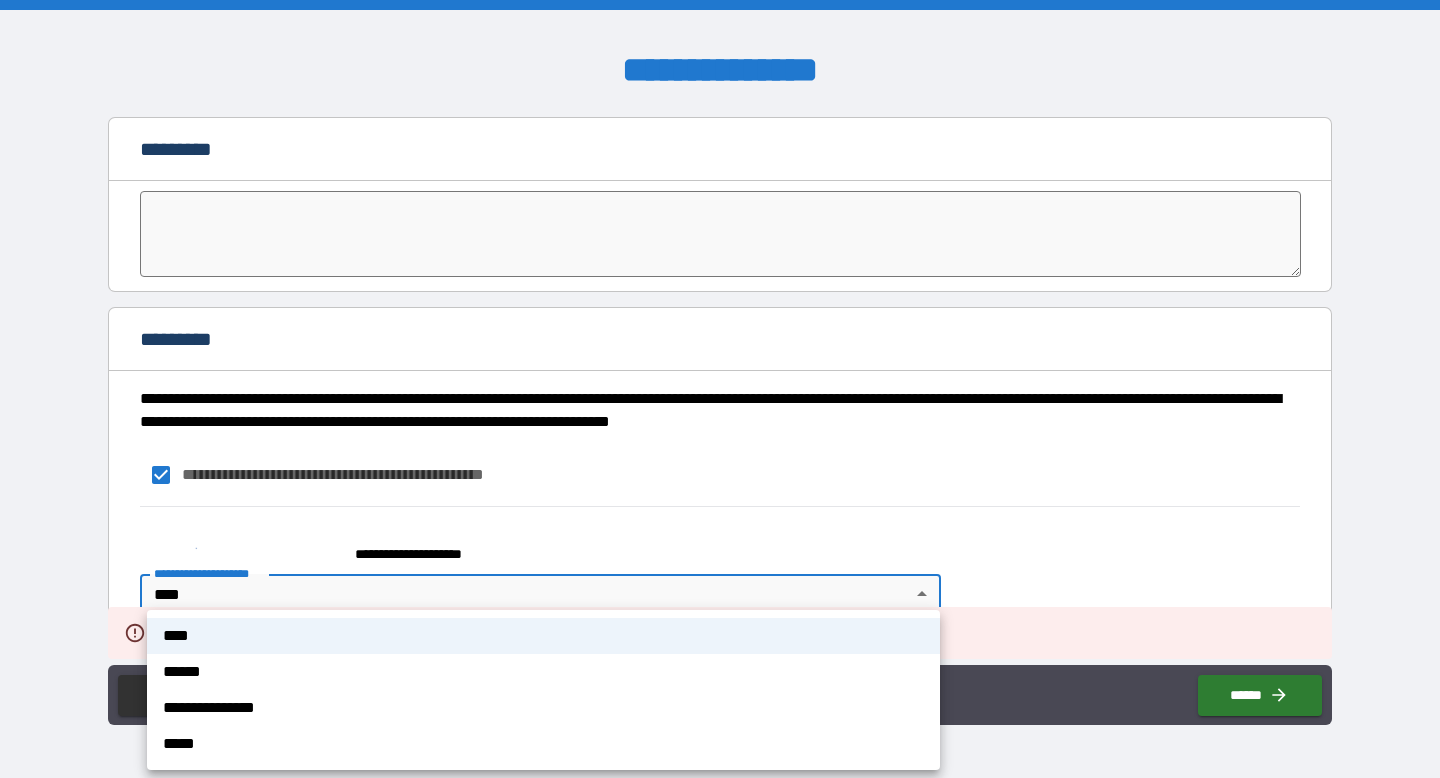 click on "**********" at bounding box center [720, 389] 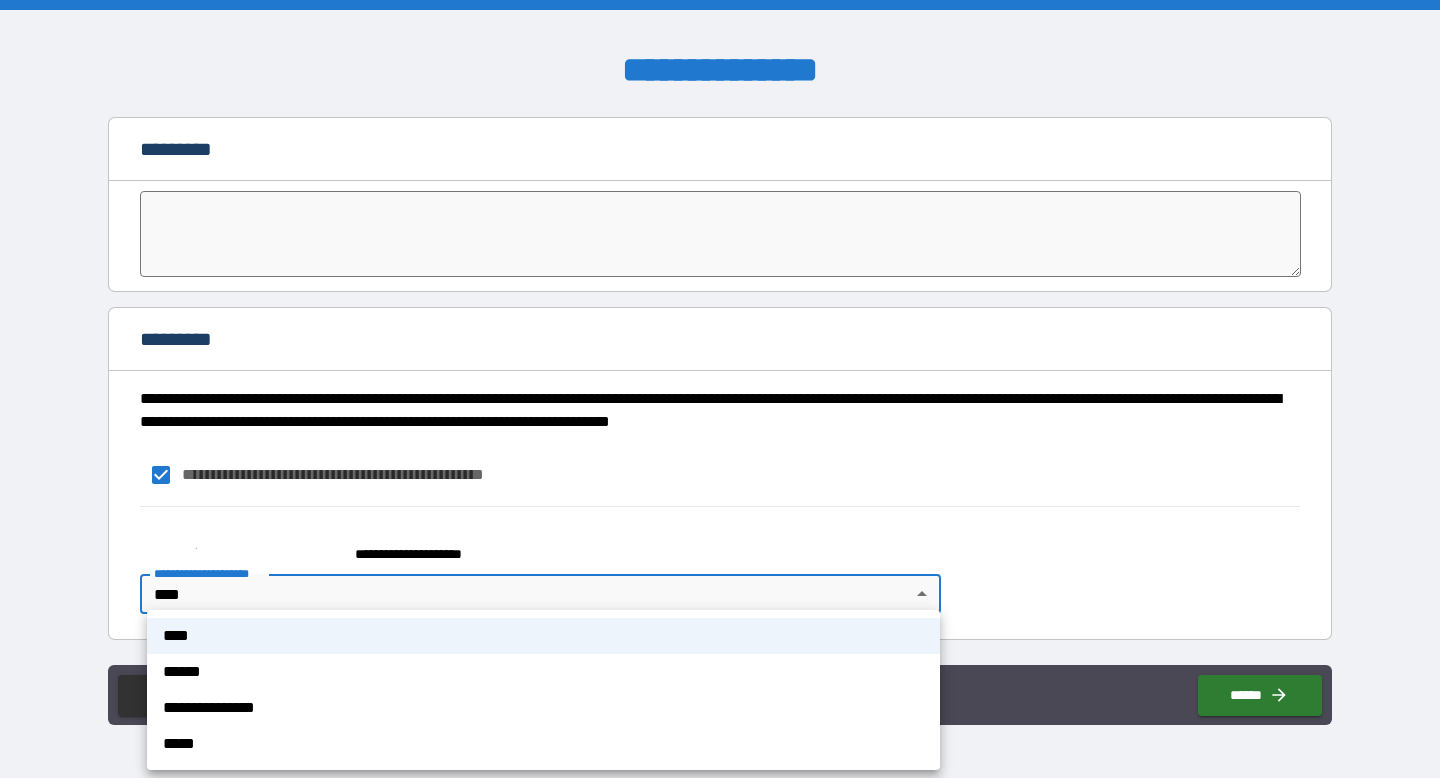 click on "**********" at bounding box center (720, 389) 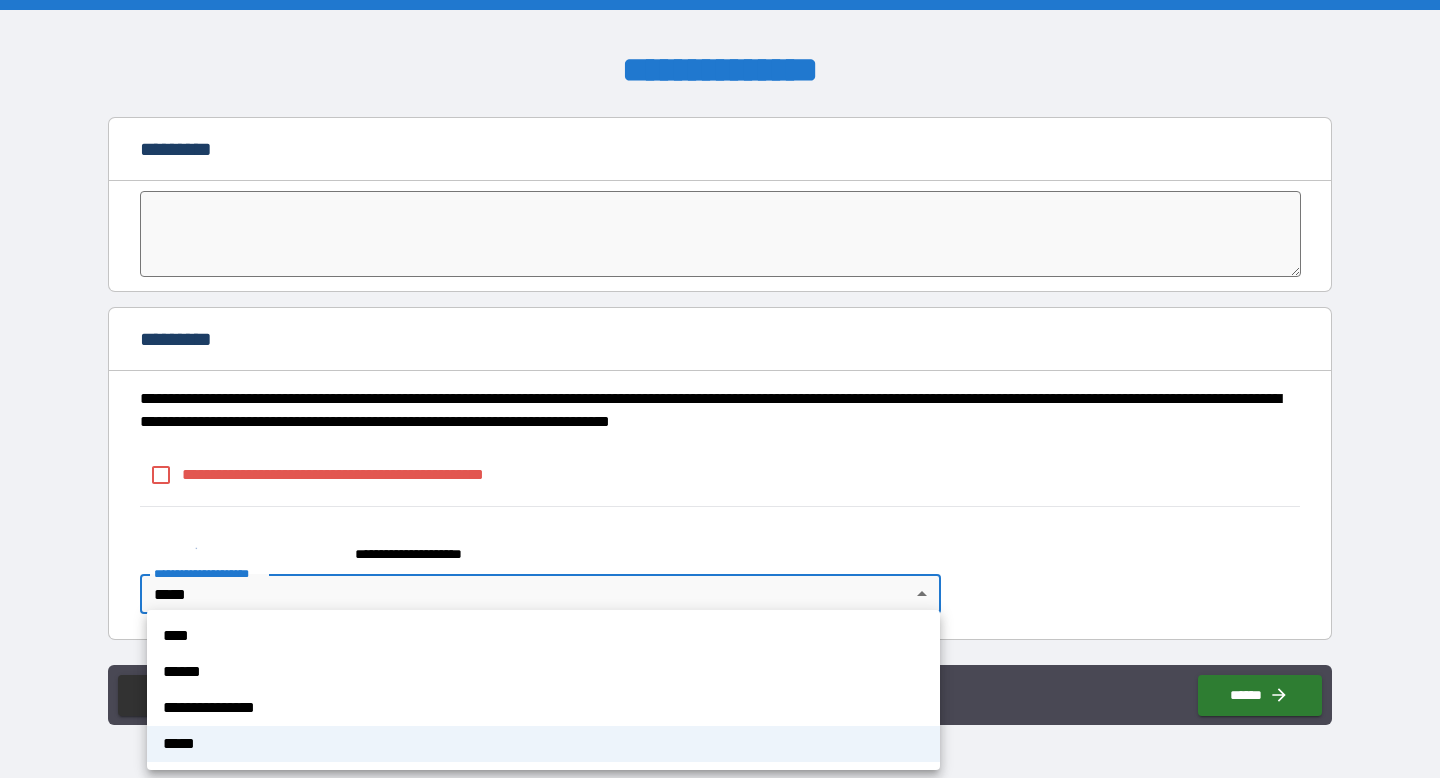 click on "**********" at bounding box center (720, 389) 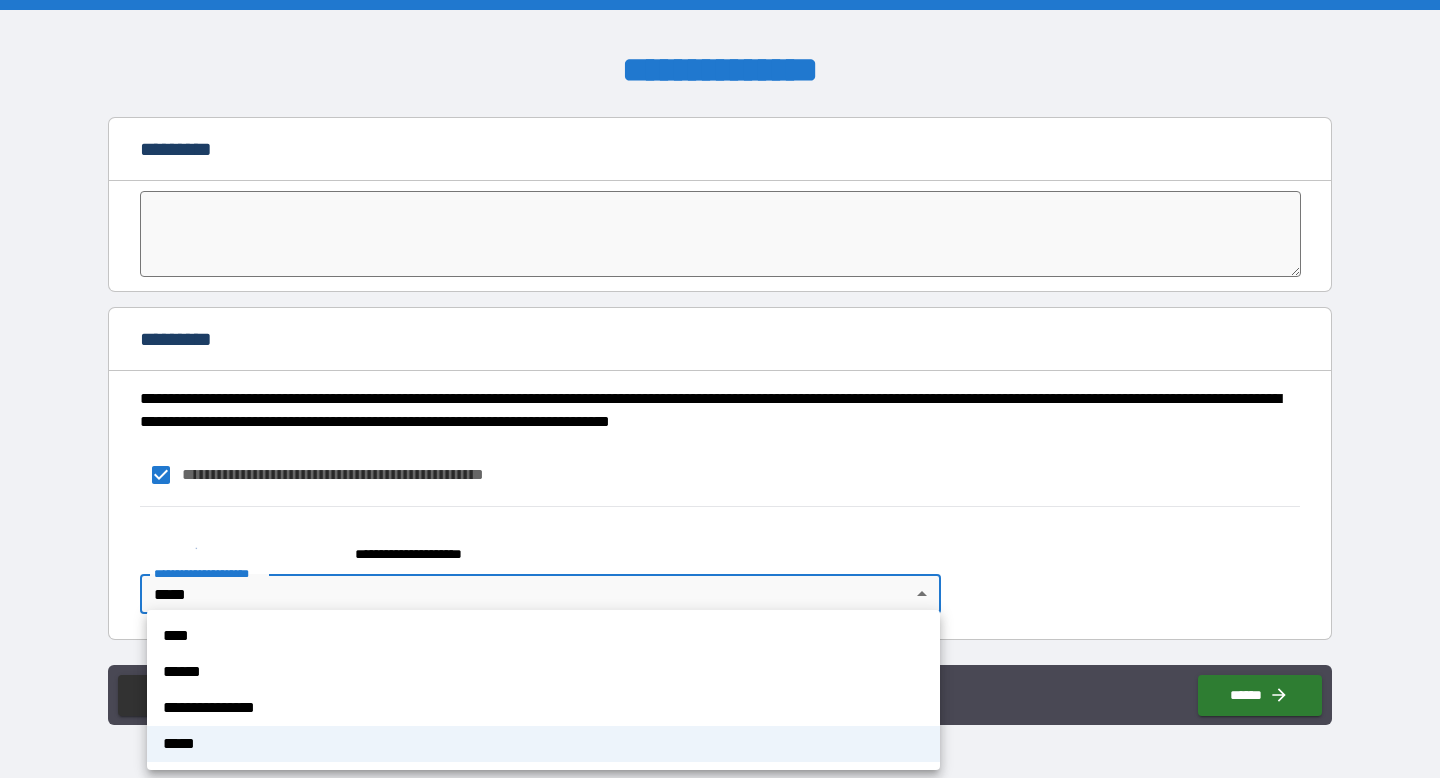 click on "**********" at bounding box center (720, 389) 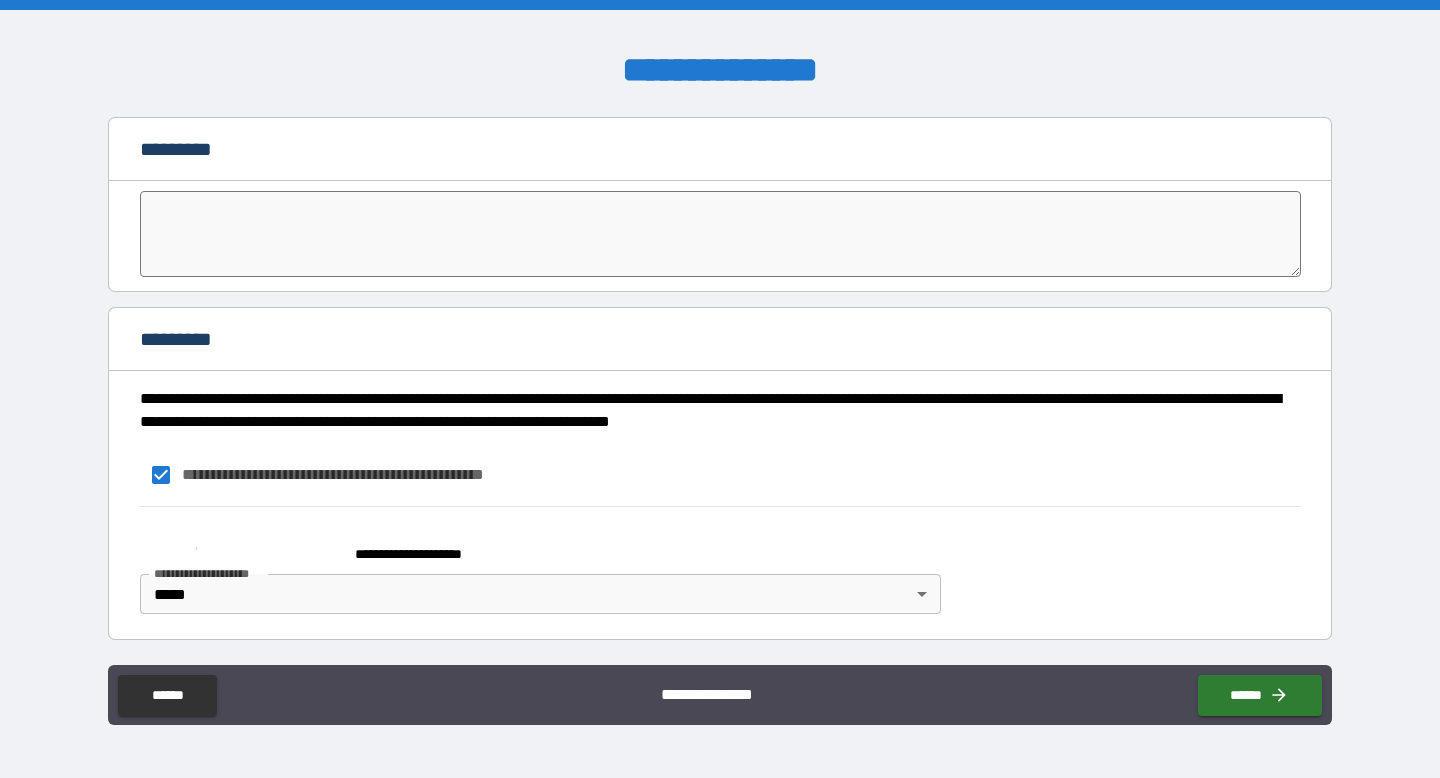 click at bounding box center (720, 389) 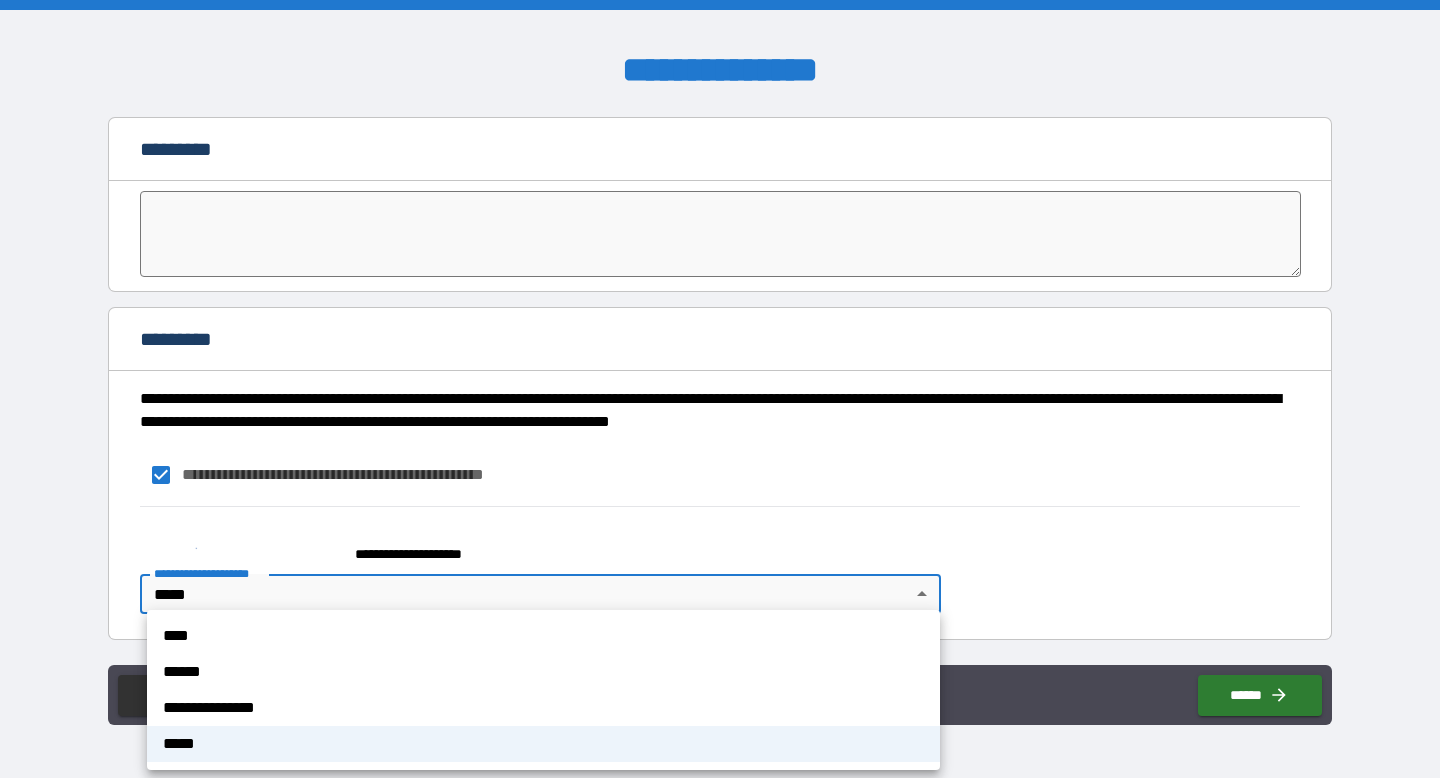 click on "**********" at bounding box center [720, 389] 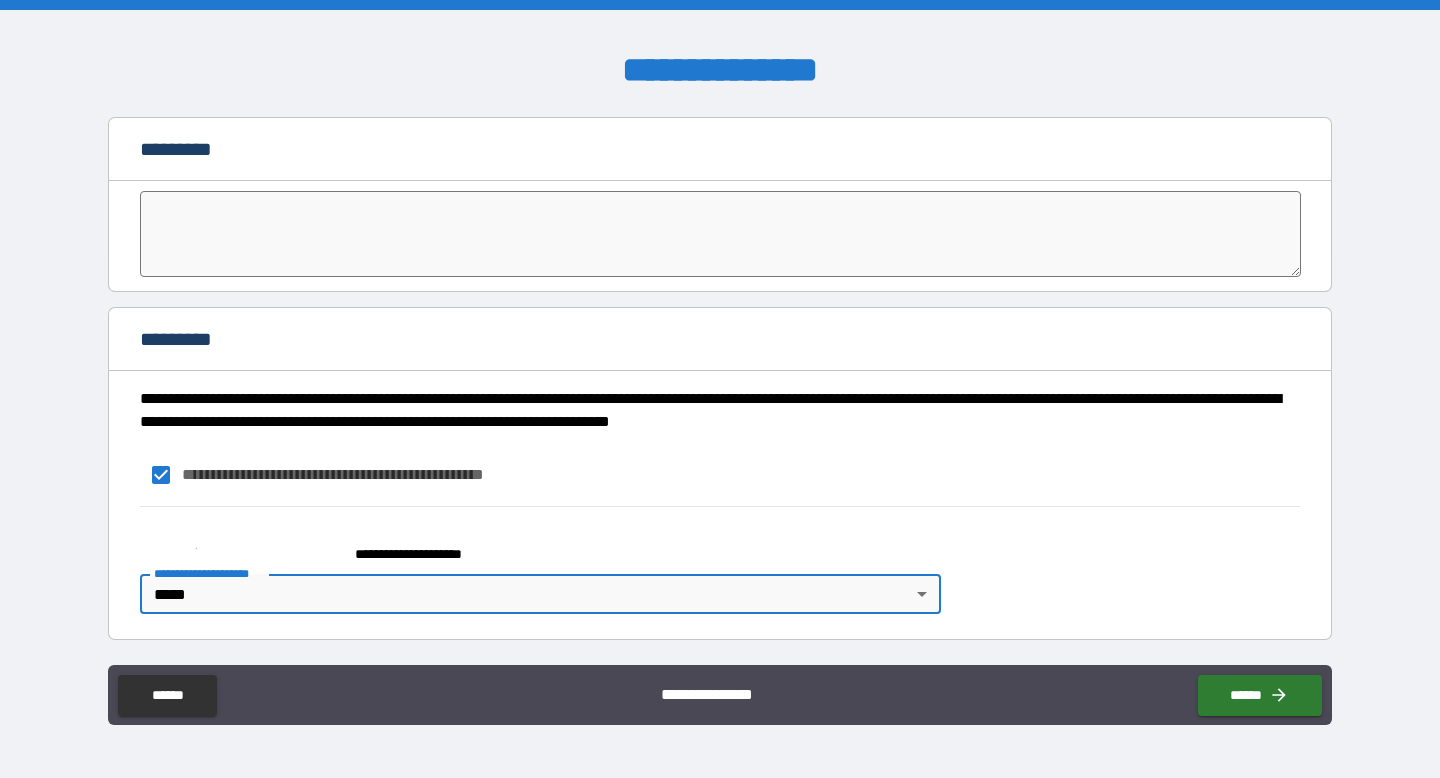 click on "**********" at bounding box center (720, 389) 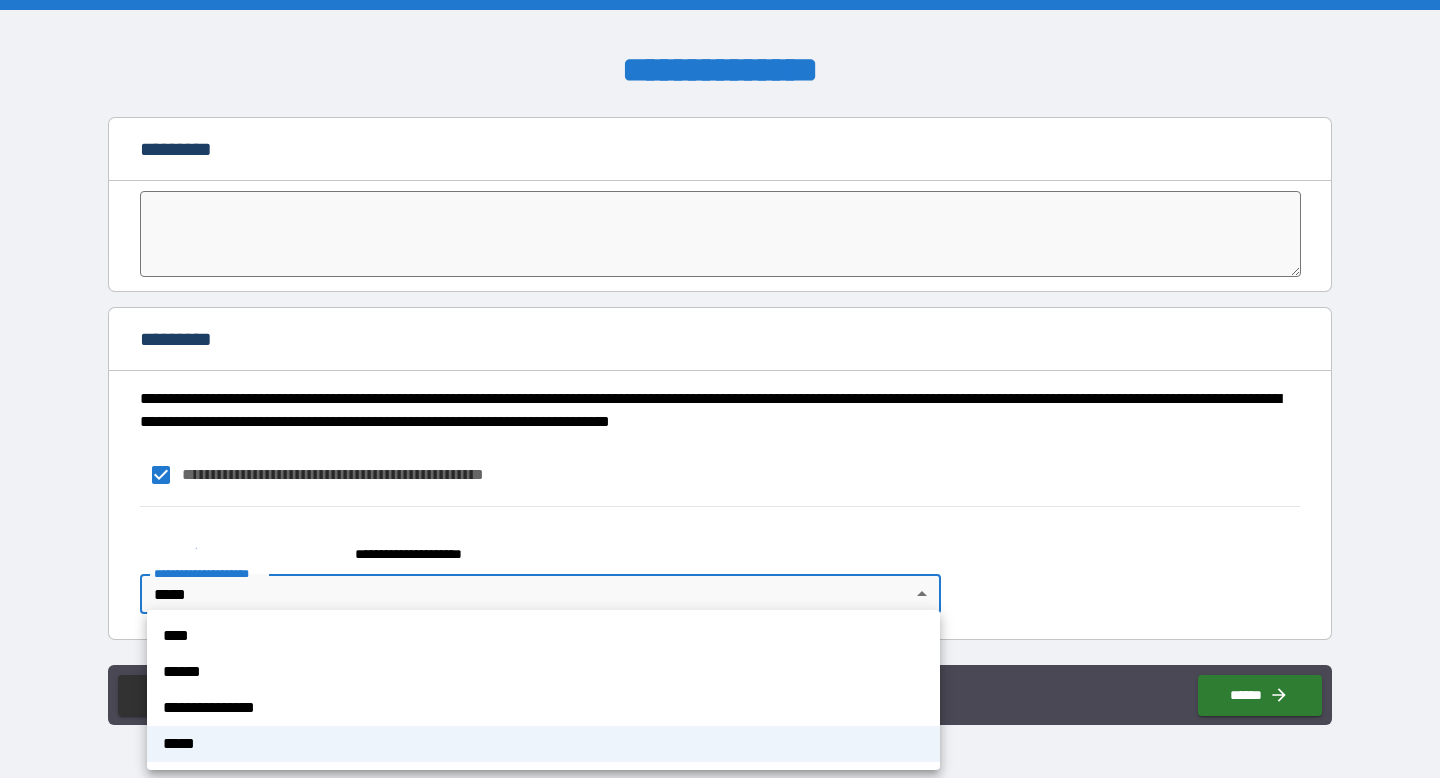 click at bounding box center (720, 389) 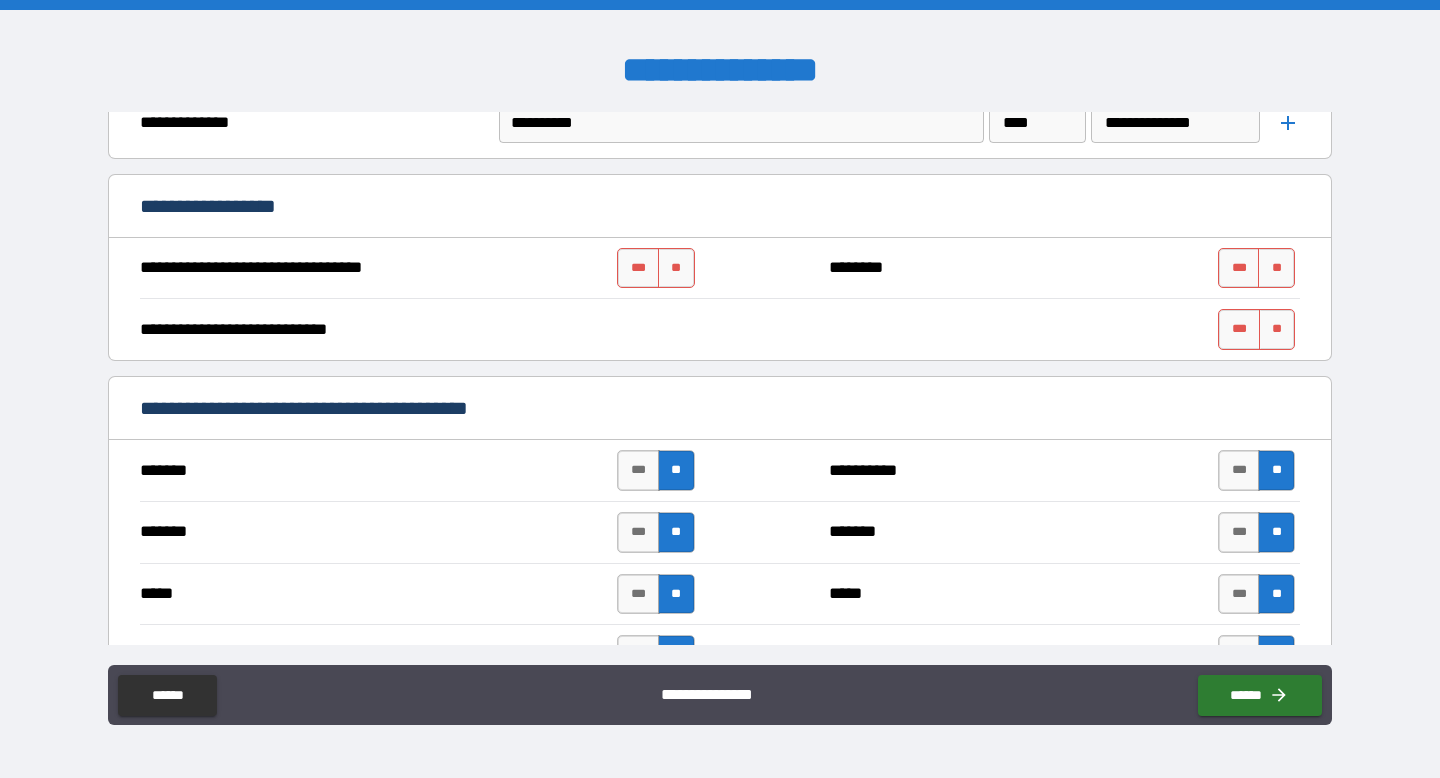 scroll, scrollTop: 1044, scrollLeft: 0, axis: vertical 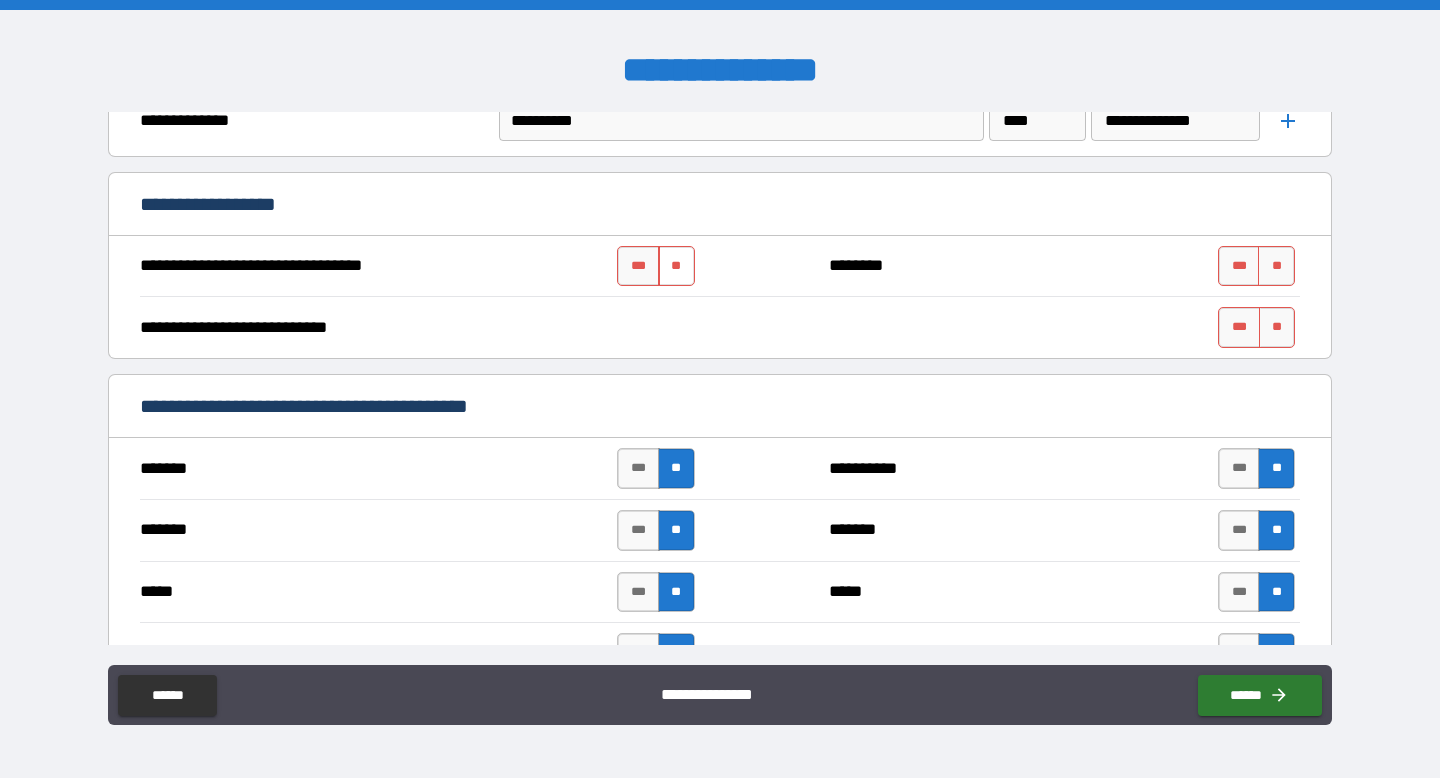 click on "**" at bounding box center (676, 266) 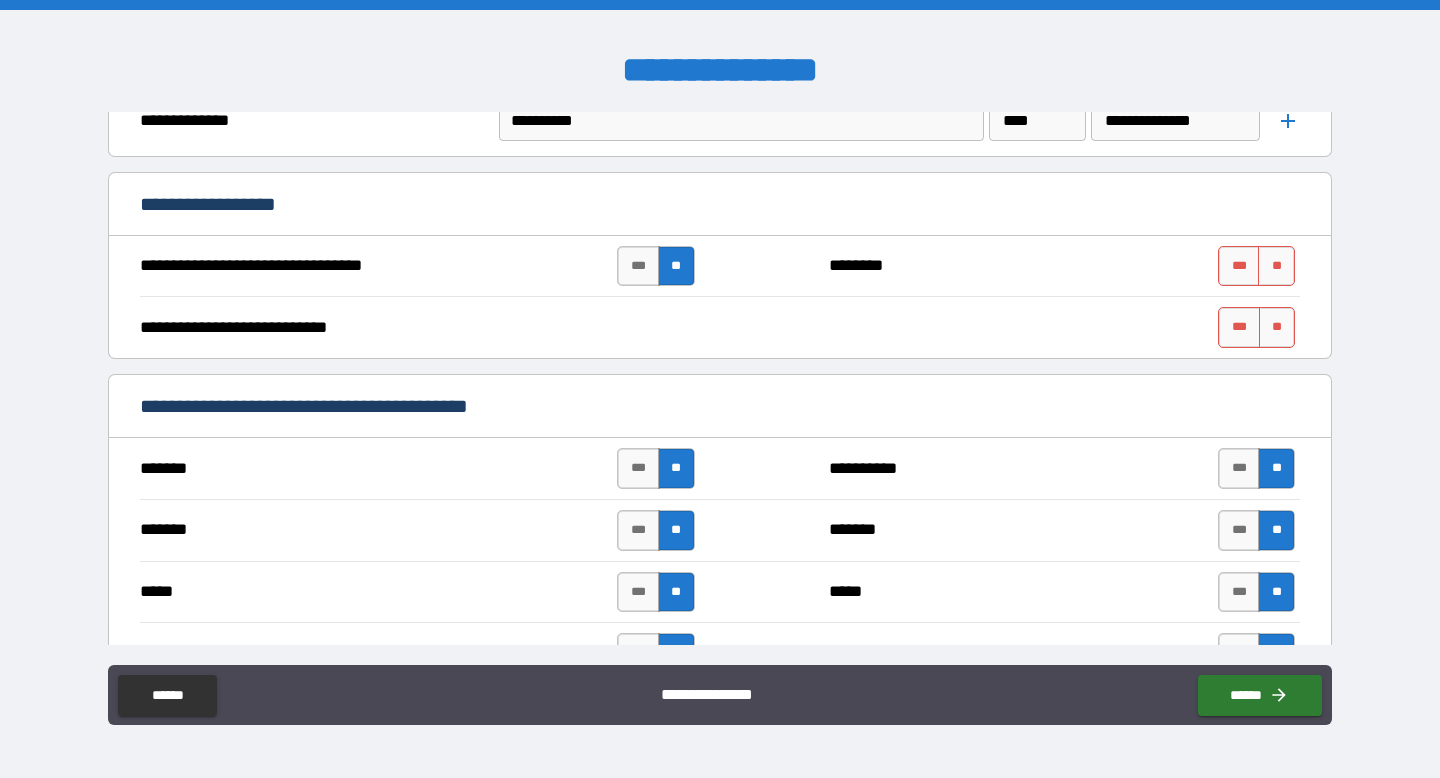 click on "**********" at bounding box center [720, 266] 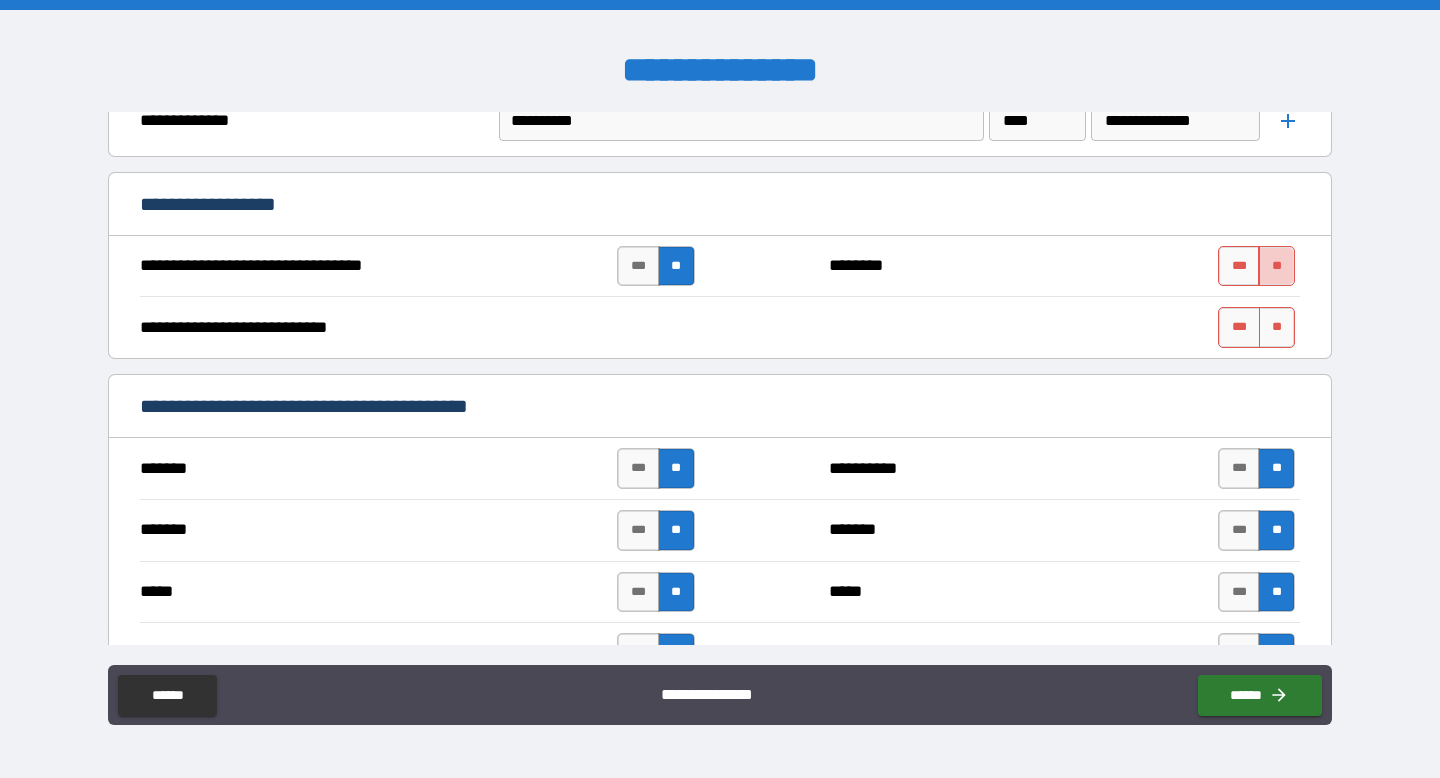click on "**" at bounding box center [1276, 266] 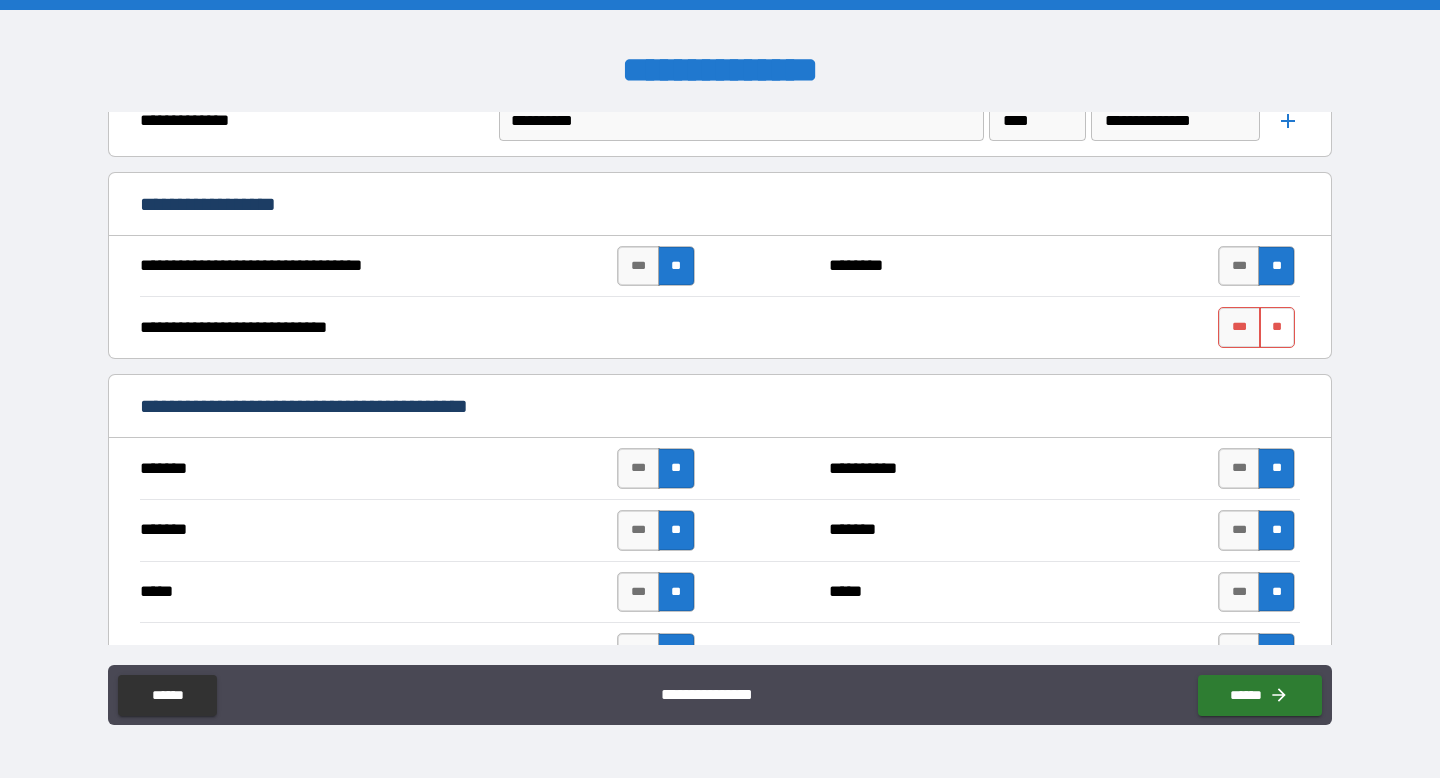 click on "**" at bounding box center (1277, 327) 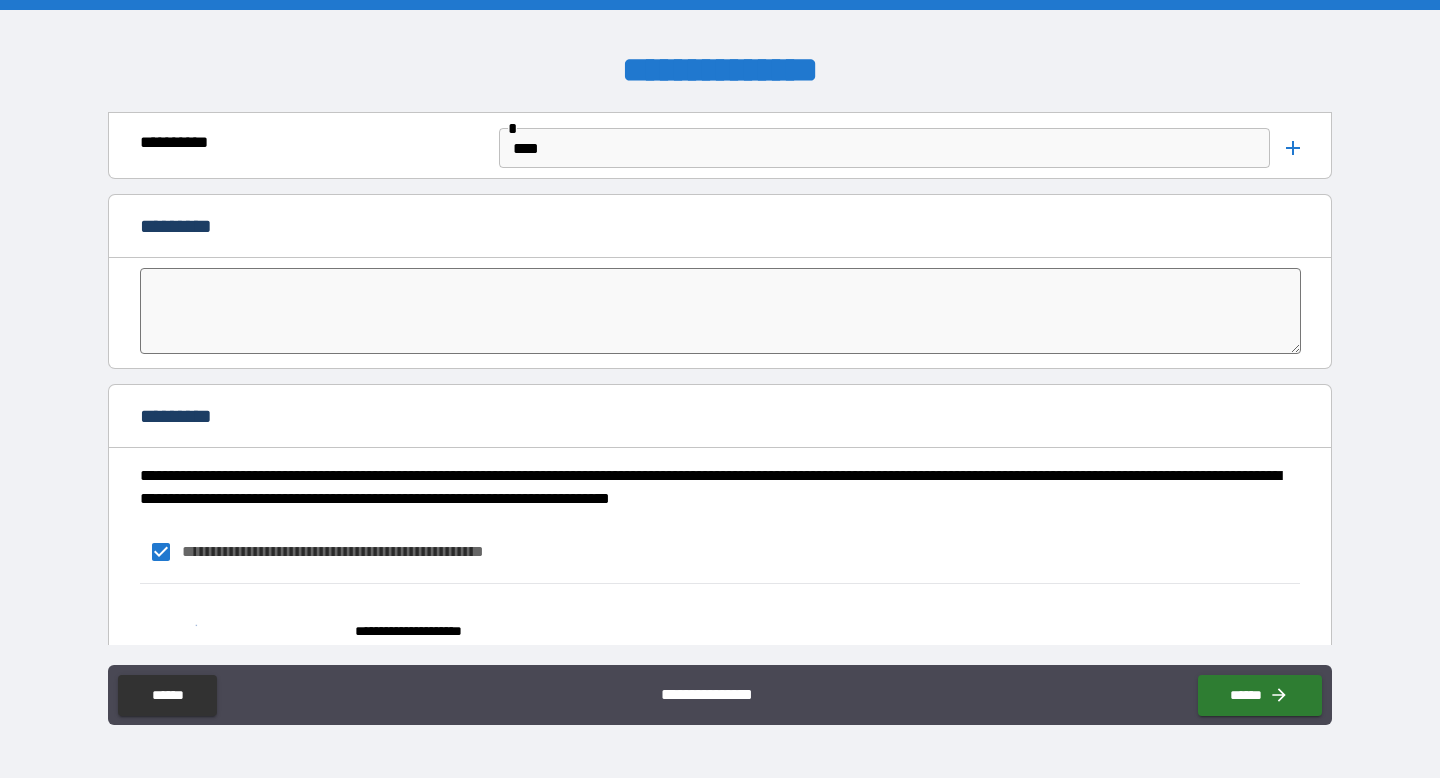 scroll, scrollTop: 4404, scrollLeft: 0, axis: vertical 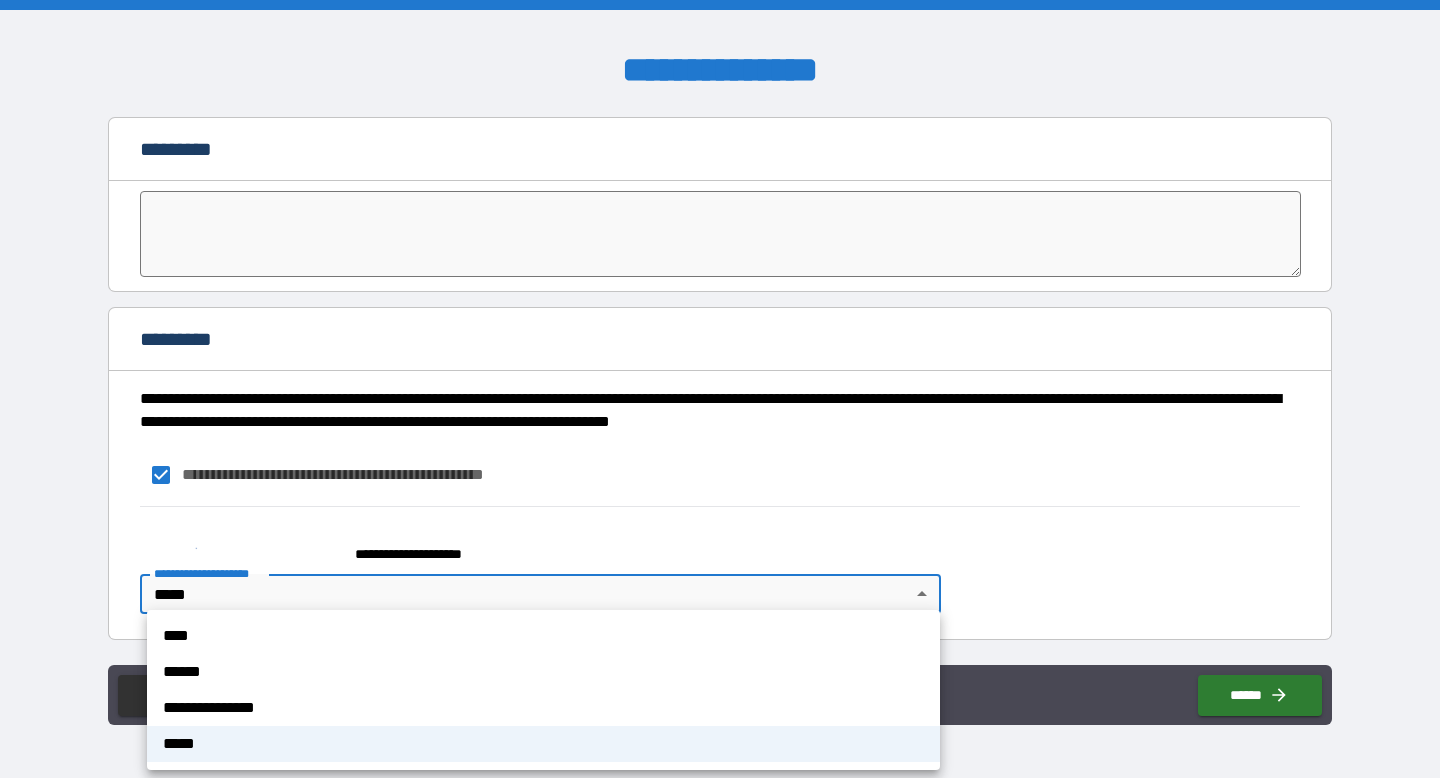 click on "**********" at bounding box center [720, 389] 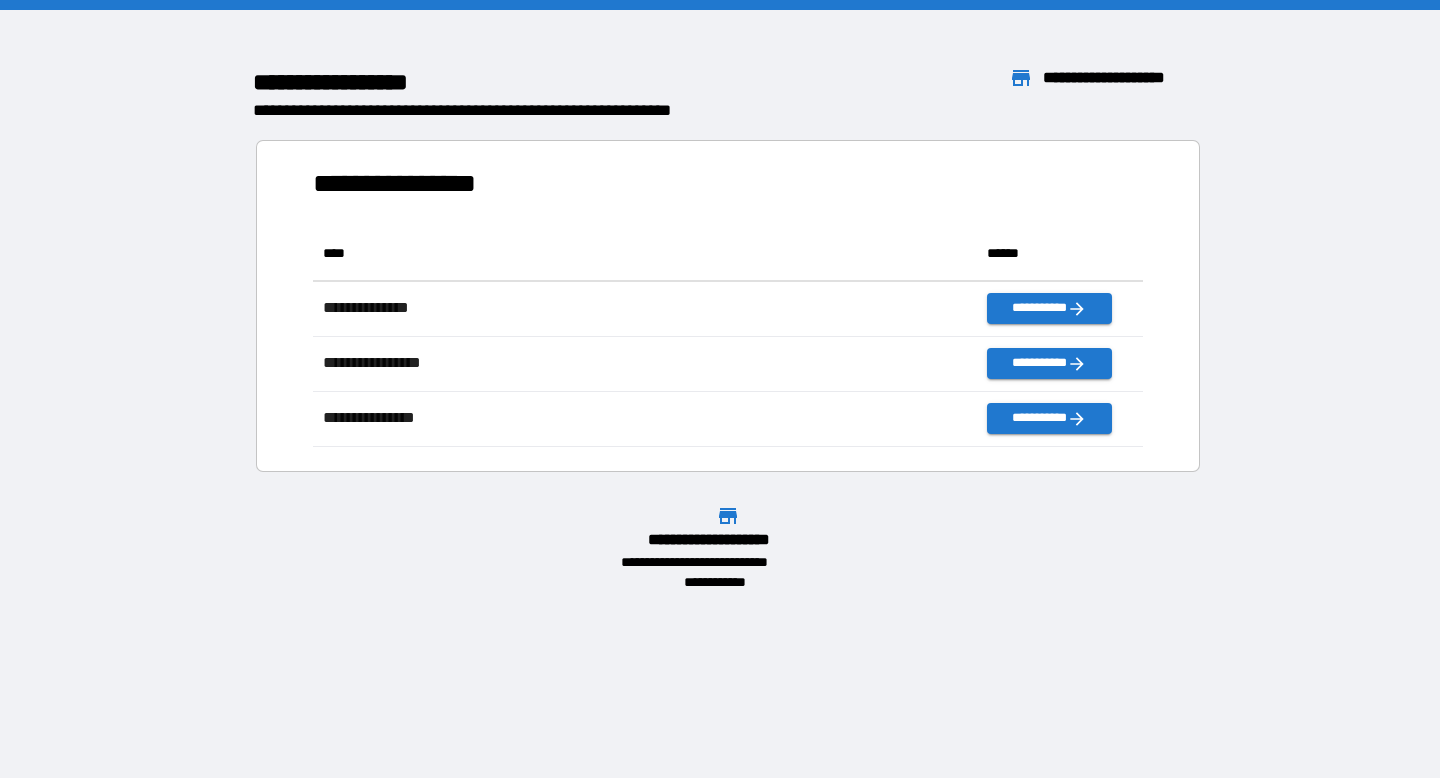 scroll, scrollTop: 1, scrollLeft: 1, axis: both 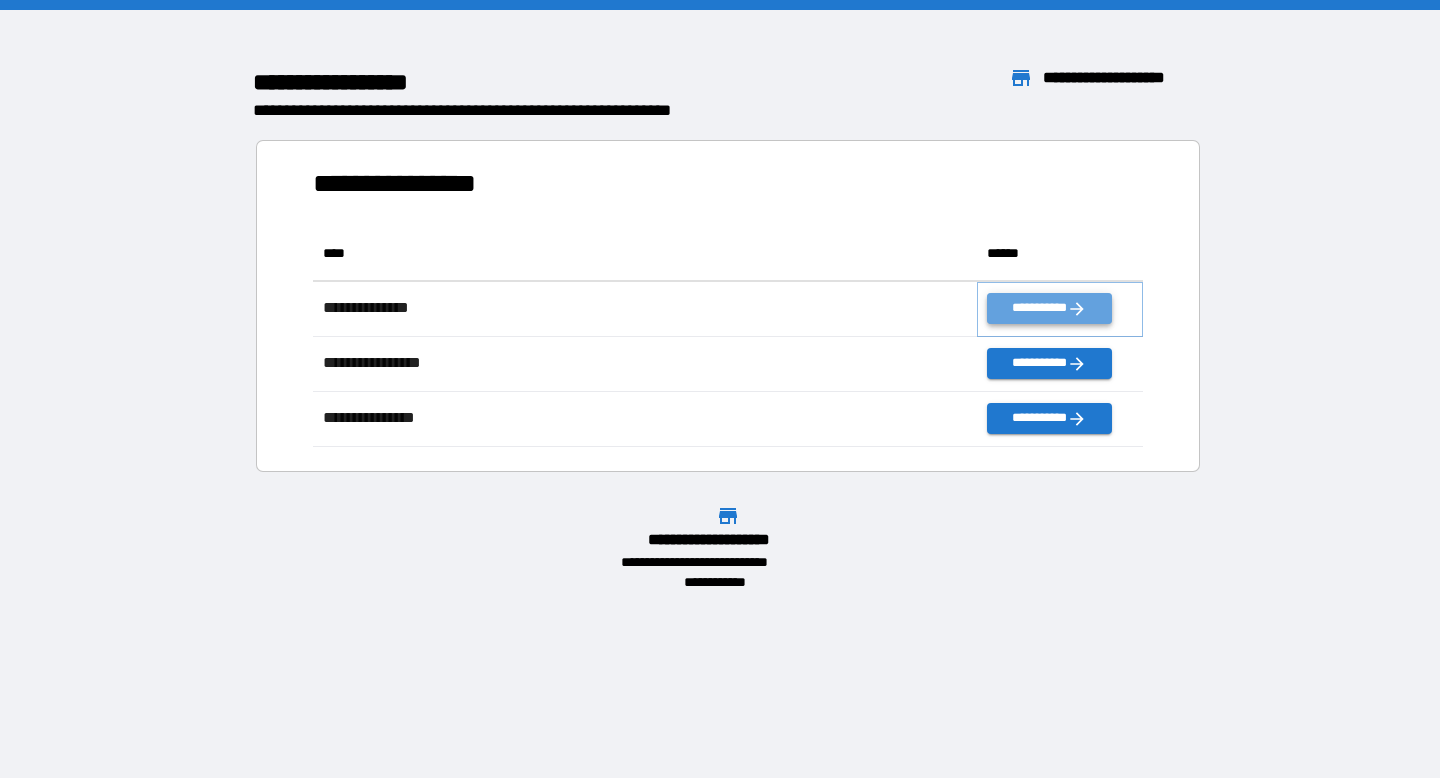 click on "**********" at bounding box center (1049, 308) 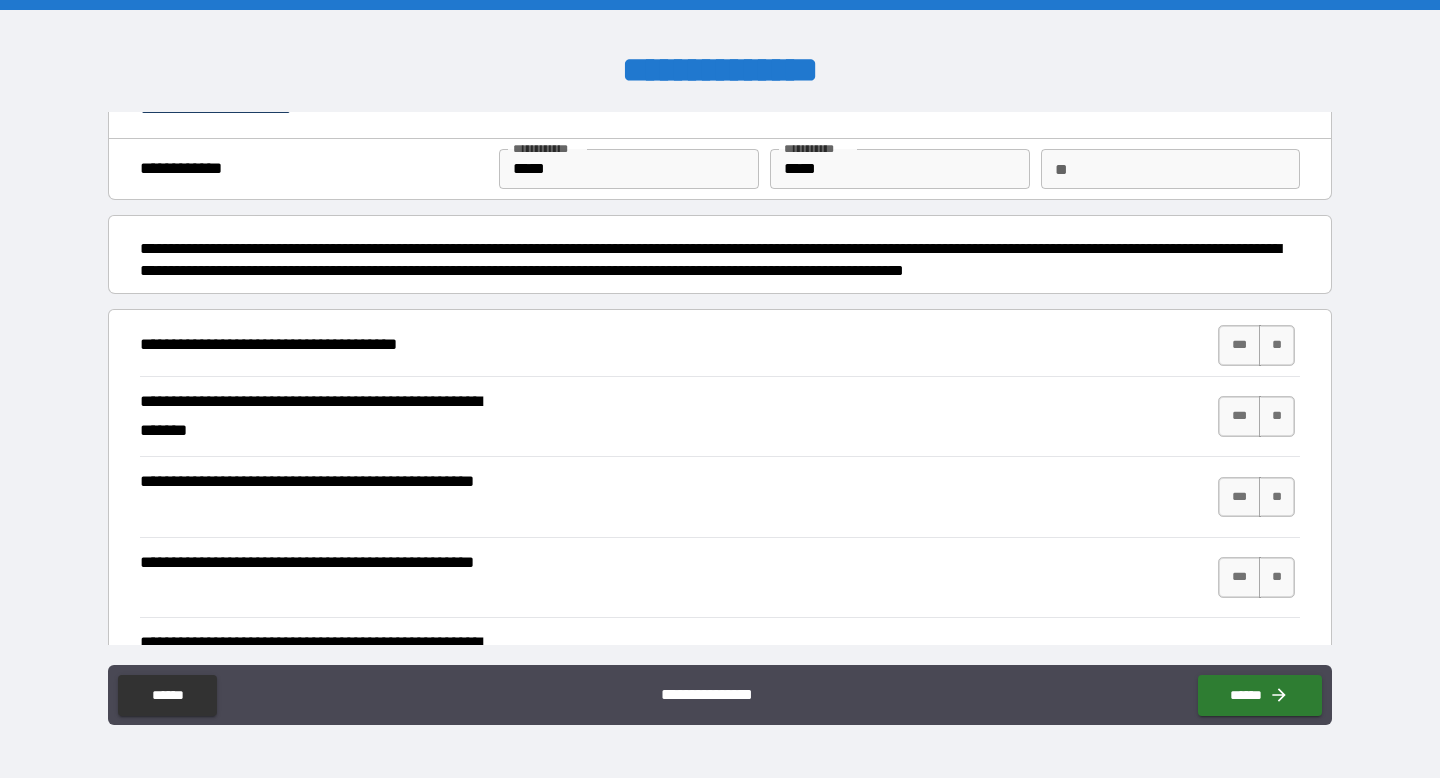 scroll, scrollTop: 0, scrollLeft: 0, axis: both 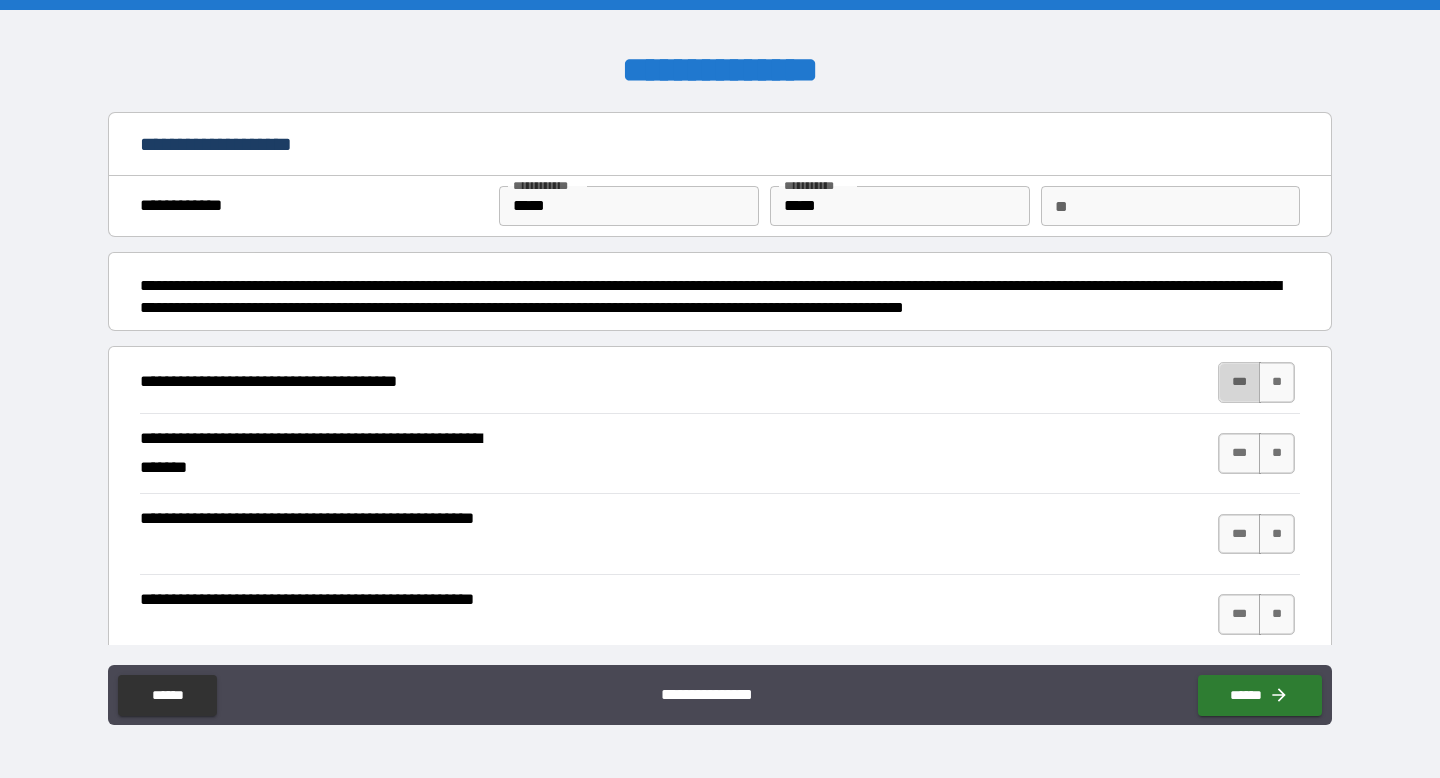 click on "***" at bounding box center [1239, 382] 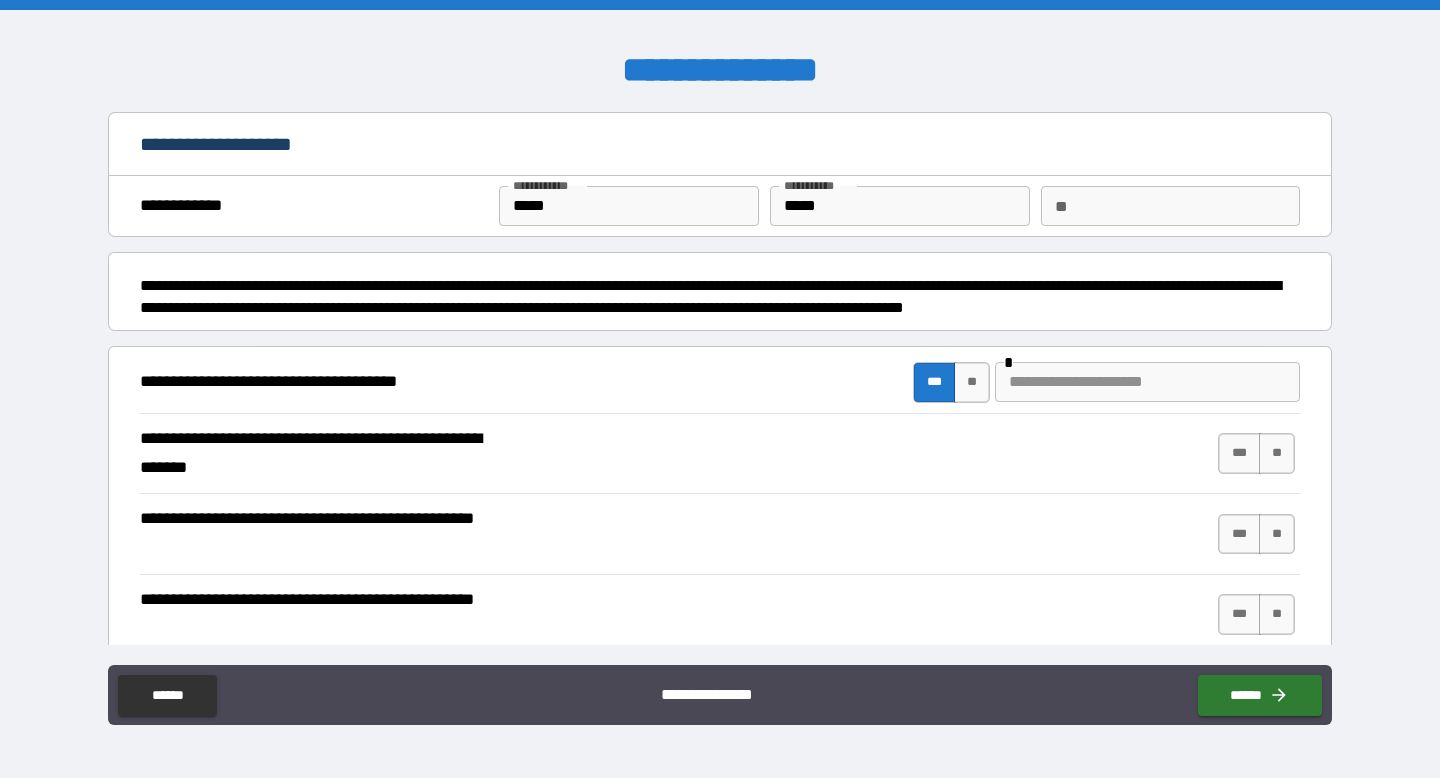 click at bounding box center (1147, 382) 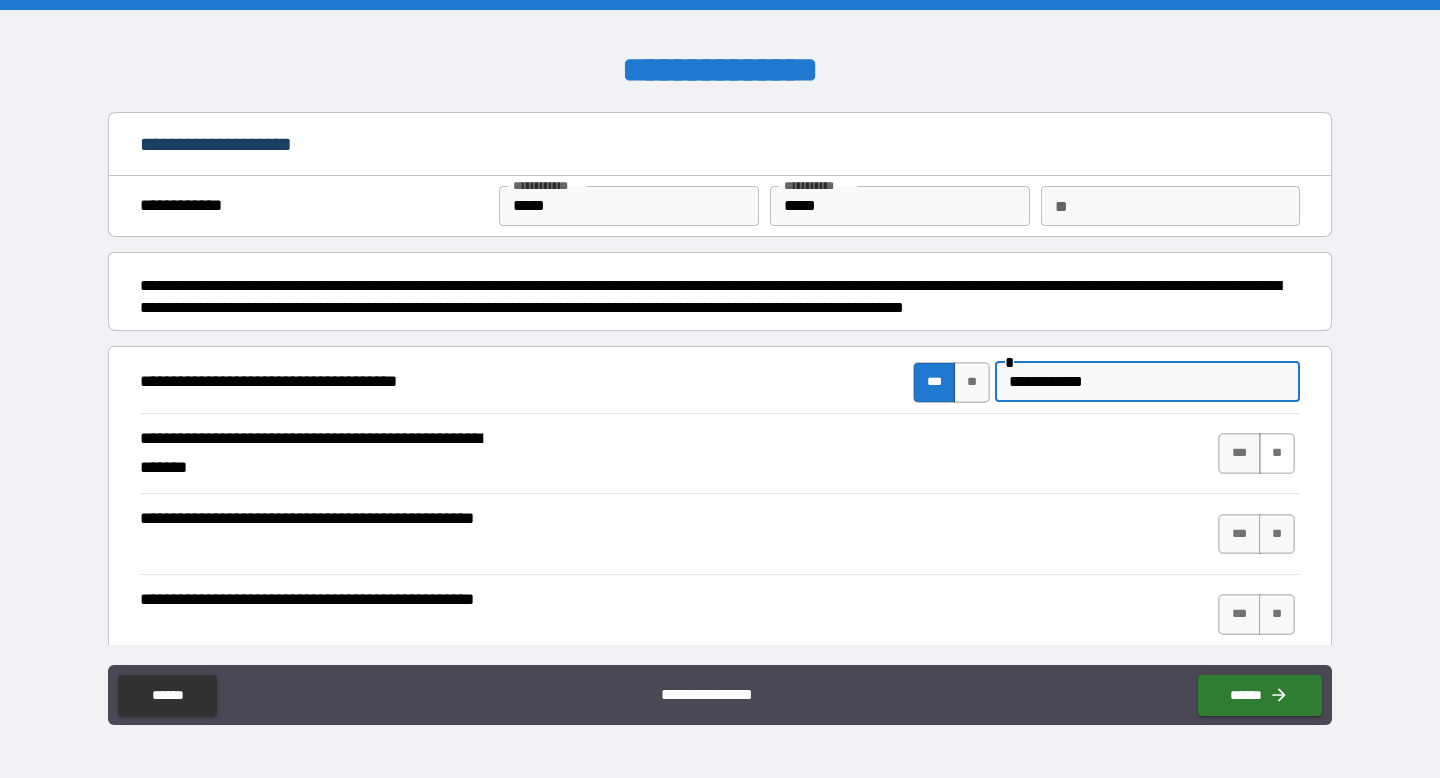 type on "**********" 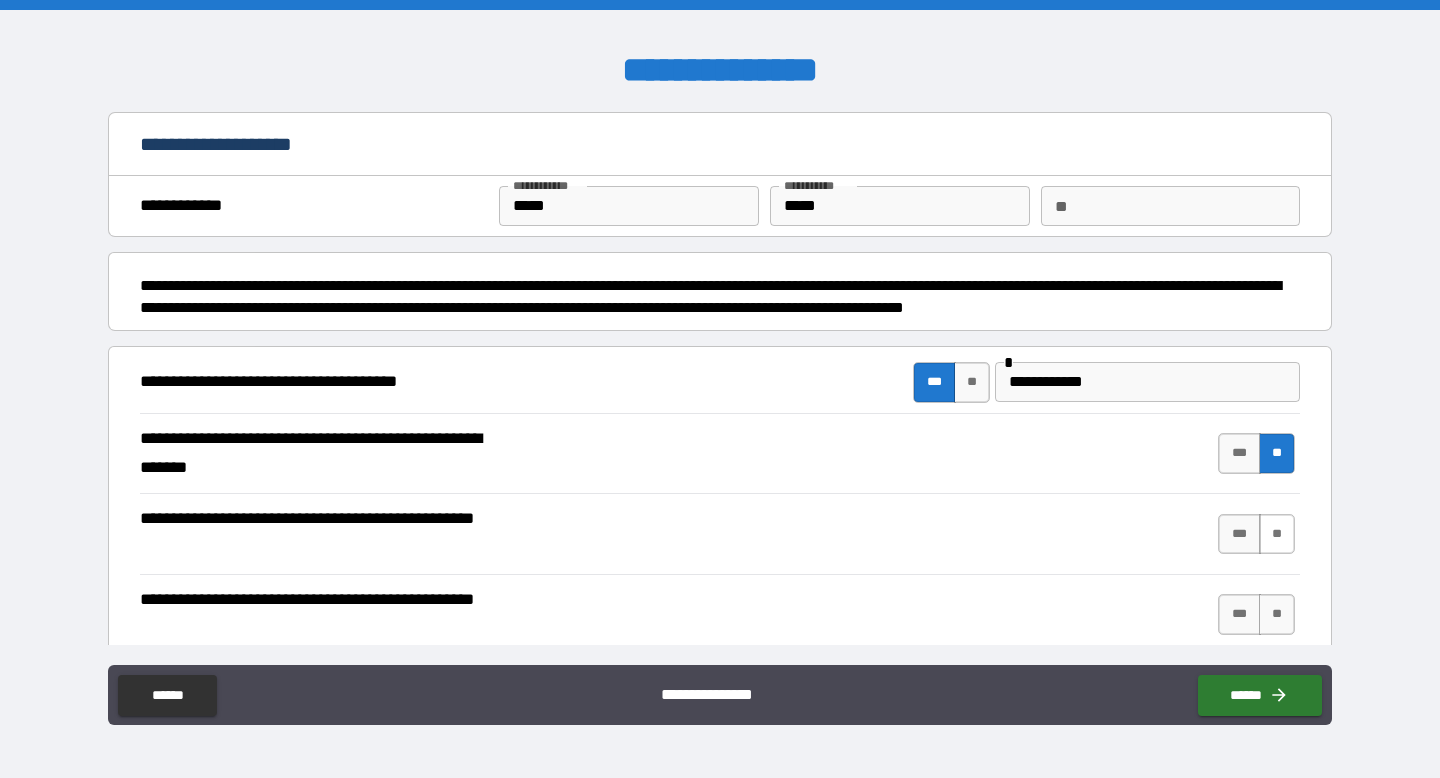 click on "**" at bounding box center [1277, 534] 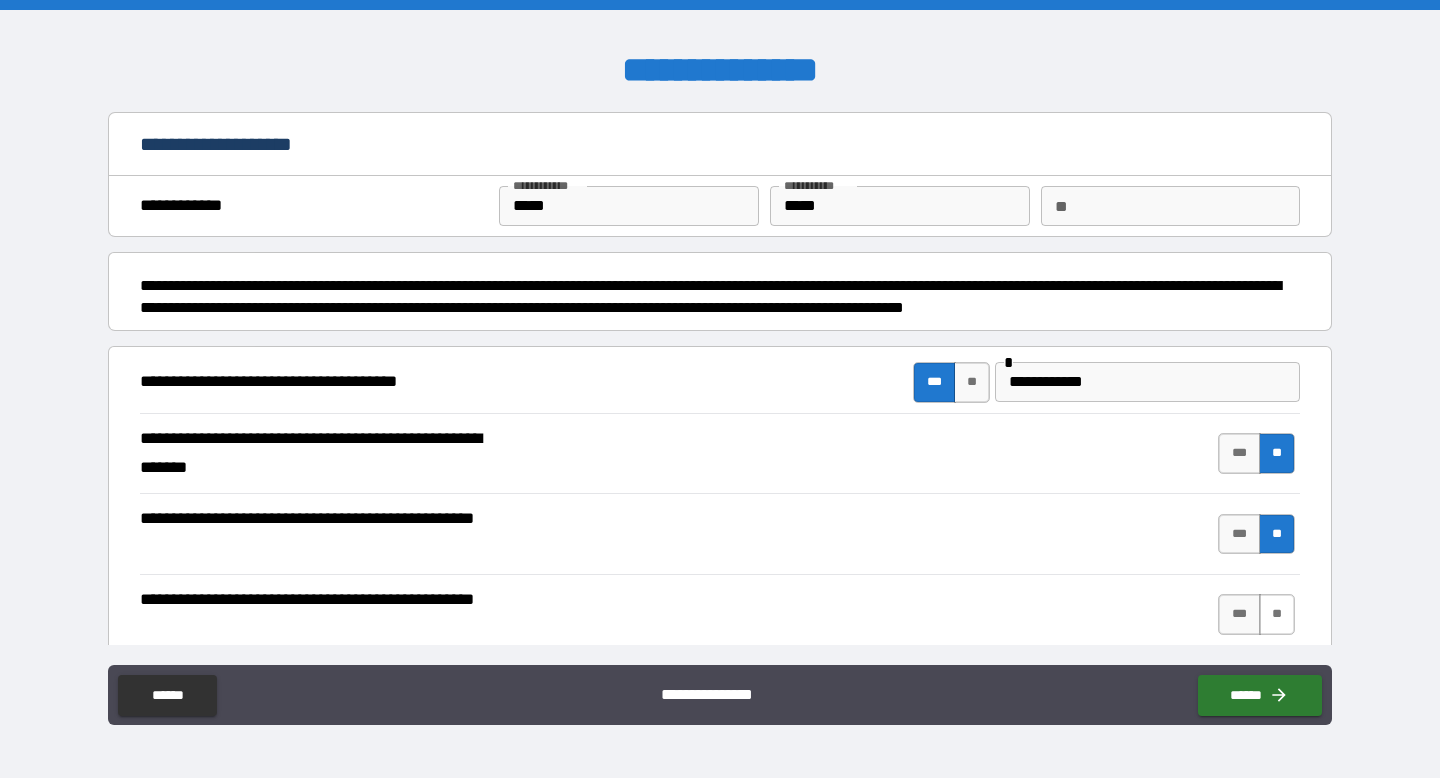 click on "**" at bounding box center (1277, 614) 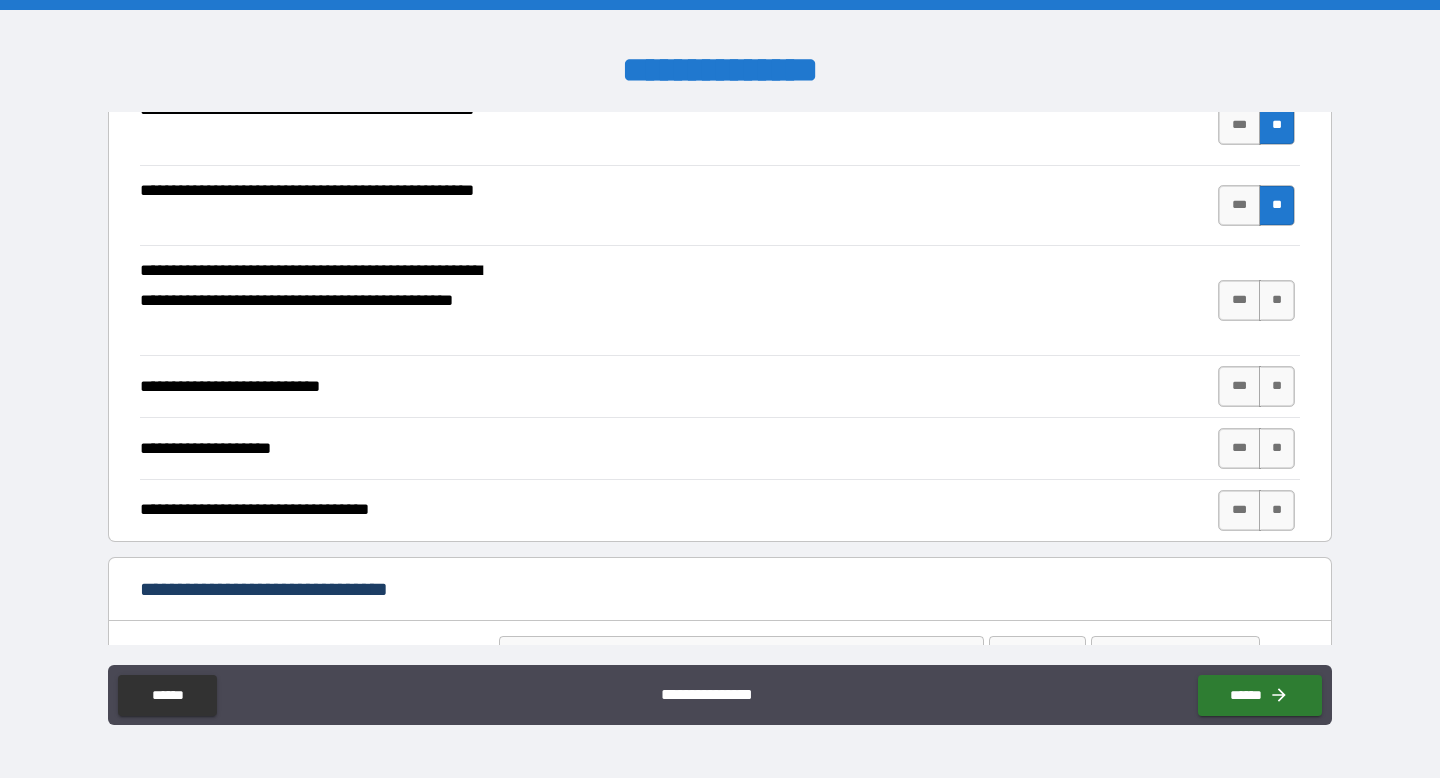 scroll, scrollTop: 410, scrollLeft: 0, axis: vertical 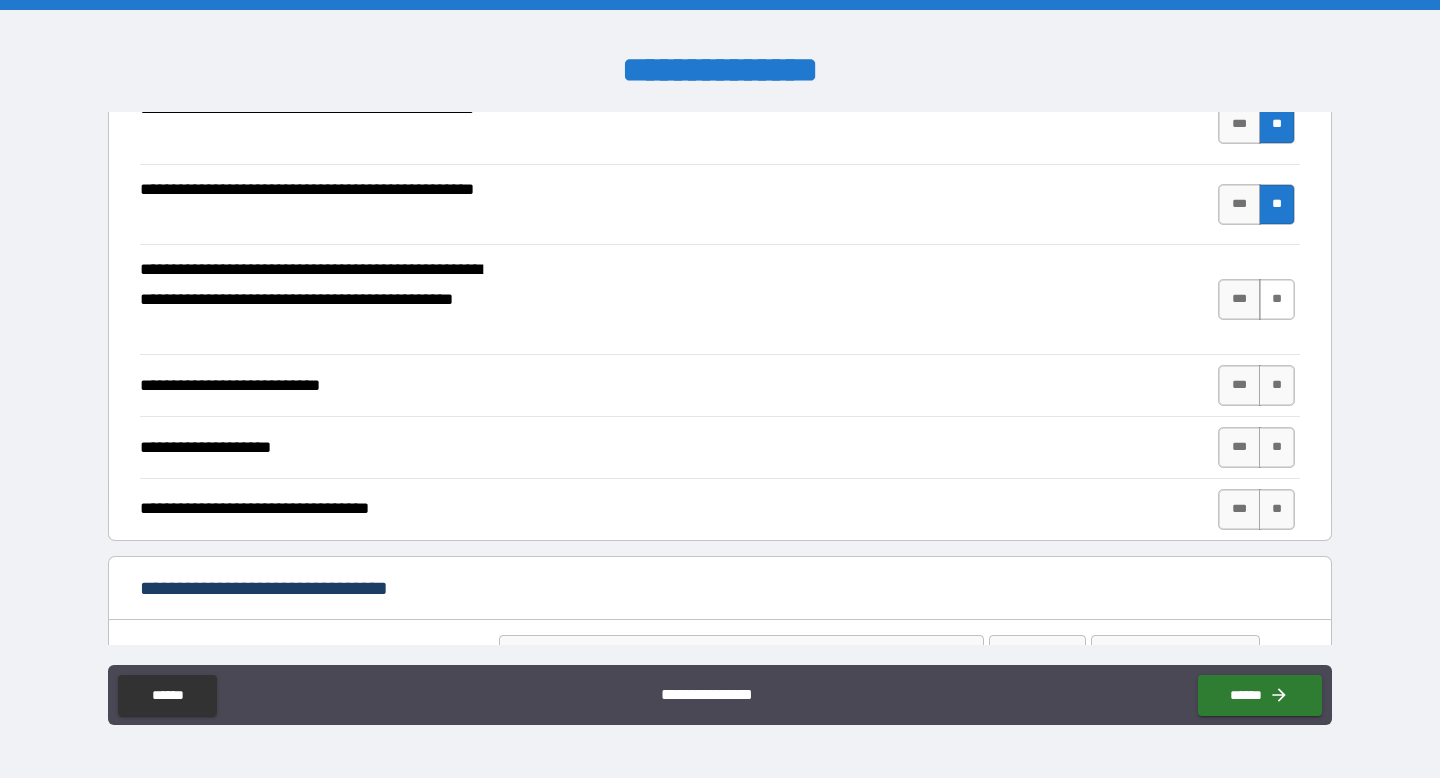 click on "**" at bounding box center (1277, 299) 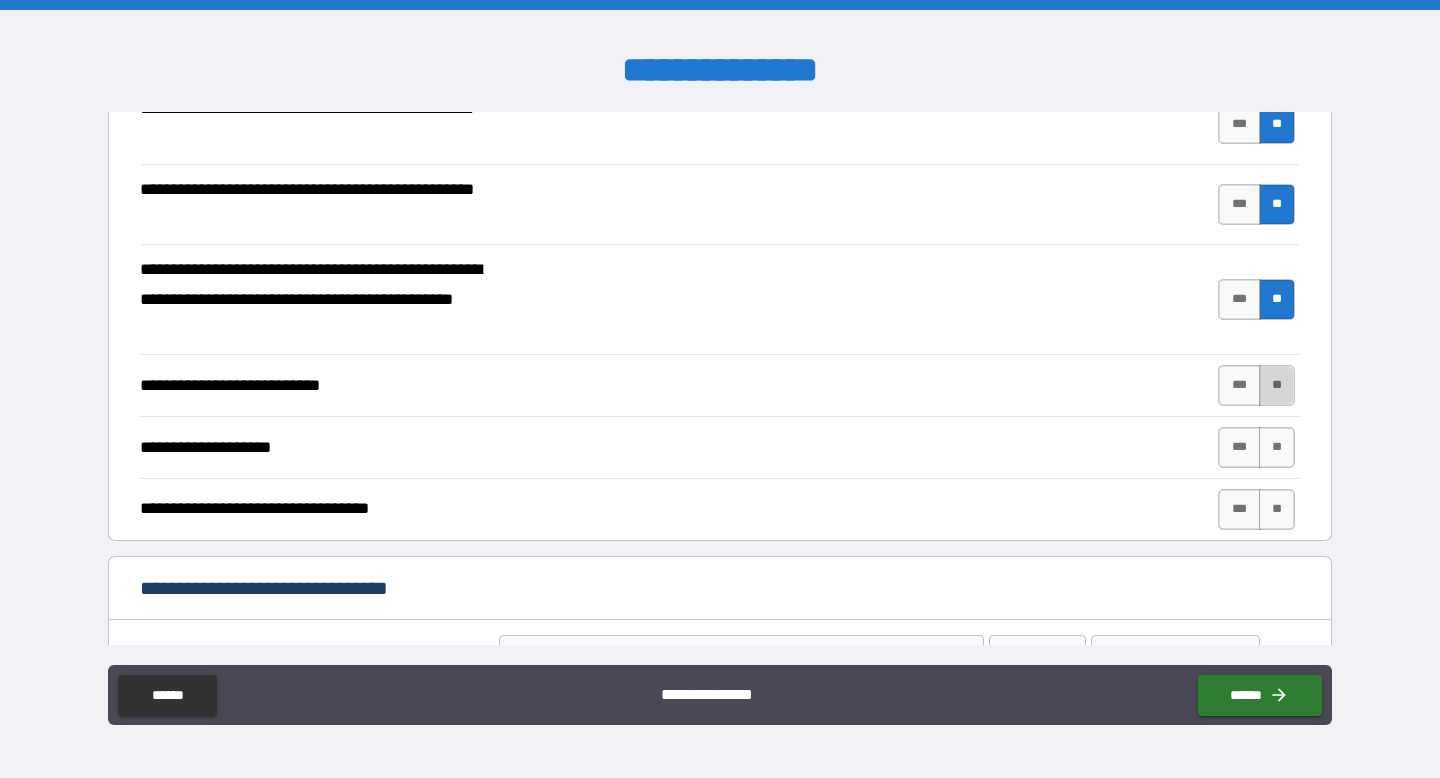 click on "**" at bounding box center [1277, 385] 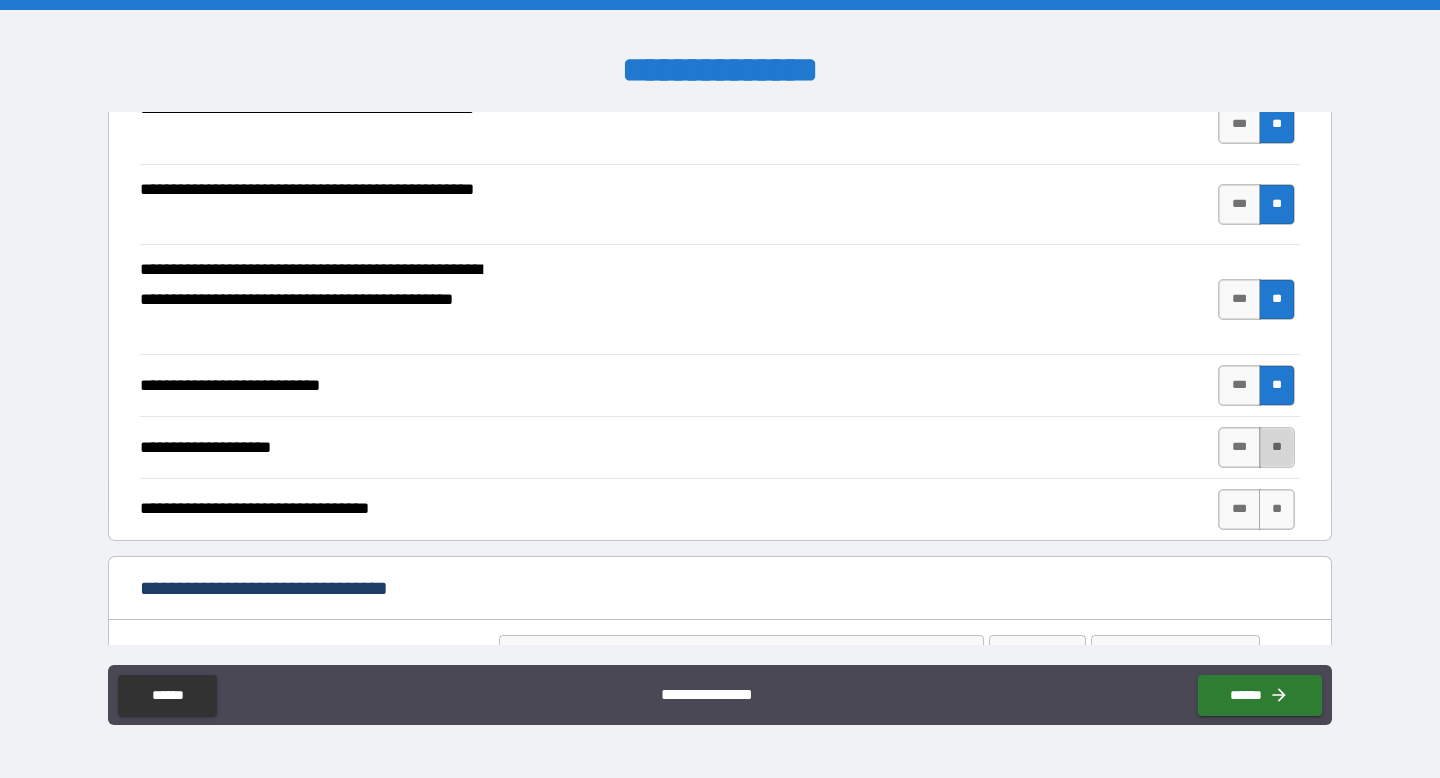 click on "**" at bounding box center (1277, 447) 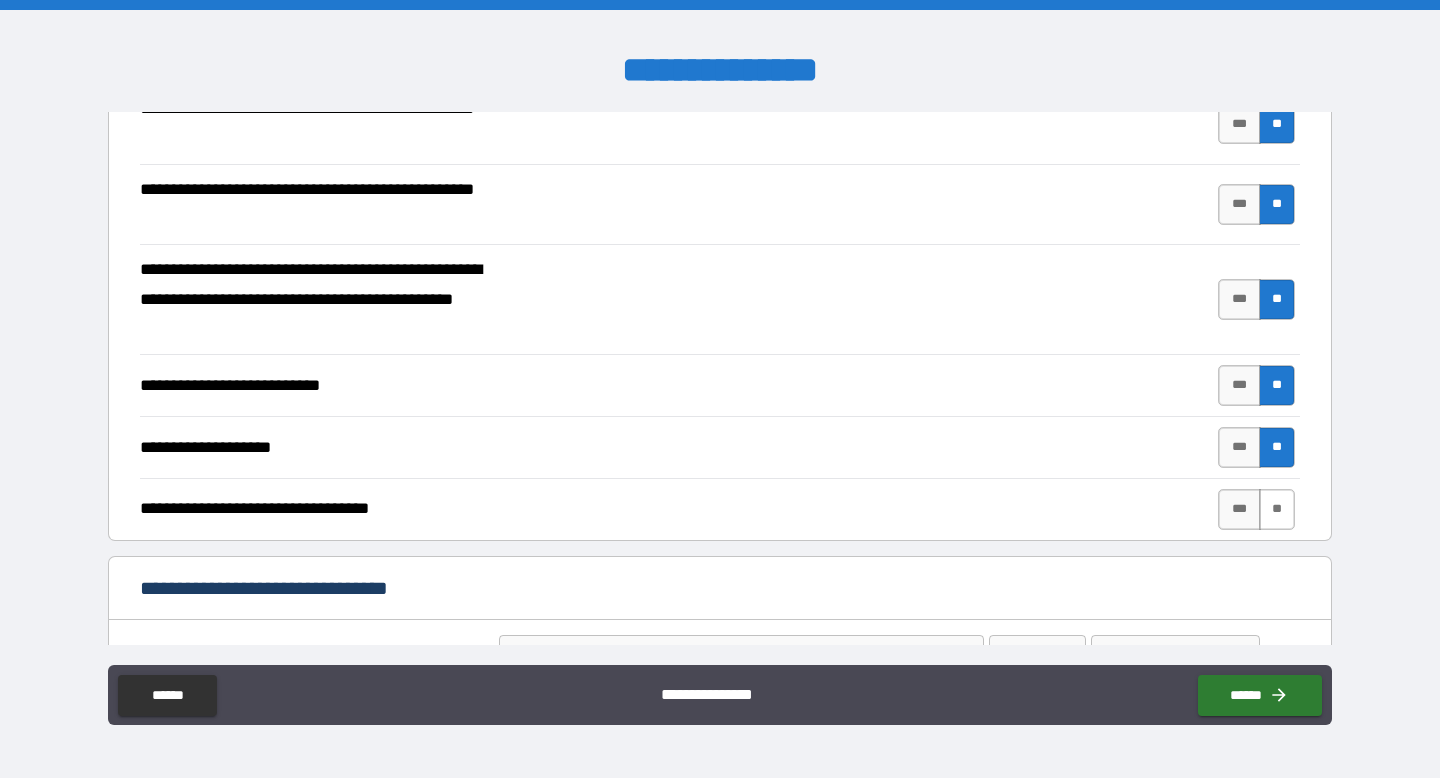 click on "**" at bounding box center [1277, 509] 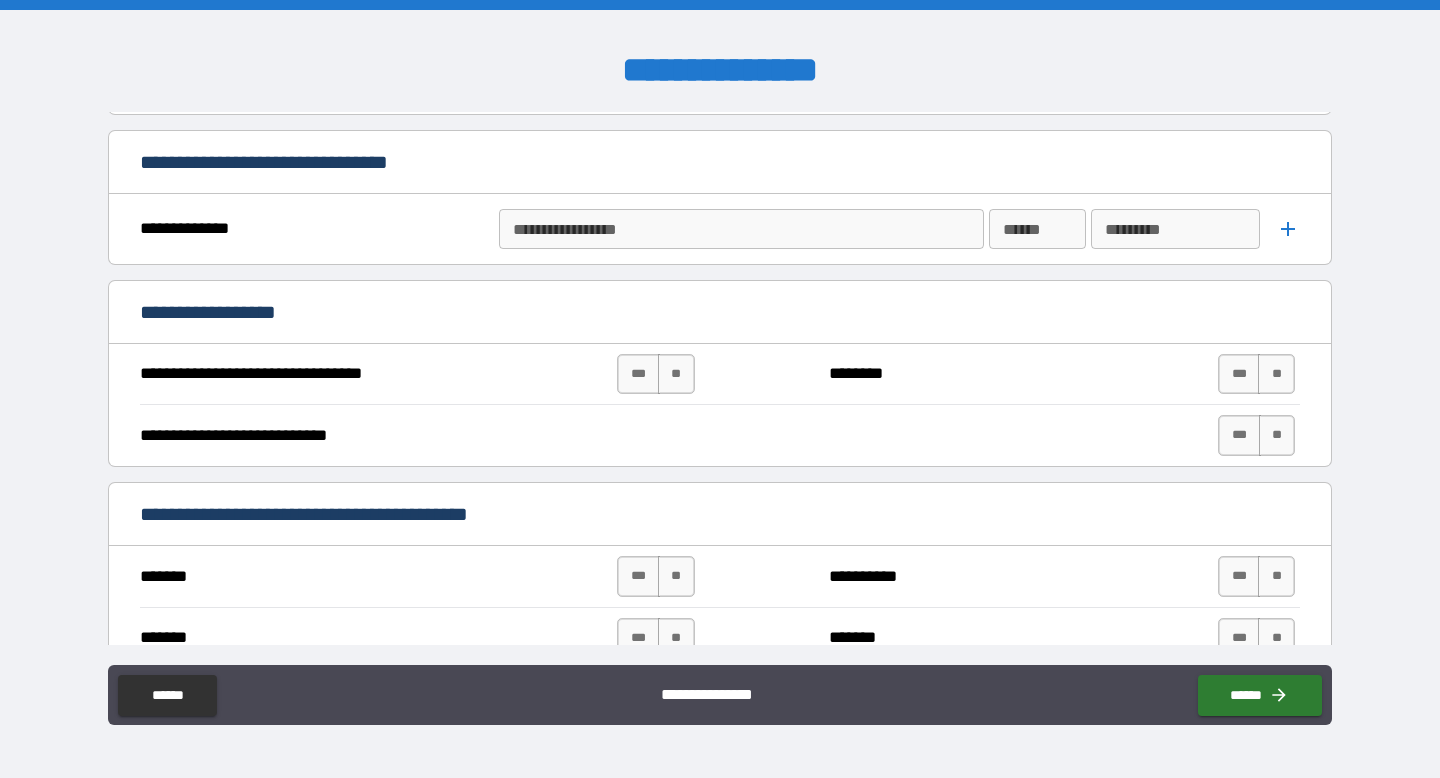 scroll, scrollTop: 787, scrollLeft: 0, axis: vertical 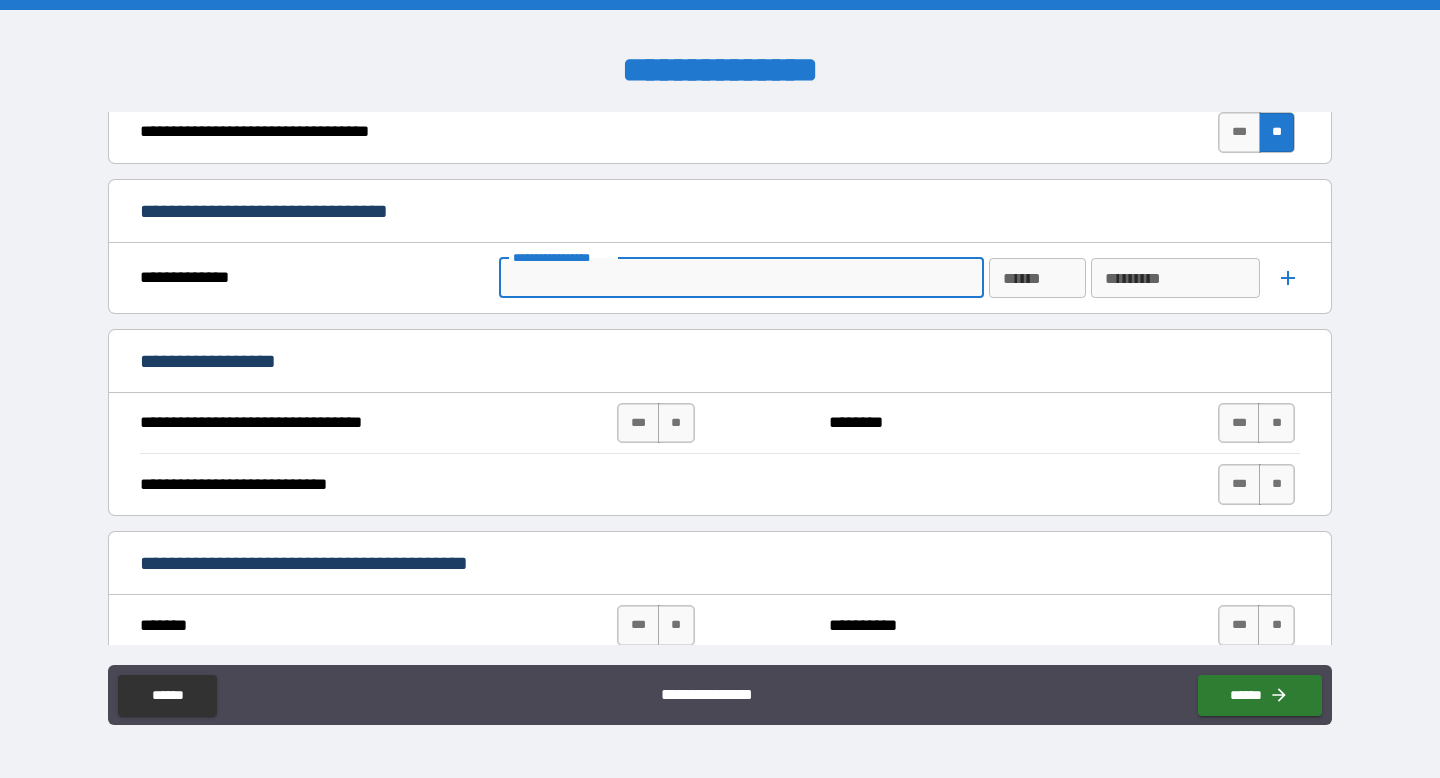 click on "**********" at bounding box center (740, 278) 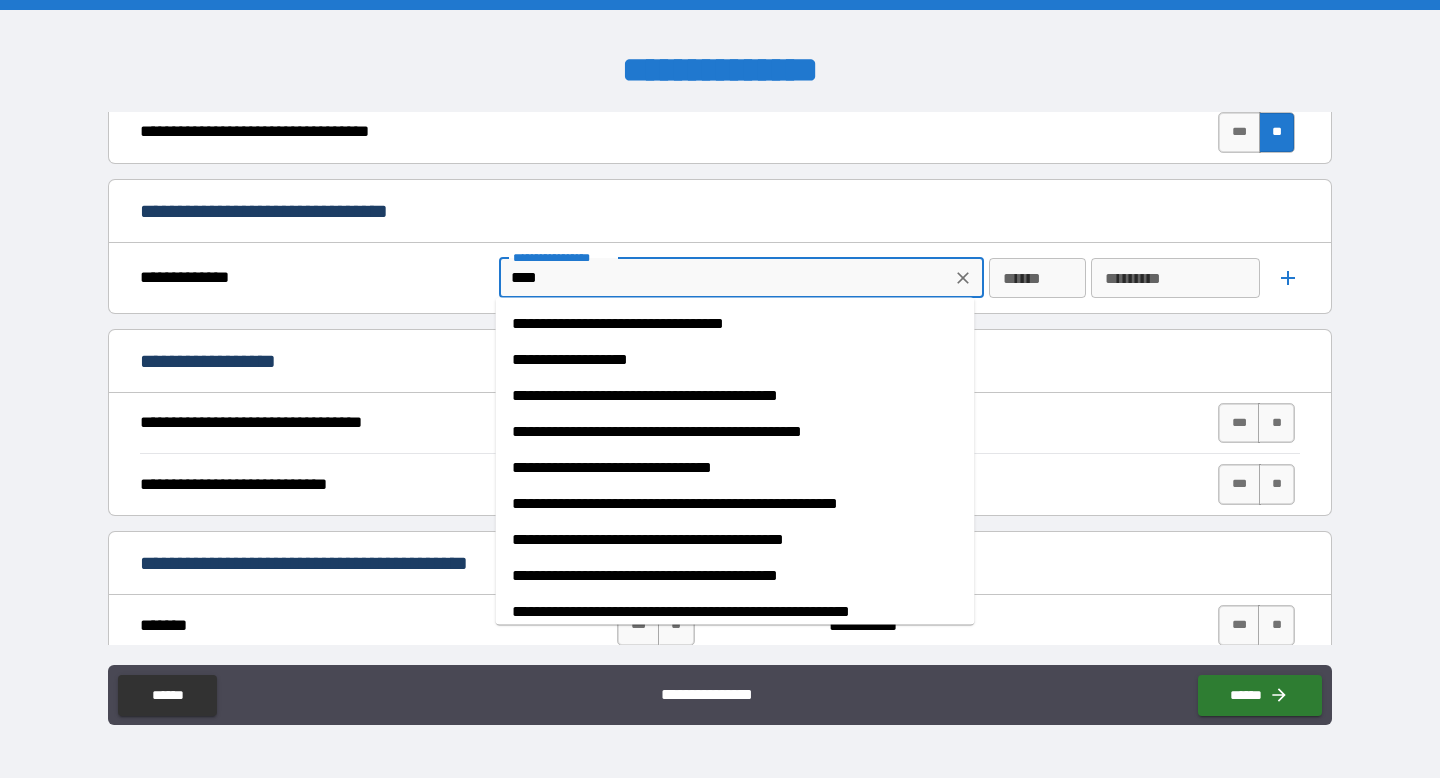 click on "**********" at bounding box center [735, 360] 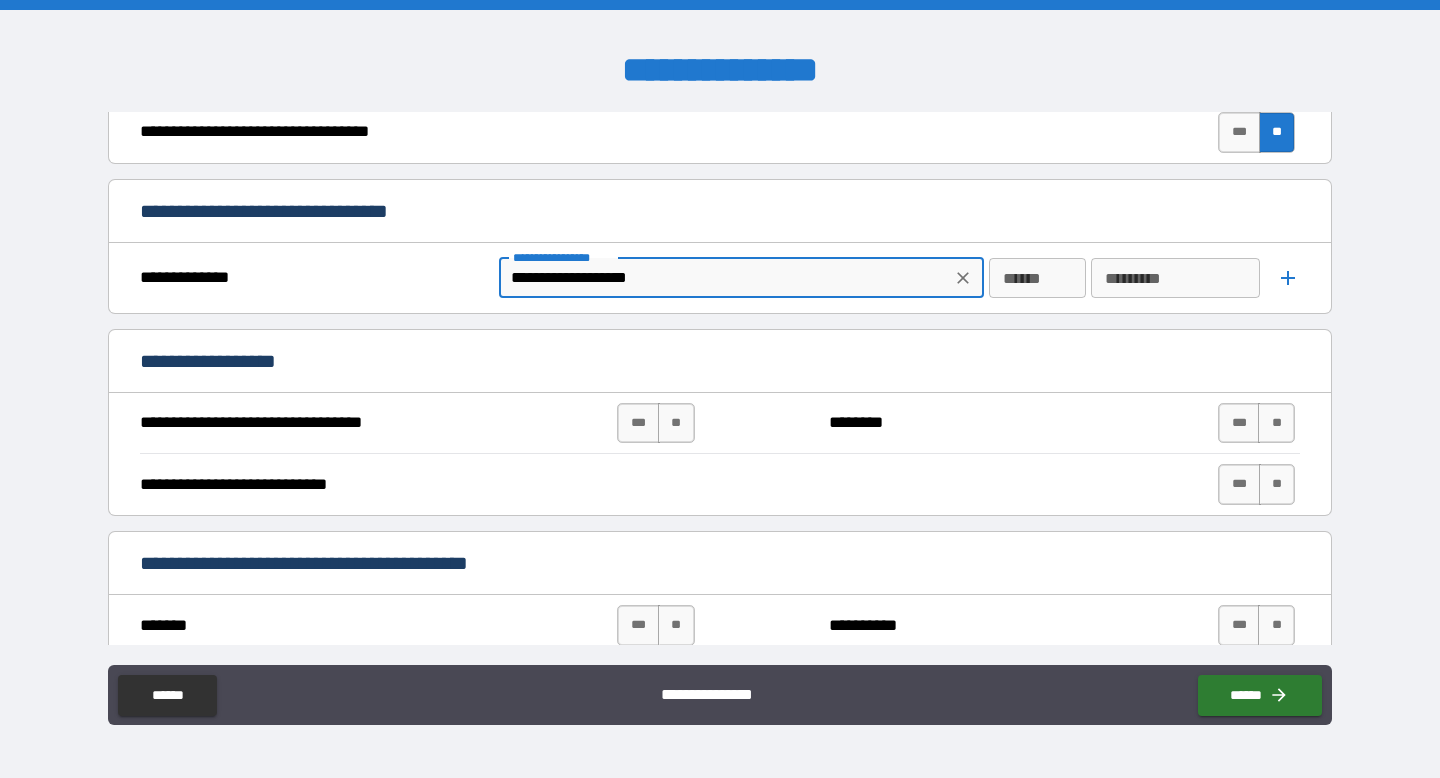 type on "**********" 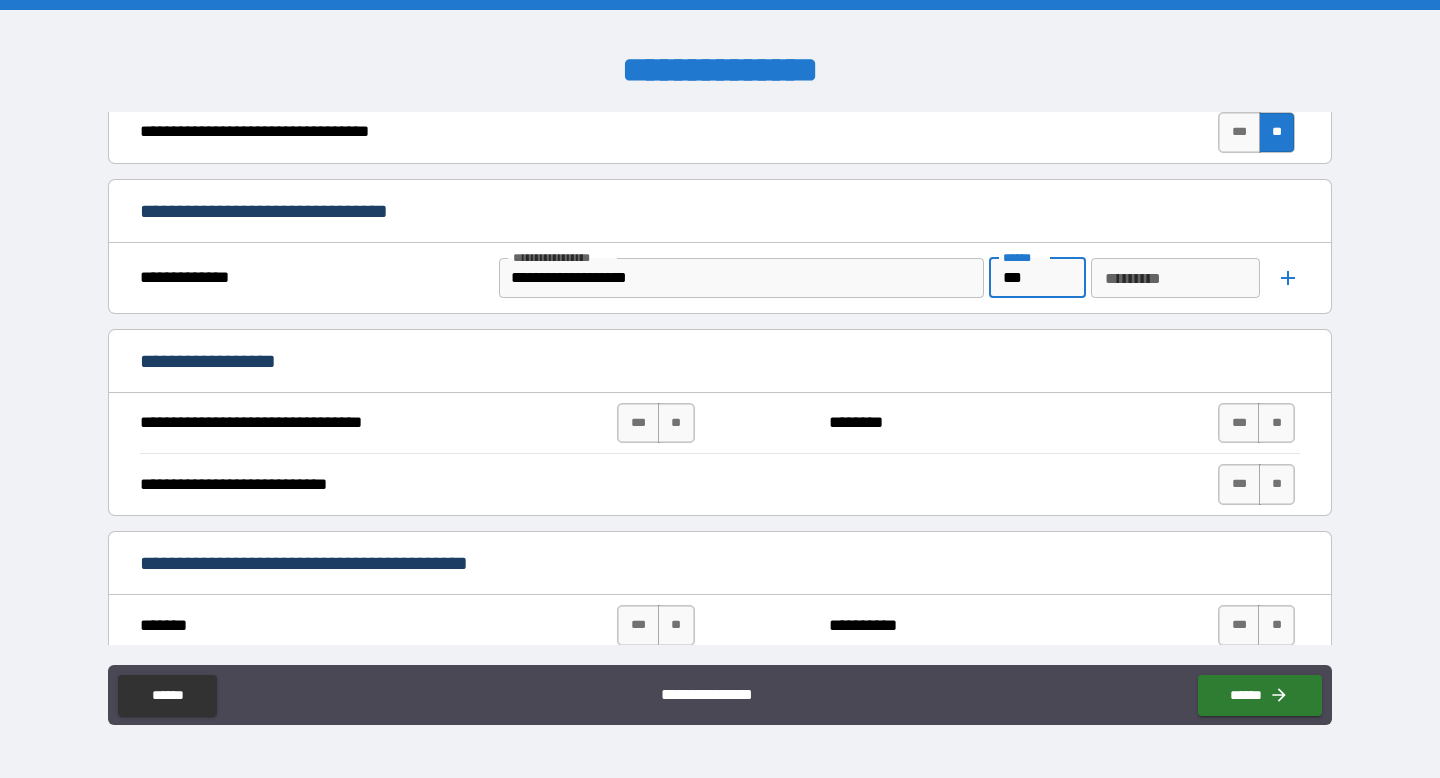 type on "***" 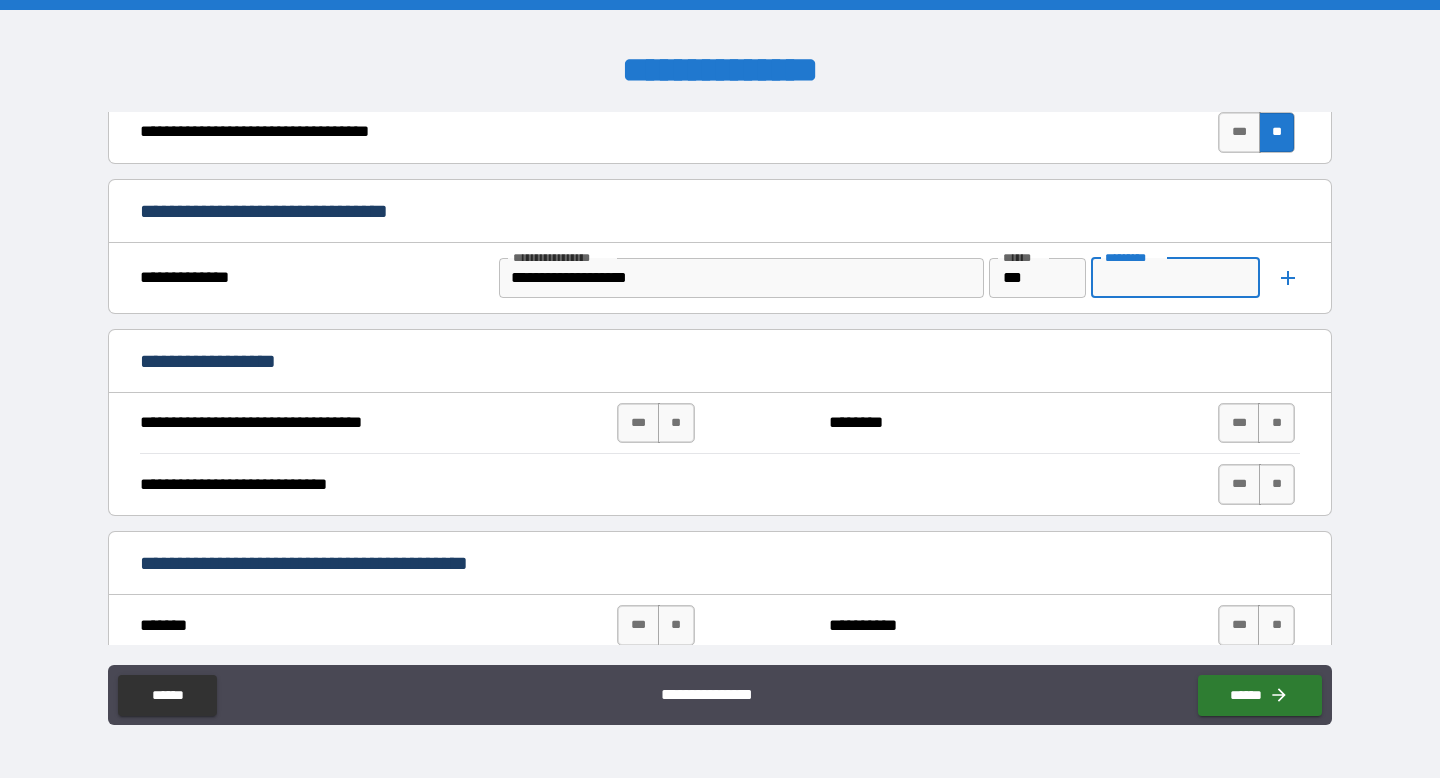 type on "**********" 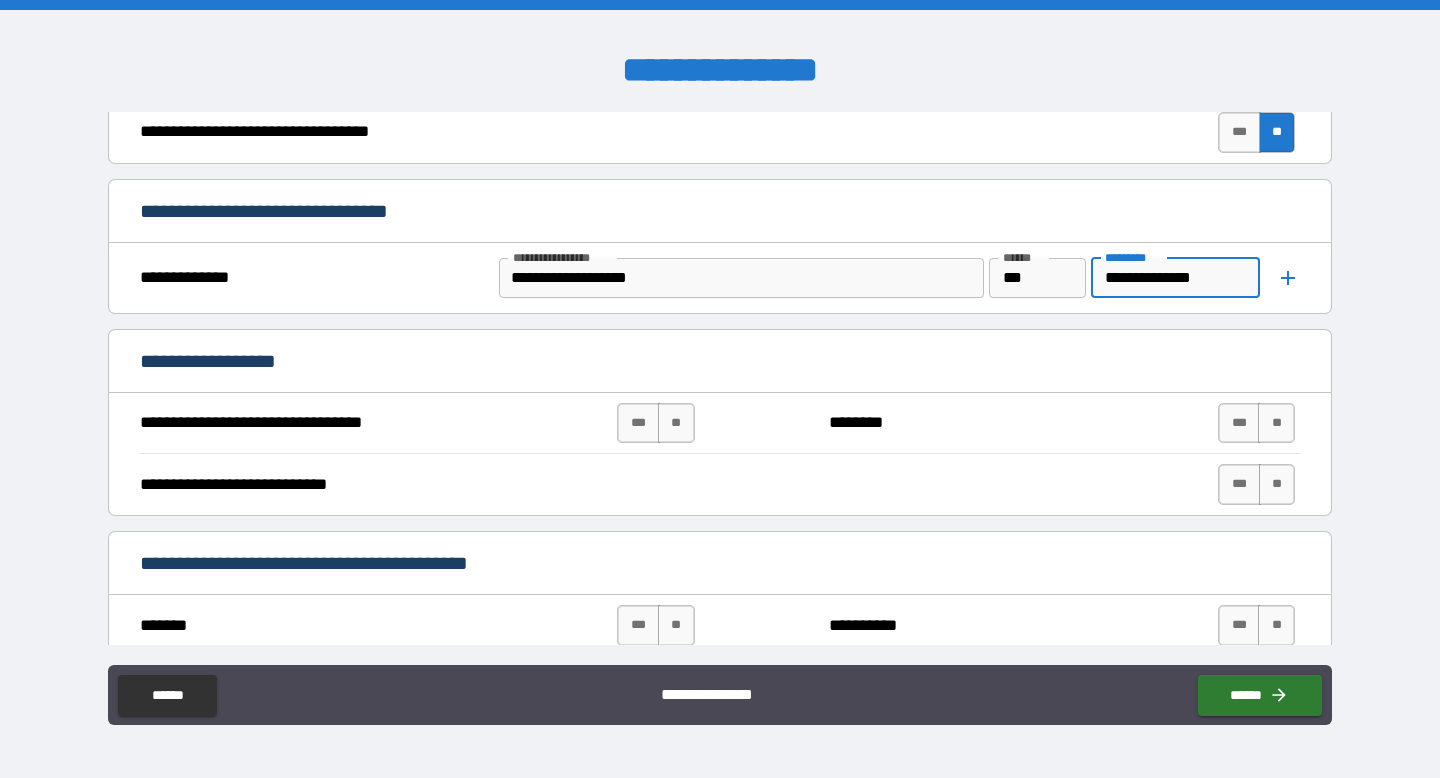 click 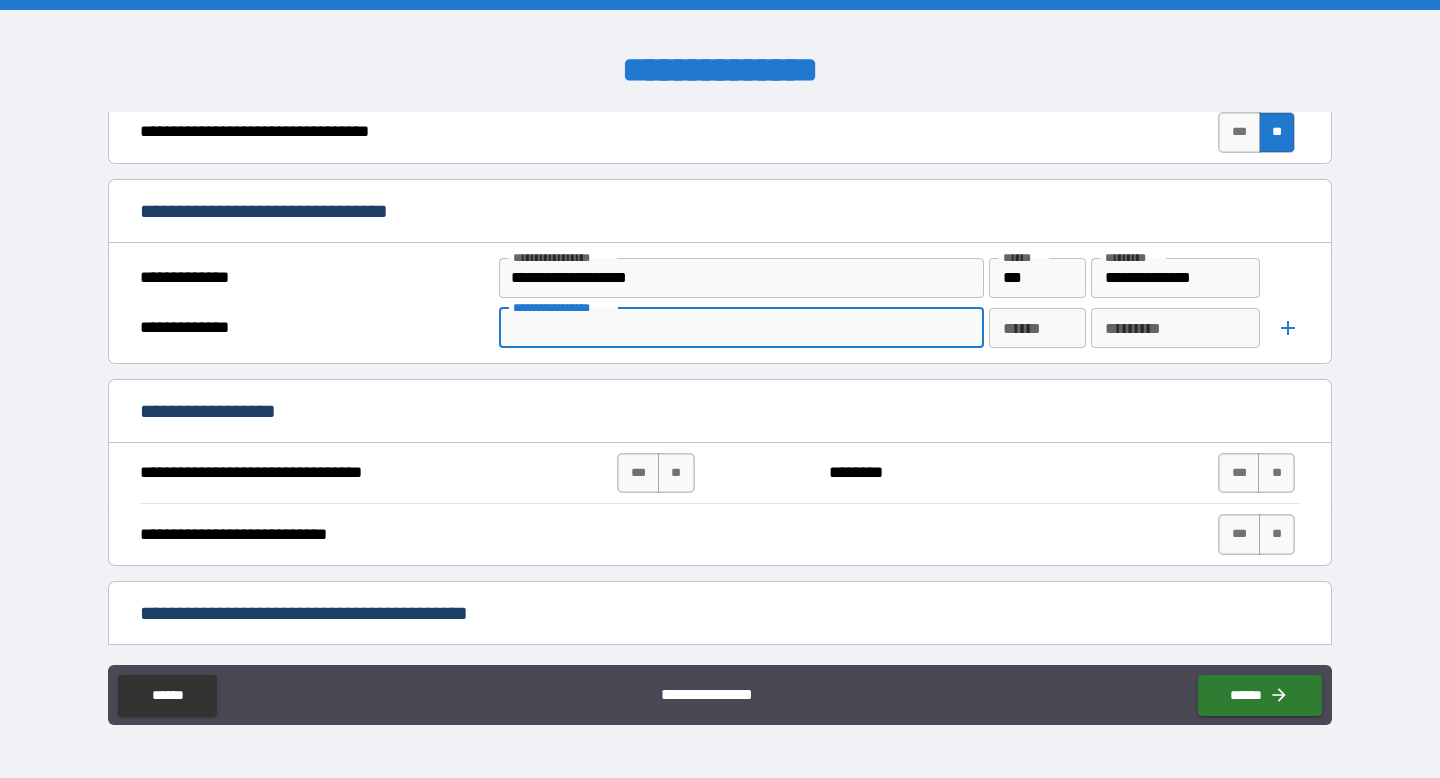 click on "**********" at bounding box center (740, 328) 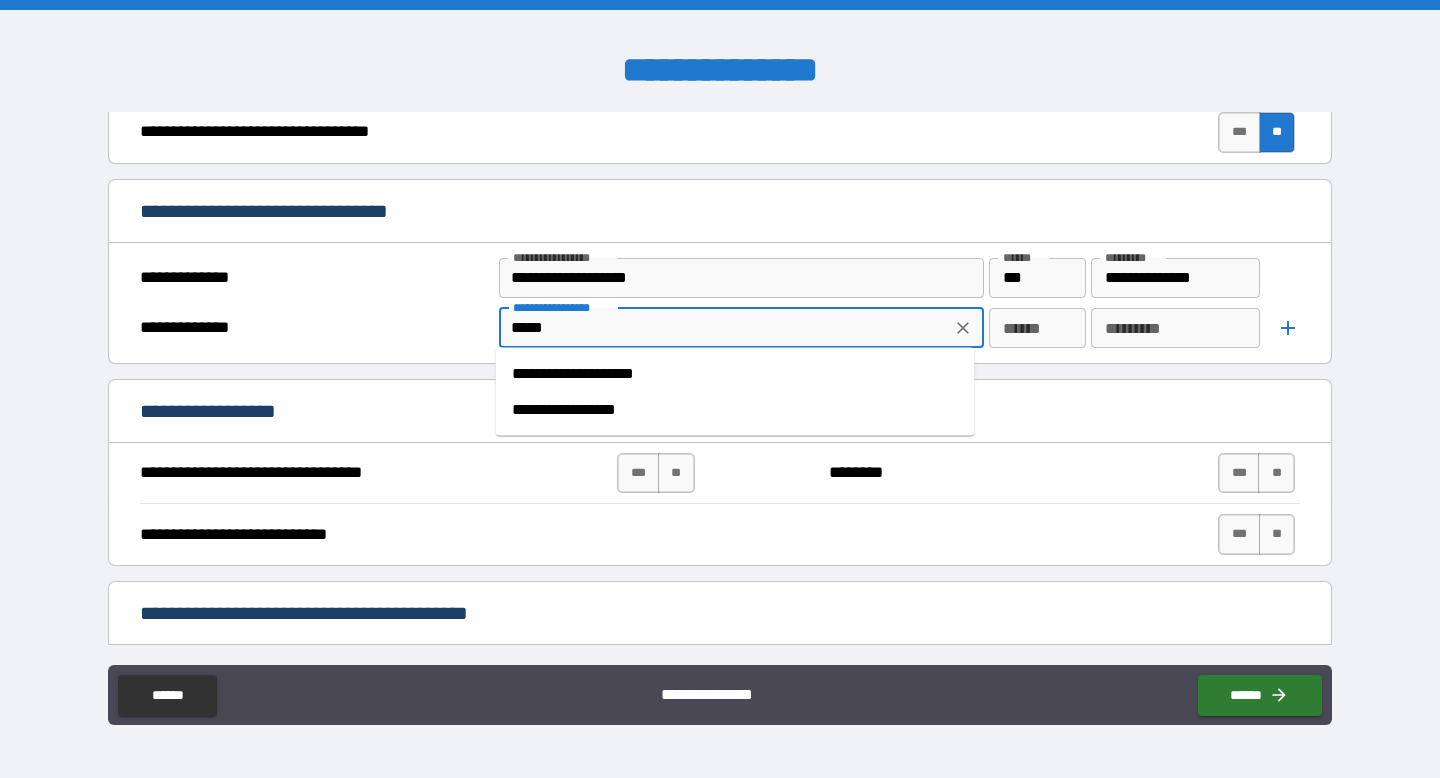click on "**********" at bounding box center (735, 374) 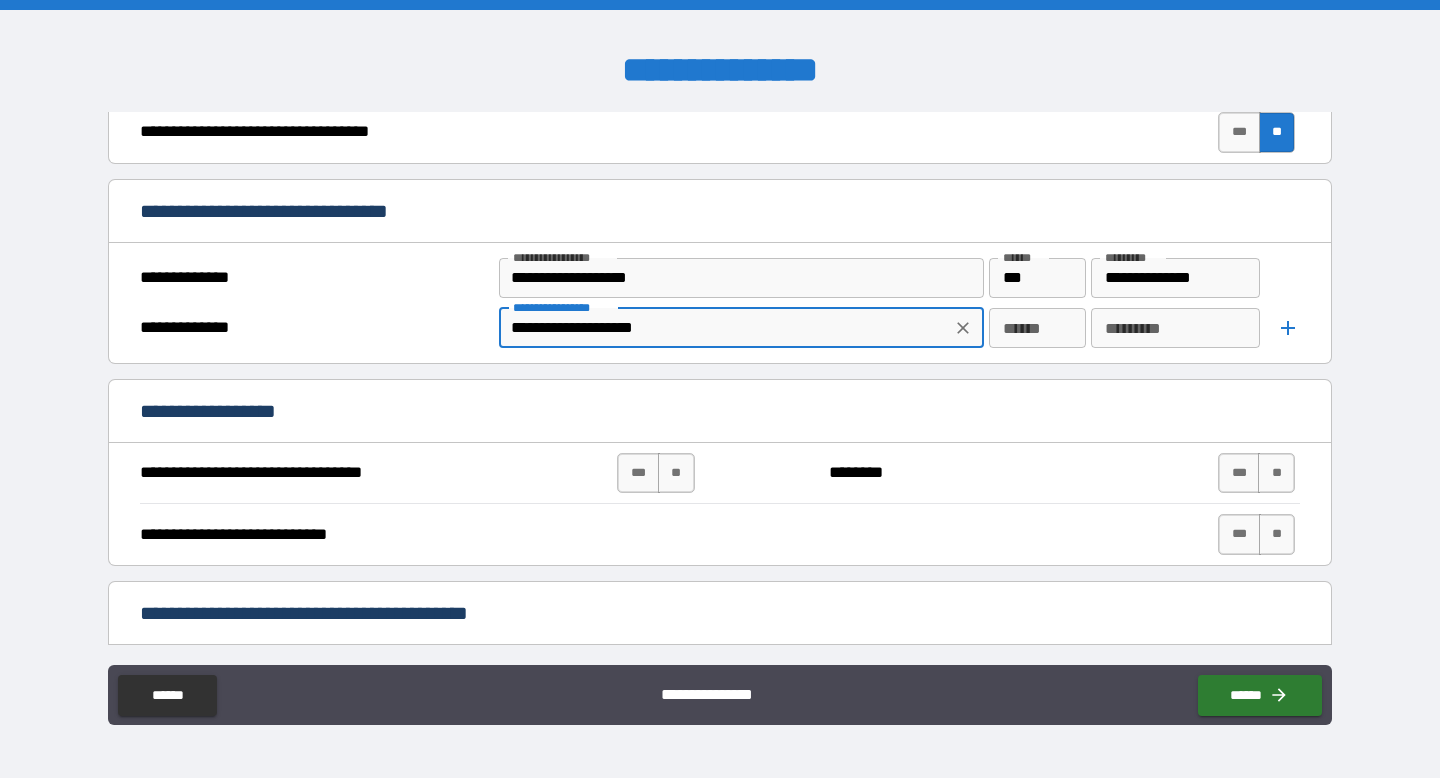 type on "**********" 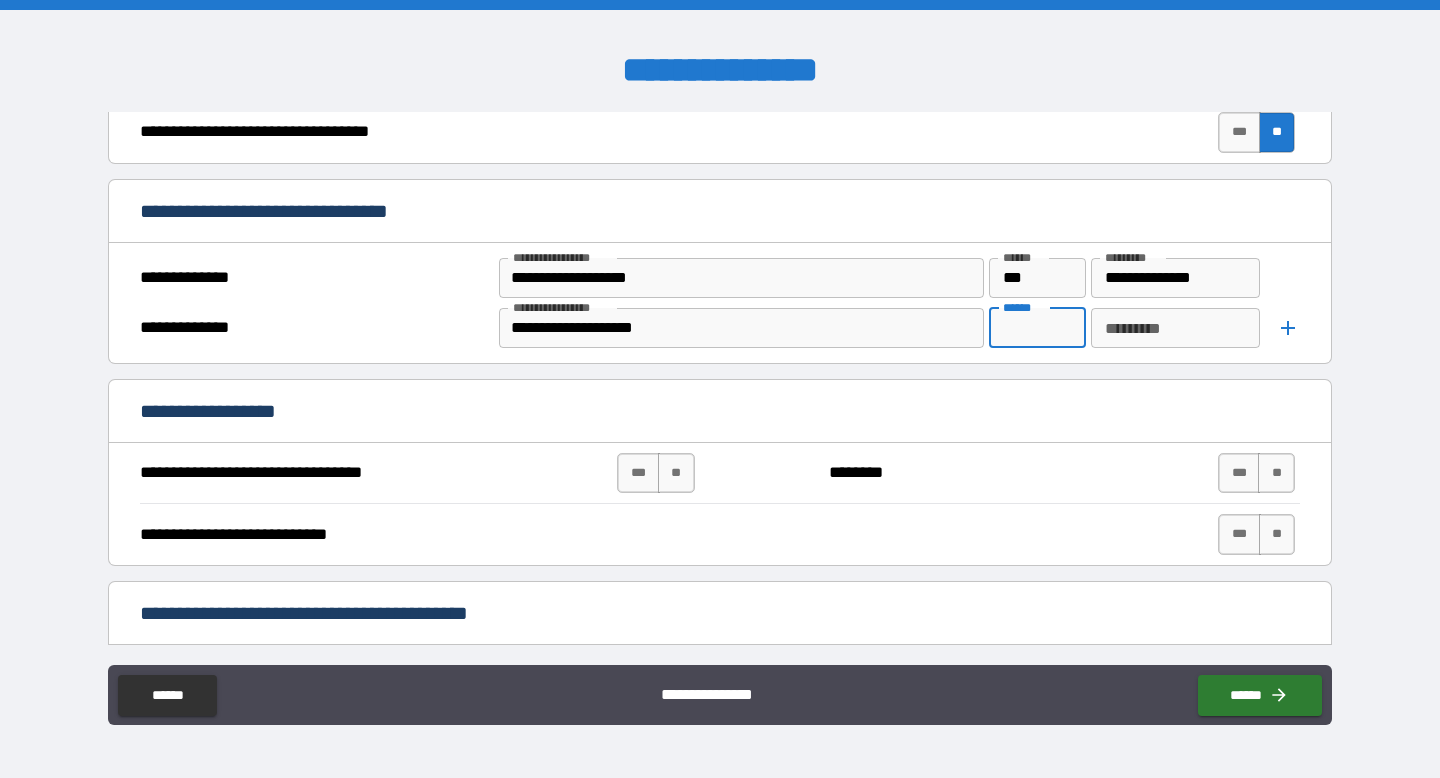 type on "***" 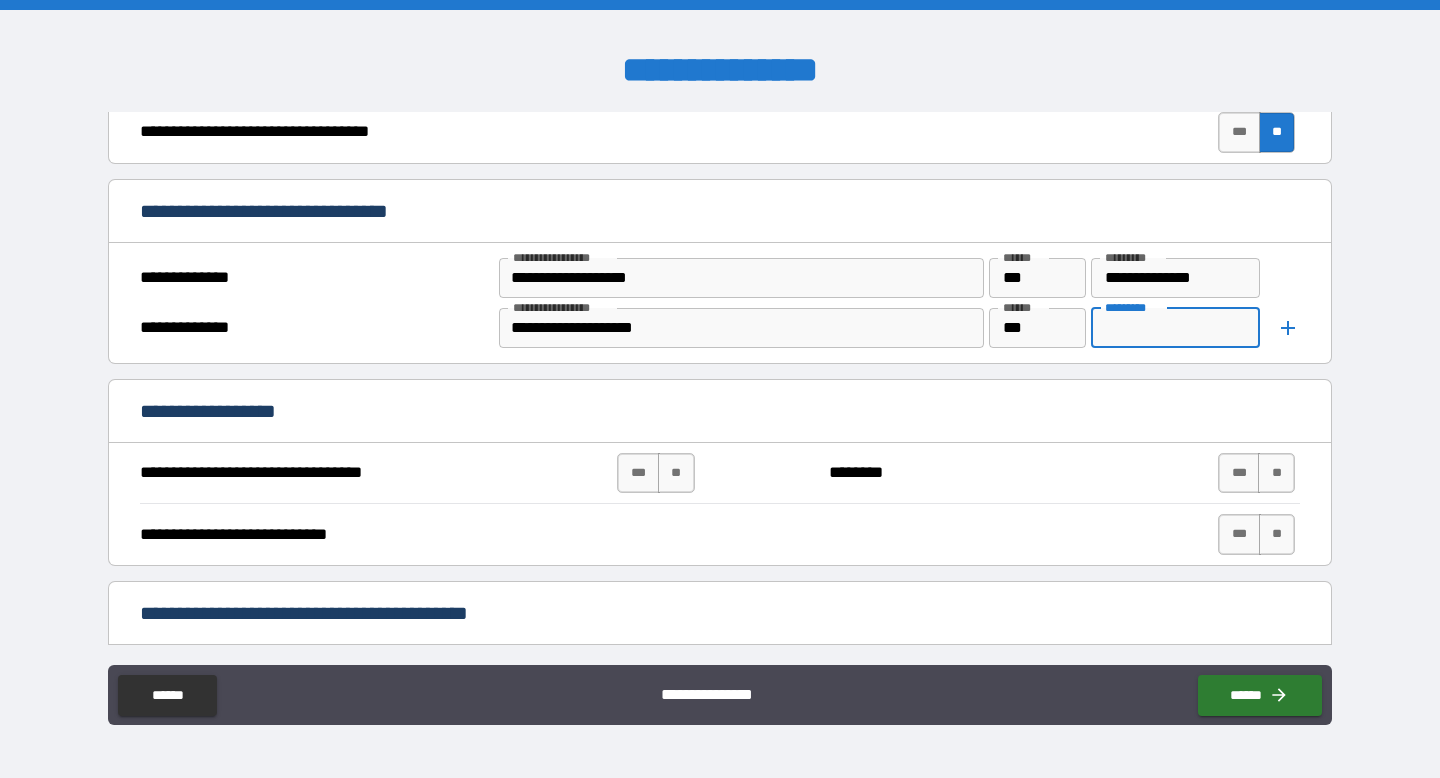 click on "********* *********" at bounding box center (1176, 328) 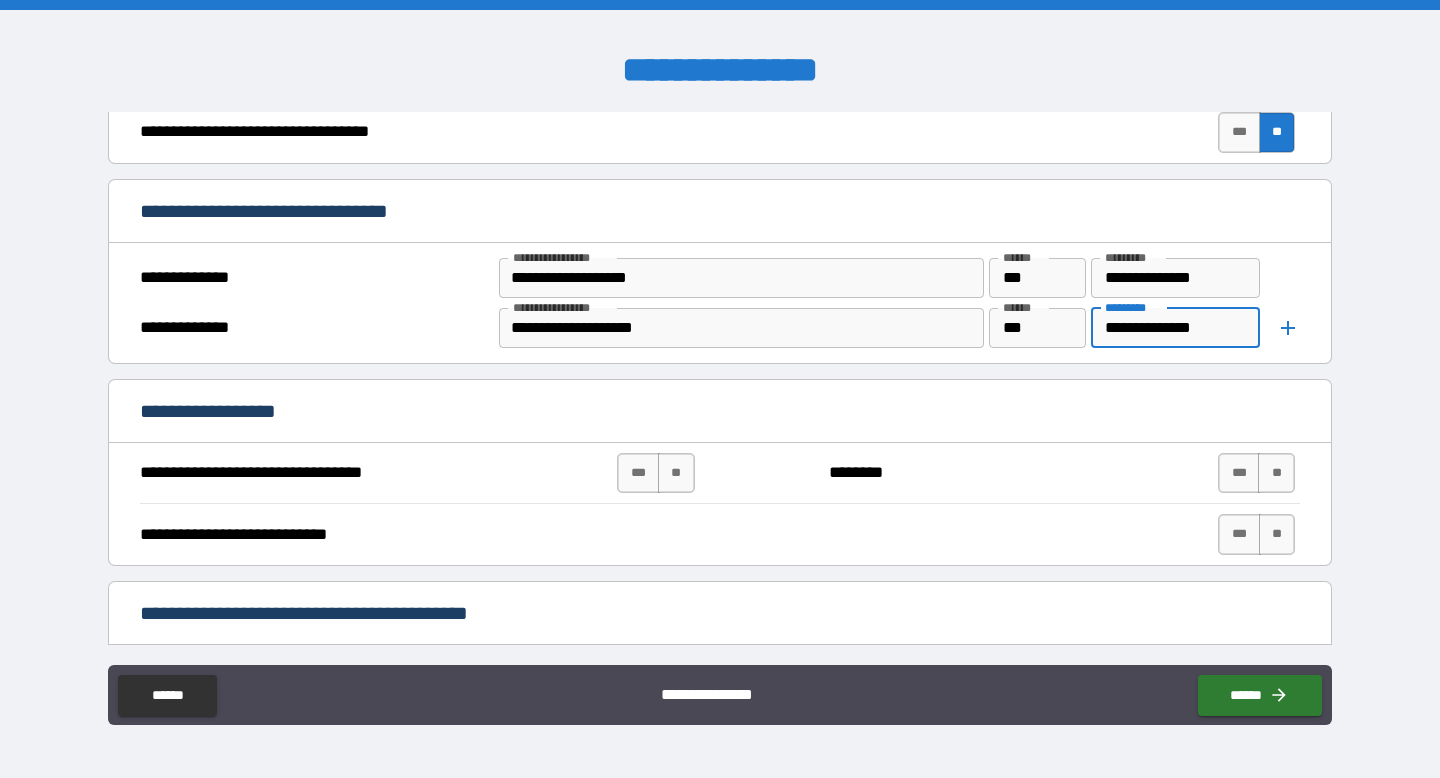 click 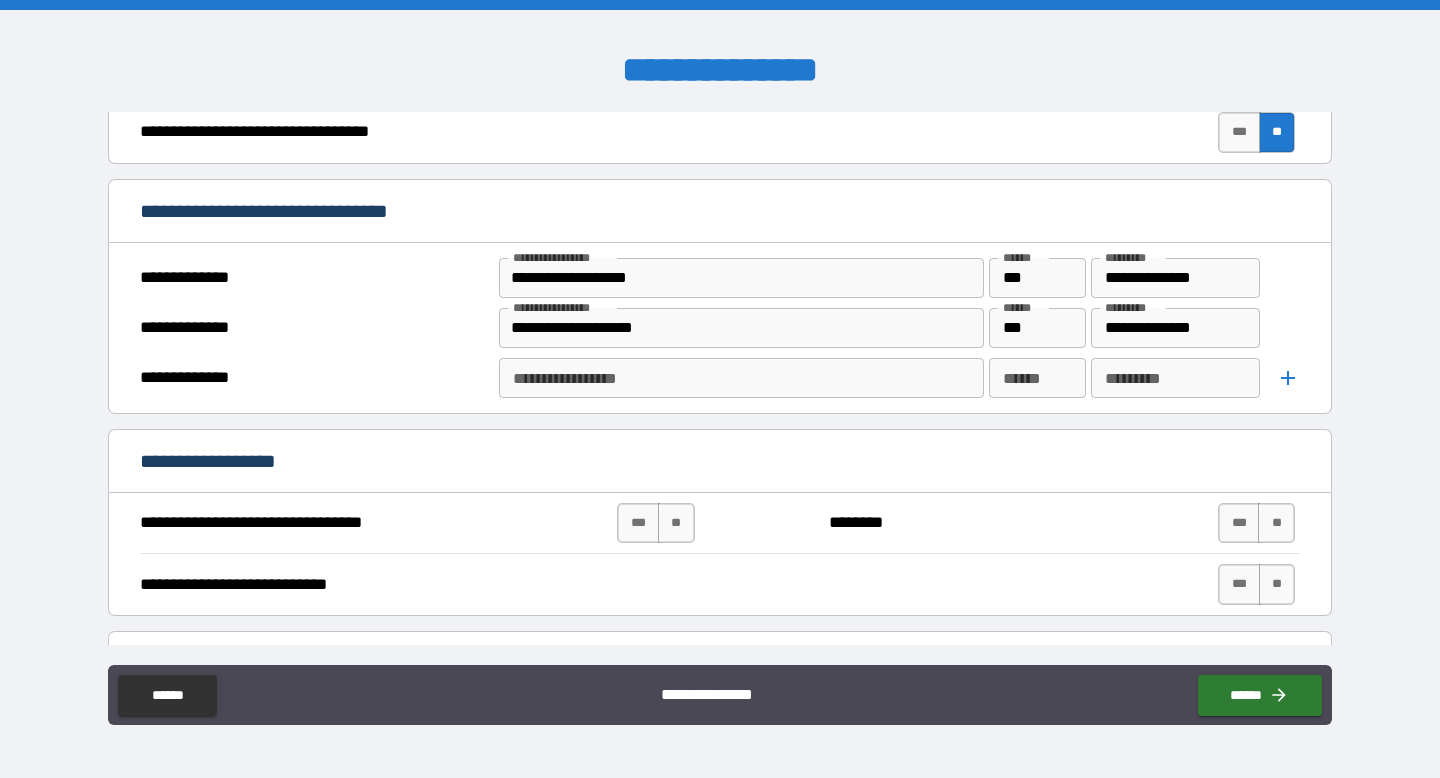 click on "**********" at bounding box center (740, 378) 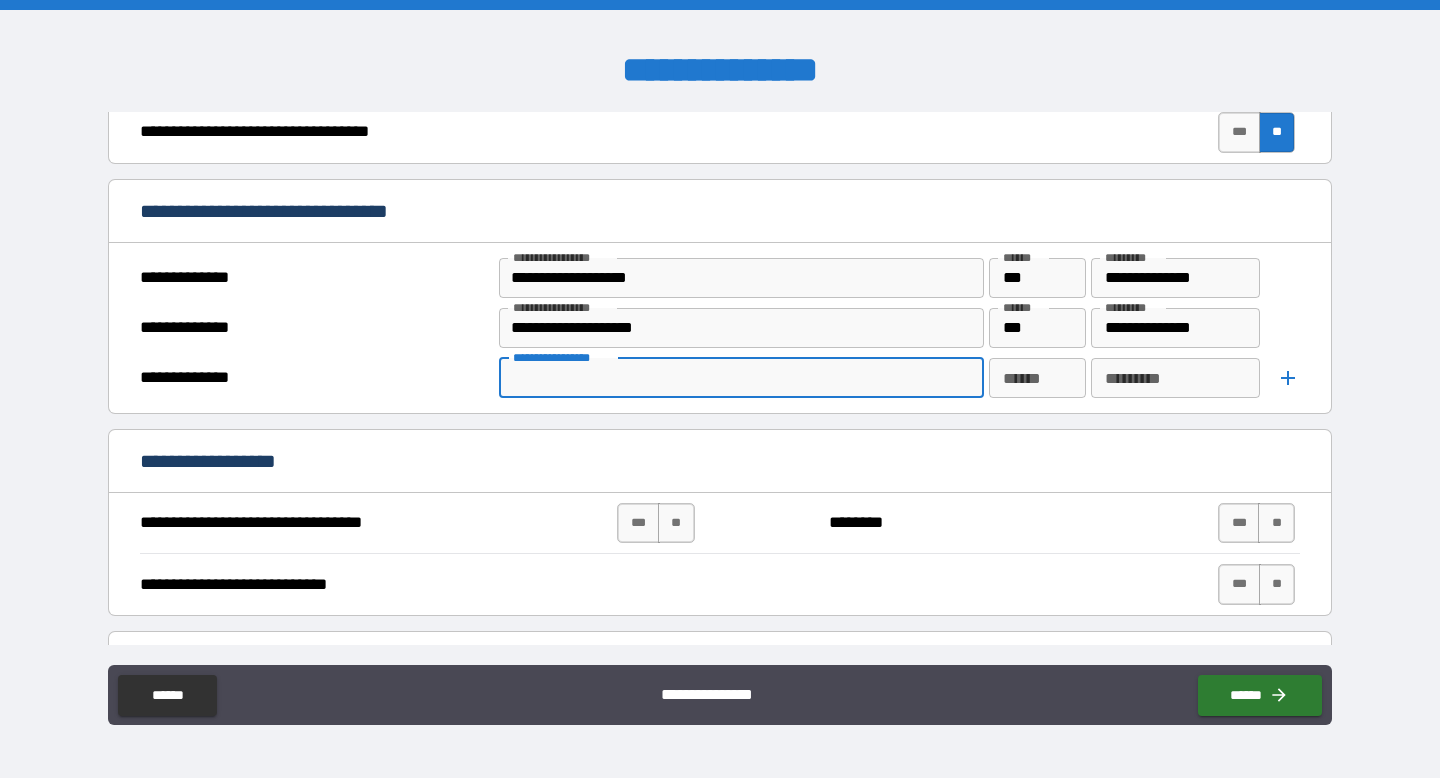 type on "*" 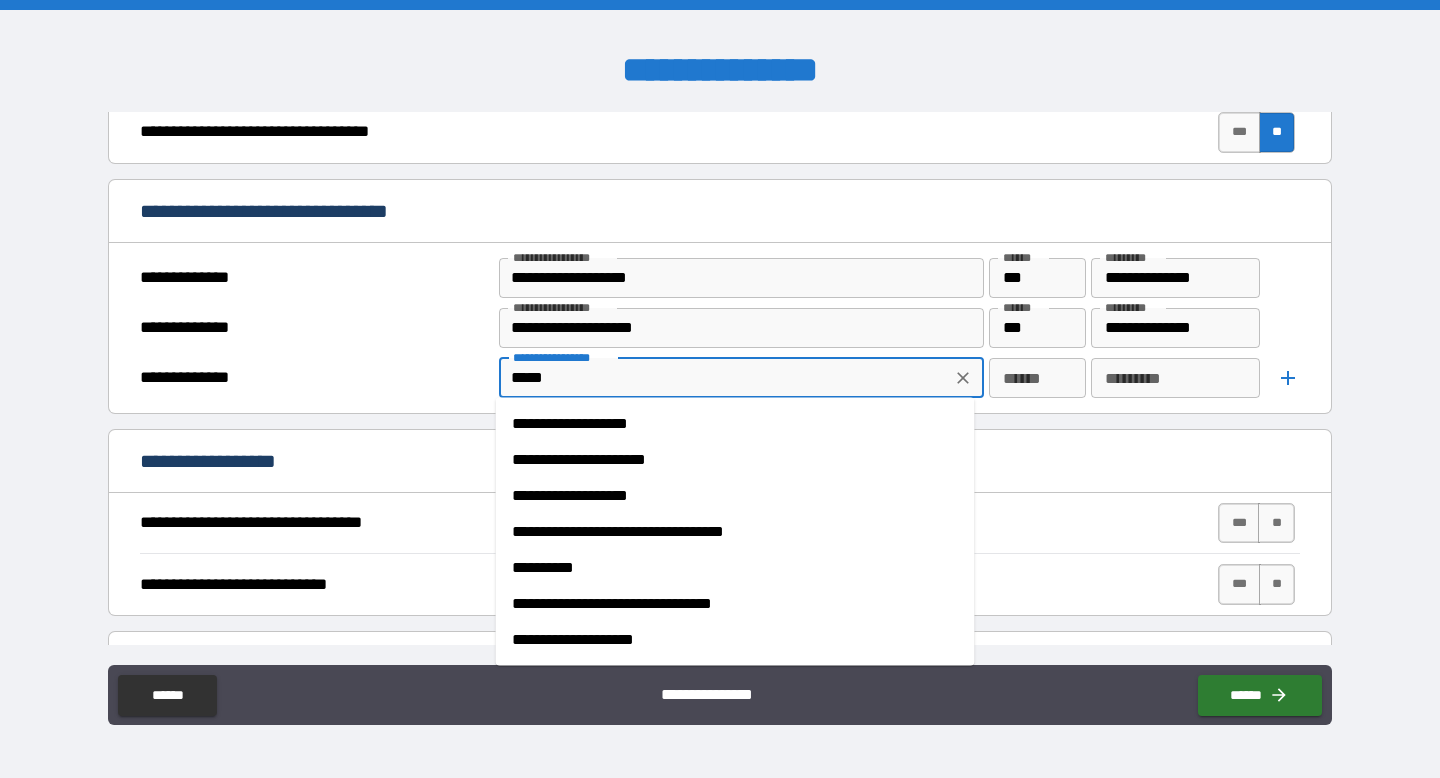 click on "**********" at bounding box center [735, 568] 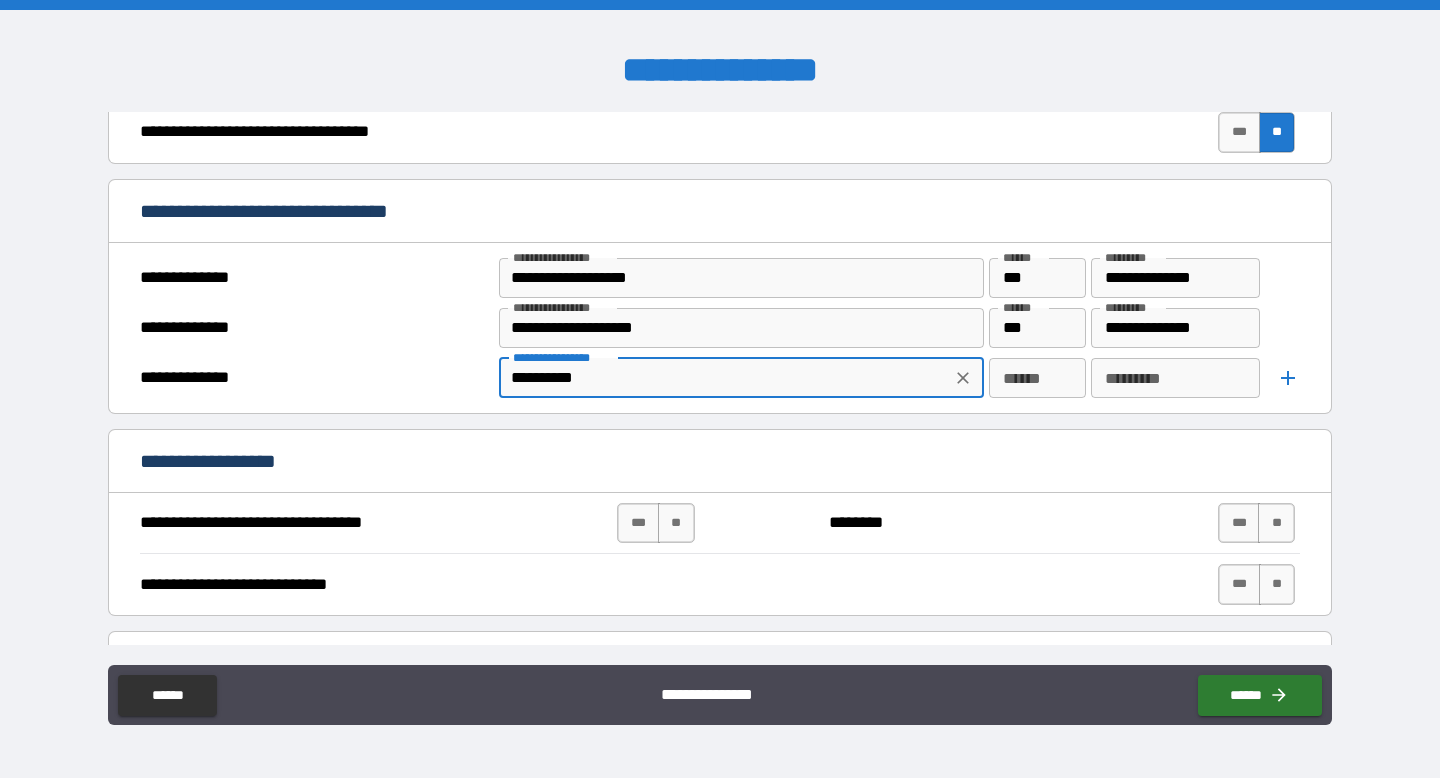 type on "**********" 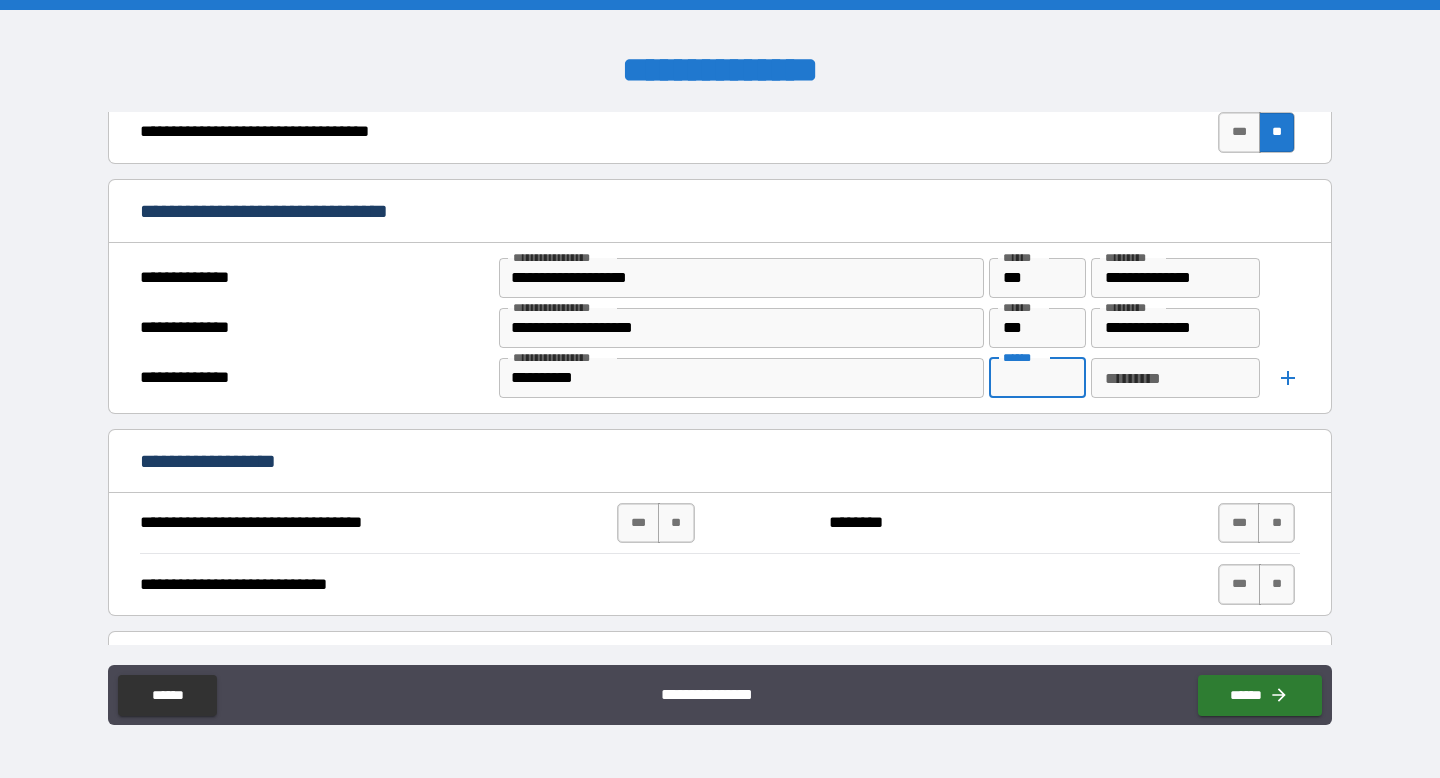 type on "****" 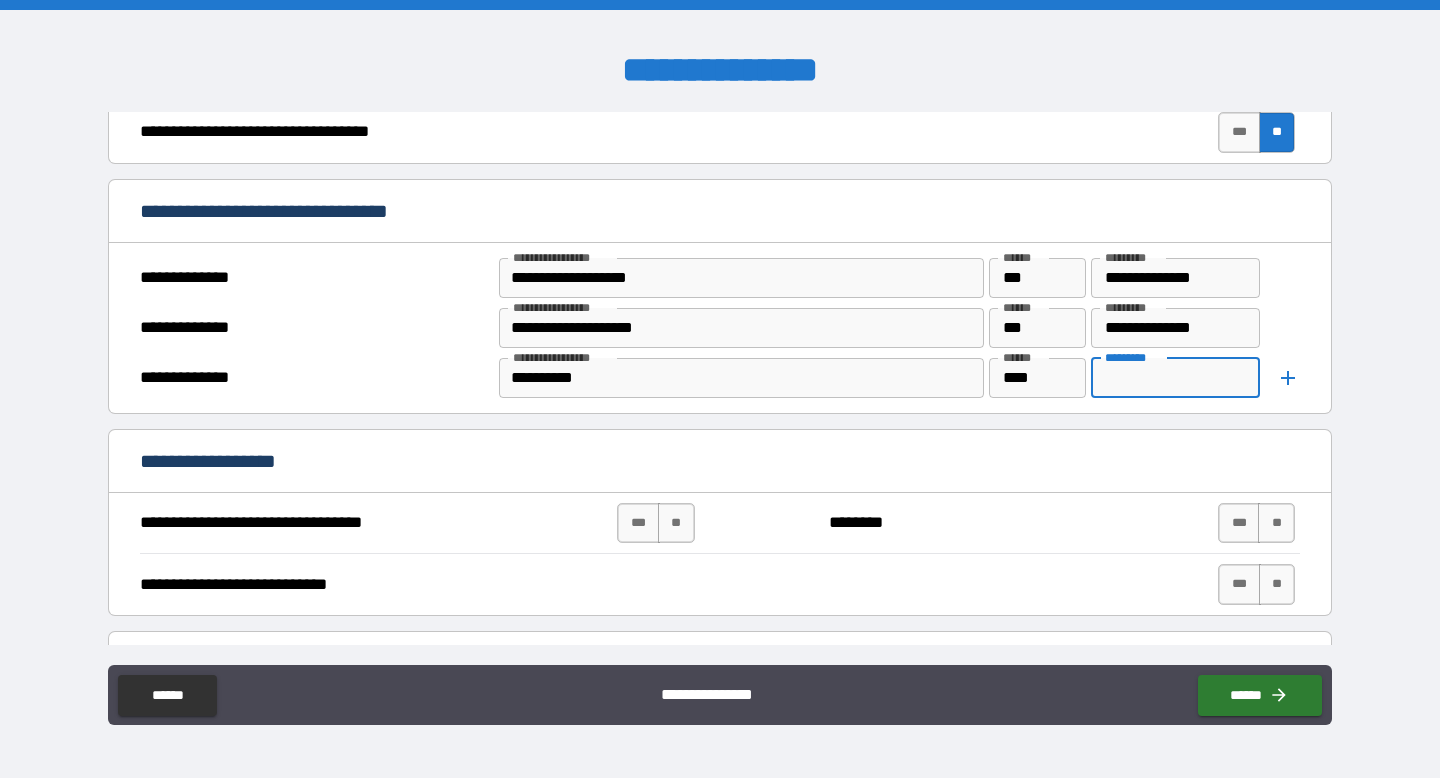 click on "*********" at bounding box center [1176, 378] 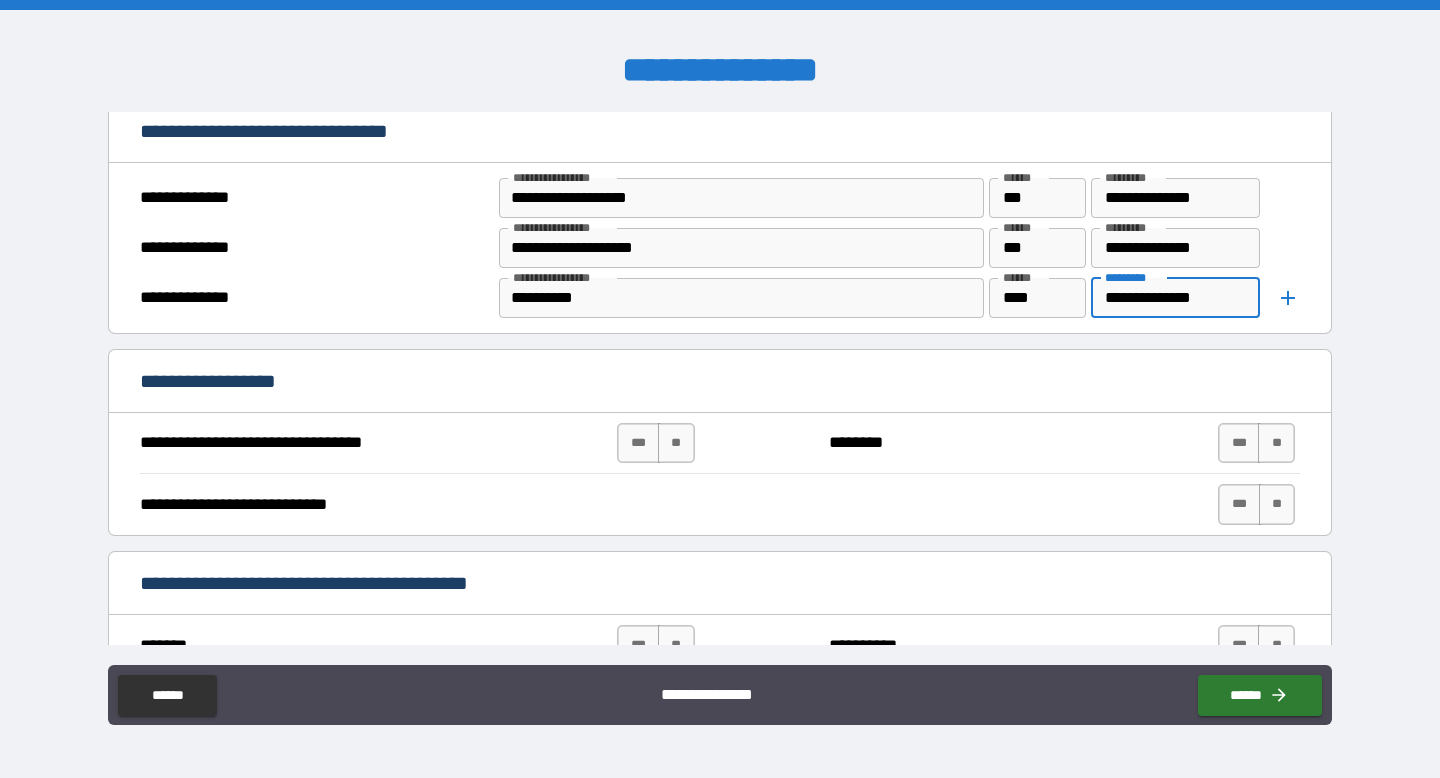 scroll, scrollTop: 875, scrollLeft: 0, axis: vertical 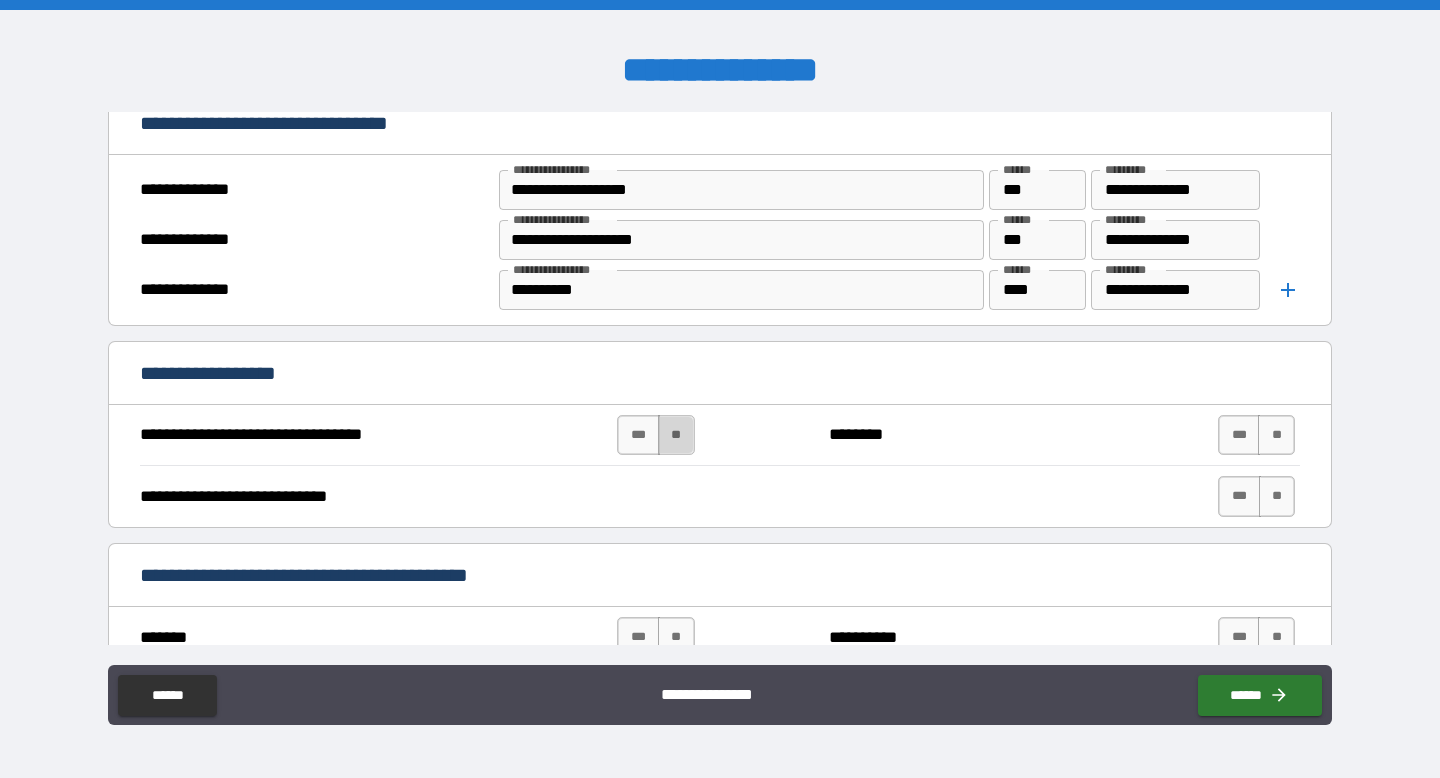 click on "**" at bounding box center (676, 435) 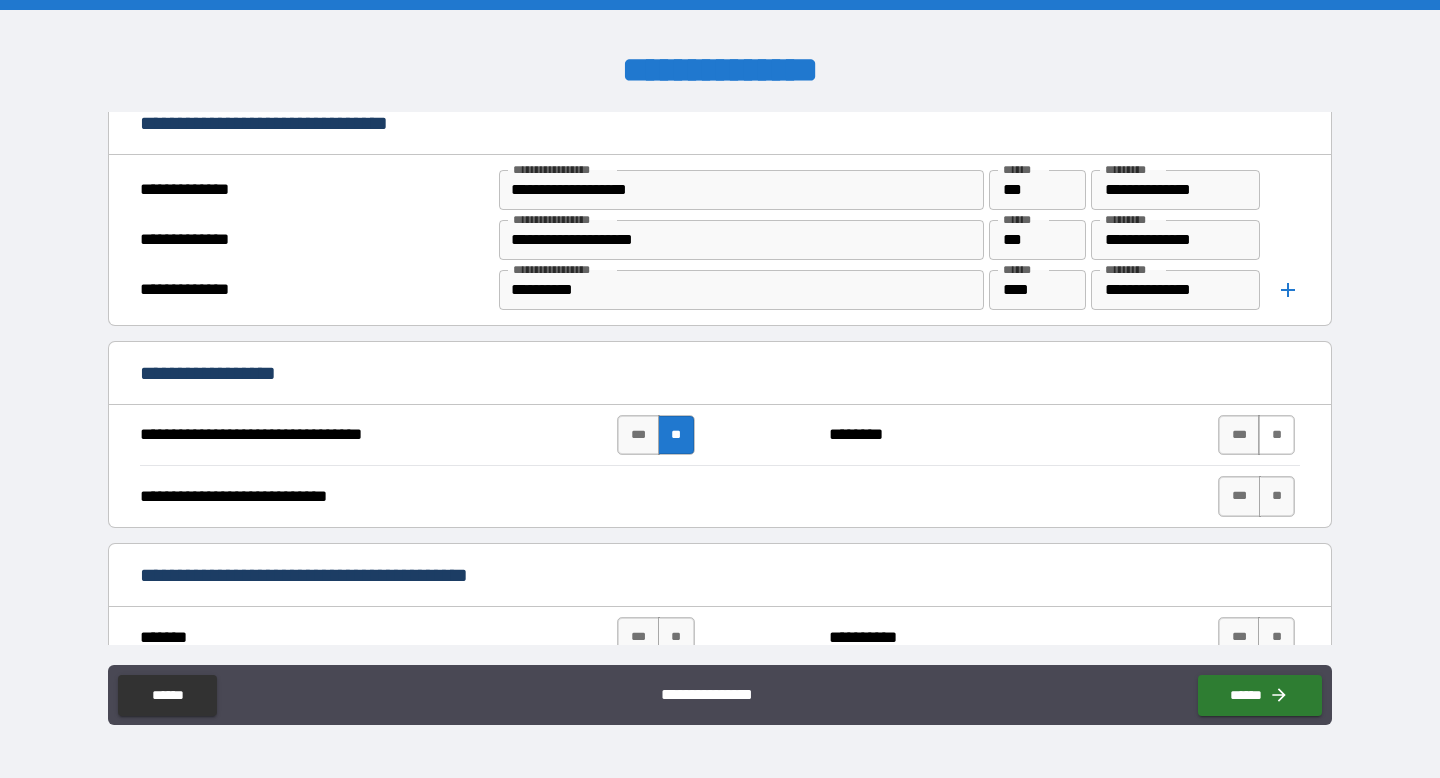 click on "**" at bounding box center (1276, 435) 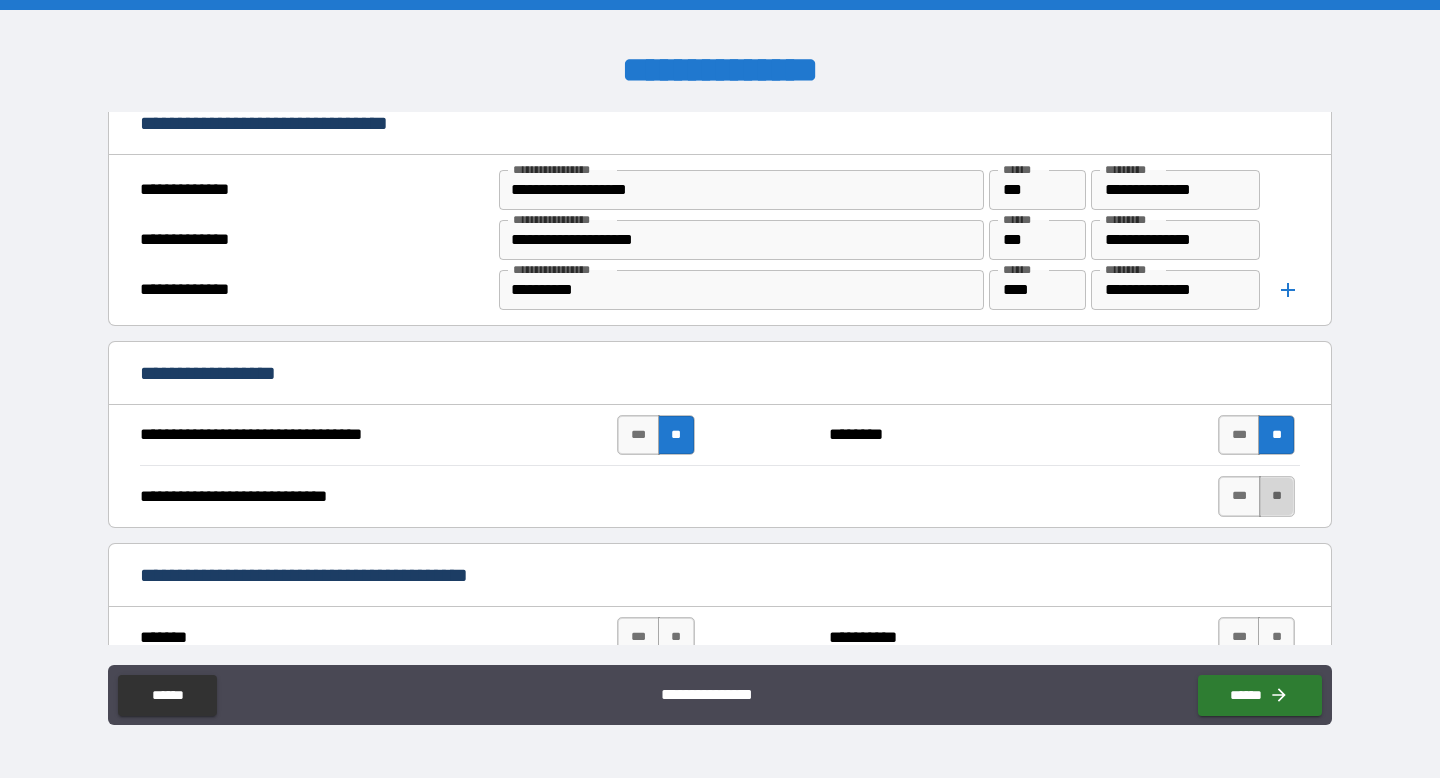 click on "**" at bounding box center [1277, 496] 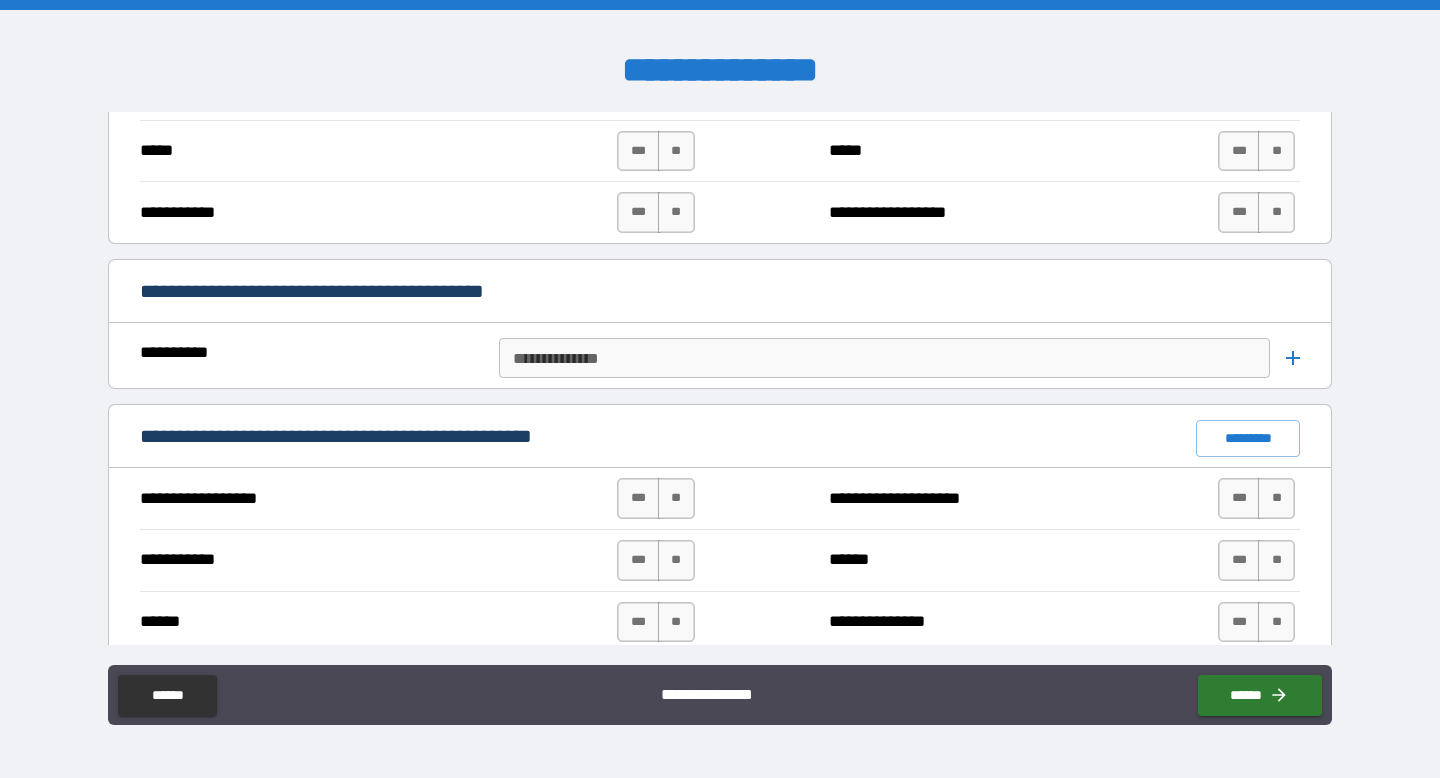 scroll, scrollTop: 1468, scrollLeft: 0, axis: vertical 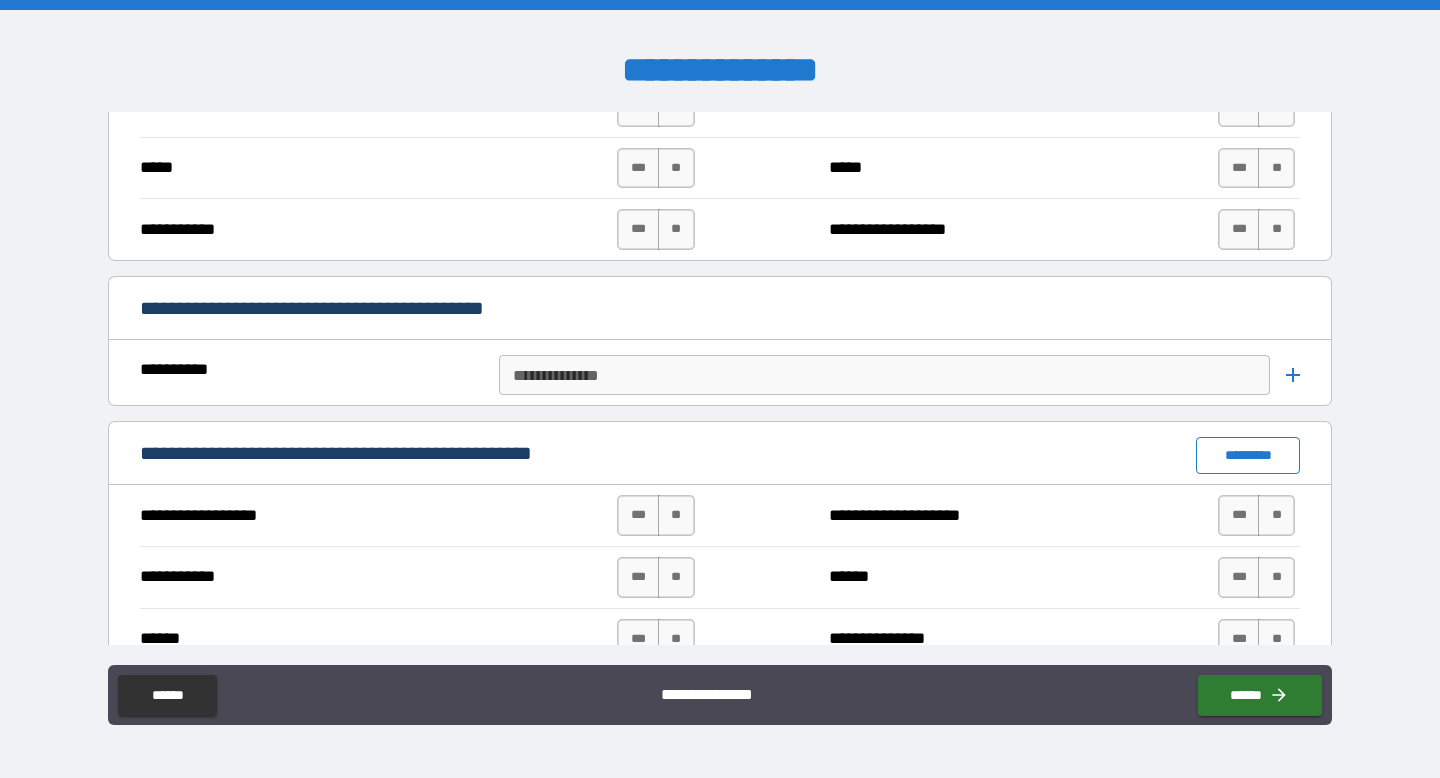 click on "*********" at bounding box center [1248, 455] 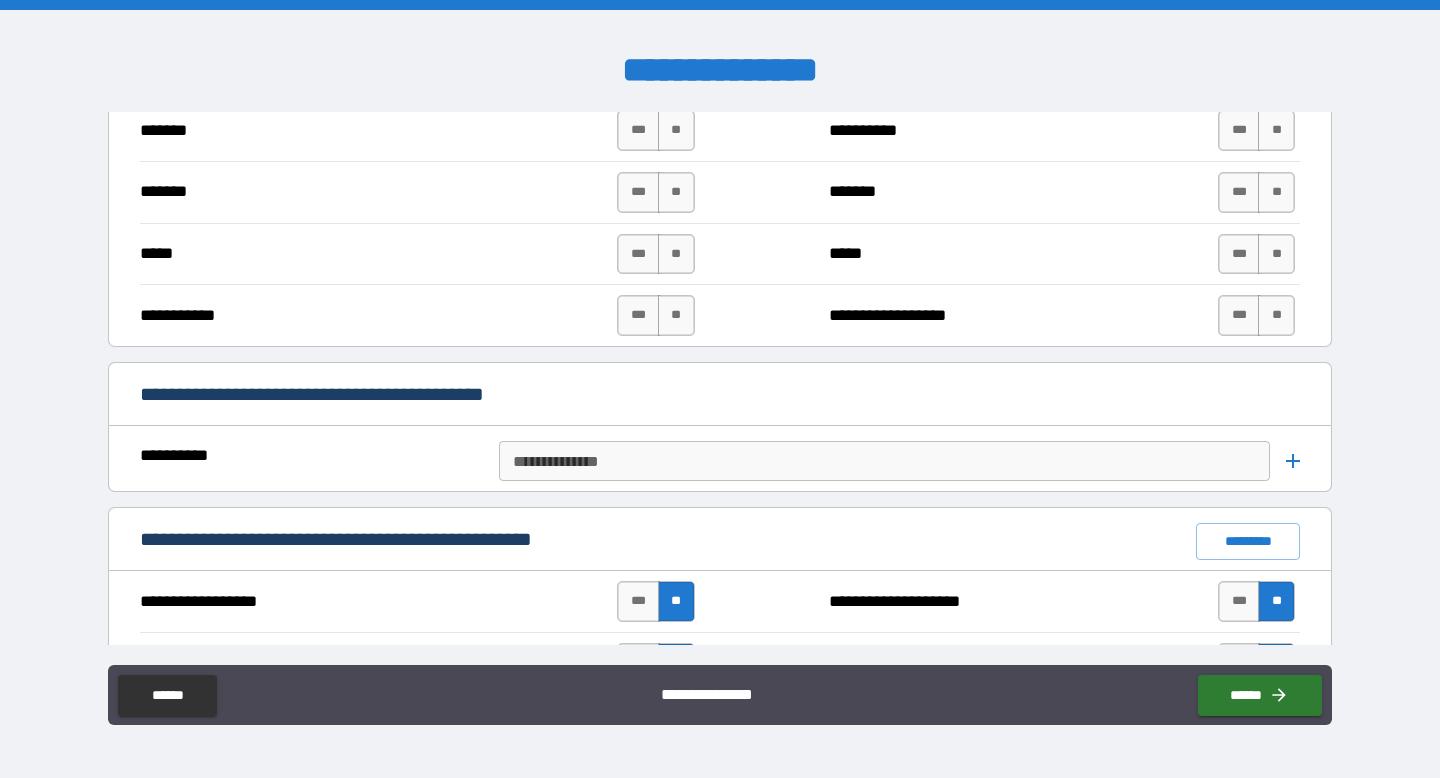 scroll, scrollTop: 1370, scrollLeft: 0, axis: vertical 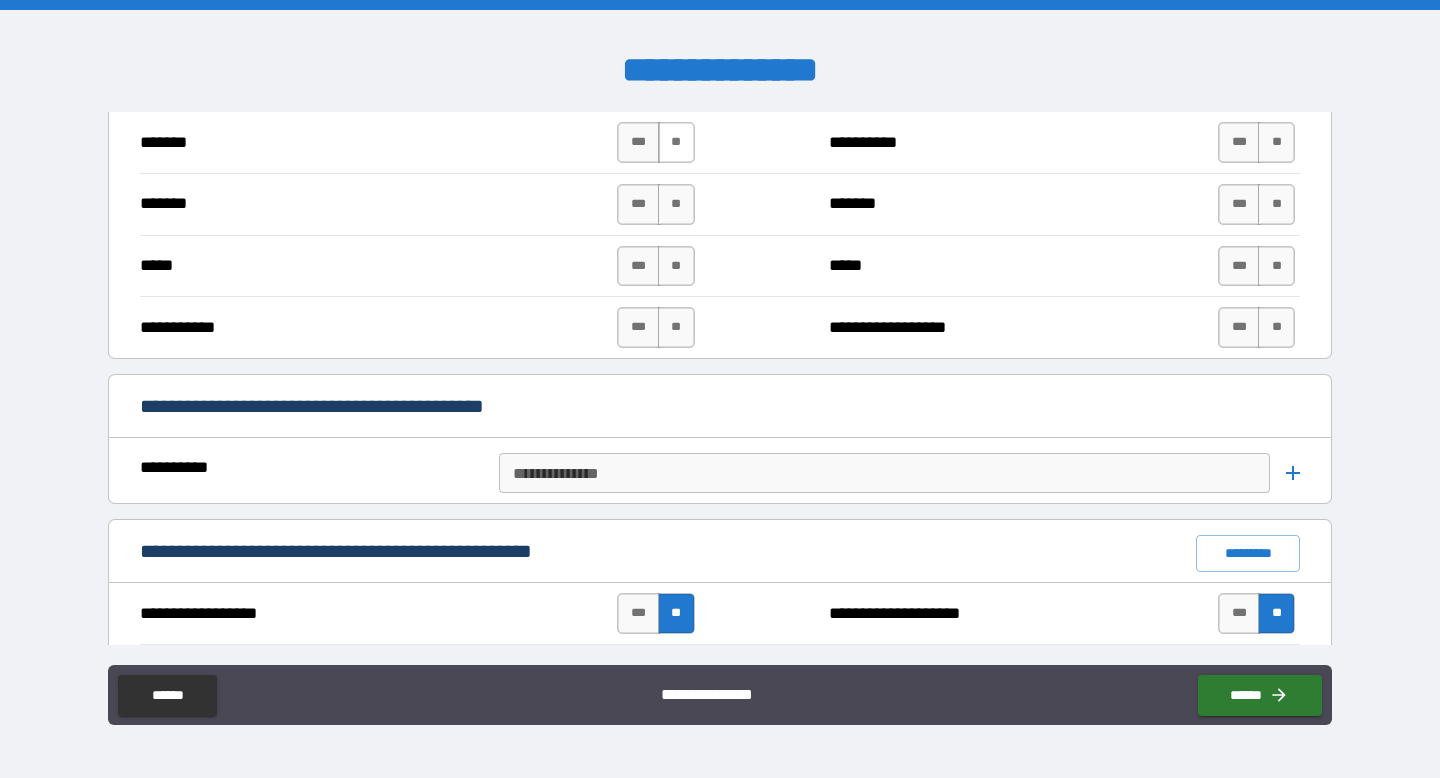 click on "**" at bounding box center [676, 142] 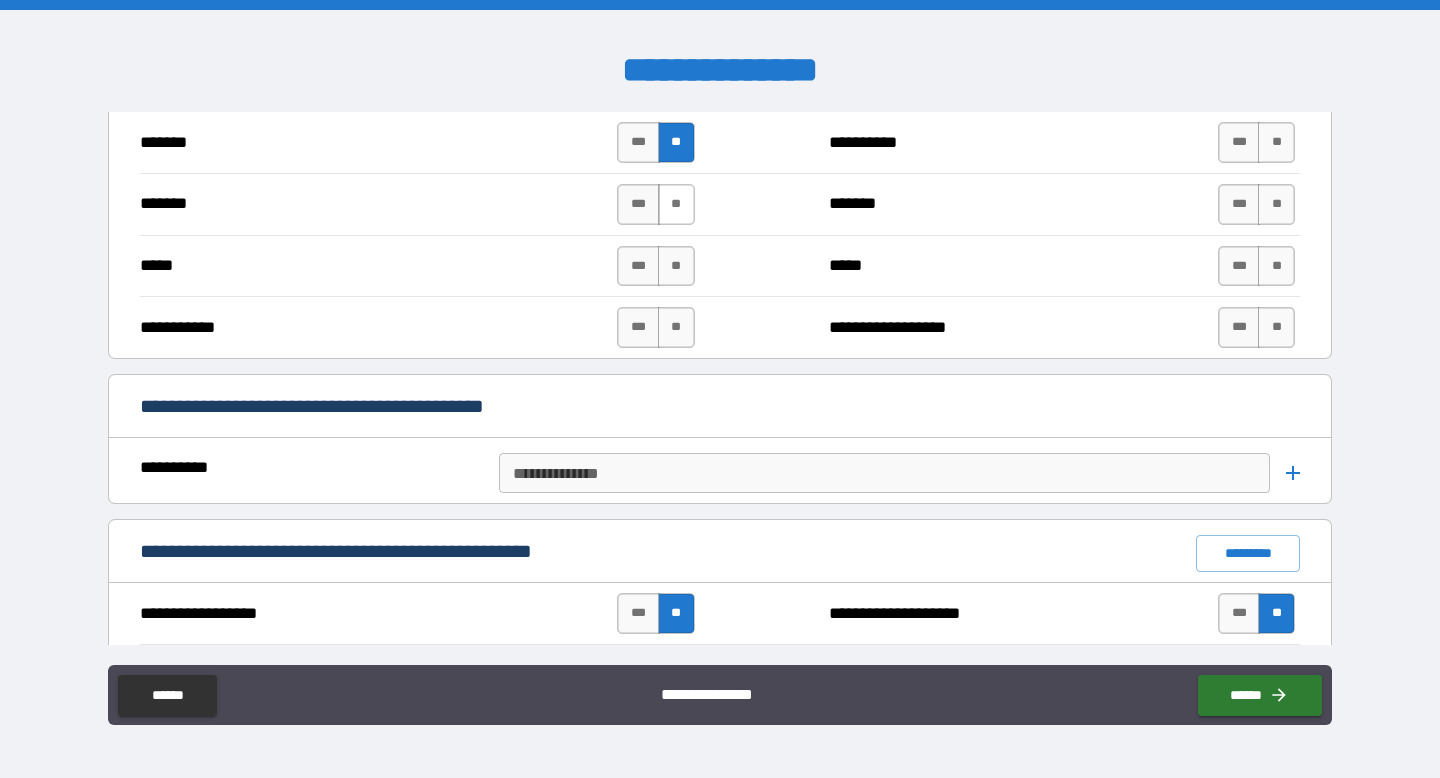 click on "**" at bounding box center [676, 204] 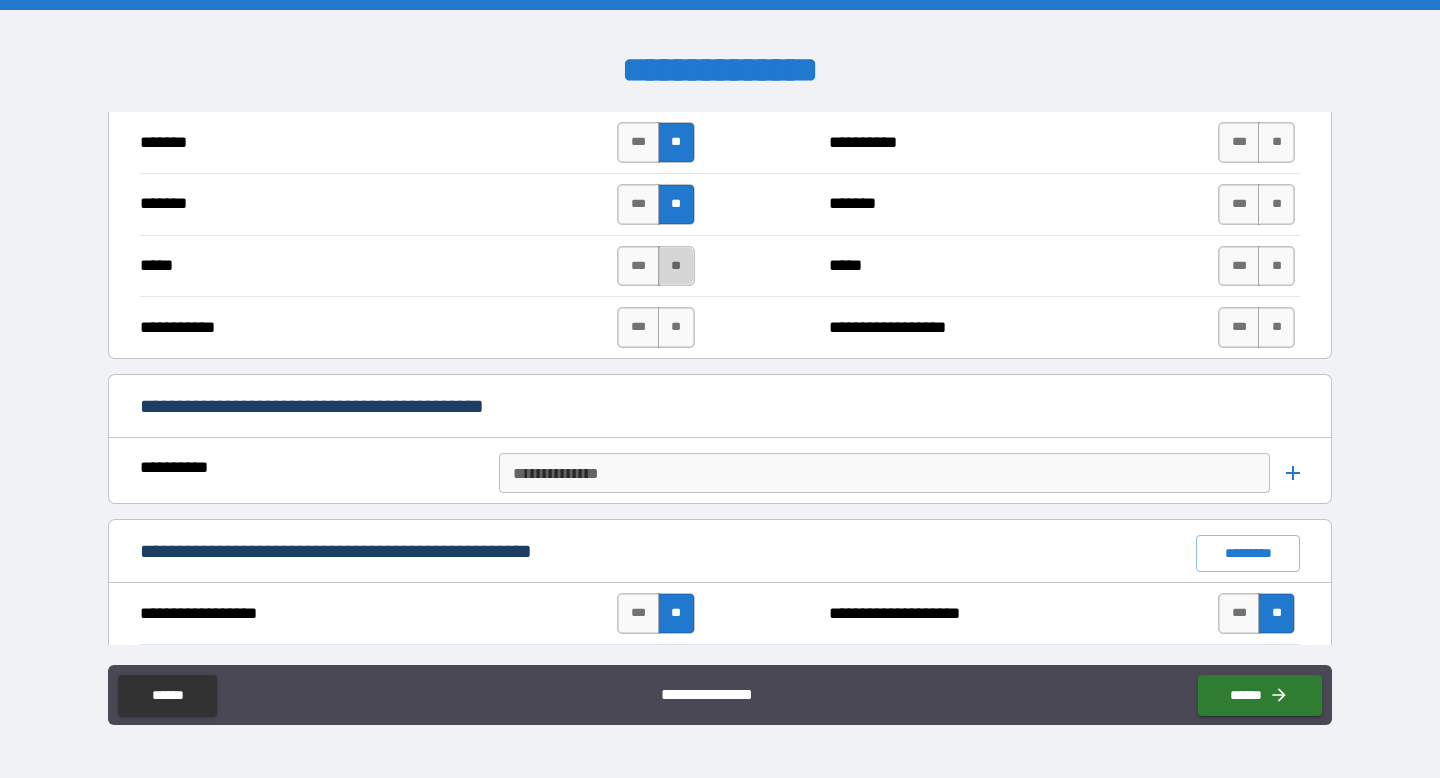 click on "**" at bounding box center (676, 266) 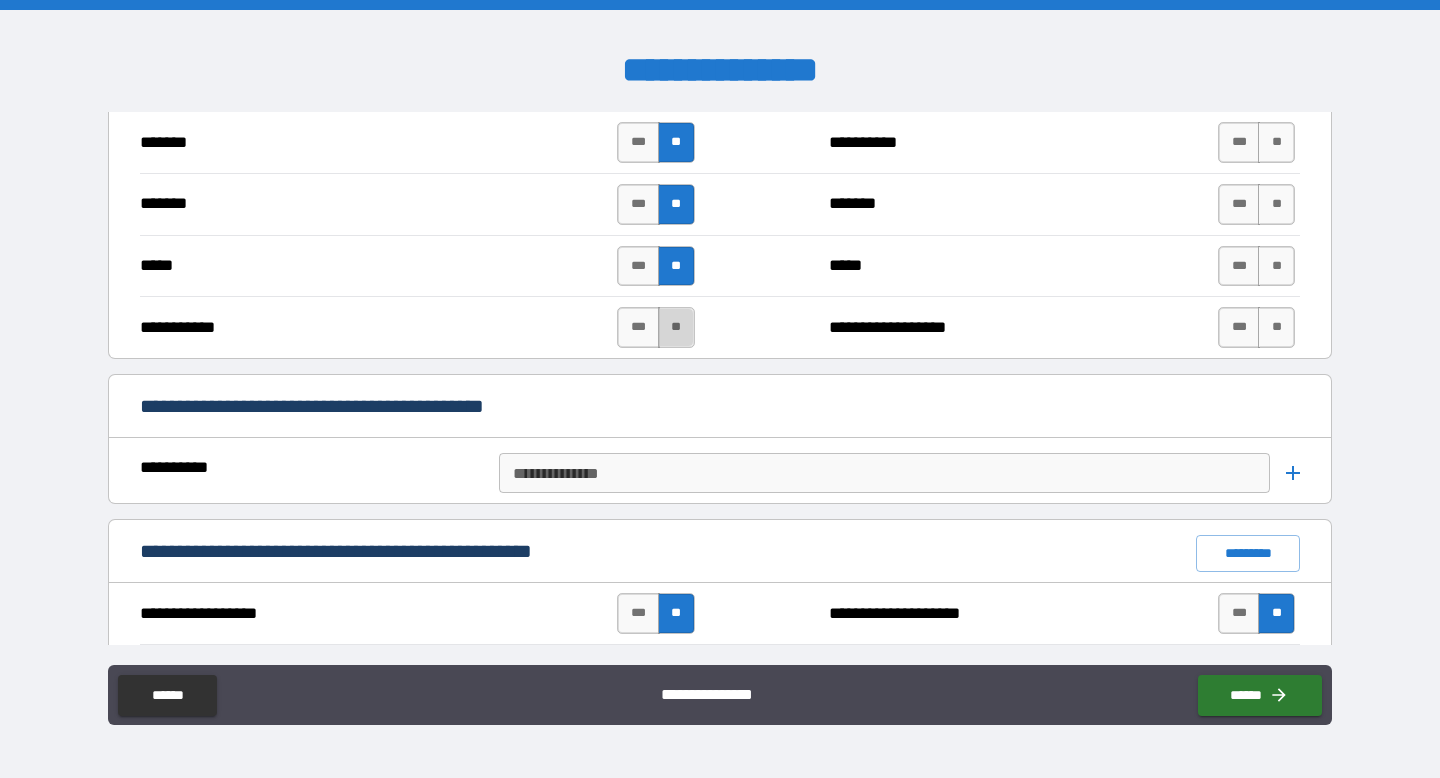 click on "**" at bounding box center (676, 327) 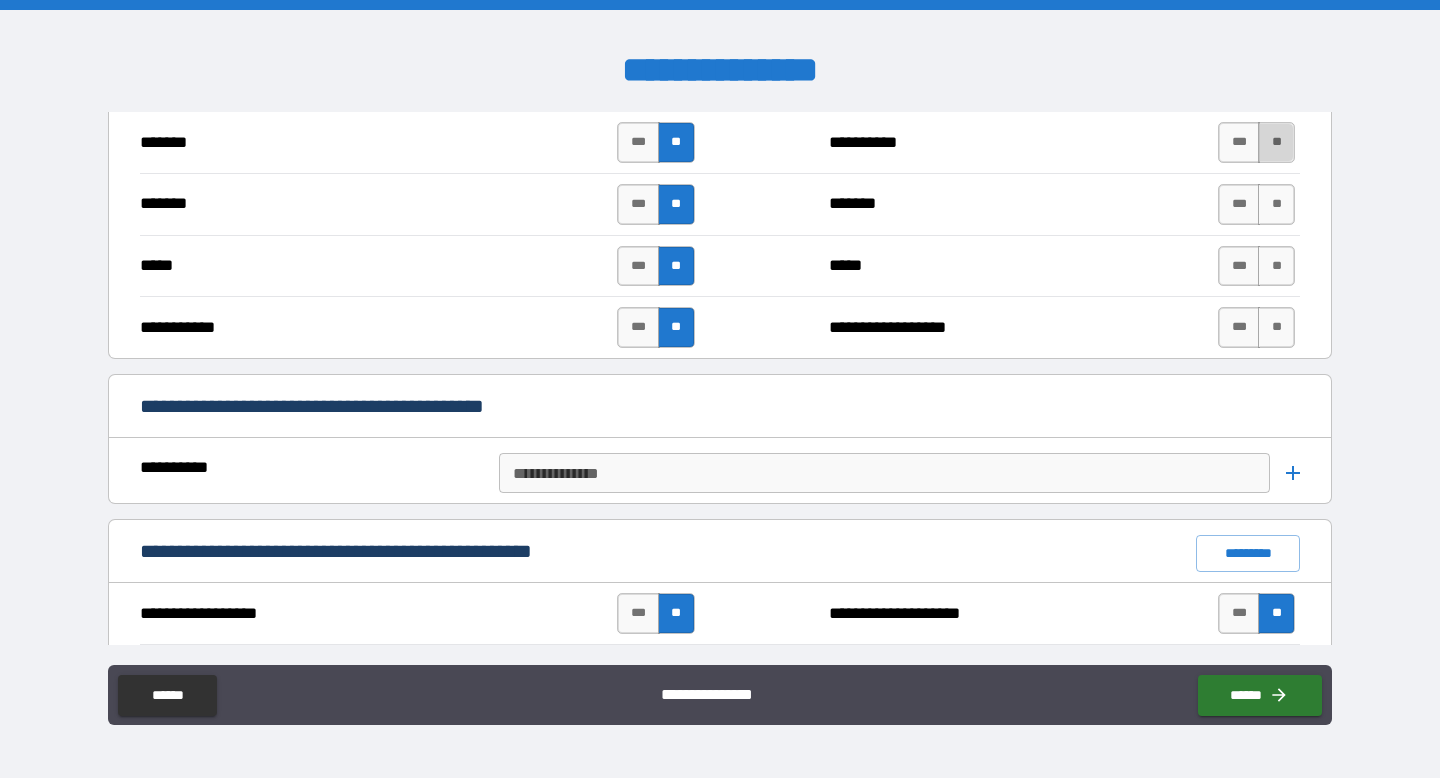 click on "**" at bounding box center [1276, 142] 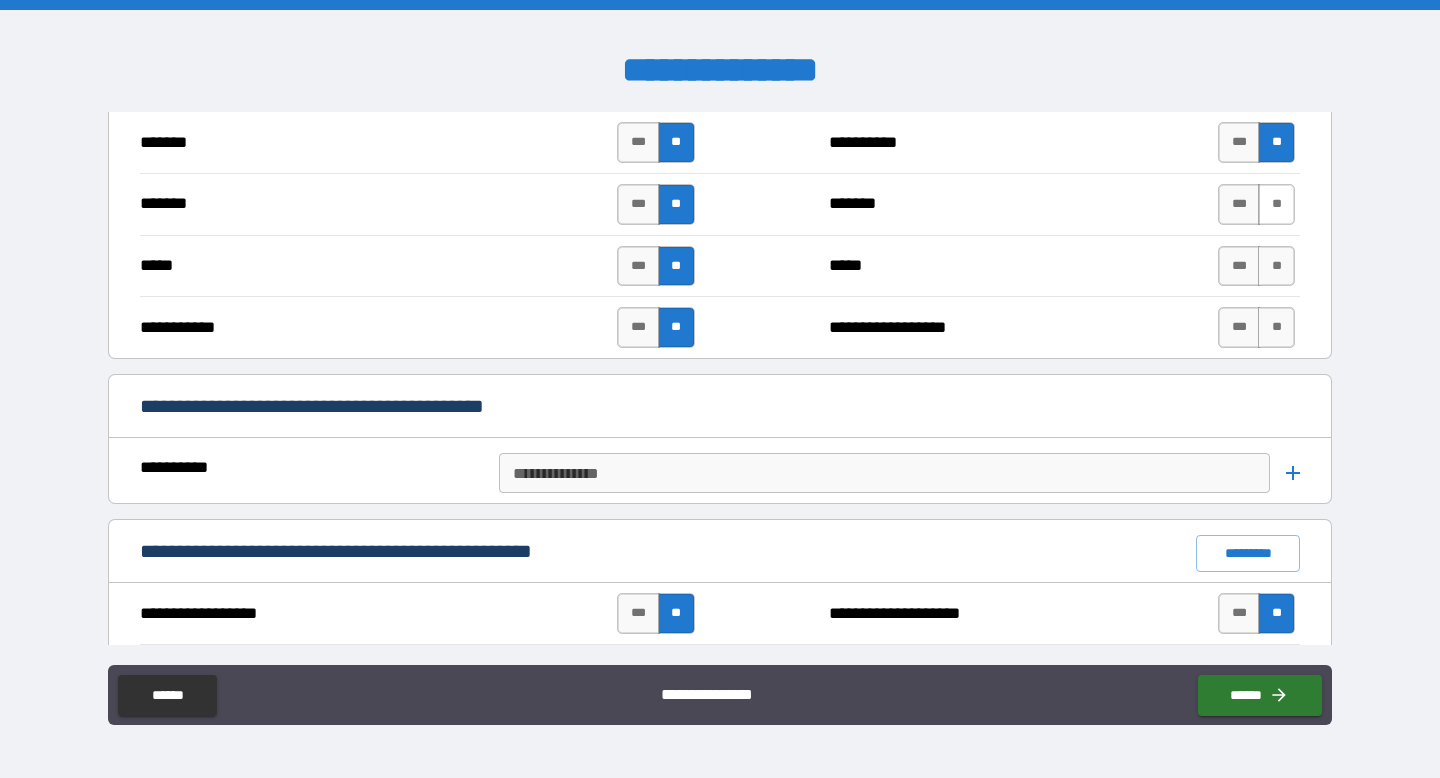 click on "**" at bounding box center [1276, 204] 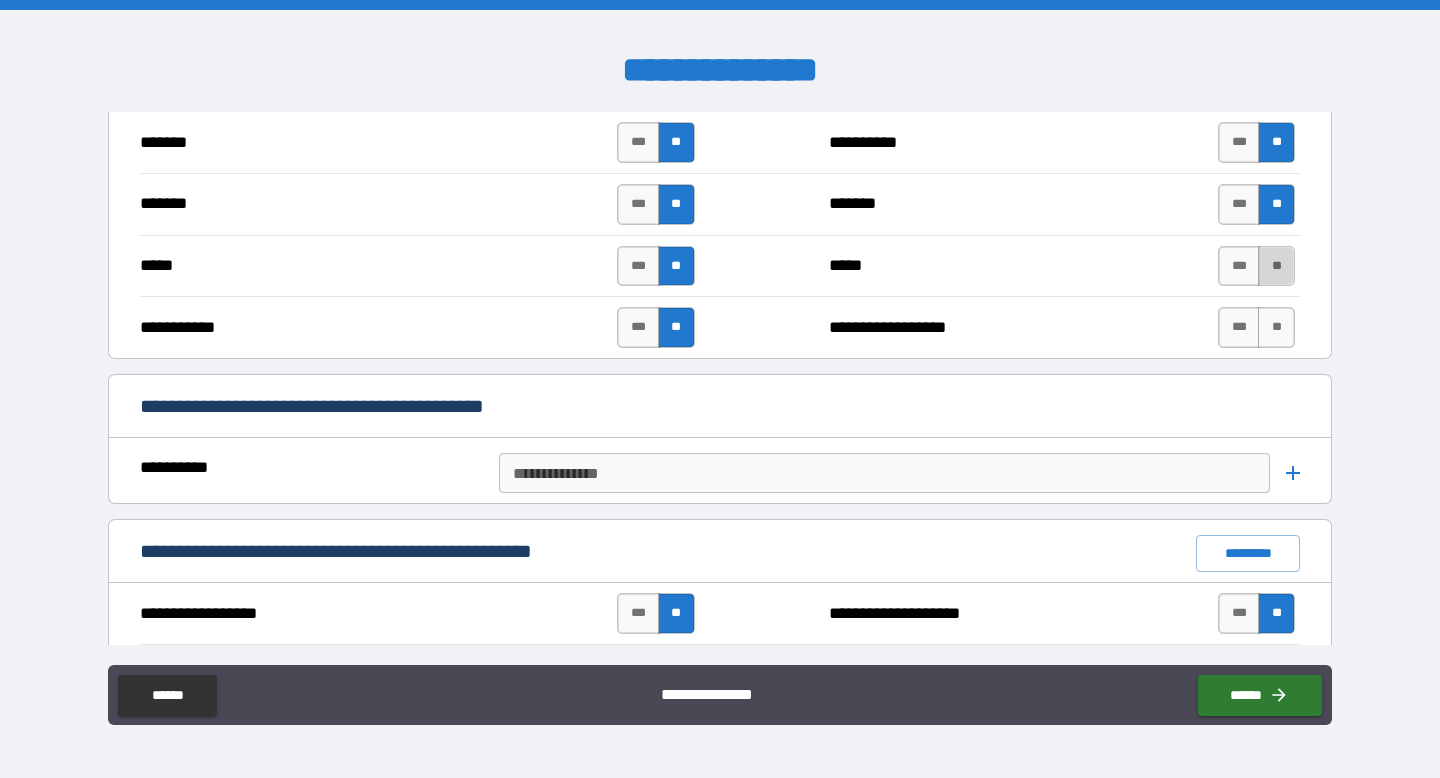 click on "**" at bounding box center [1276, 266] 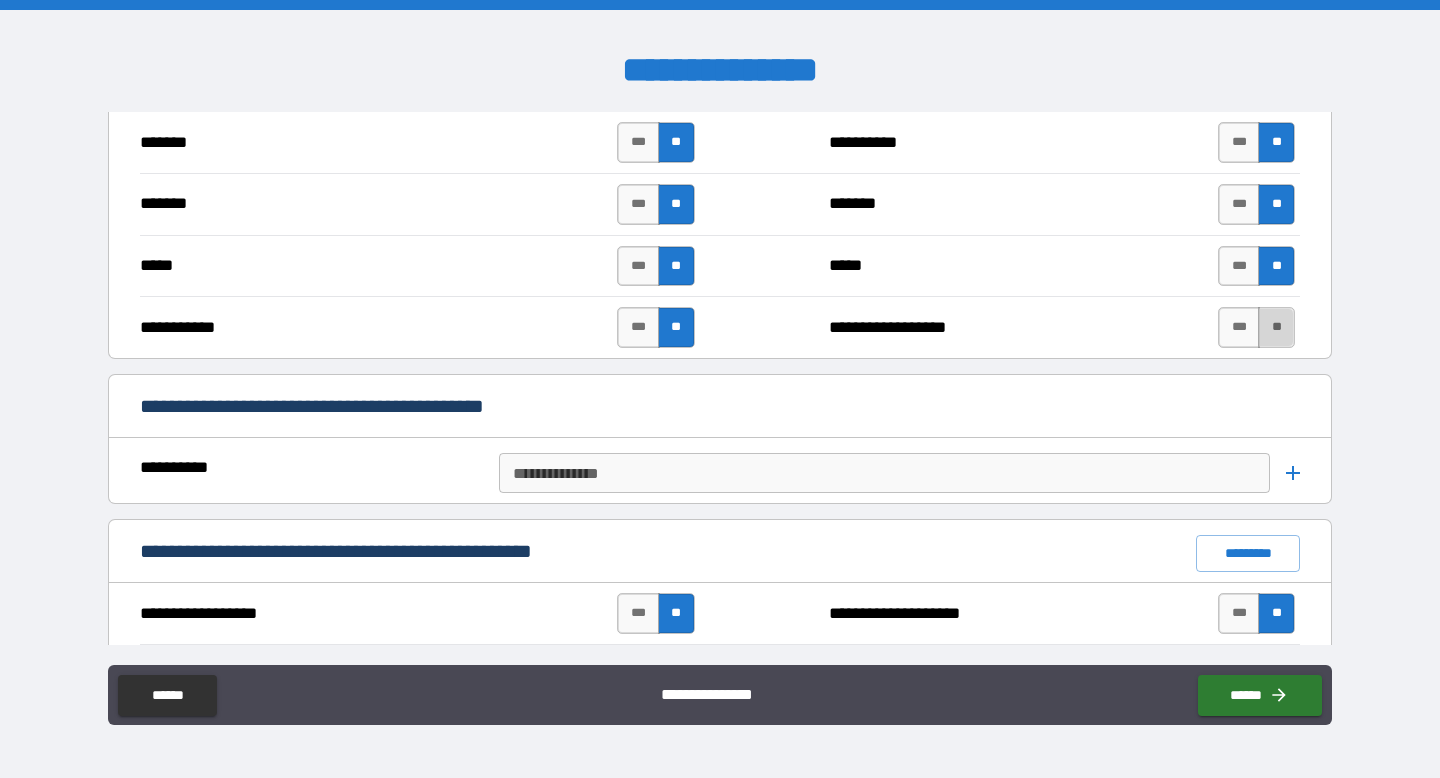 click on "**" at bounding box center (1276, 327) 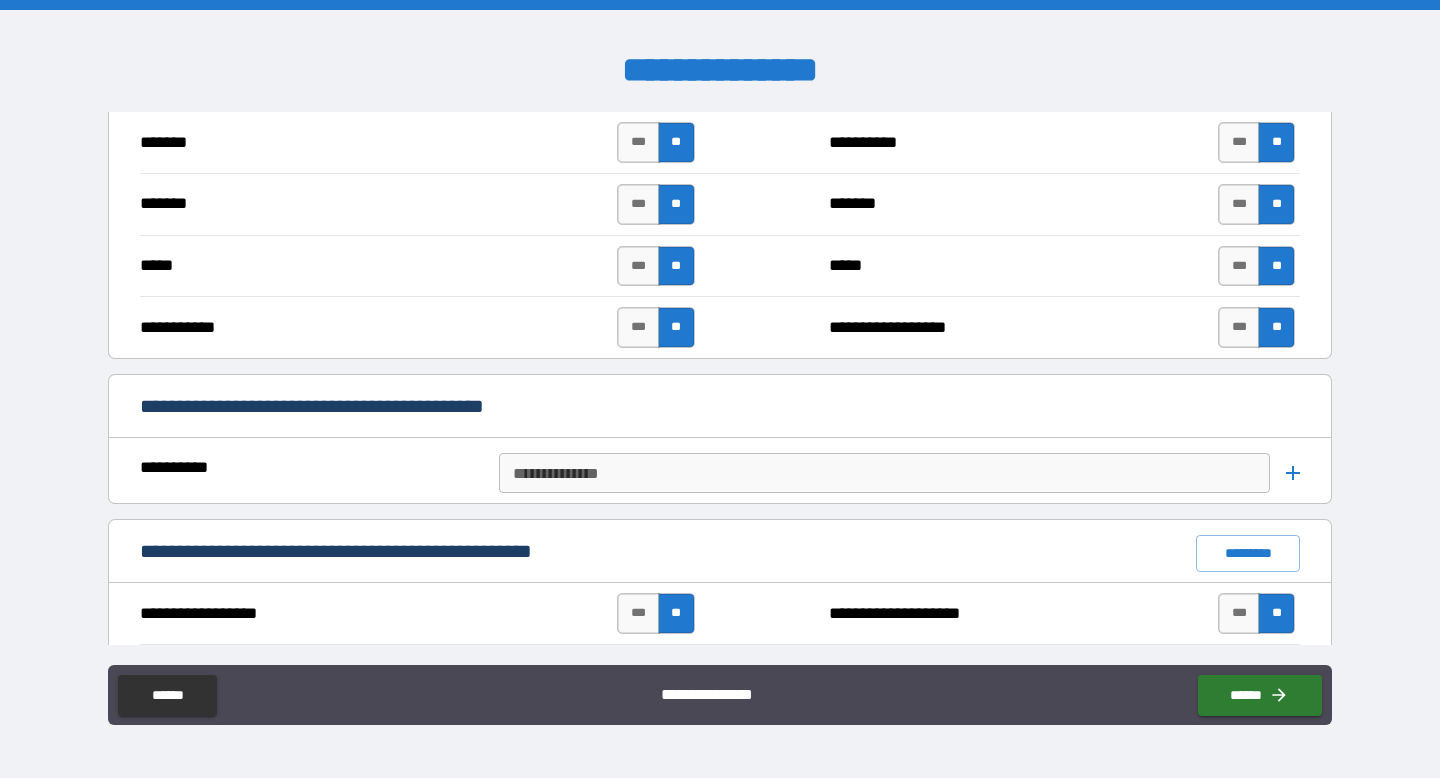 click on "**********" at bounding box center [883, 473] 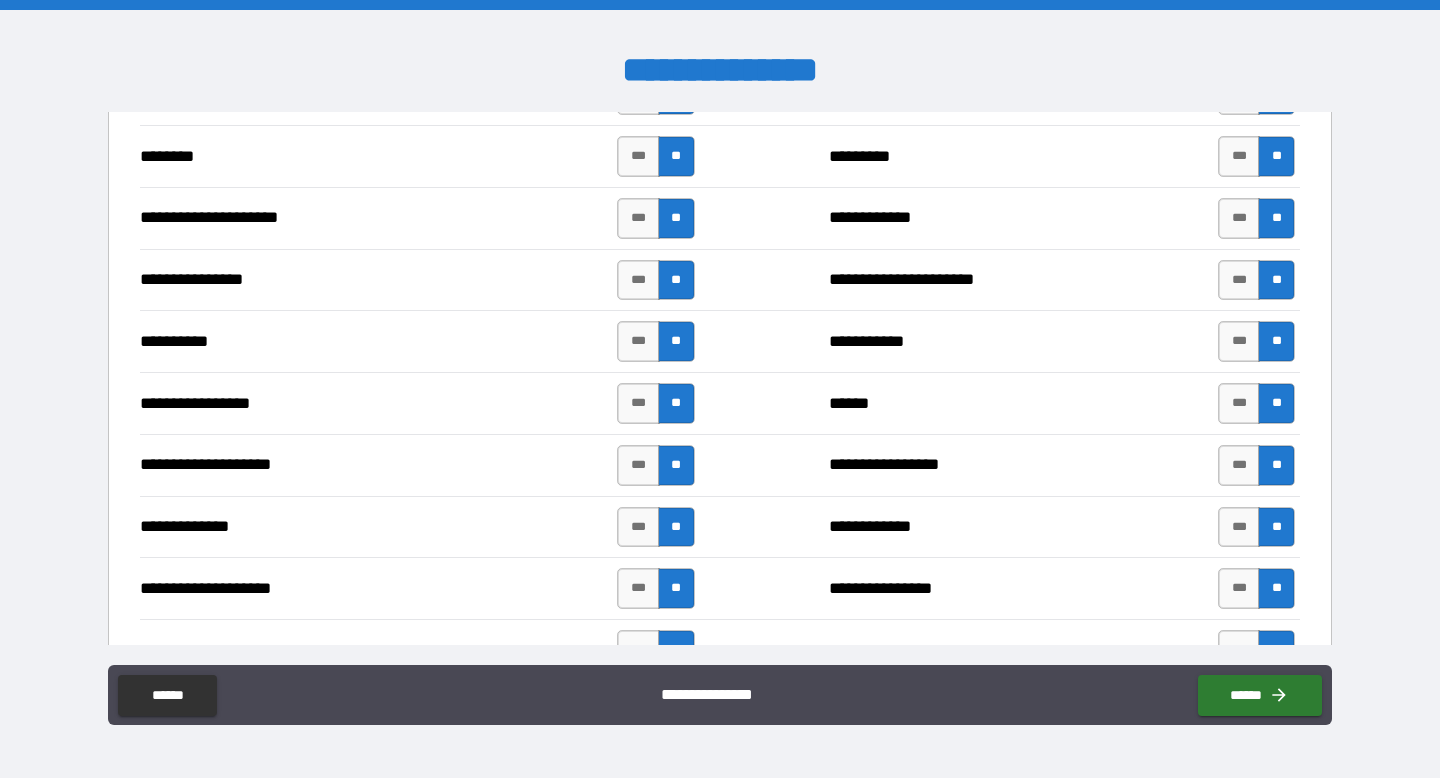 scroll, scrollTop: 2819, scrollLeft: 0, axis: vertical 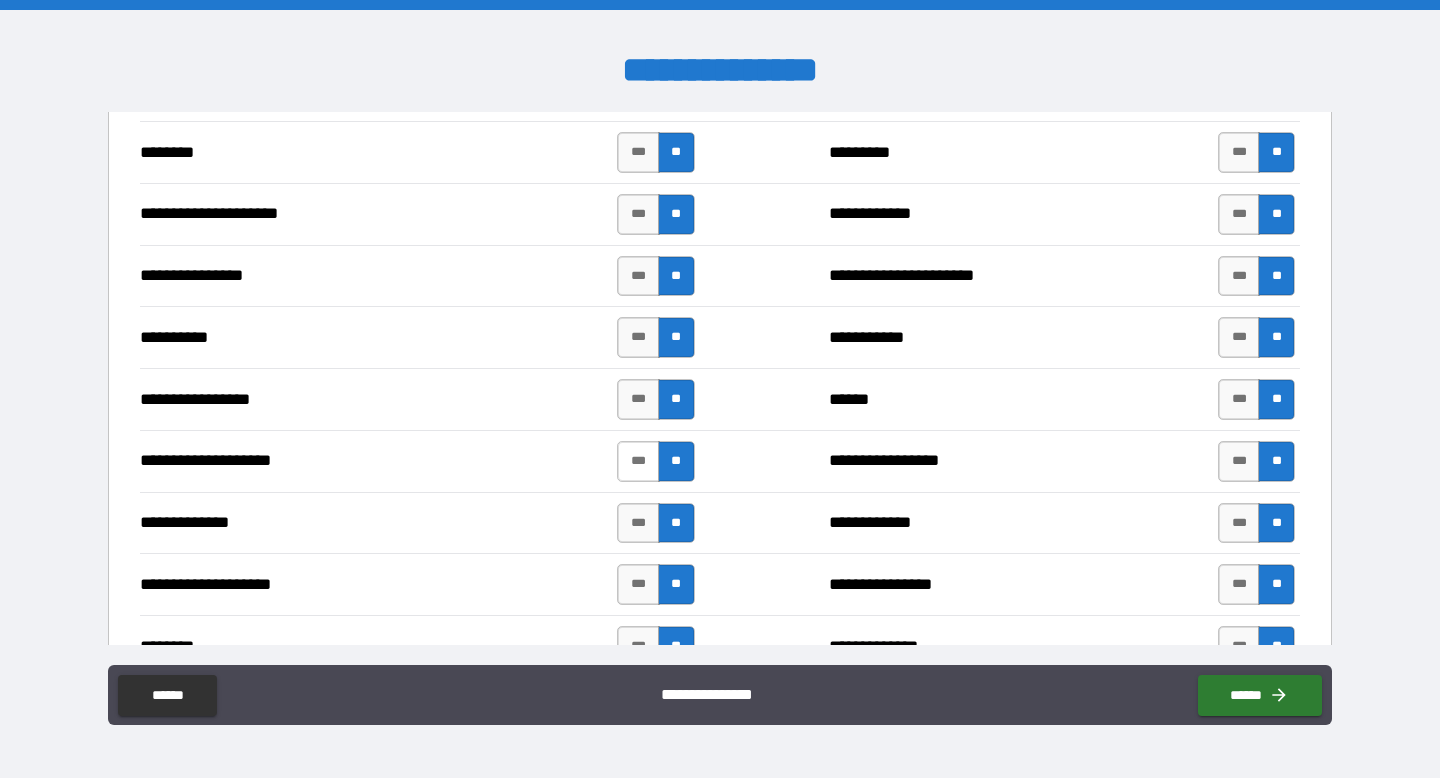 type on "******" 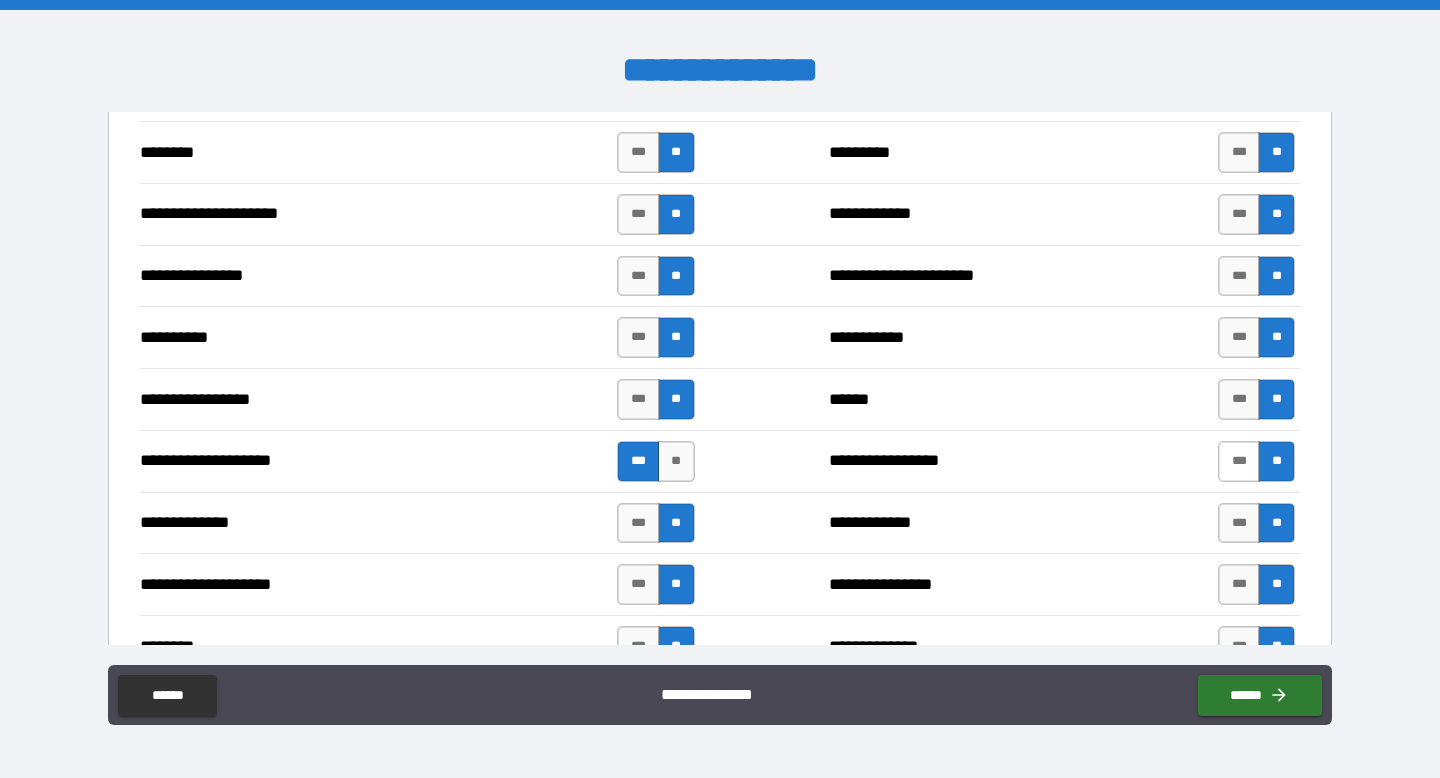 click on "***" at bounding box center [1239, 461] 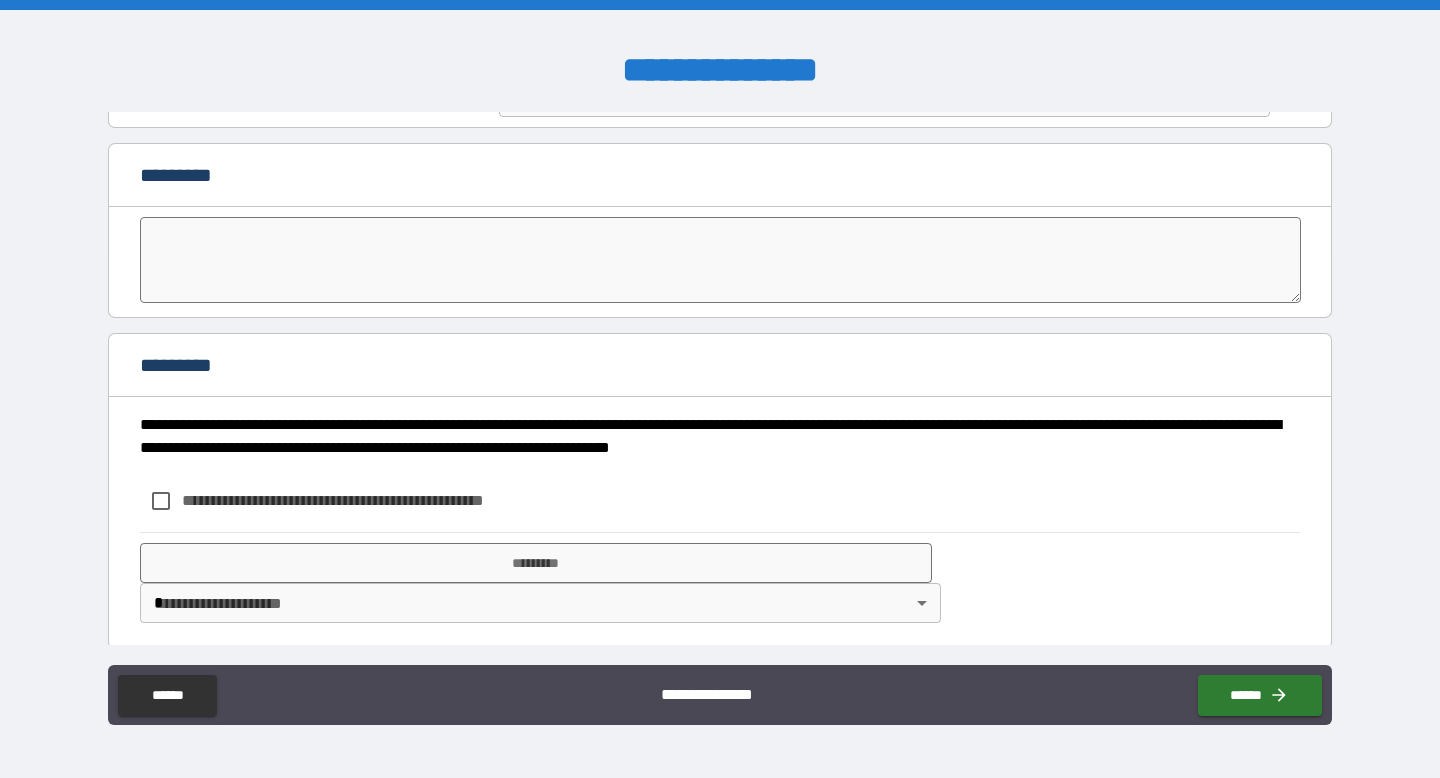 scroll, scrollTop: 4387, scrollLeft: 0, axis: vertical 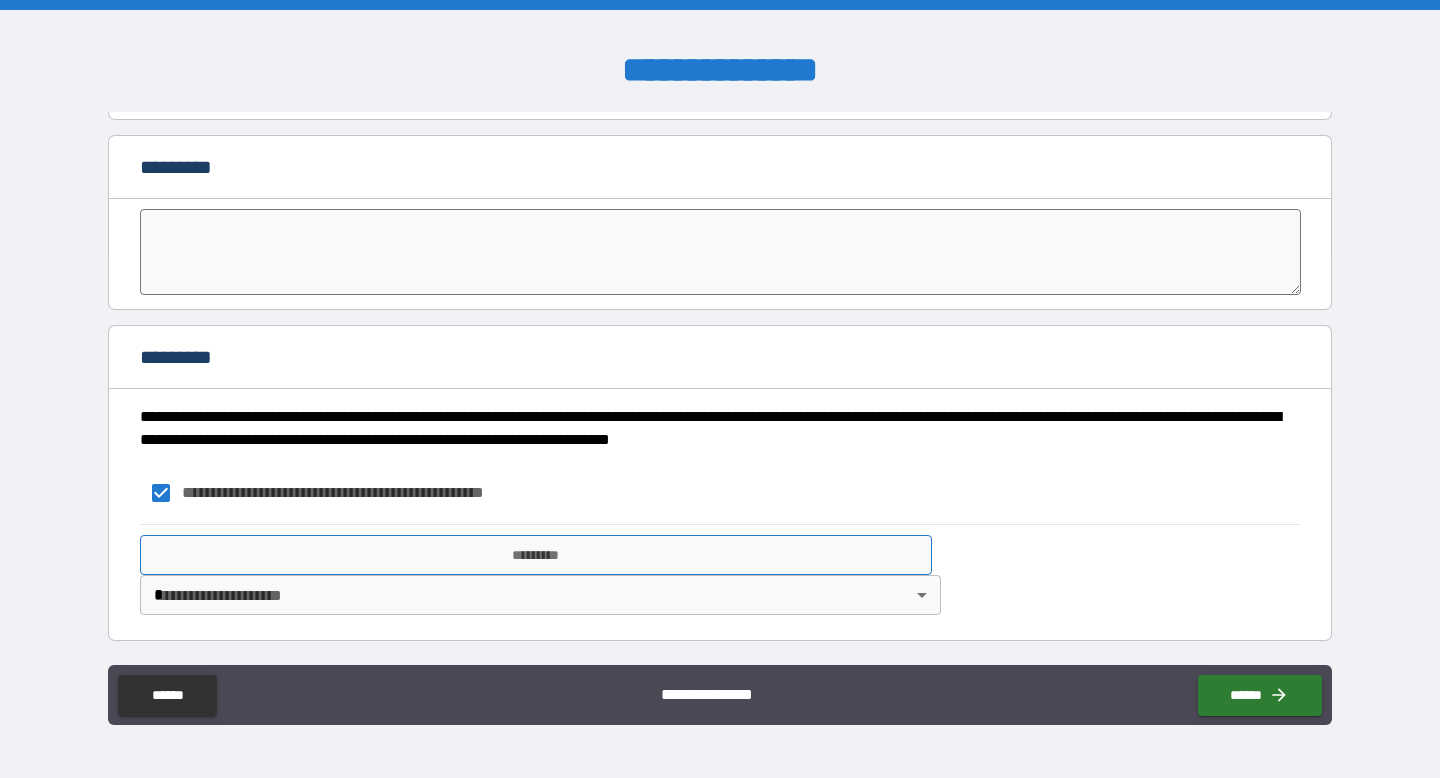 click on "*********" at bounding box center [536, 555] 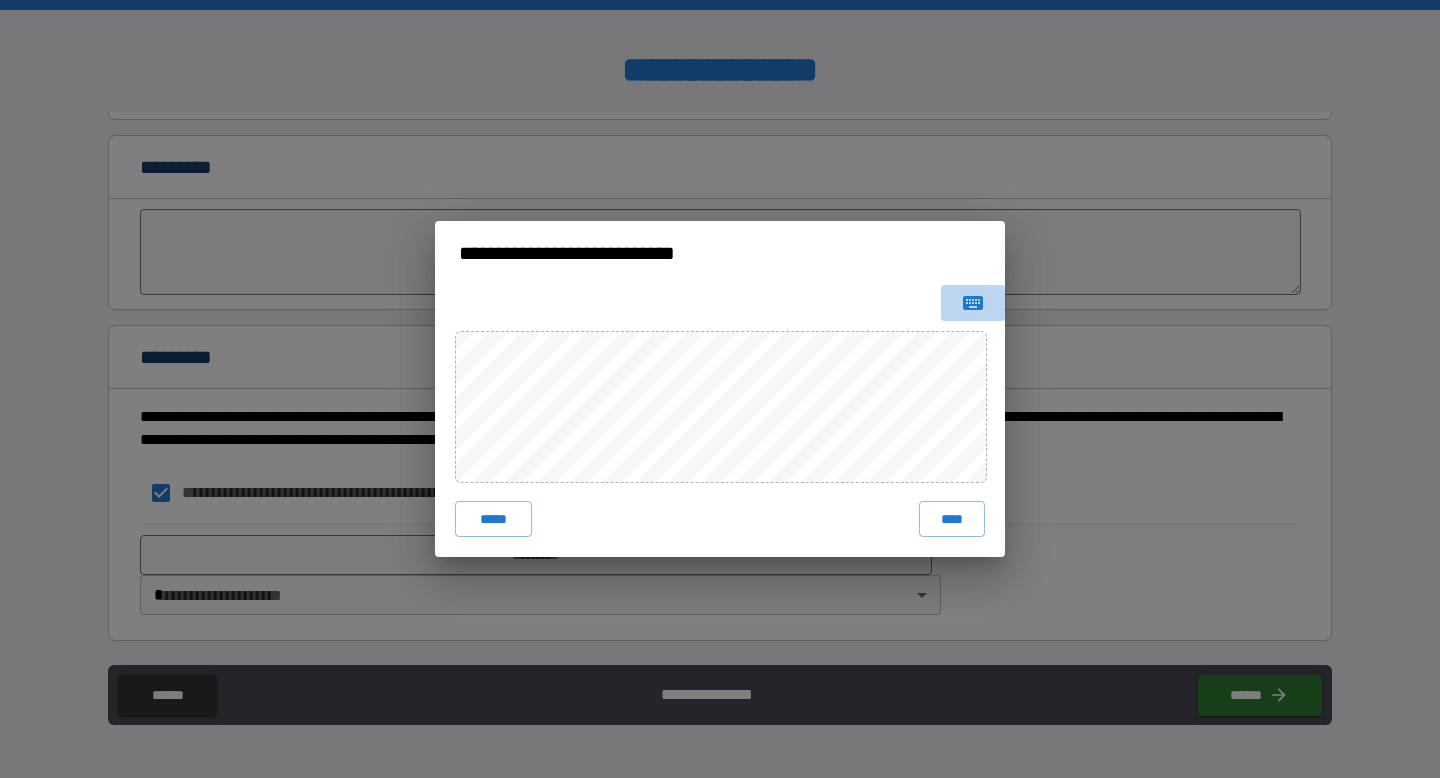 click at bounding box center [973, 303] 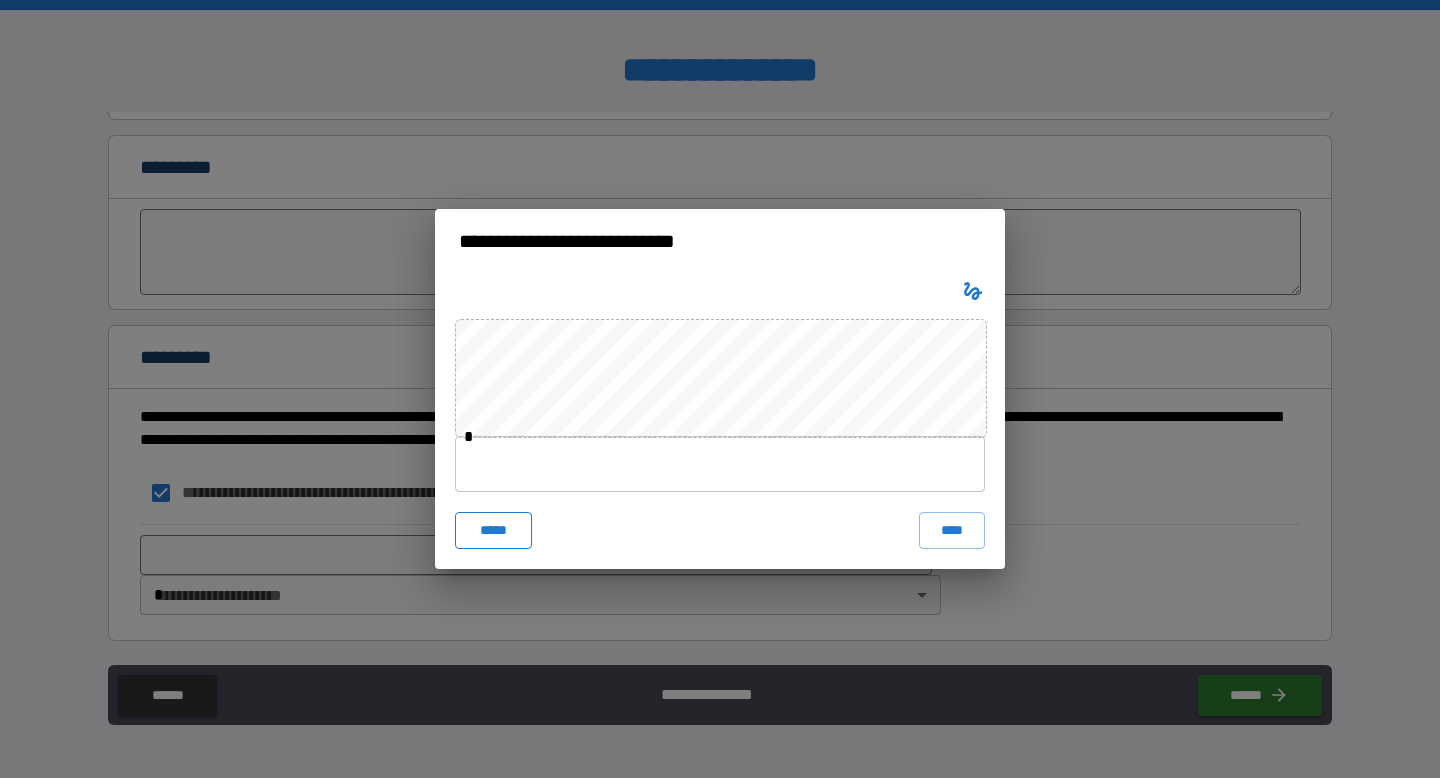 click on "*****" at bounding box center (493, 530) 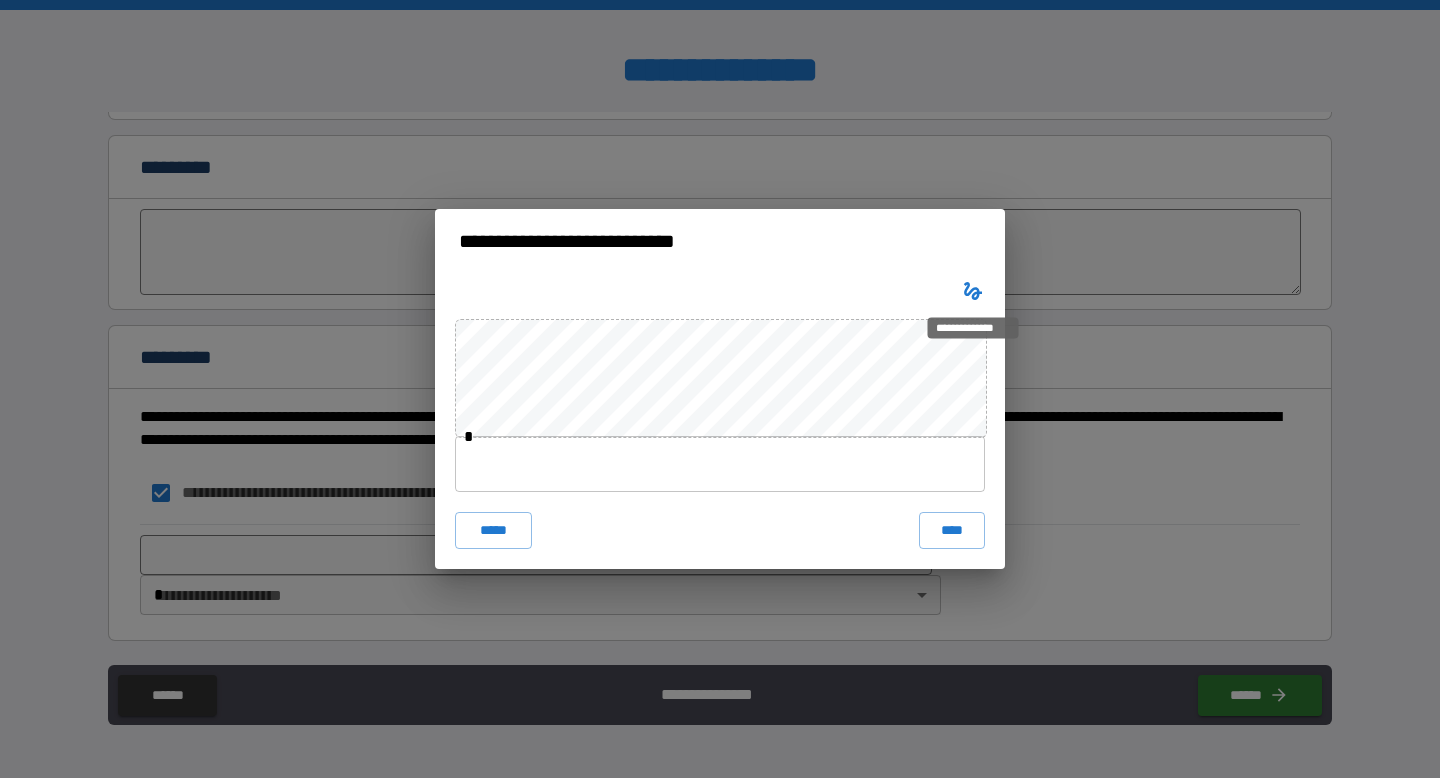 click 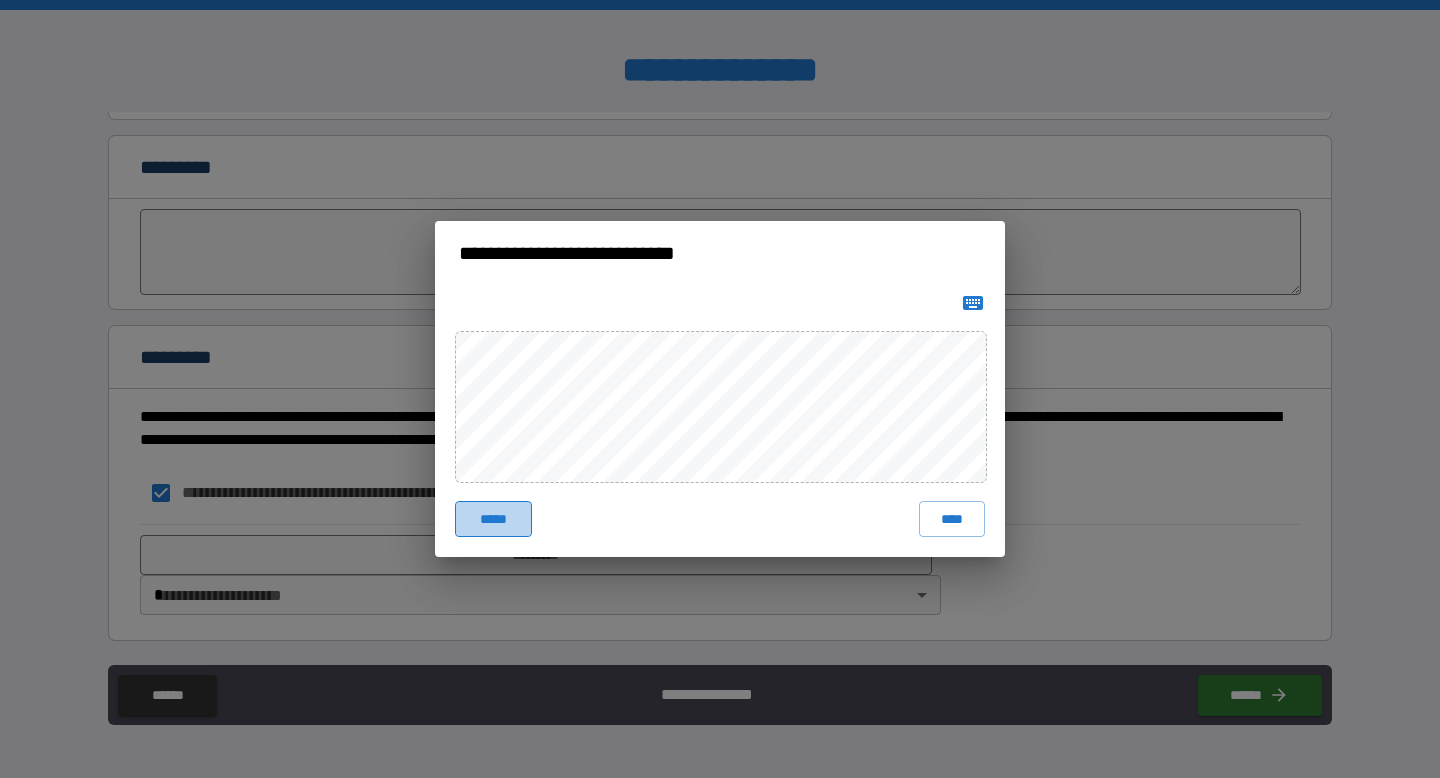 click on "*****" at bounding box center [493, 519] 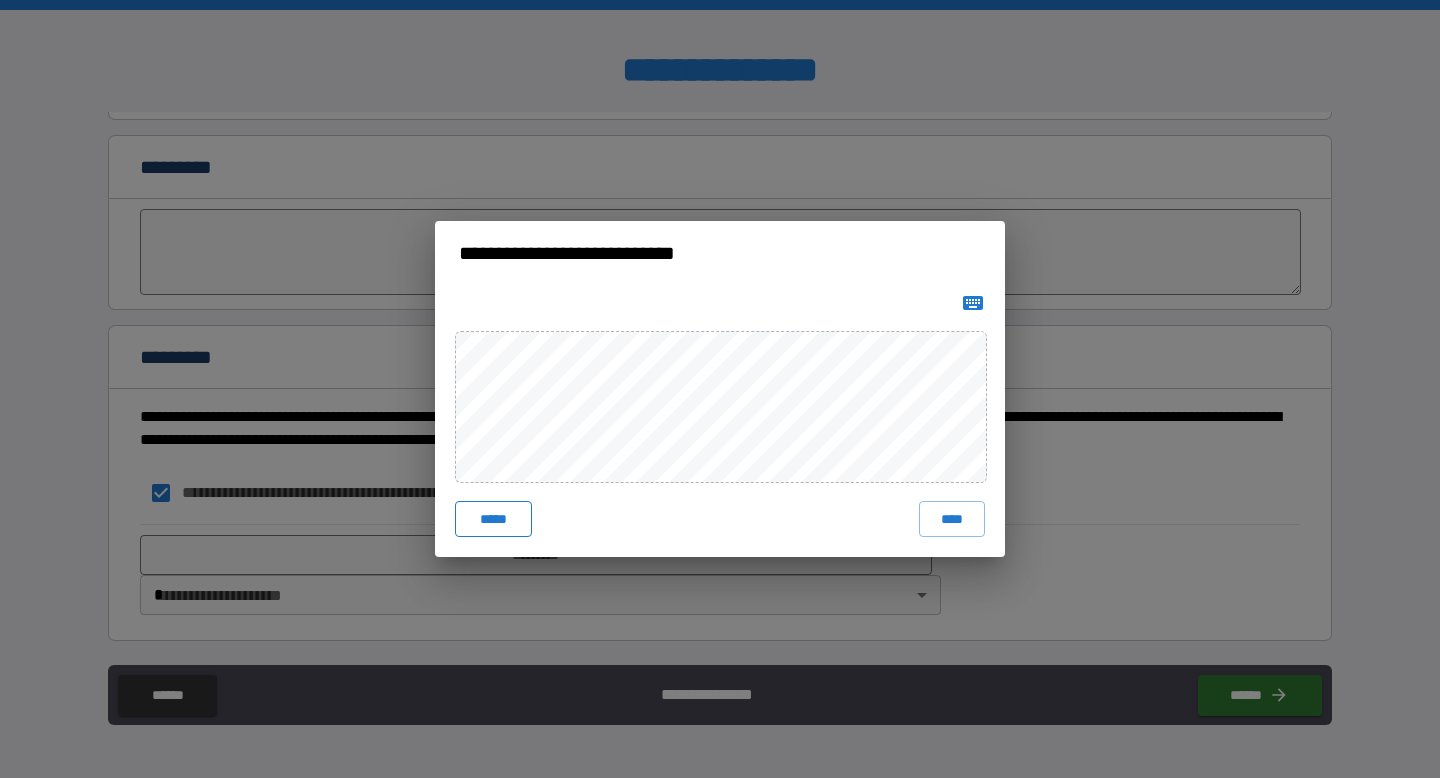 click on "*****" at bounding box center (493, 519) 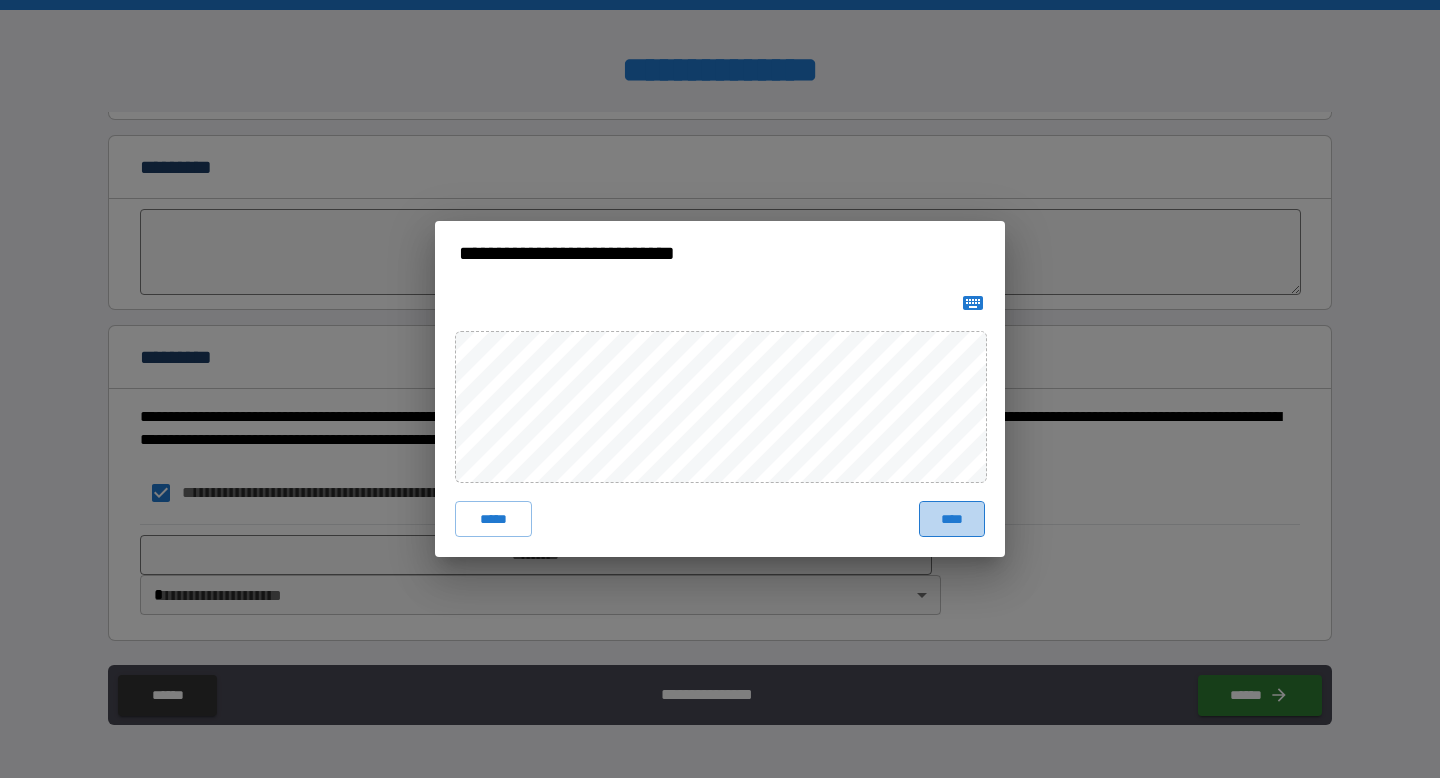 click on "****" at bounding box center [952, 519] 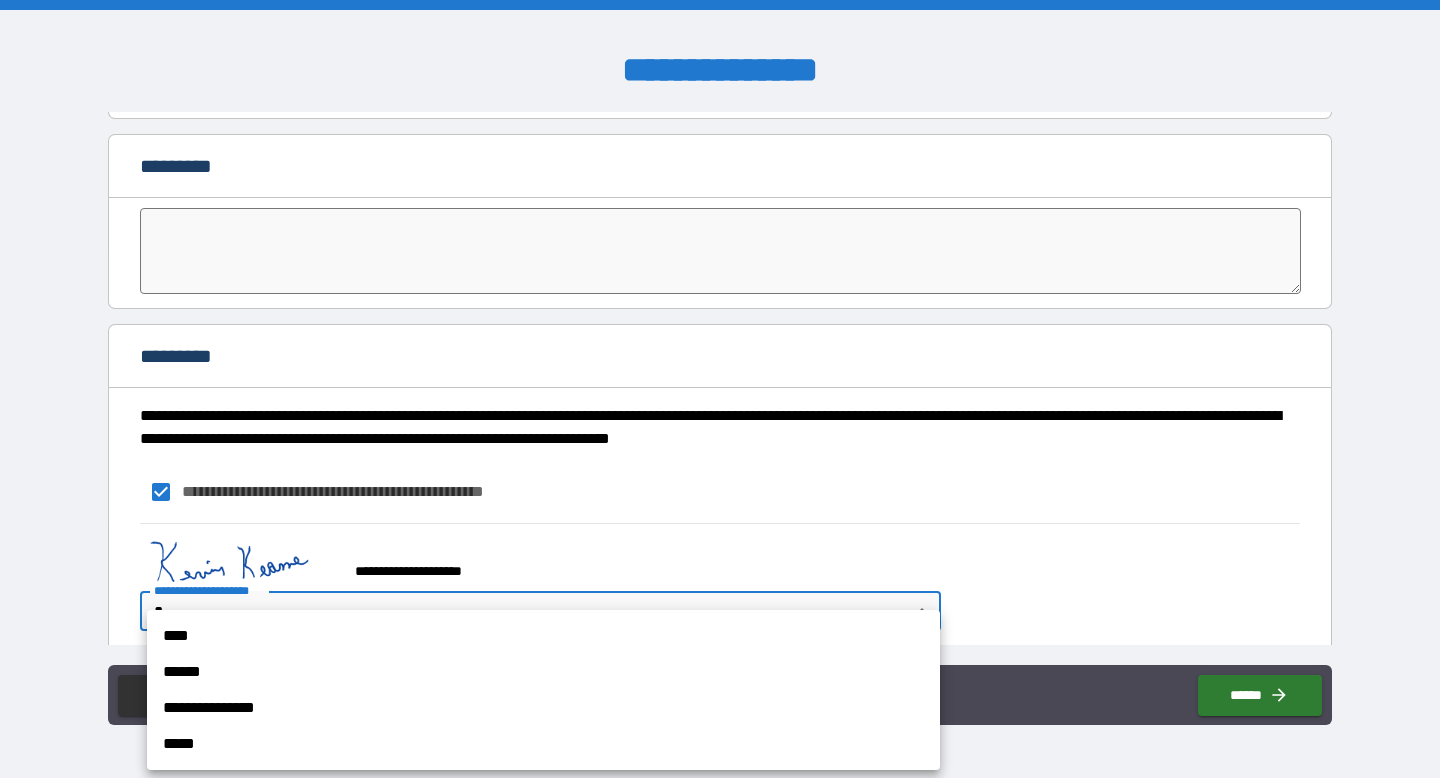 click on "**********" at bounding box center [720, 389] 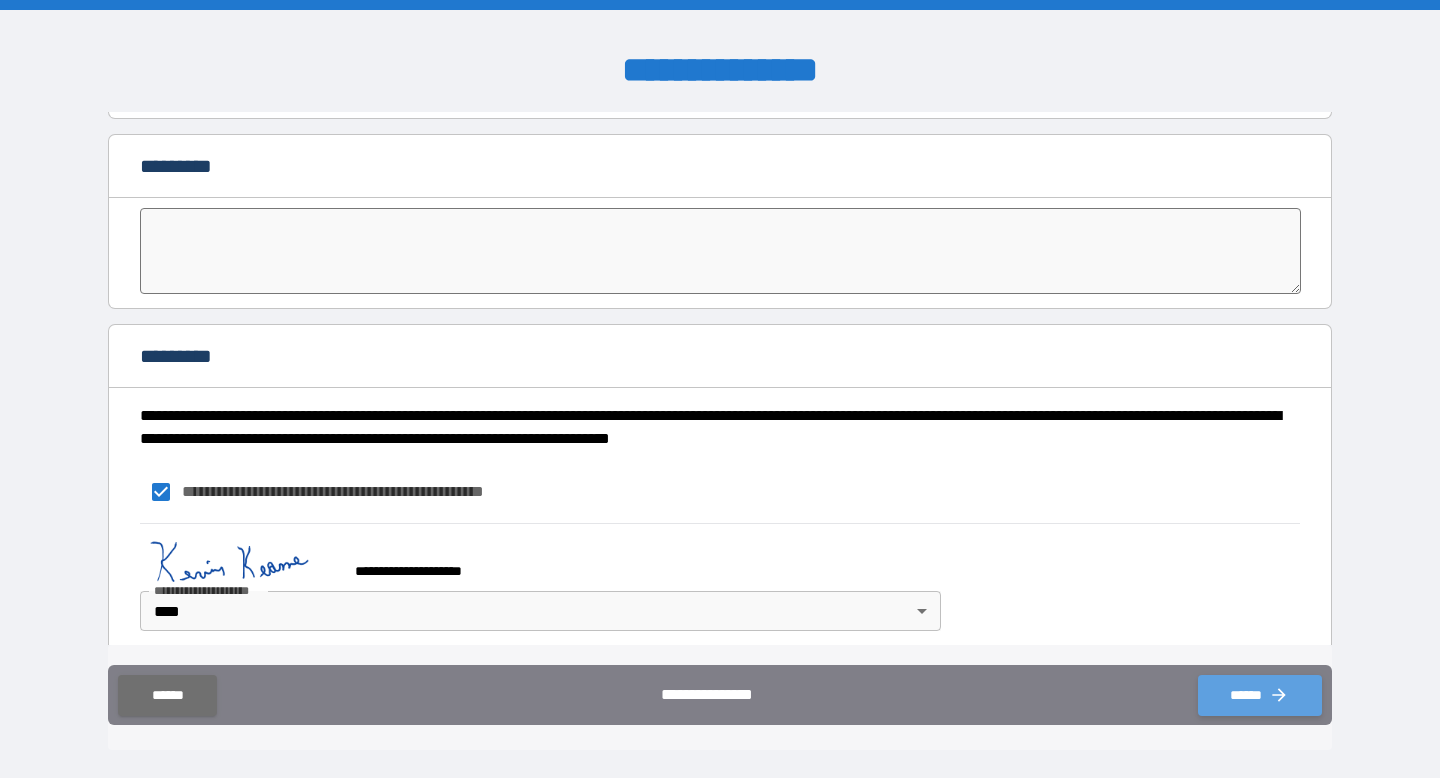 click on "******" at bounding box center [1260, 695] 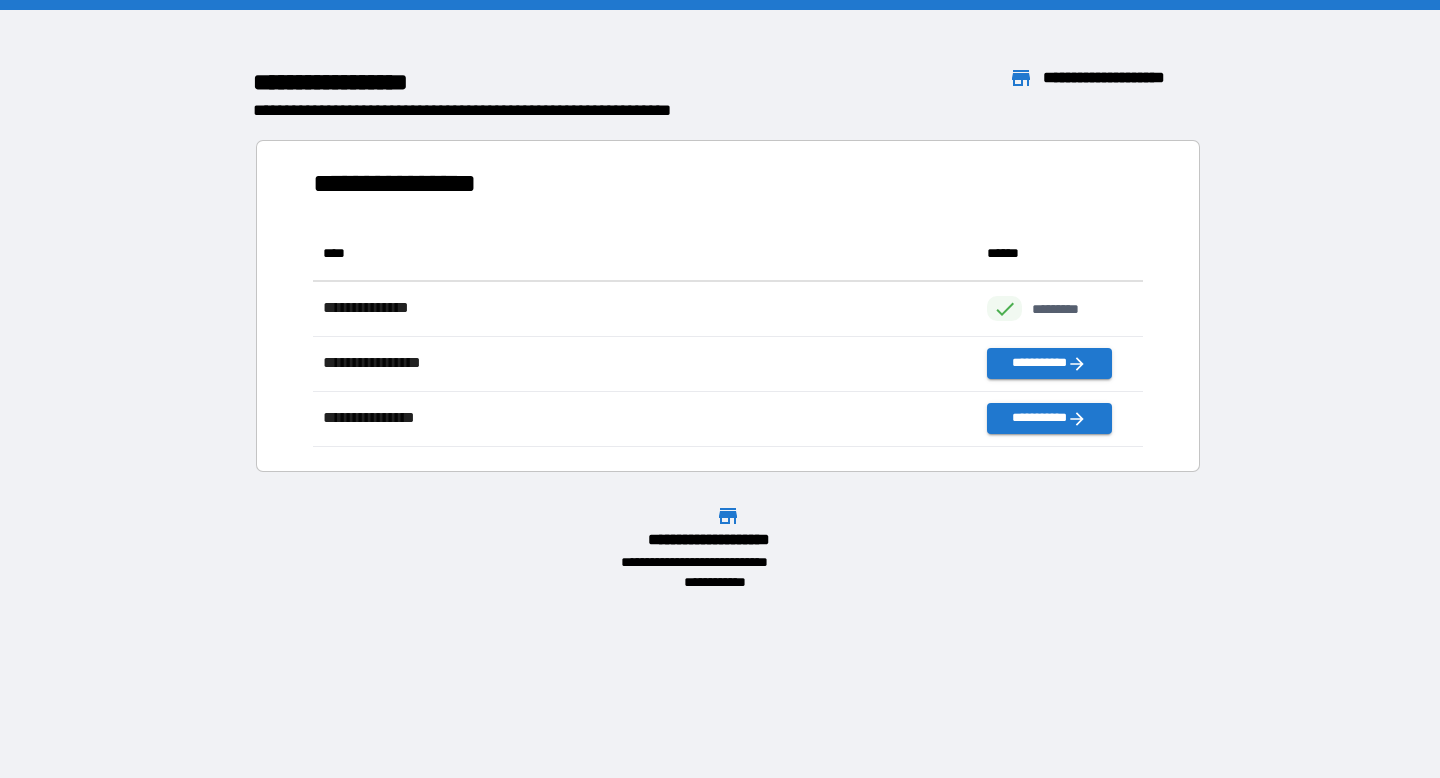 scroll, scrollTop: 1, scrollLeft: 1, axis: both 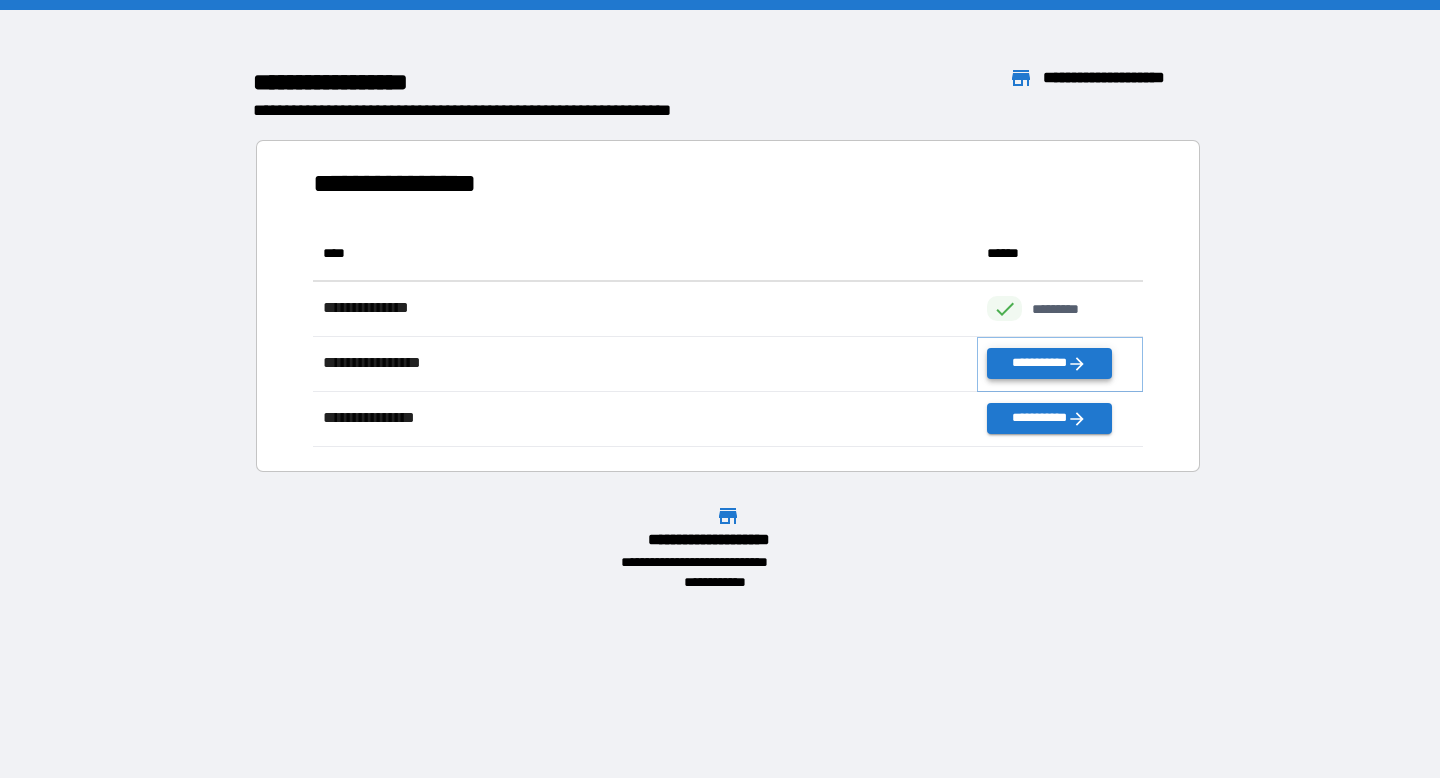 click on "**********" at bounding box center (1049, 363) 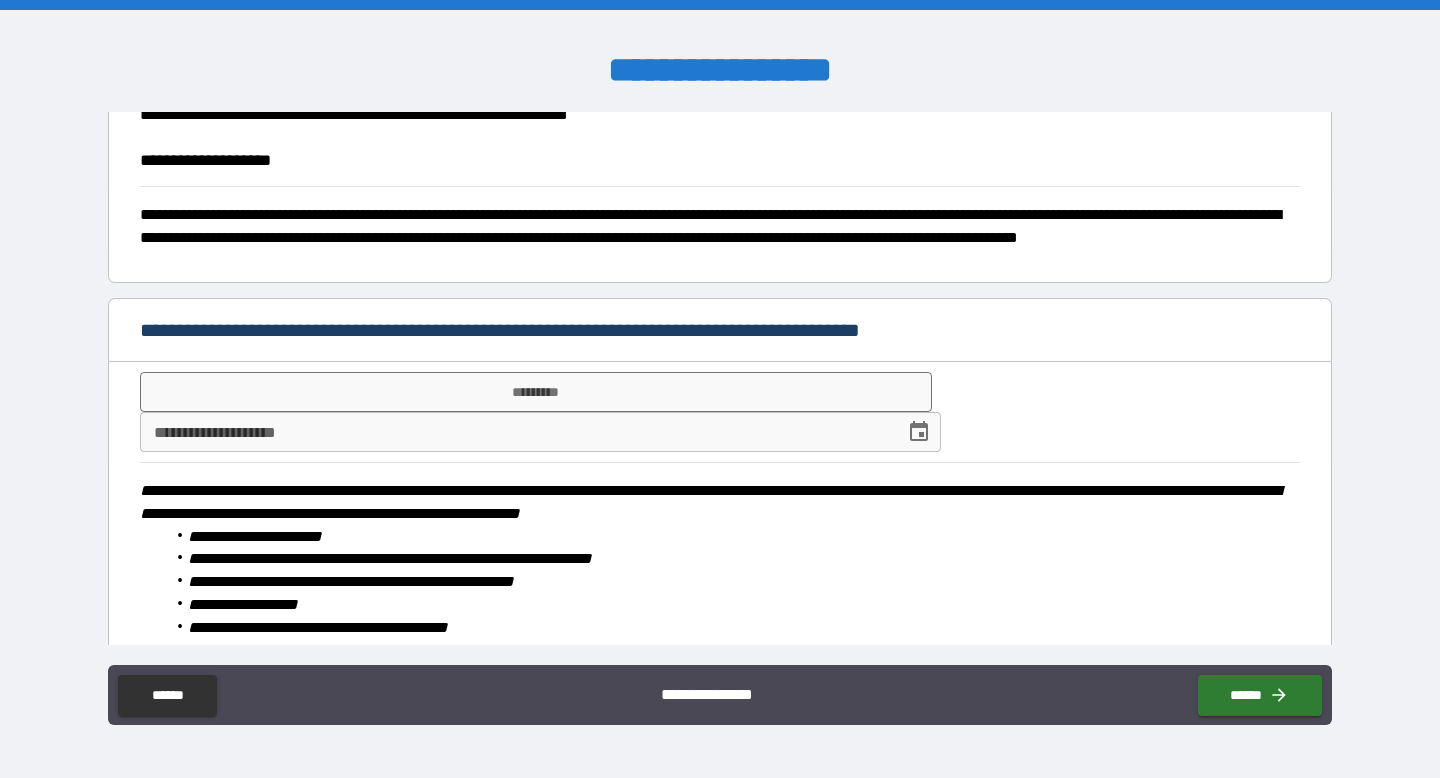 scroll, scrollTop: 688, scrollLeft: 0, axis: vertical 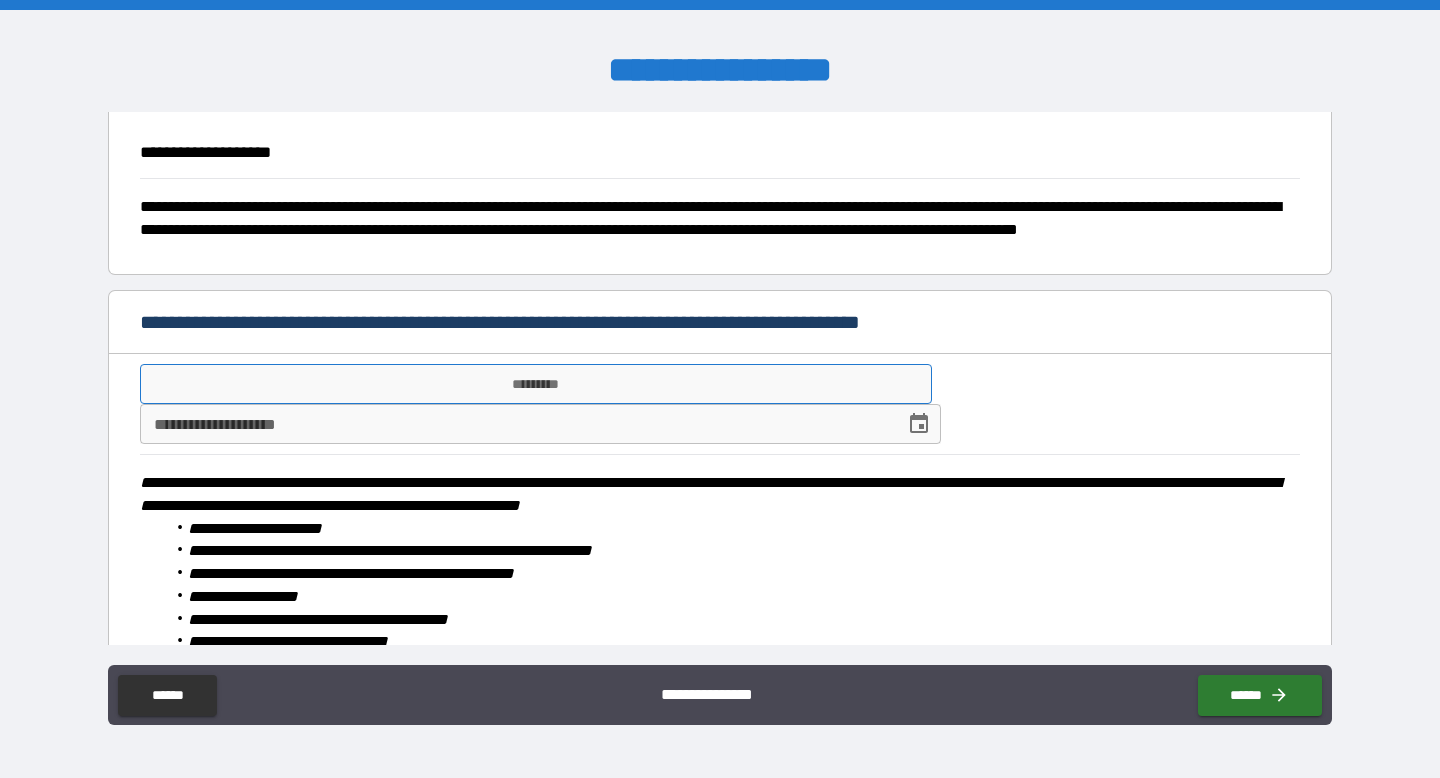 click on "*********" at bounding box center [536, 384] 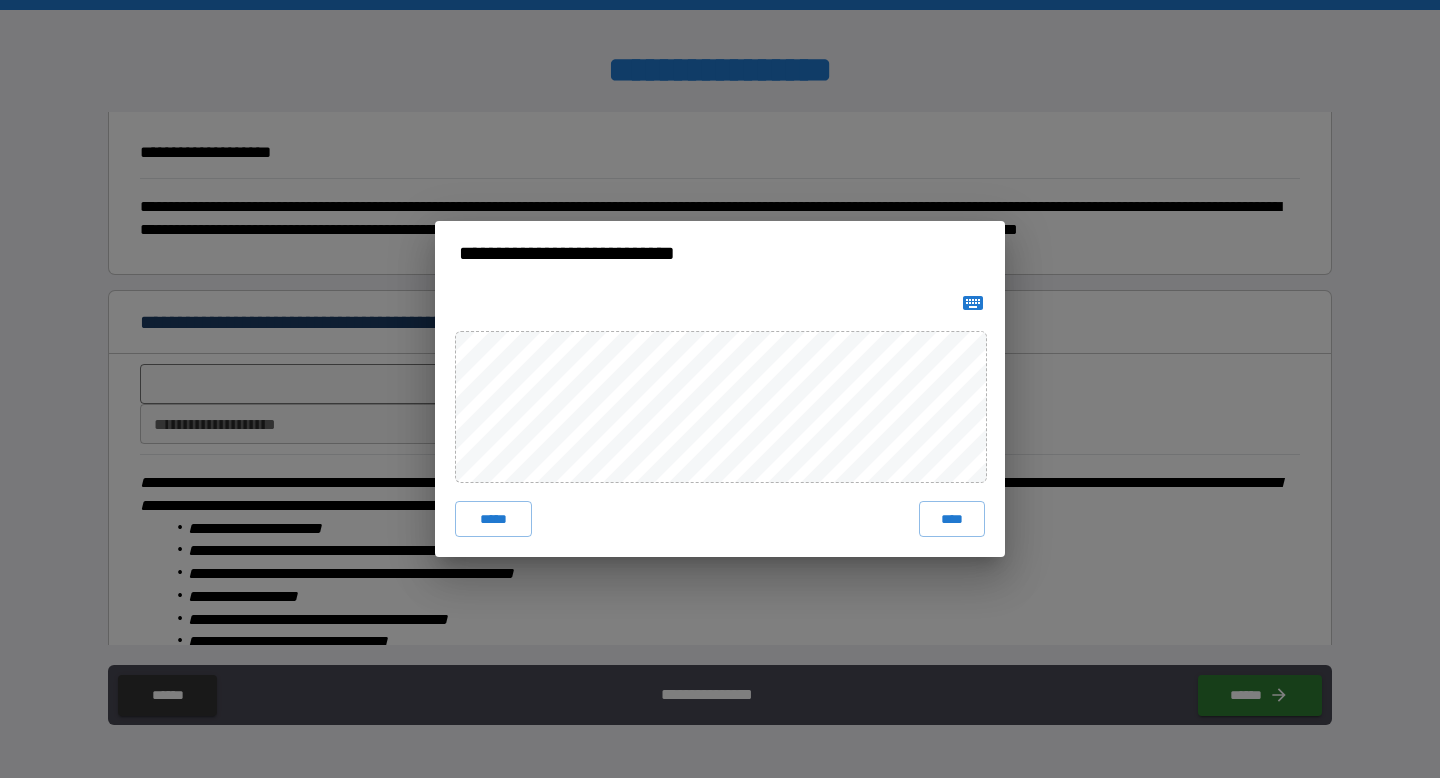 click on "***** ****" at bounding box center [720, 421] 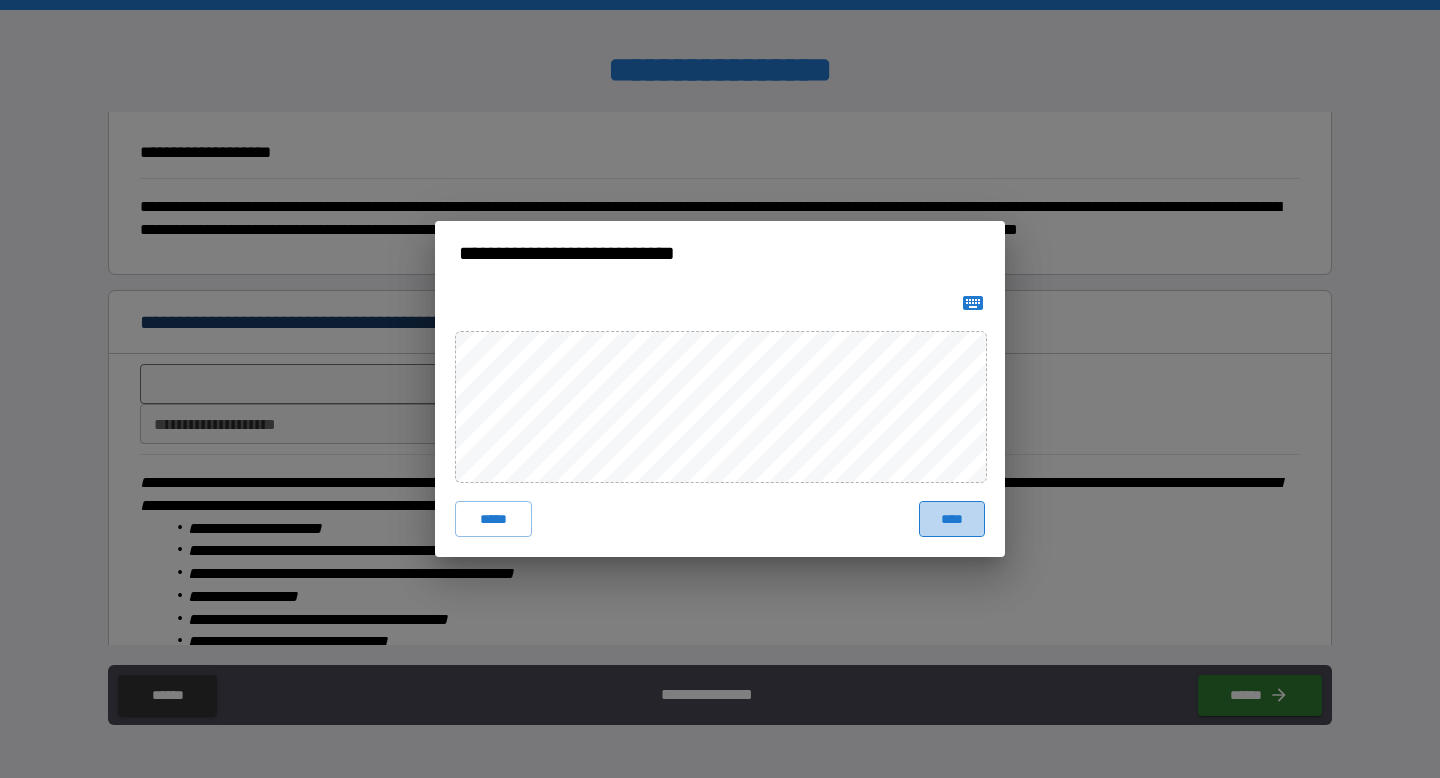 click on "****" at bounding box center (952, 519) 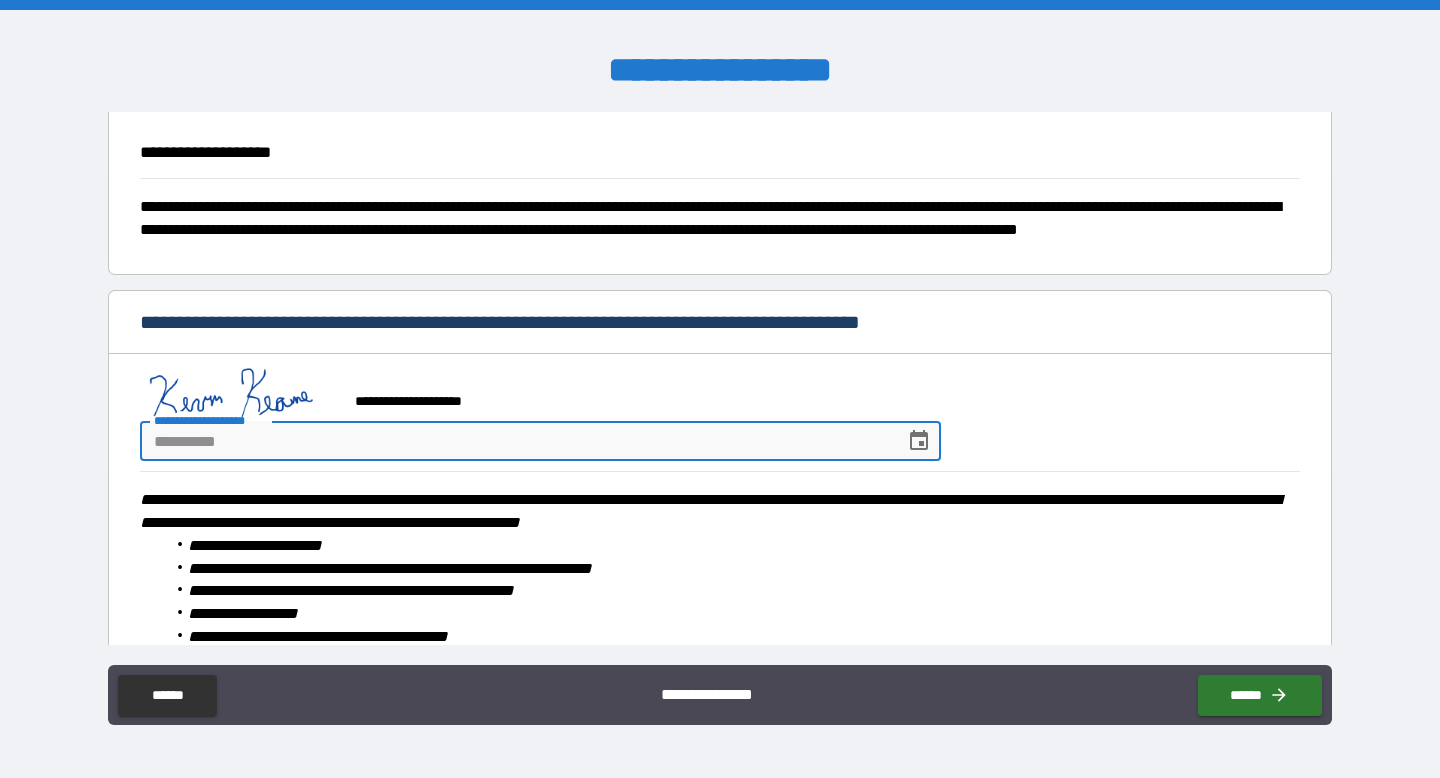 click on "**********" at bounding box center [515, 441] 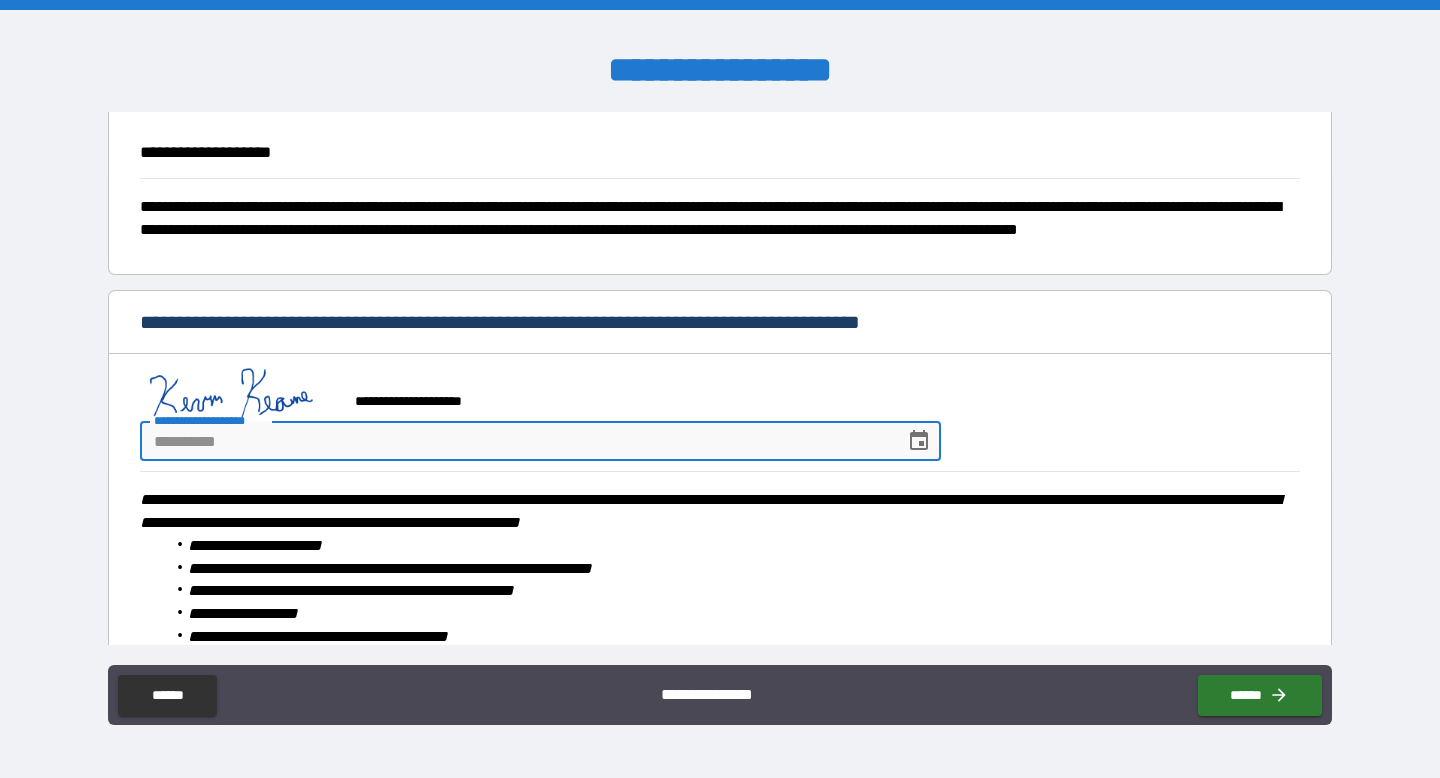 click 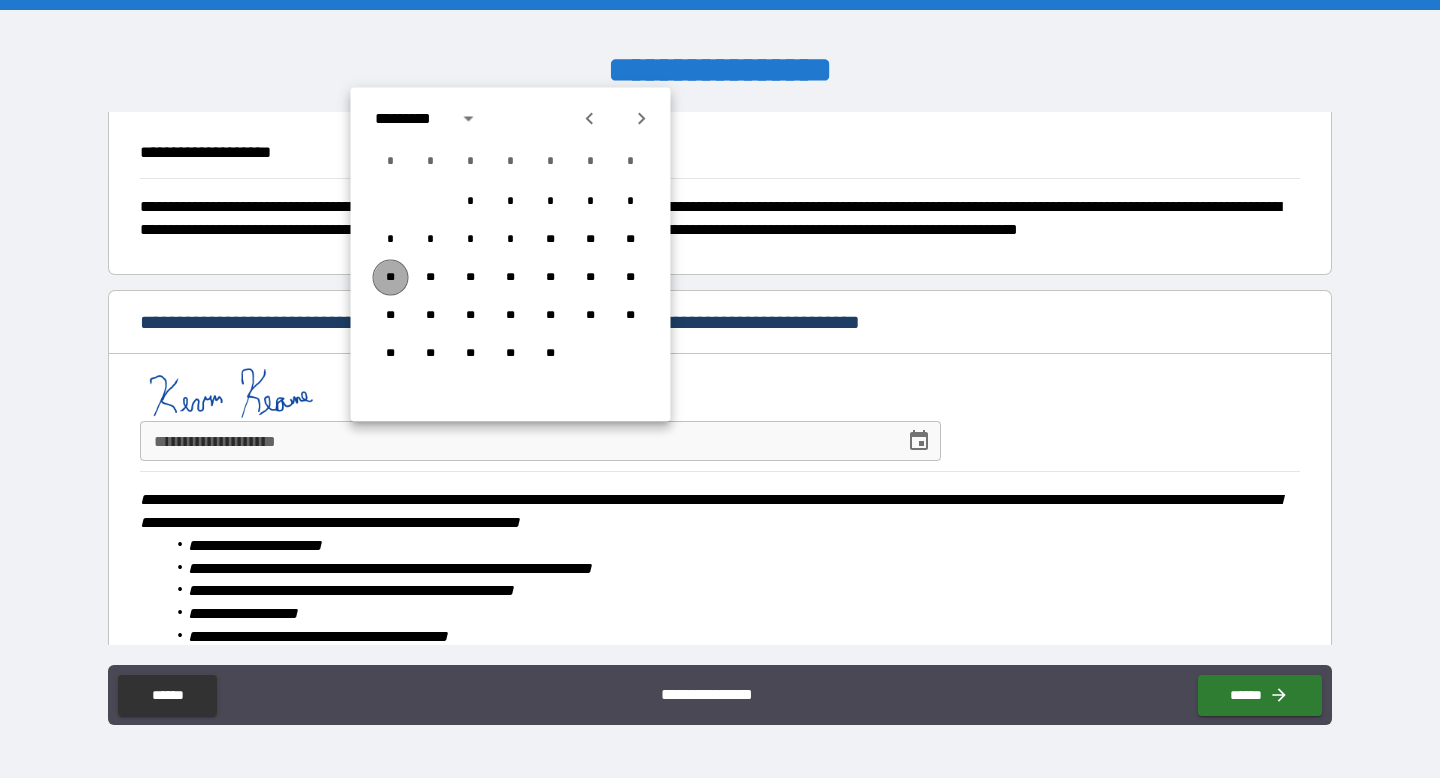 click on "**" at bounding box center [391, 278] 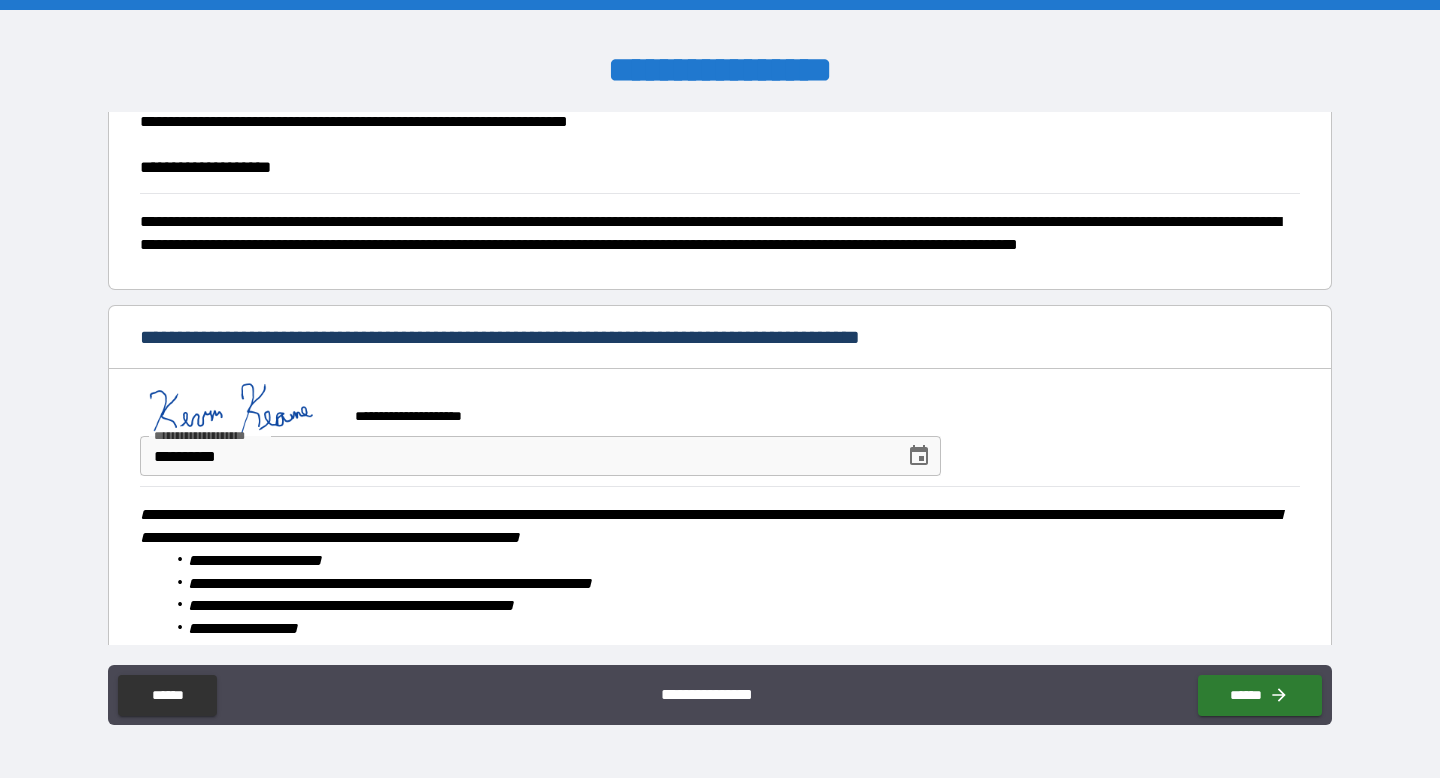 scroll, scrollTop: 790, scrollLeft: 0, axis: vertical 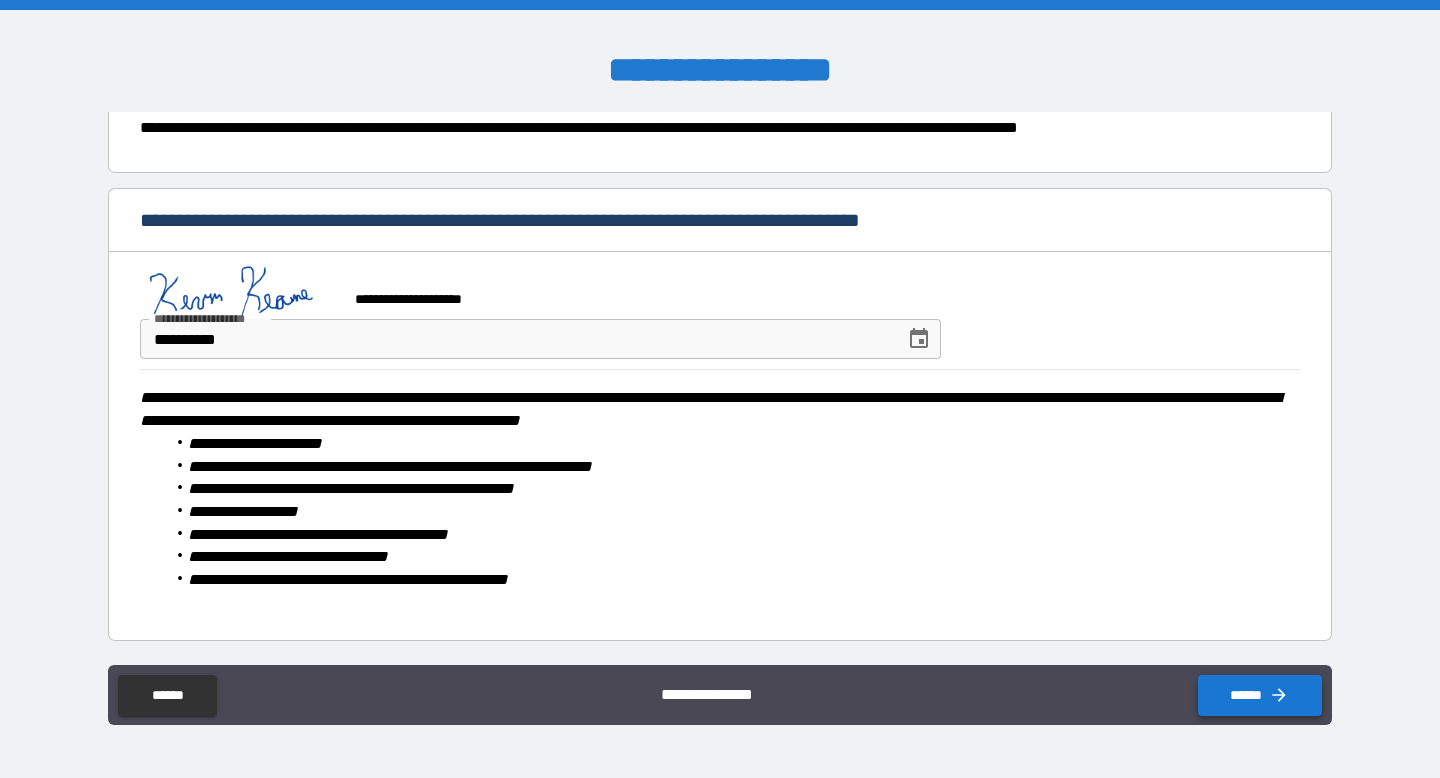 click on "******" at bounding box center (1260, 695) 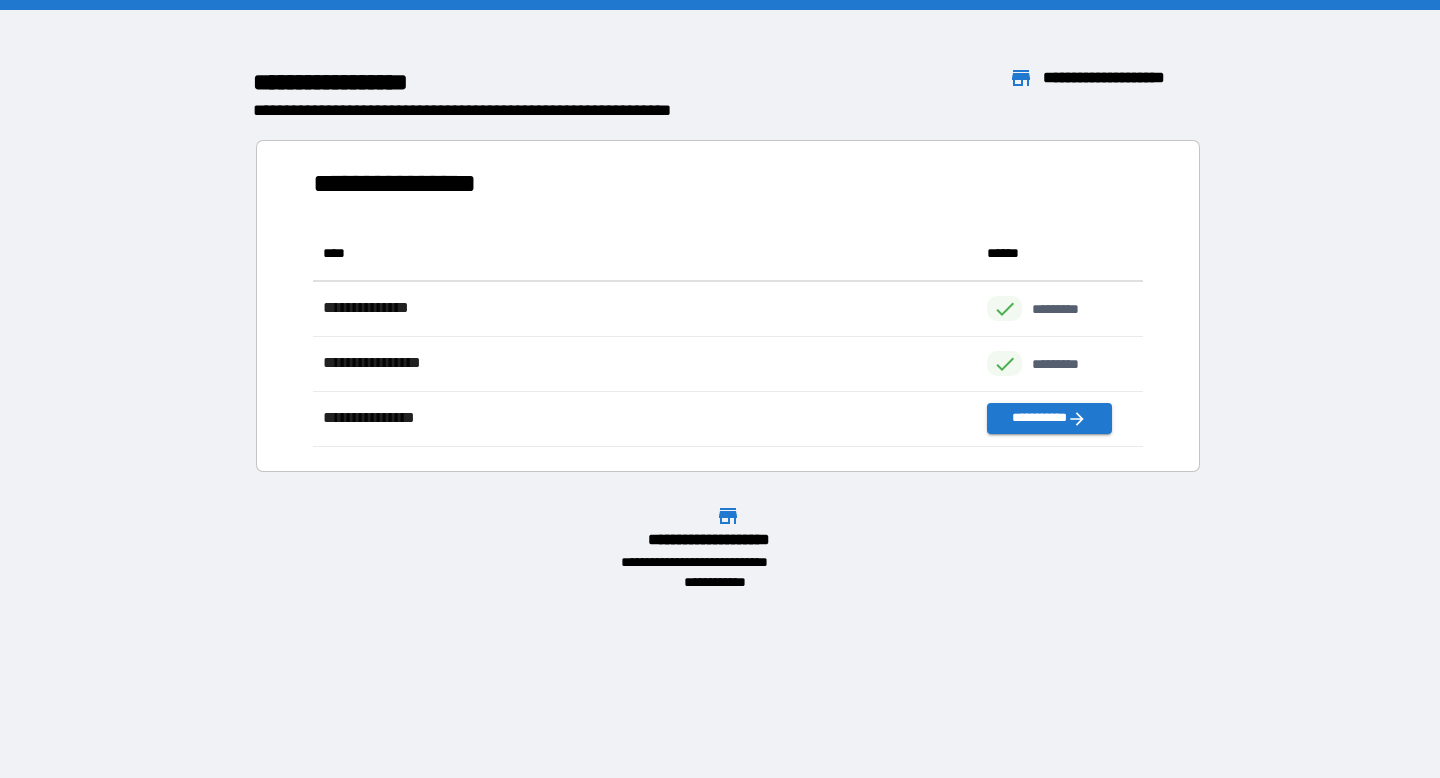 scroll, scrollTop: 1, scrollLeft: 1, axis: both 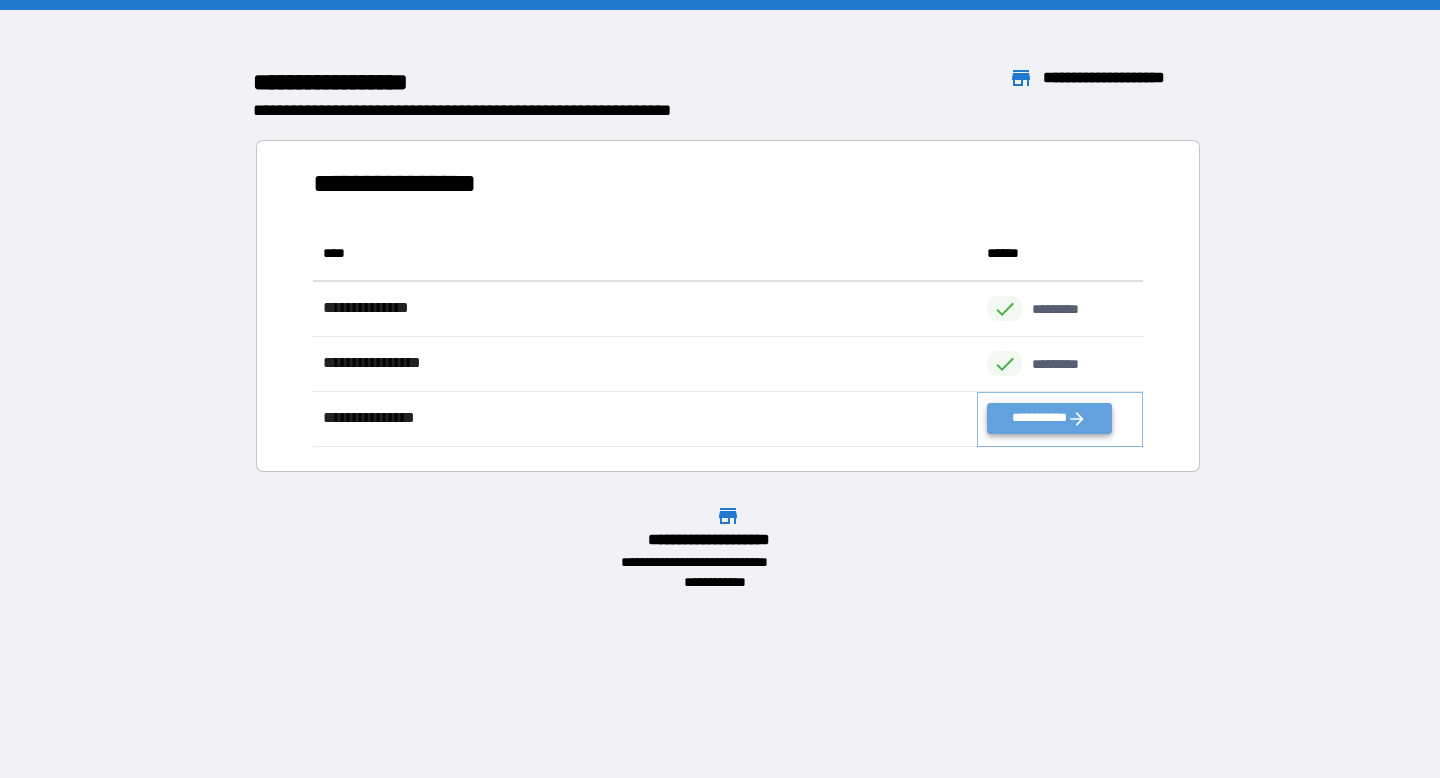 click on "**********" at bounding box center [1049, 418] 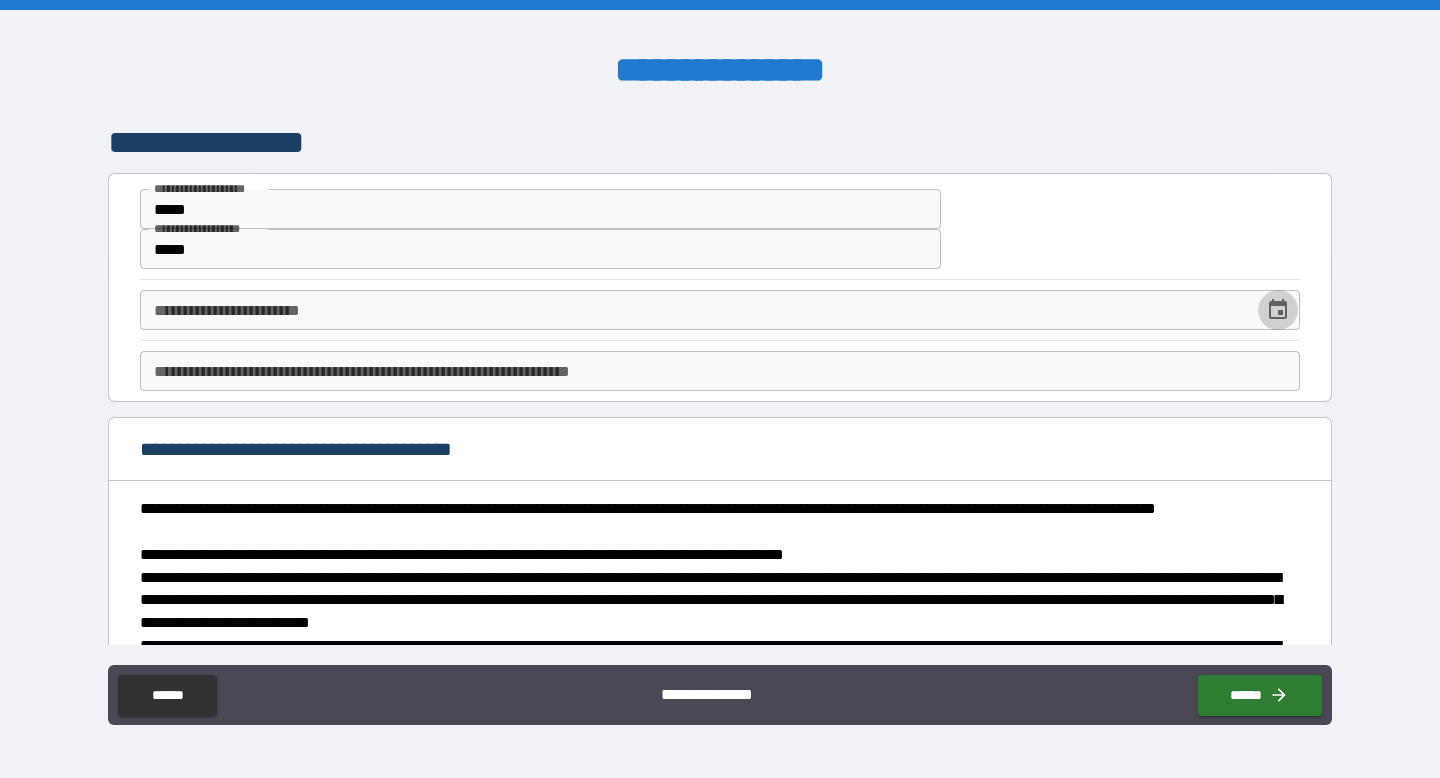 click 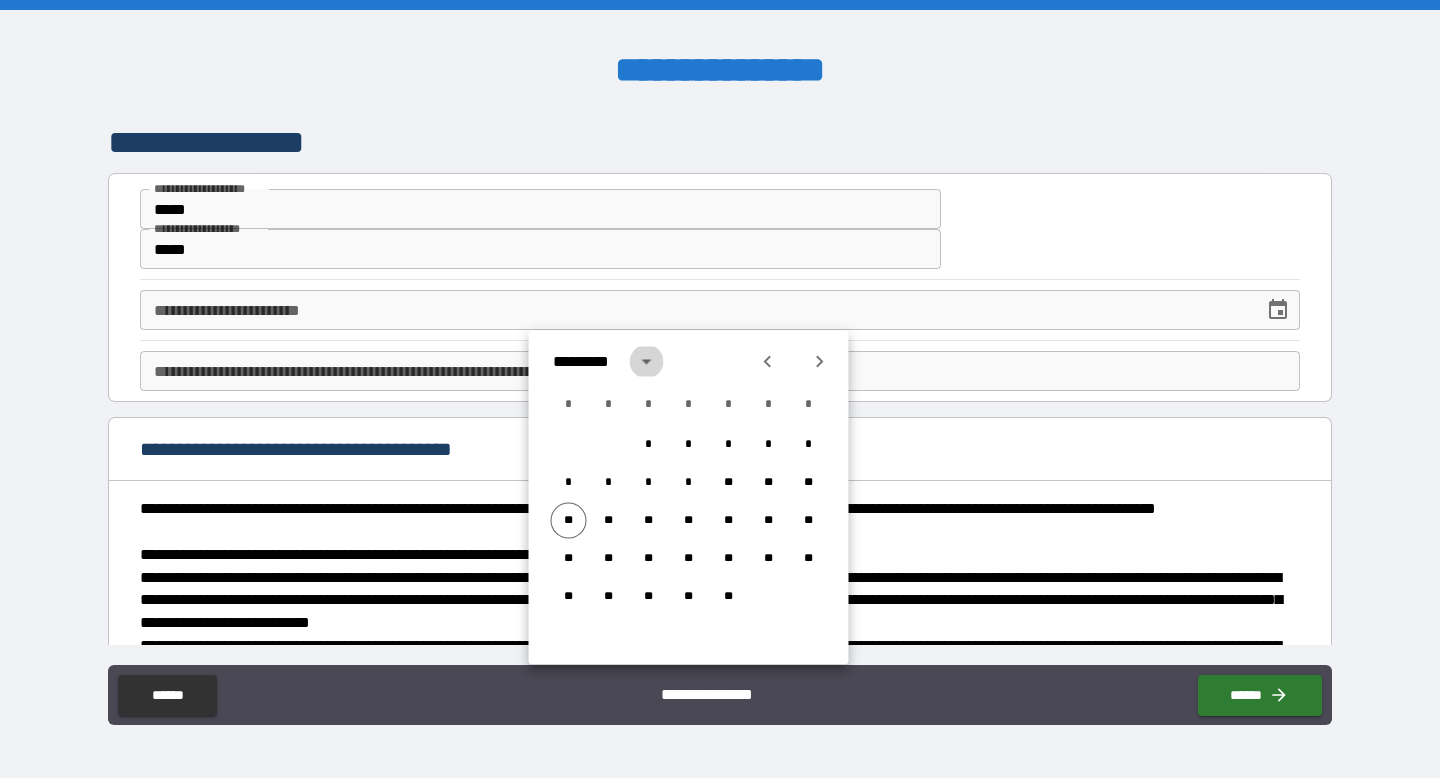 click 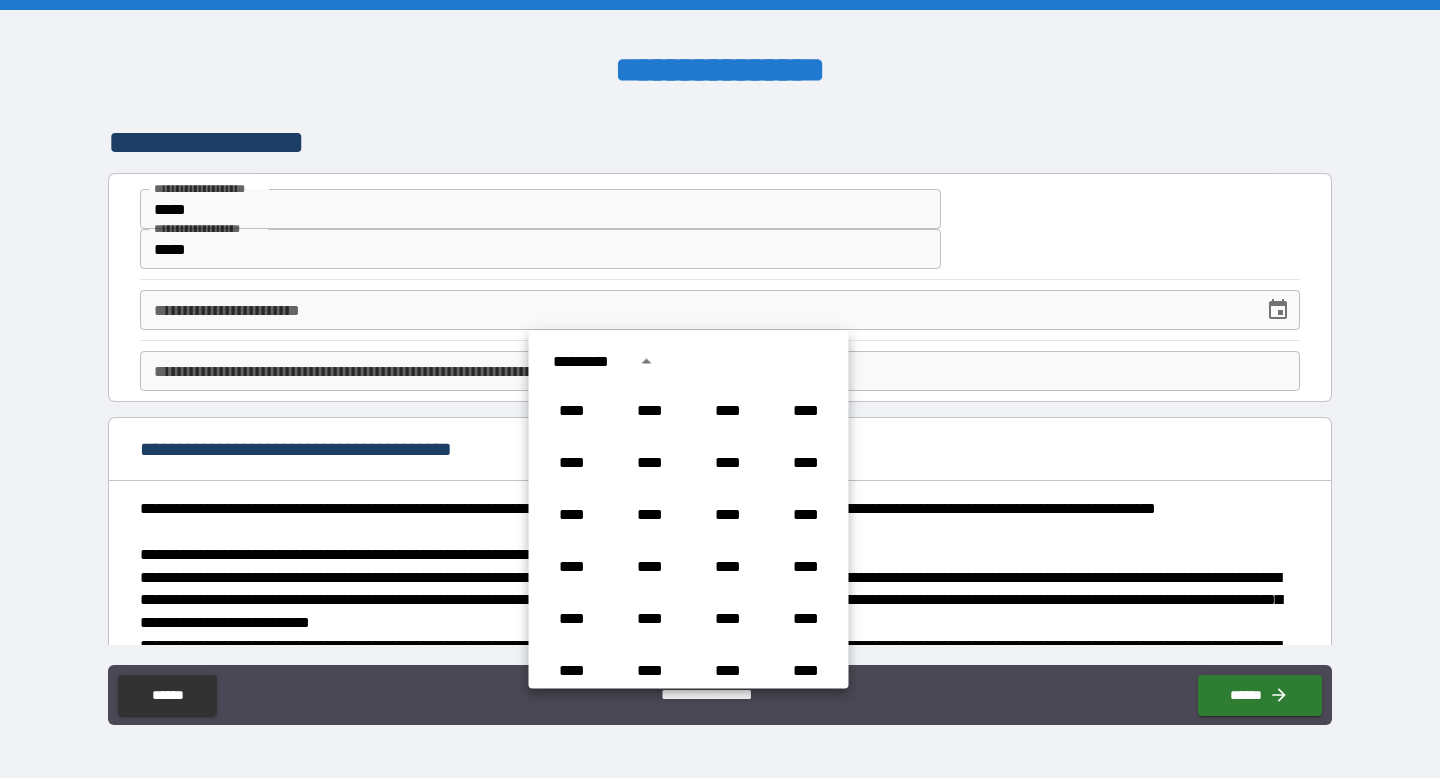 scroll, scrollTop: 611, scrollLeft: 0, axis: vertical 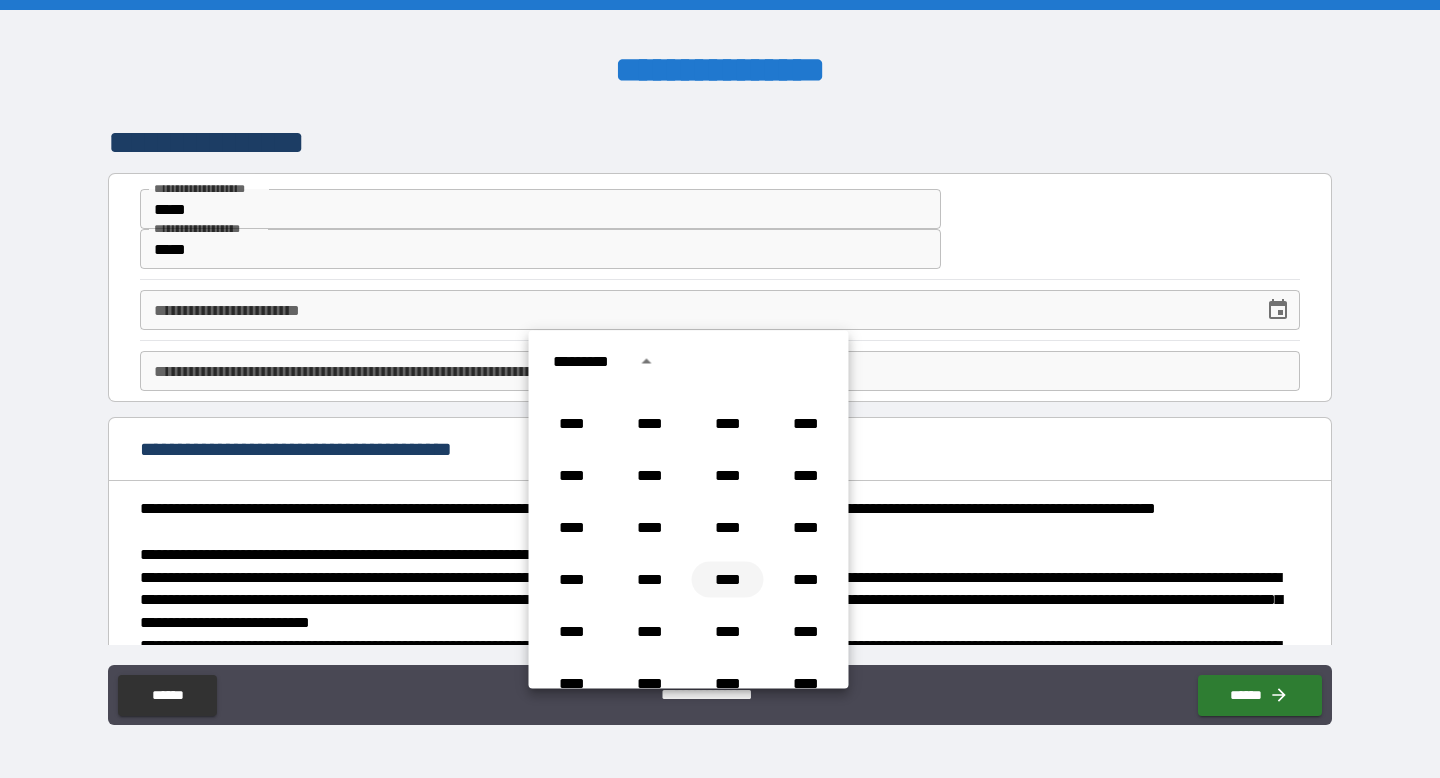click on "****" at bounding box center (728, 580) 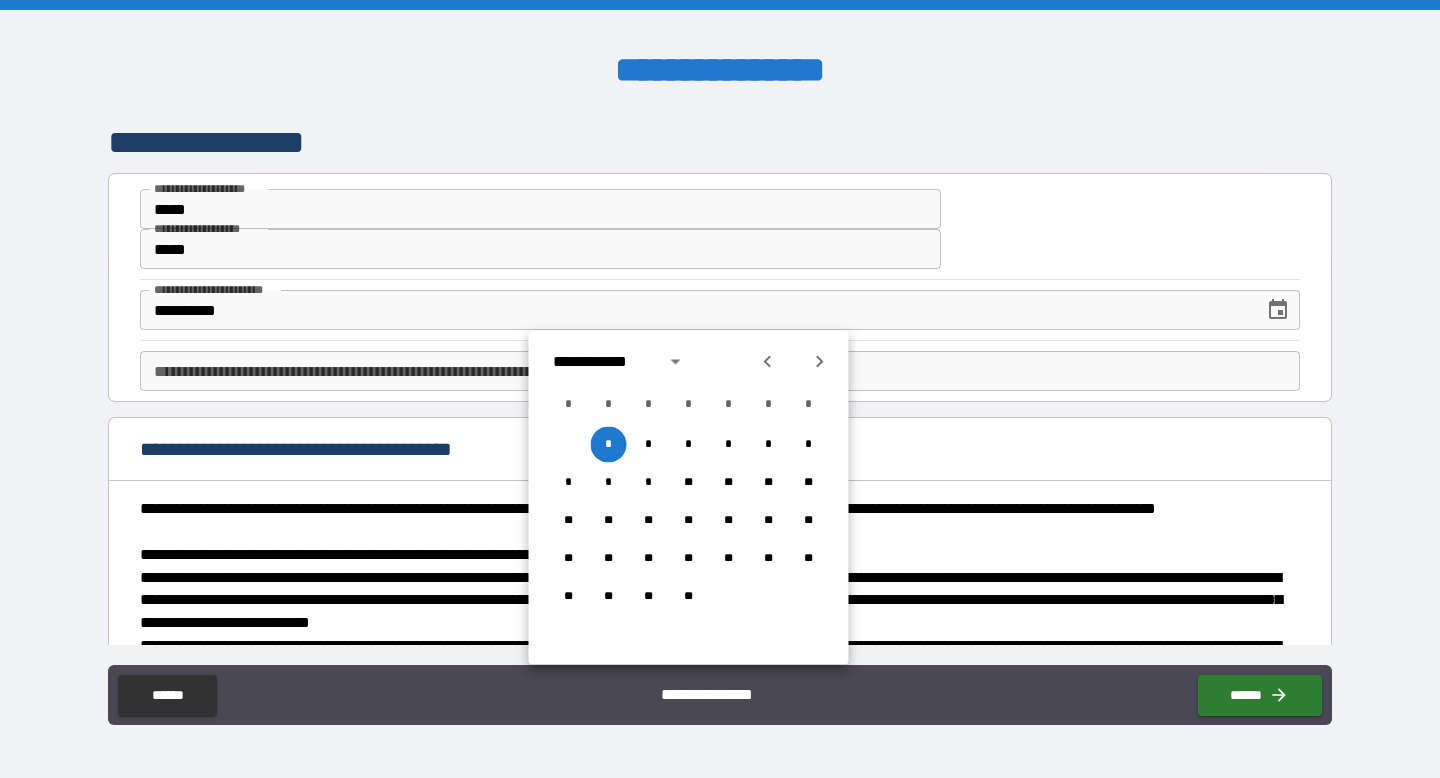 click 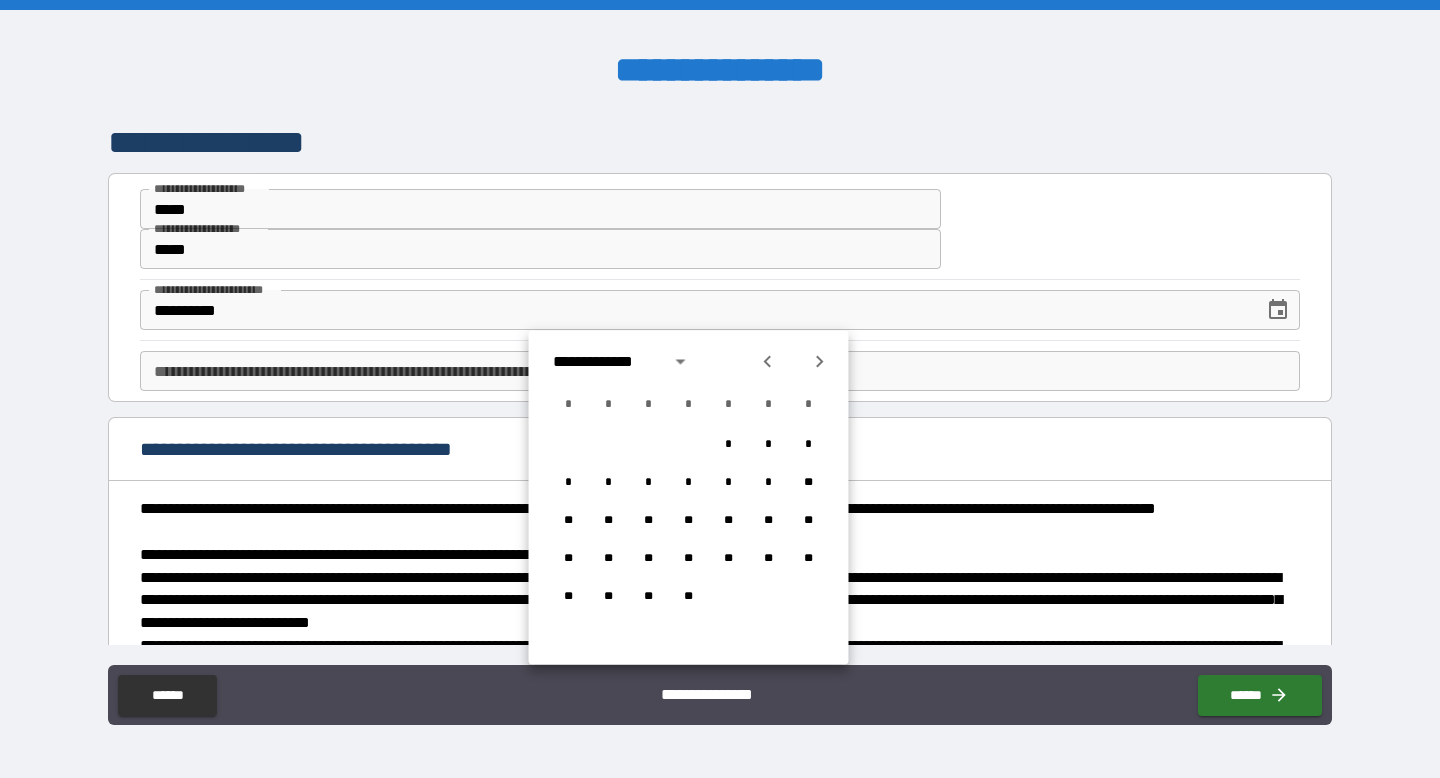 click 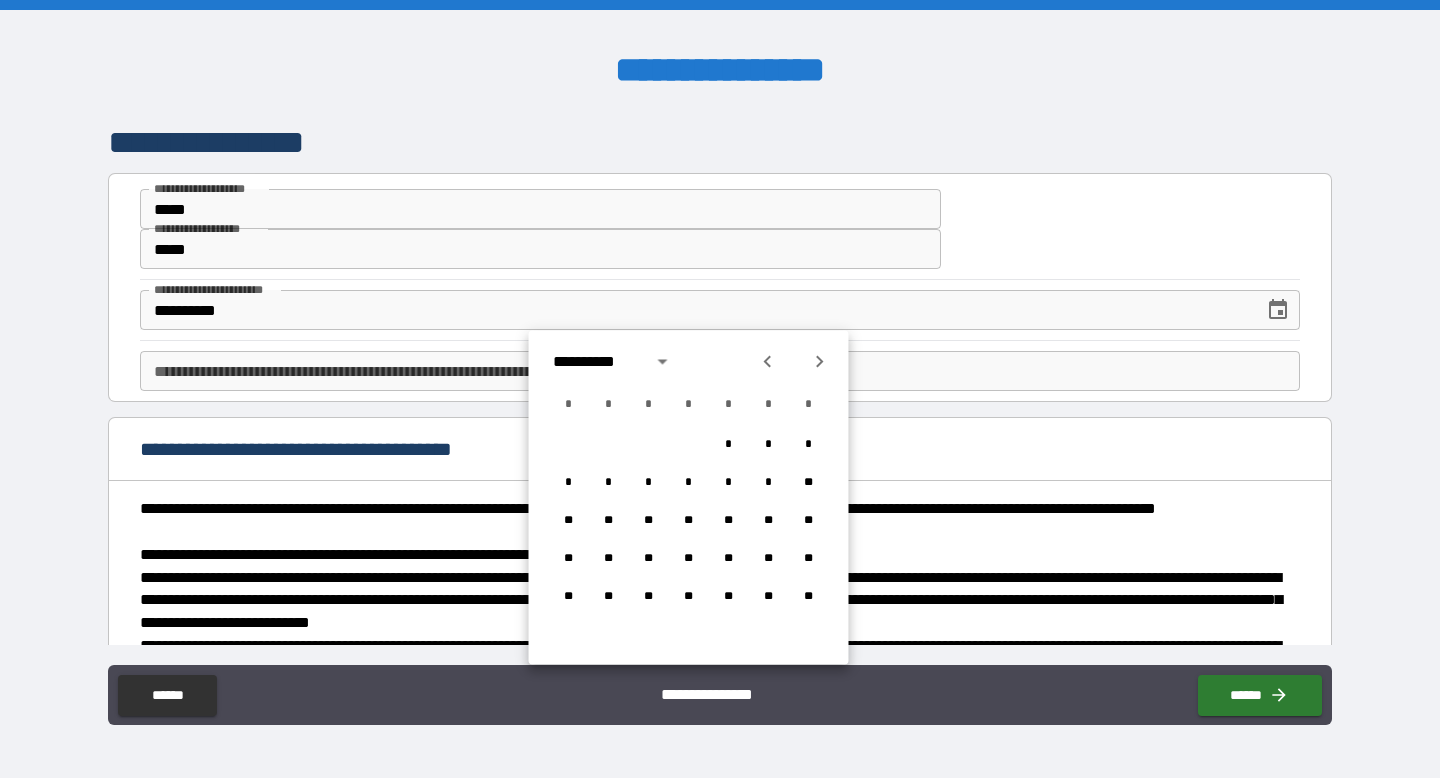 click 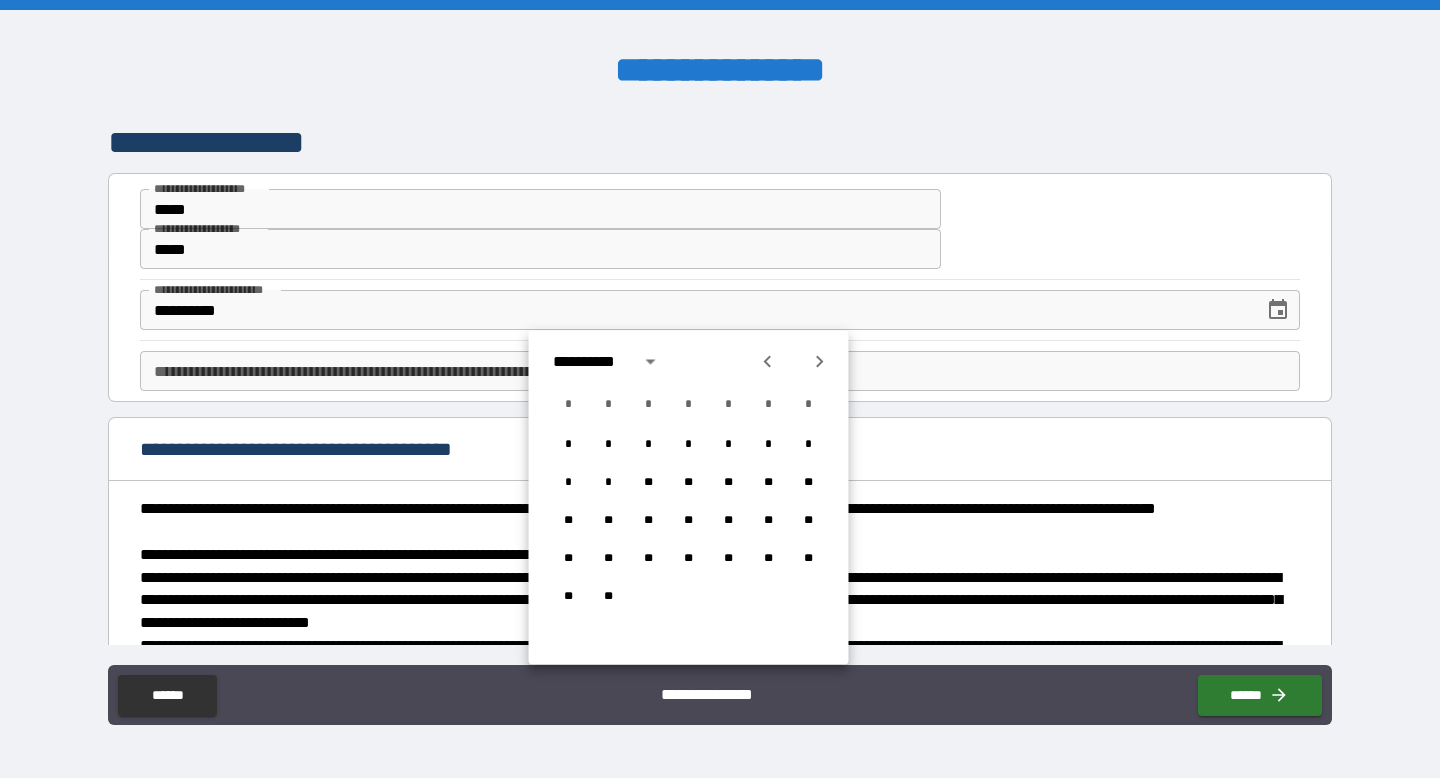 click 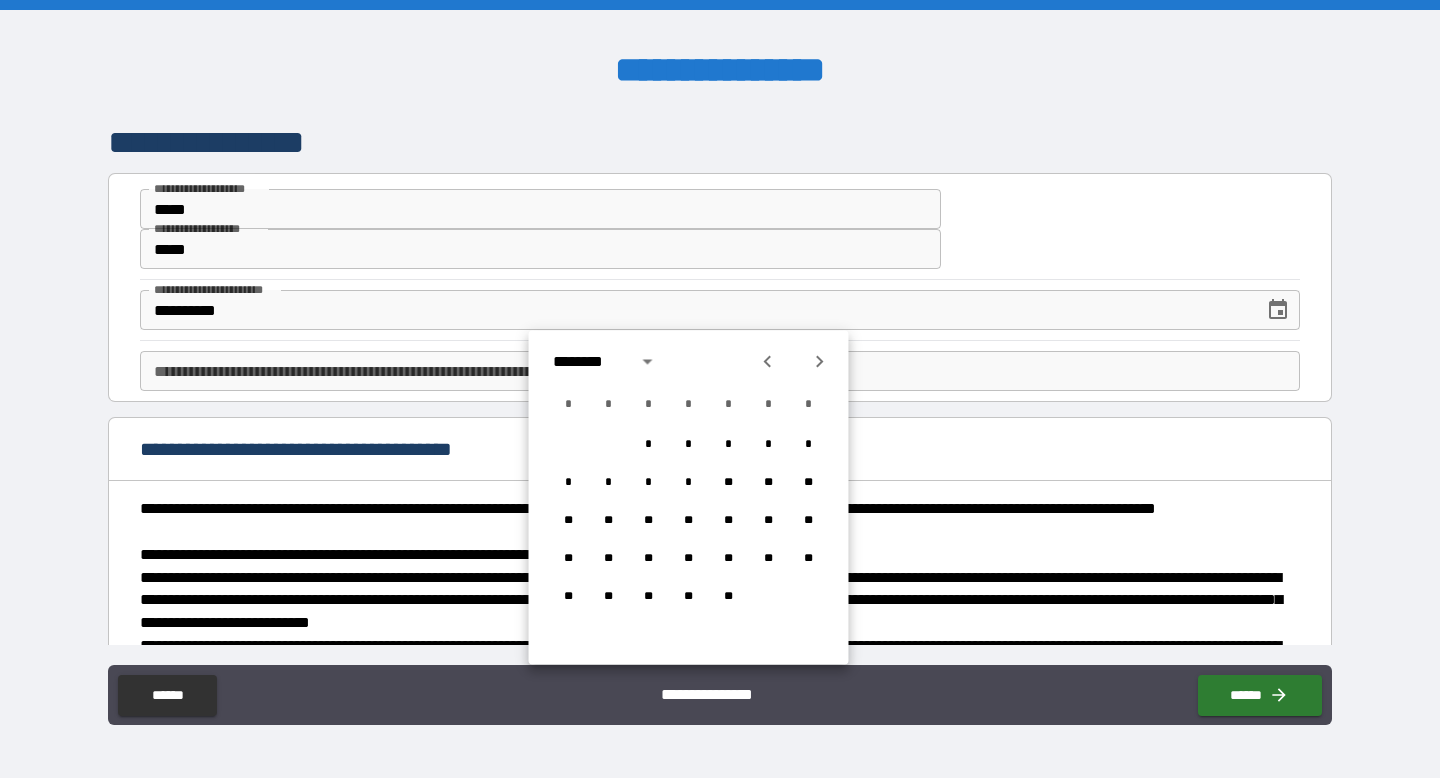 click 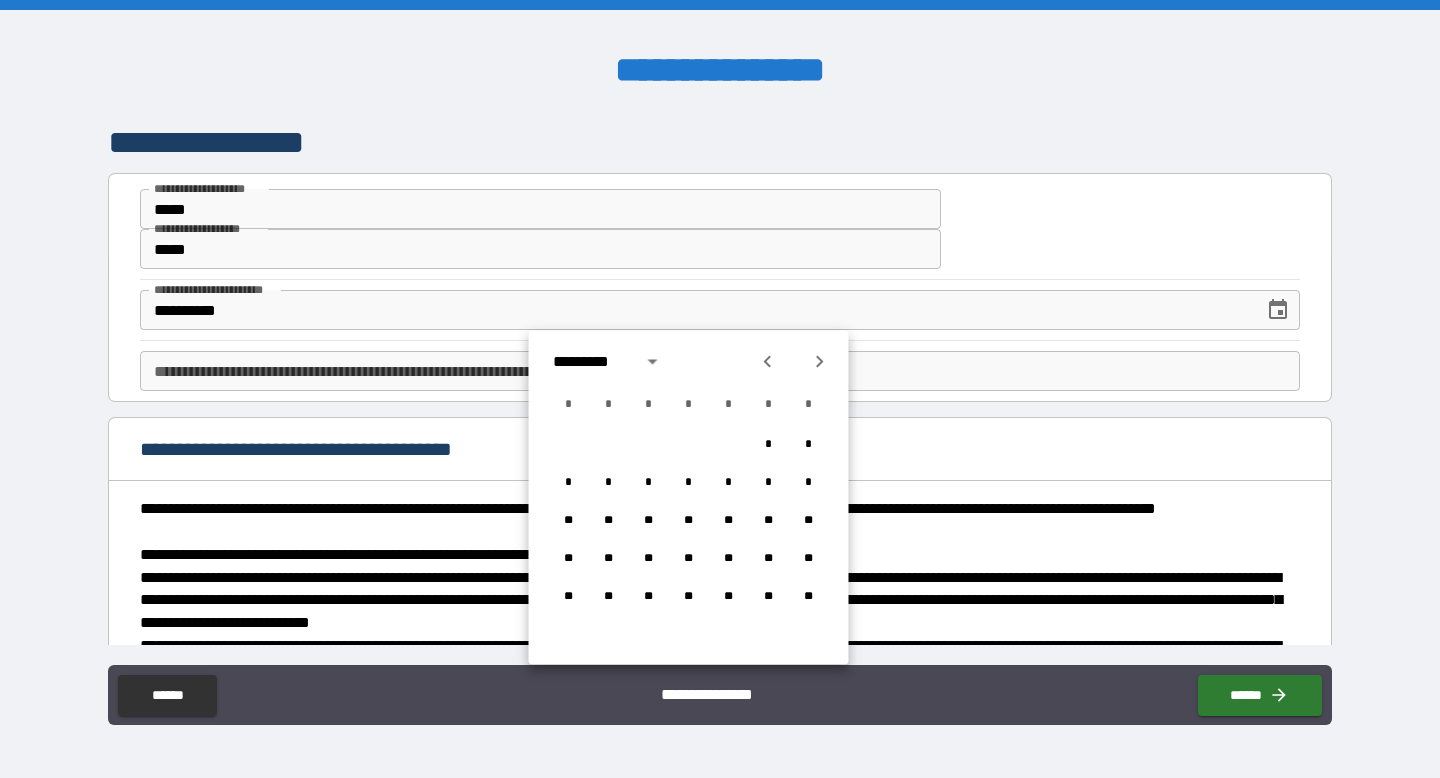 click 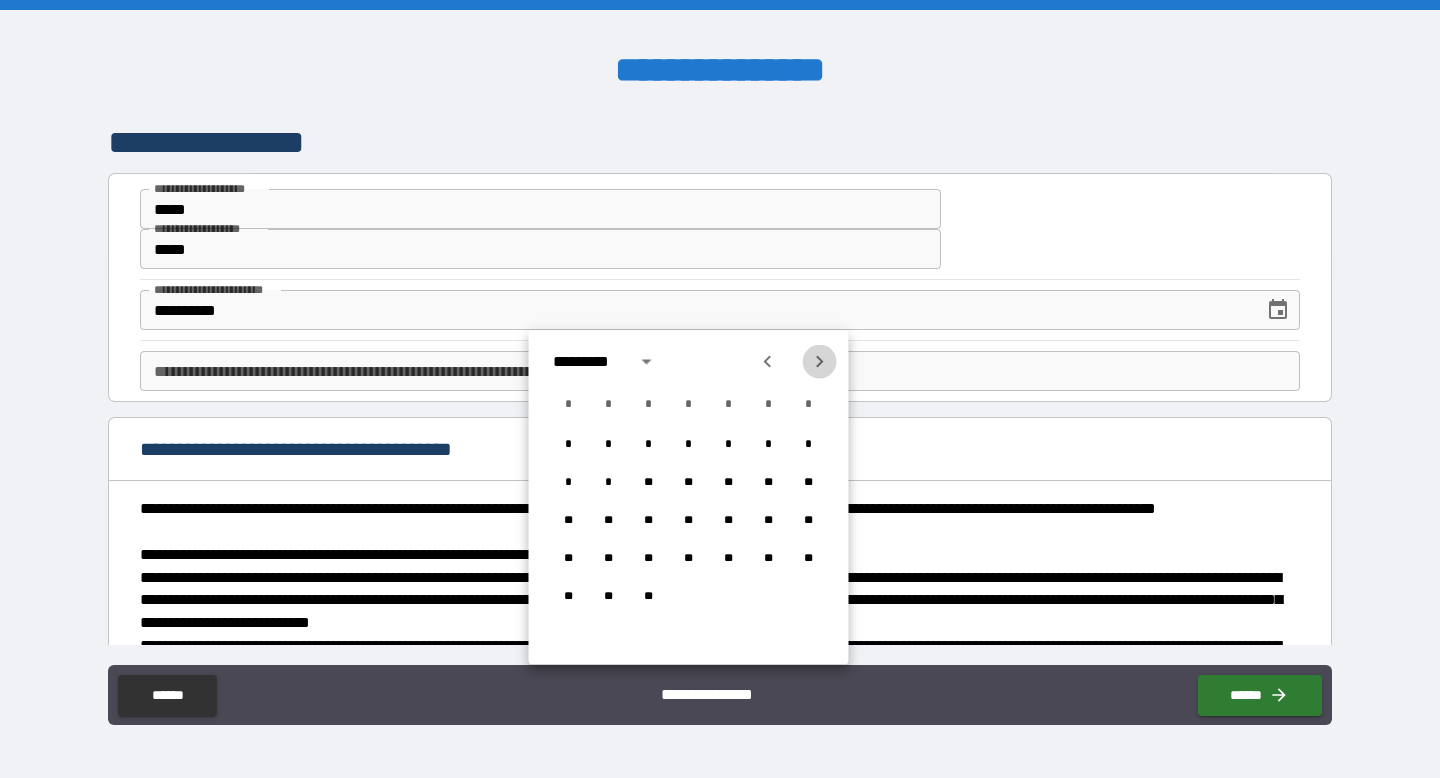click 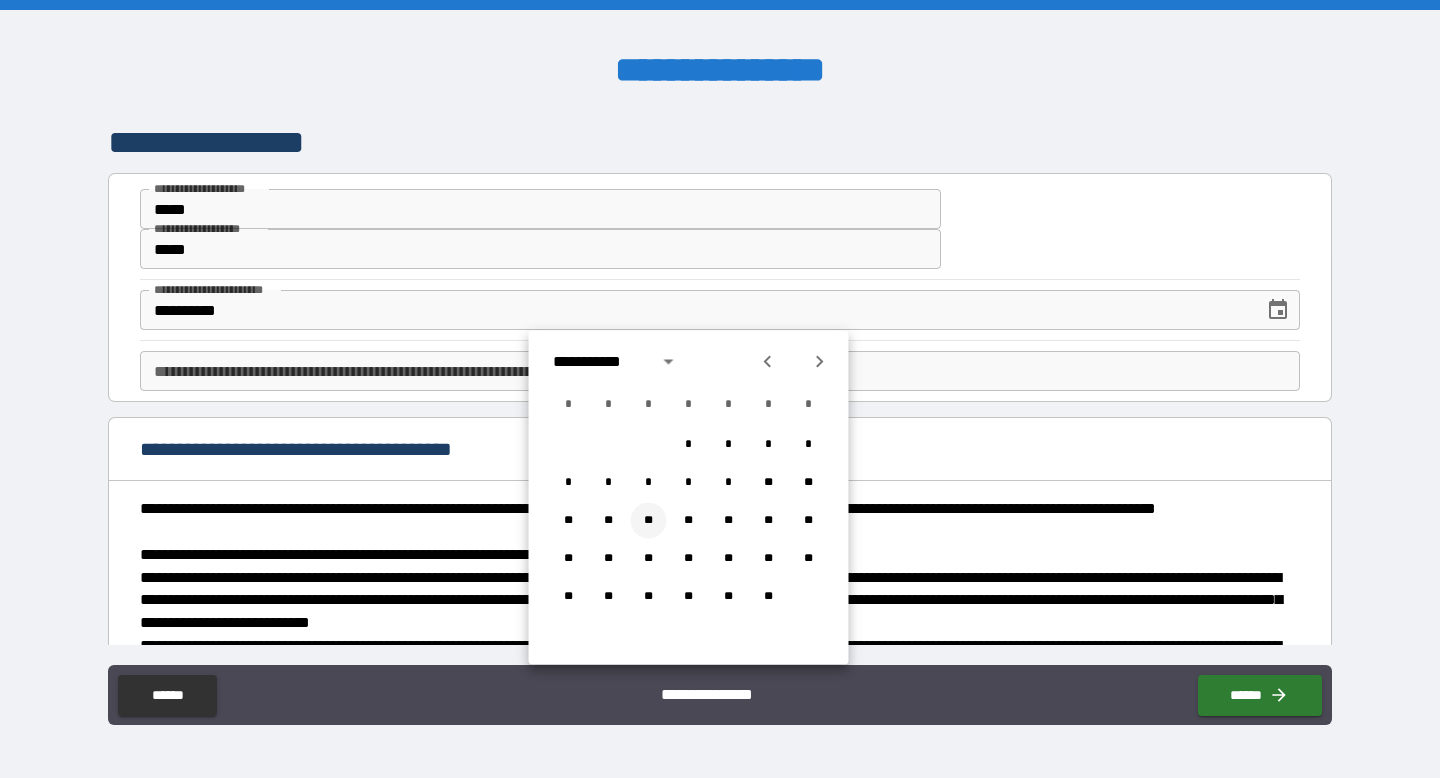click on "**" at bounding box center (649, 521) 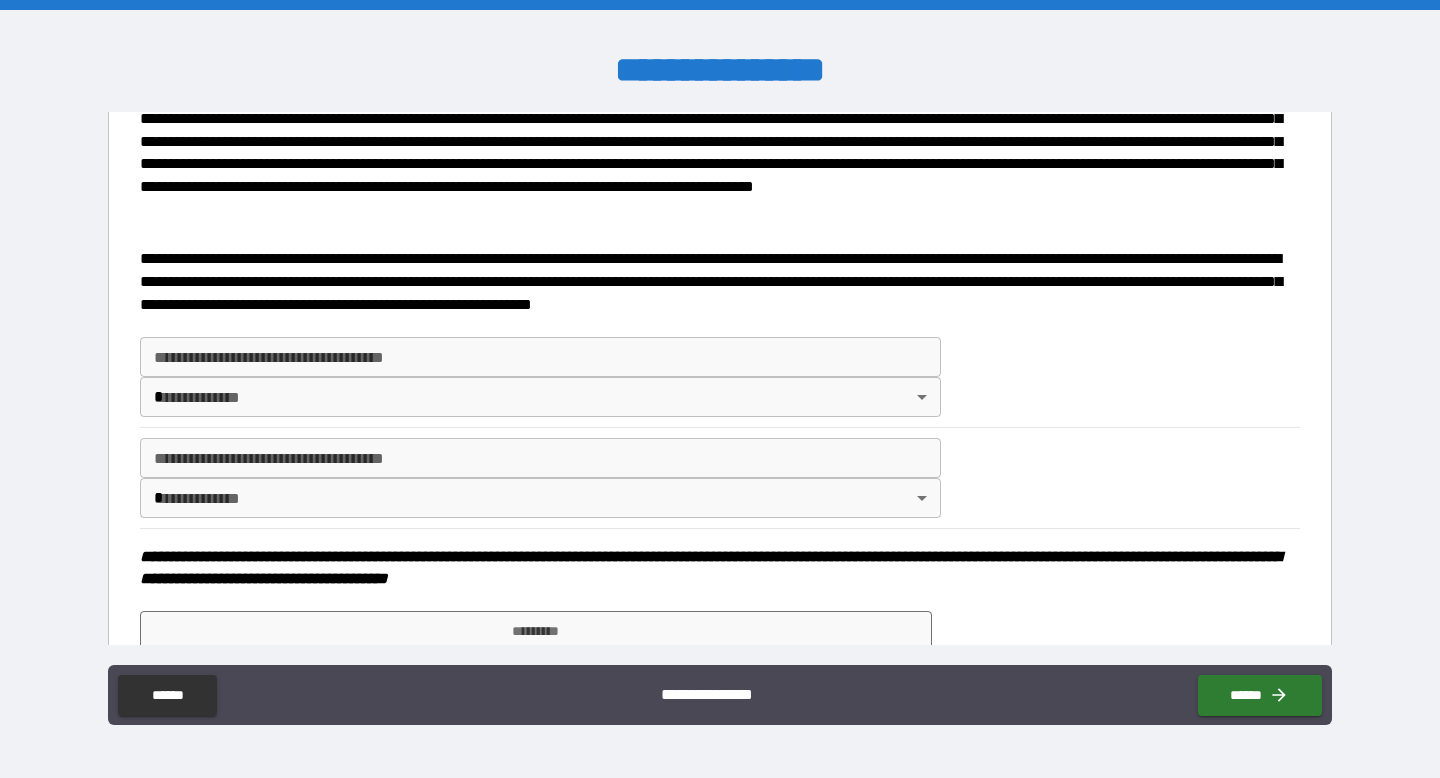 scroll, scrollTop: 1365, scrollLeft: 0, axis: vertical 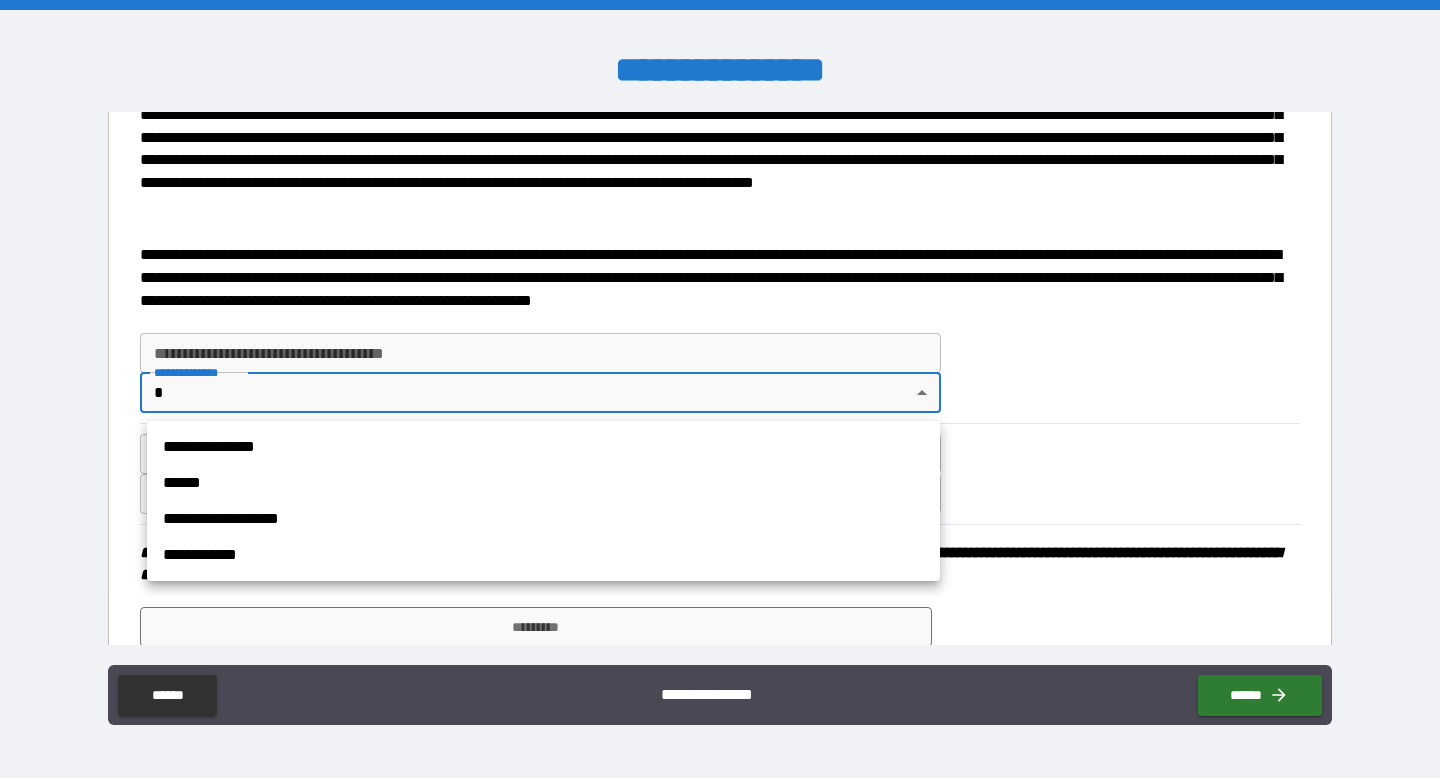 click on "**********" at bounding box center (720, 389) 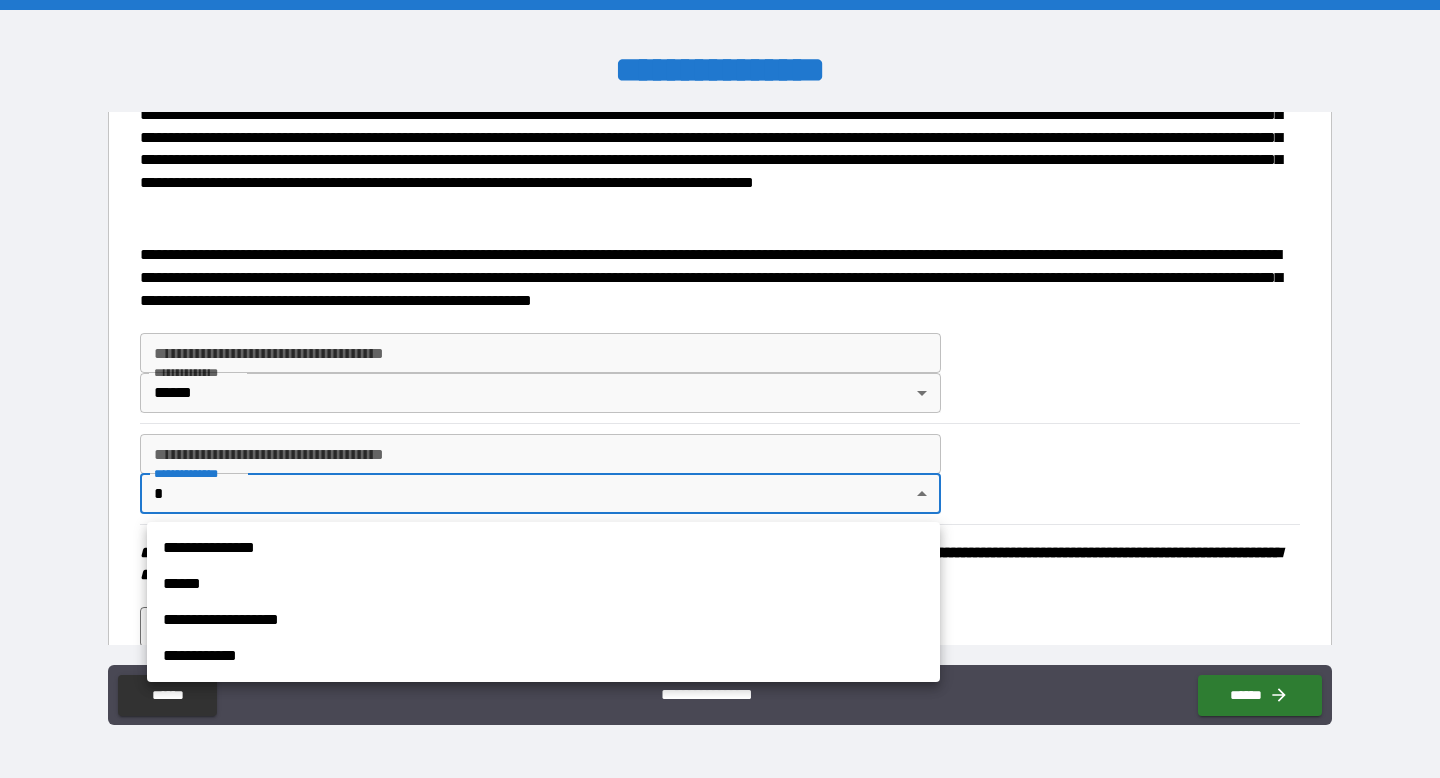 click on "**********" at bounding box center [720, 389] 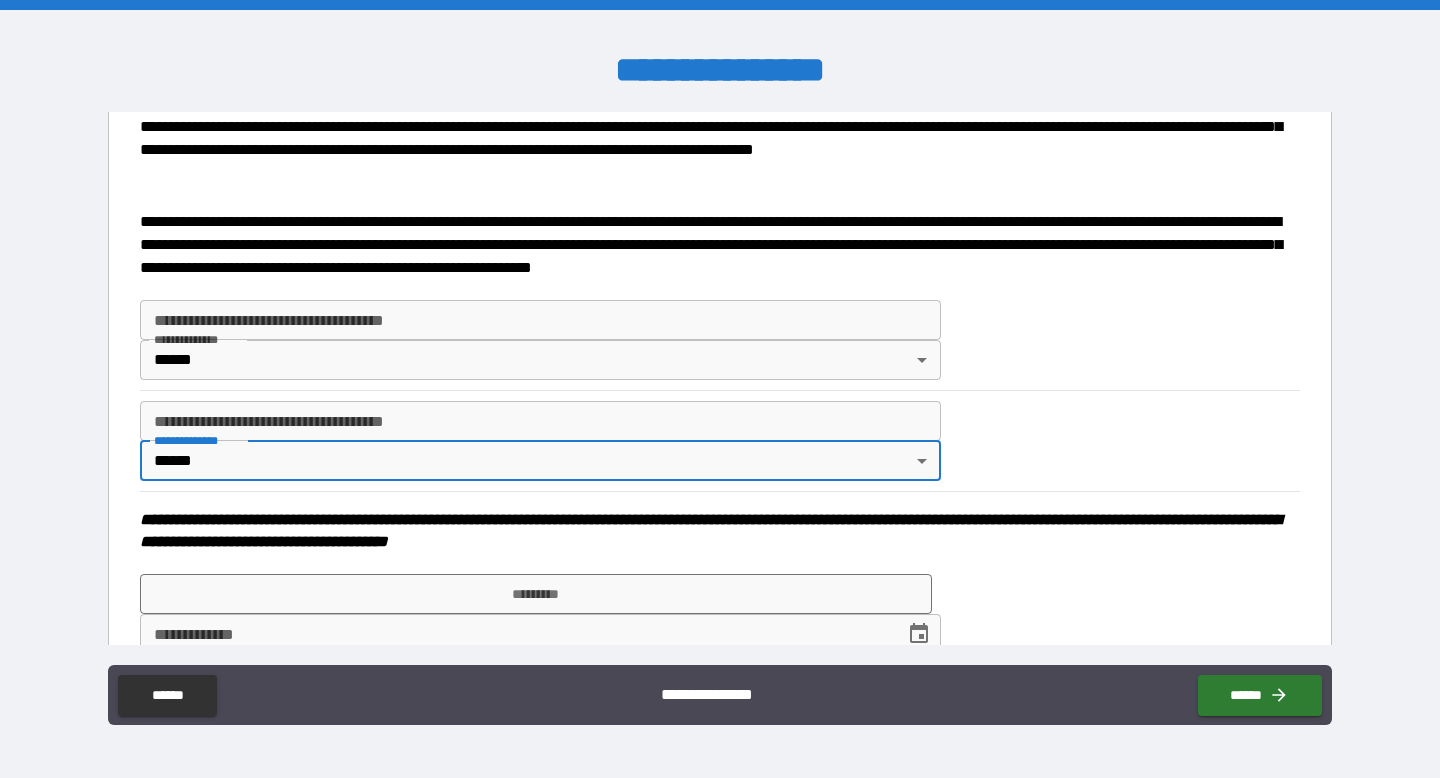 scroll, scrollTop: 1438, scrollLeft: 0, axis: vertical 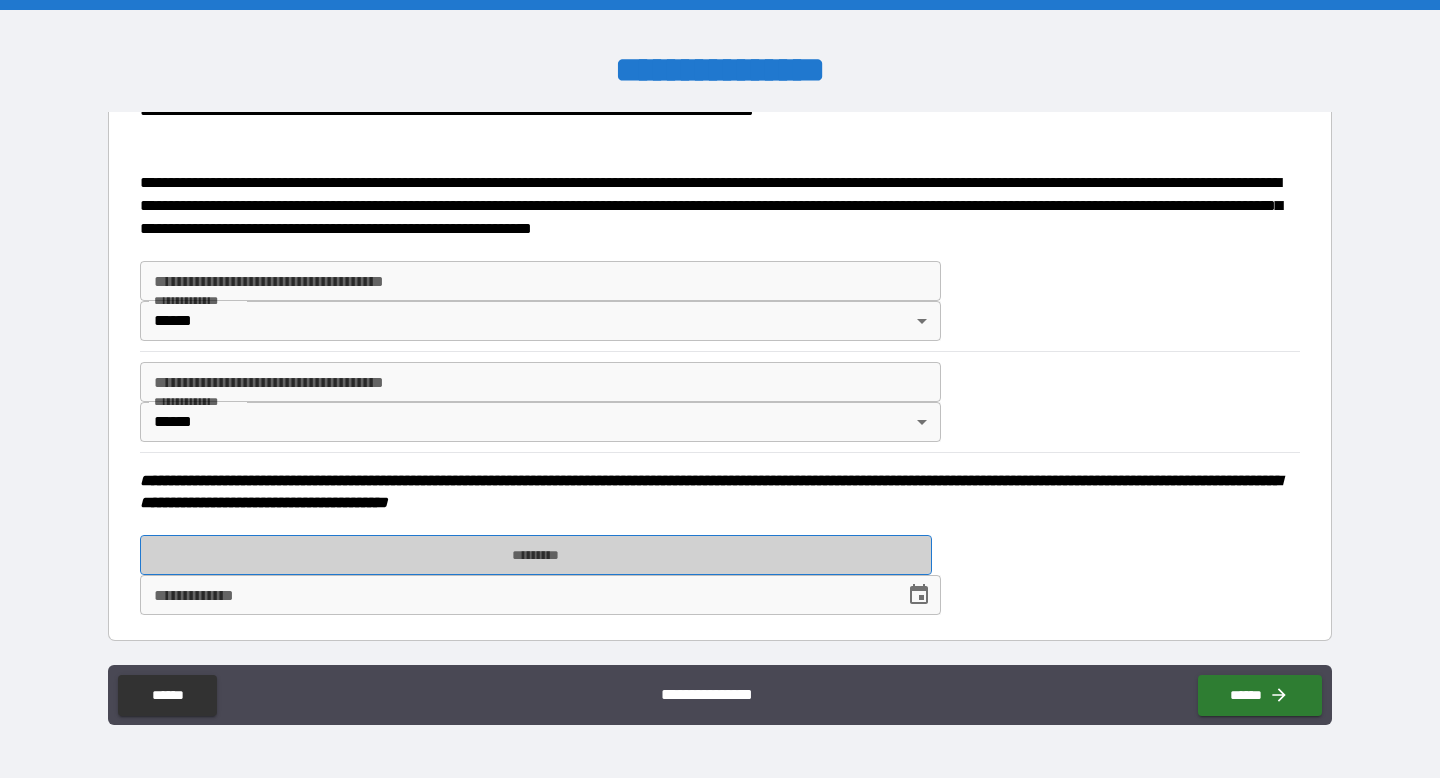 click on "*********" at bounding box center [536, 555] 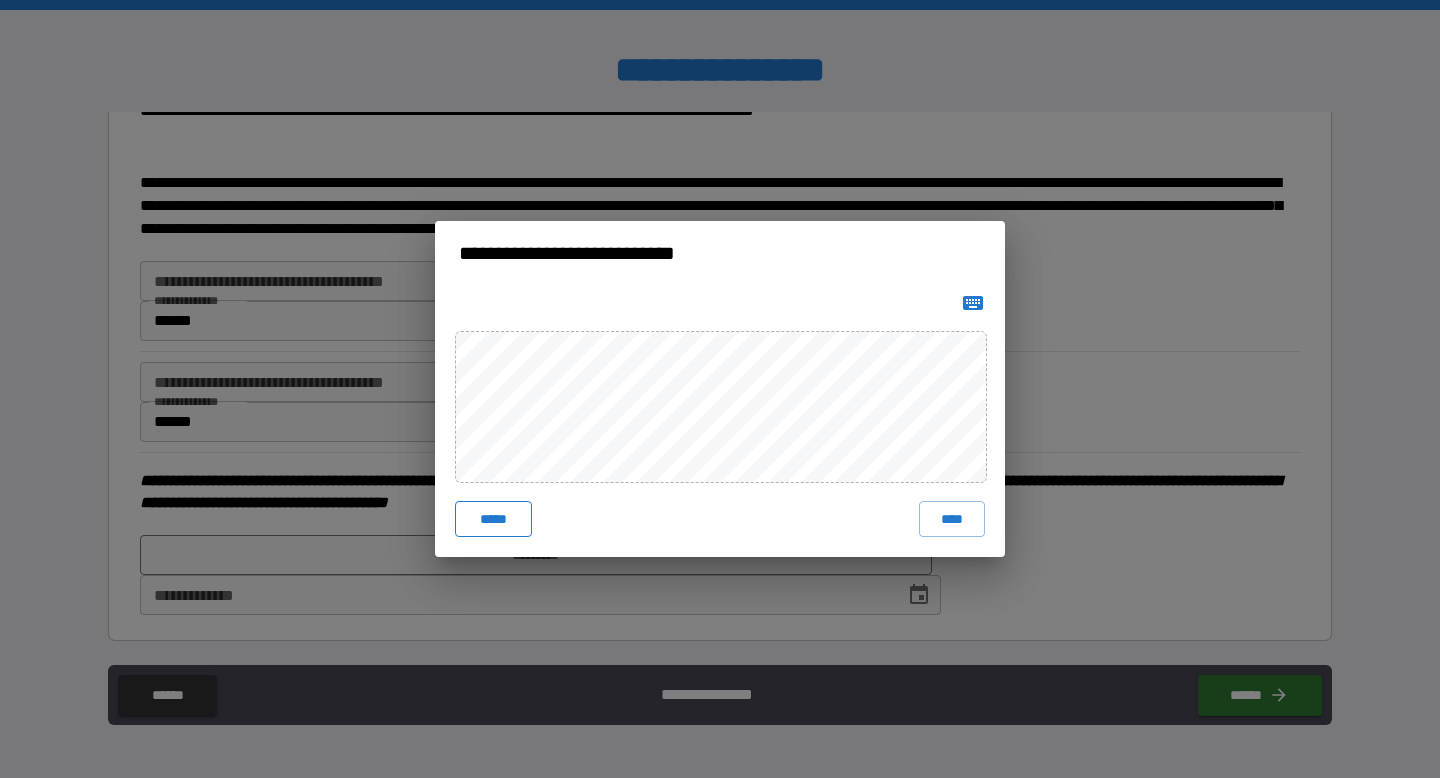 click on "***** ****" at bounding box center [720, 421] 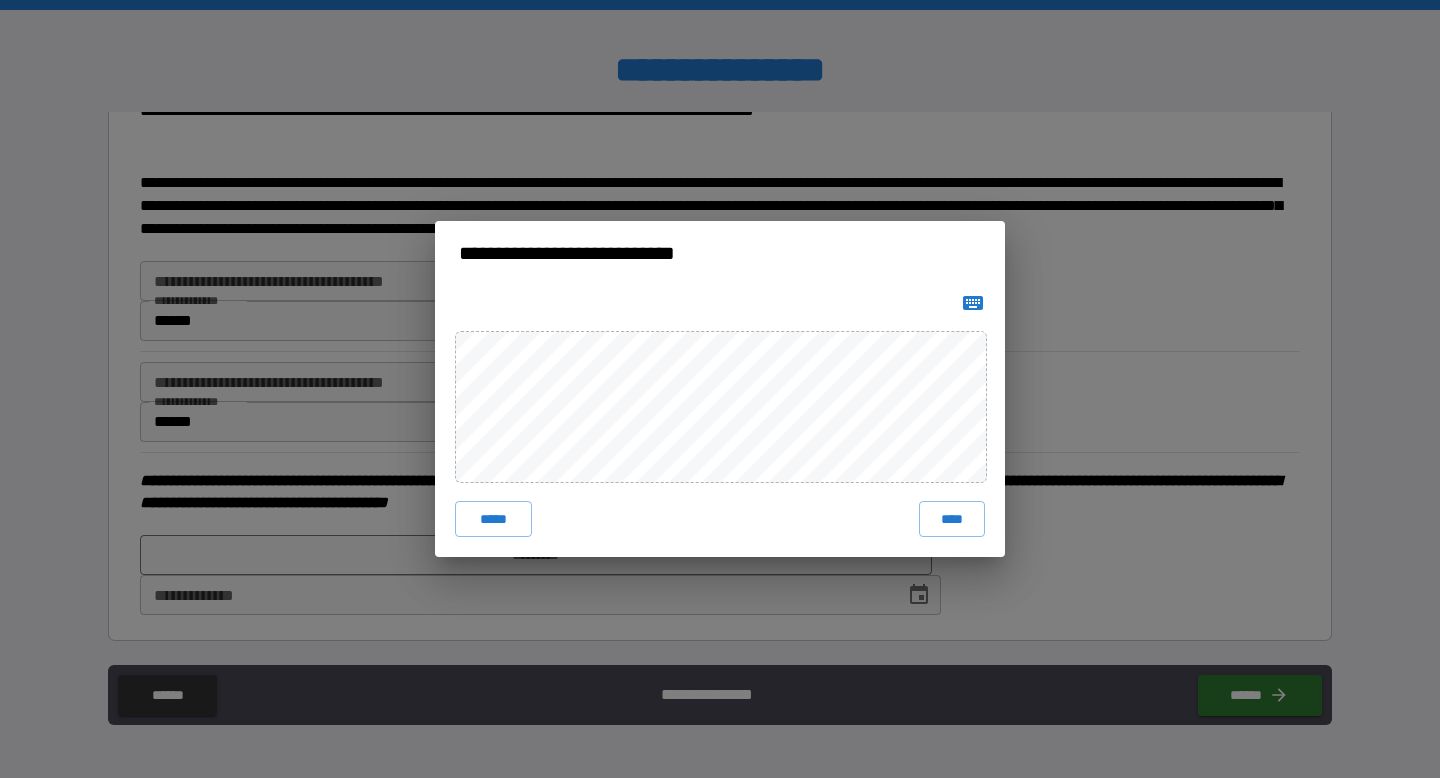 click on "****" at bounding box center [952, 519] 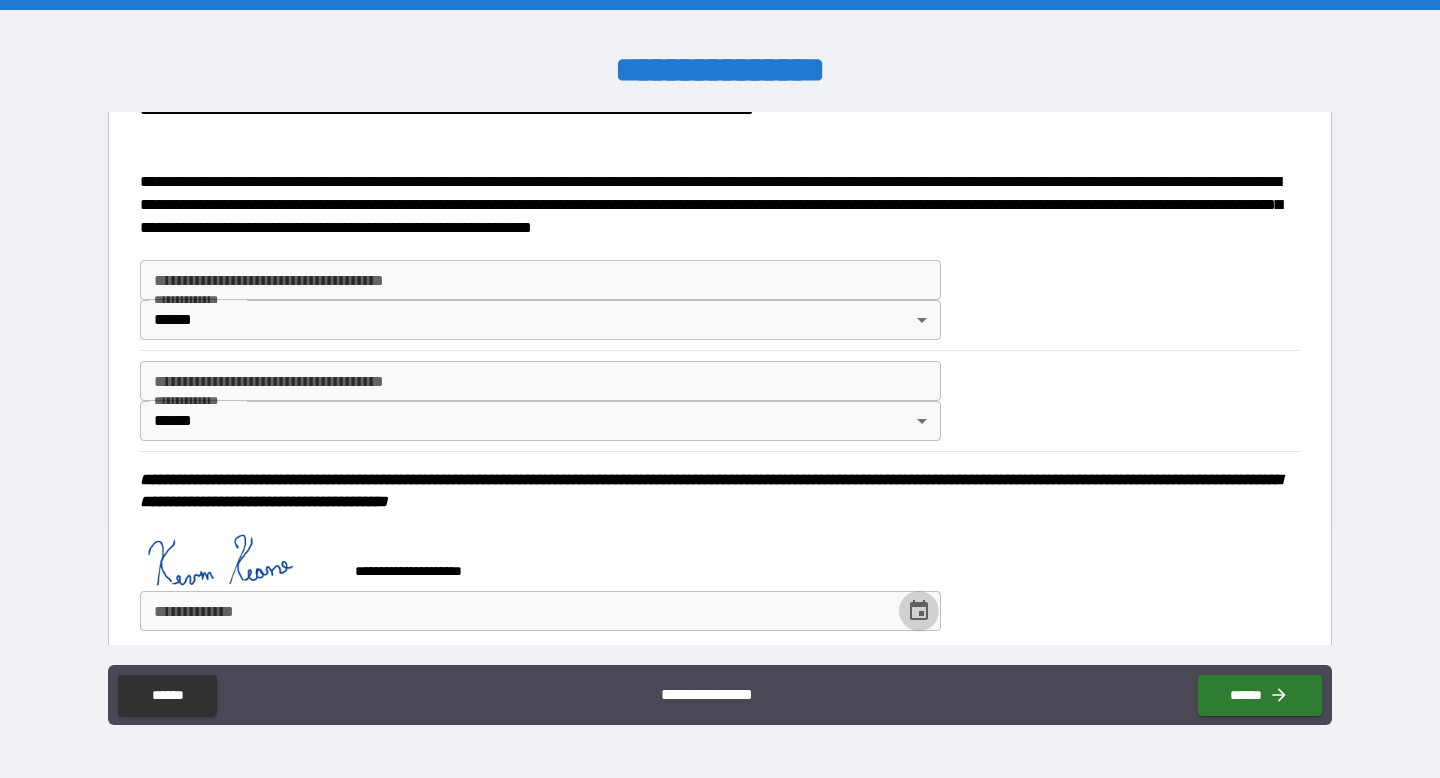 click at bounding box center (919, 611) 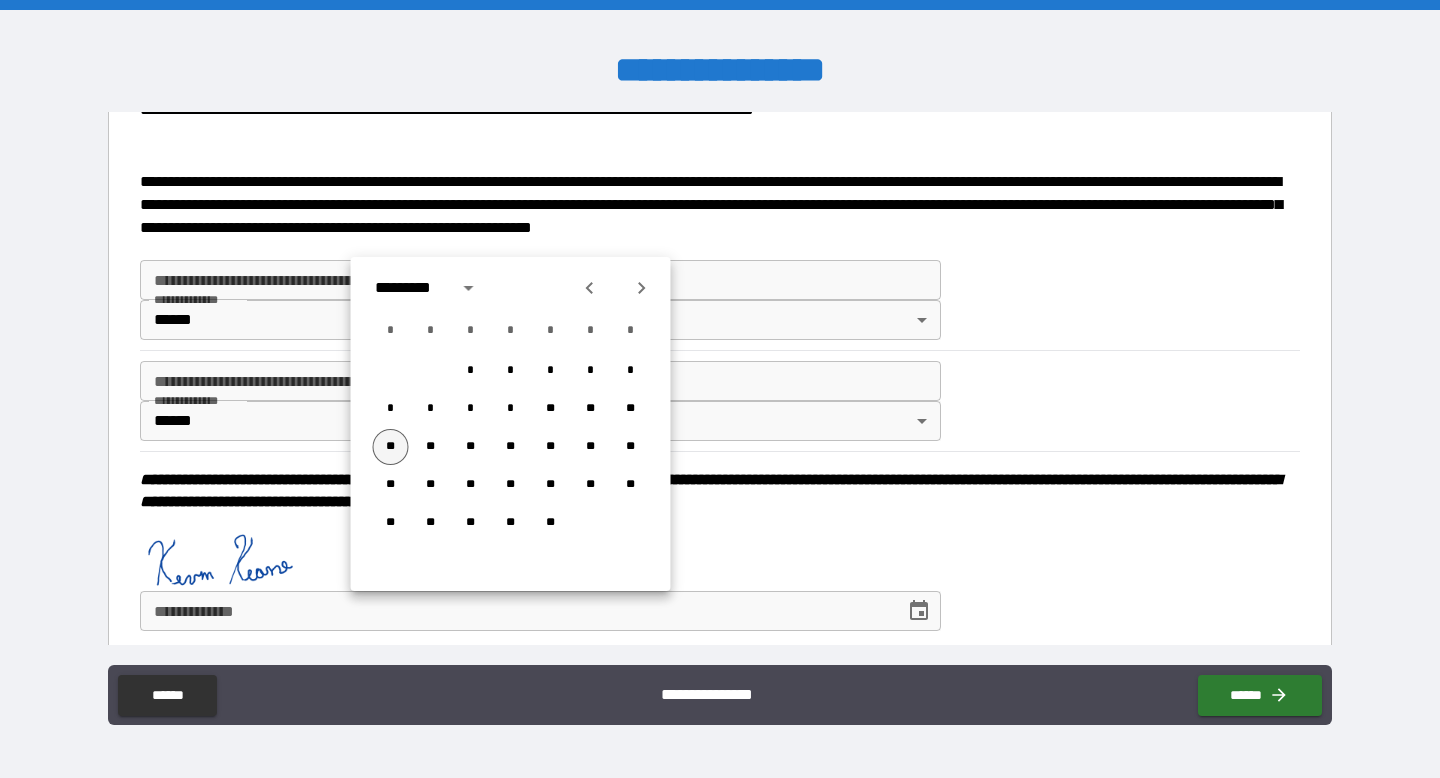 click on "**" at bounding box center [391, 447] 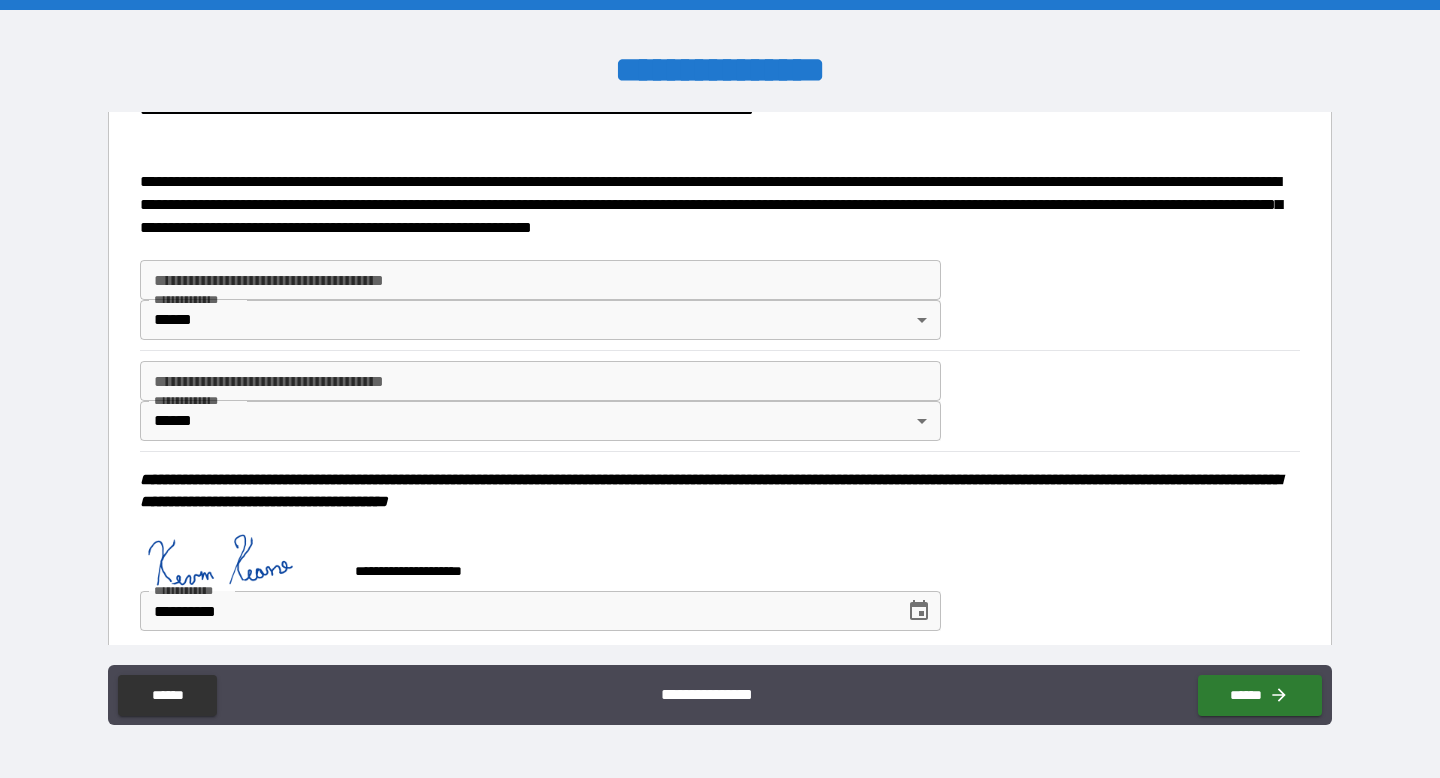scroll, scrollTop: 1455, scrollLeft: 0, axis: vertical 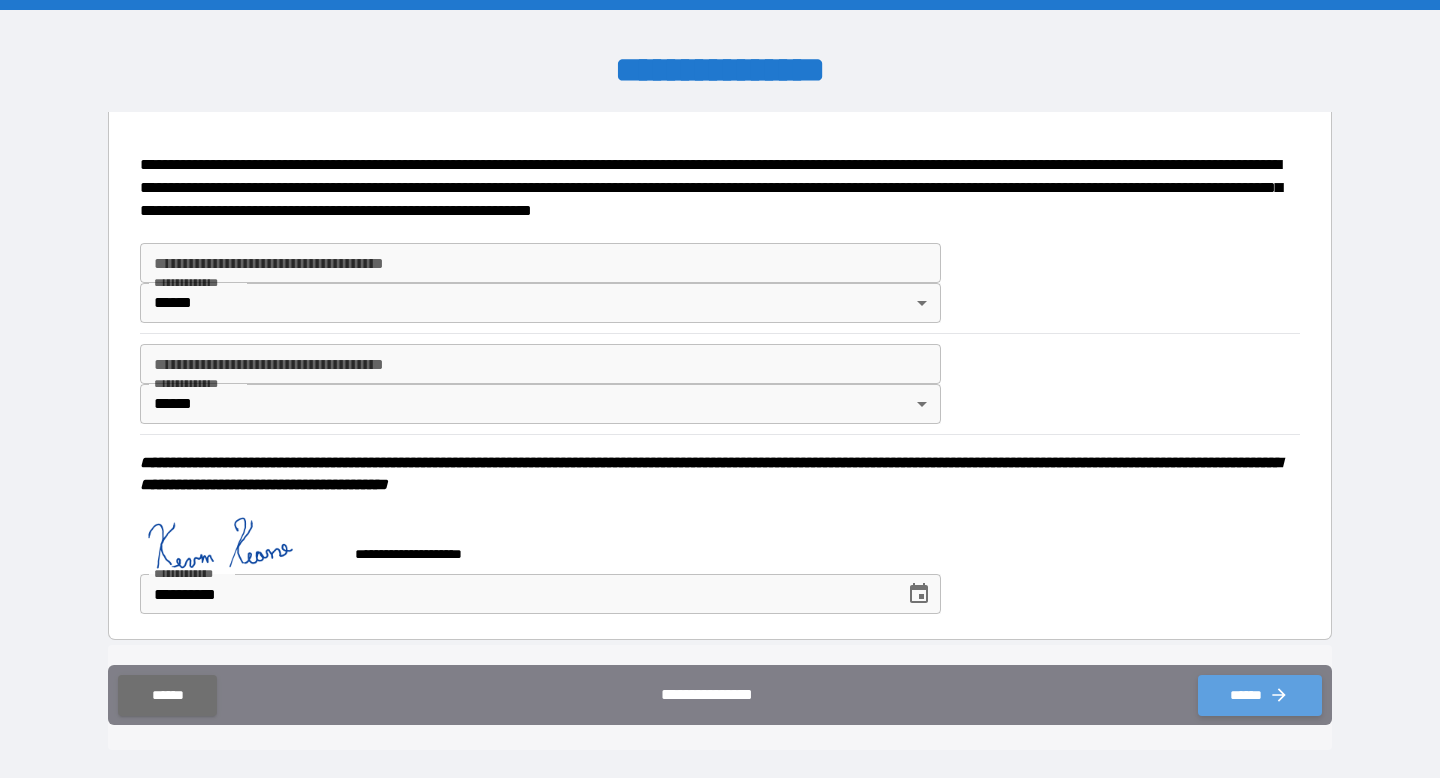 click on "******" at bounding box center (1260, 695) 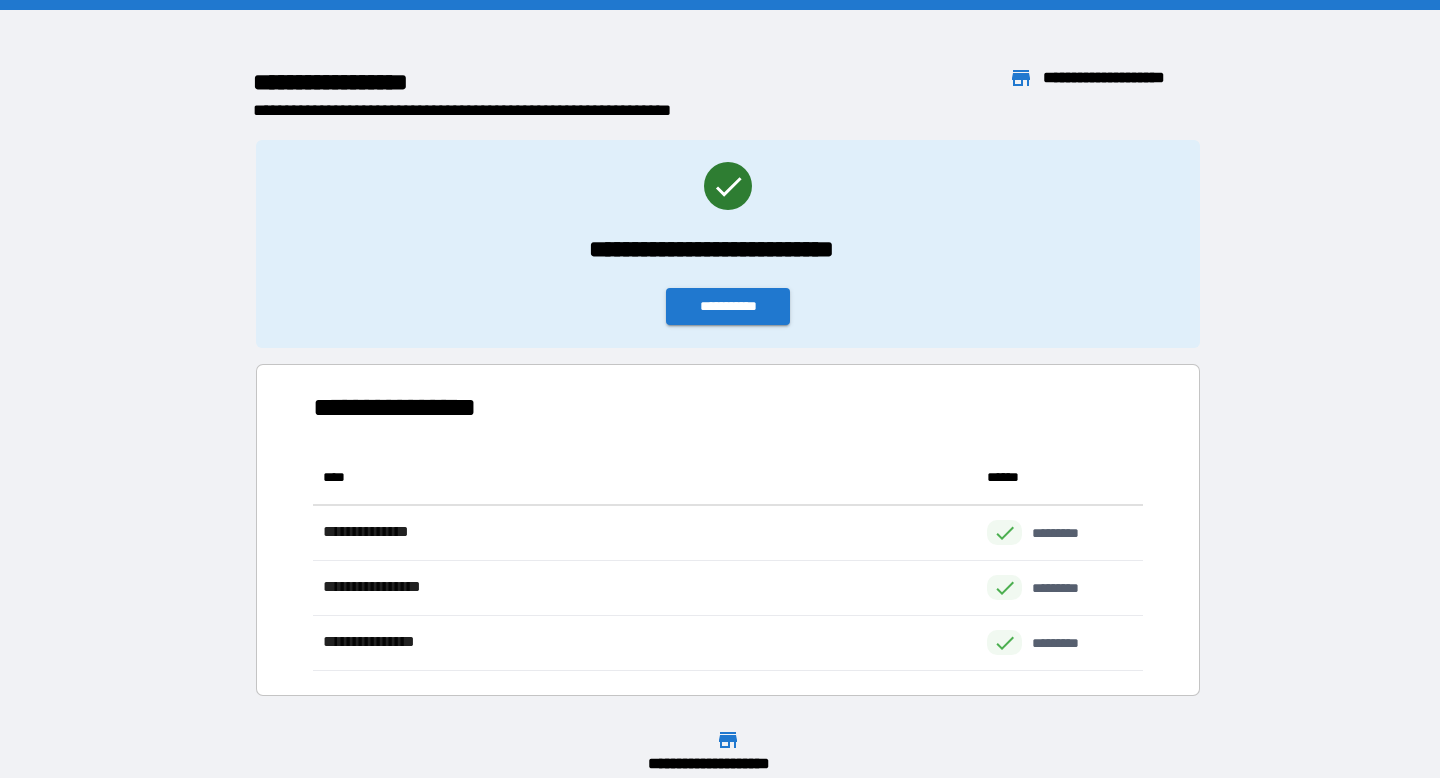 scroll, scrollTop: 1, scrollLeft: 1, axis: both 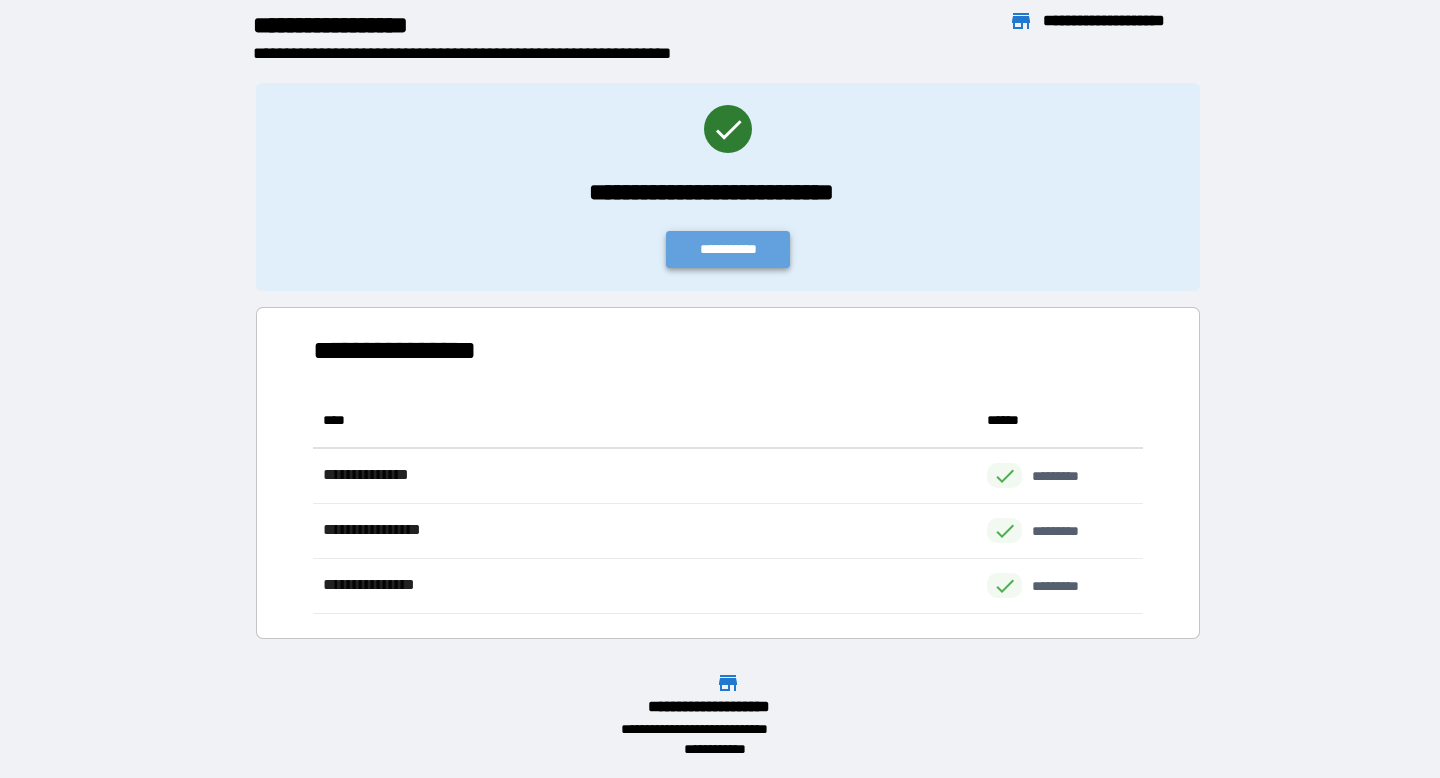 click on "**********" at bounding box center [728, 249] 